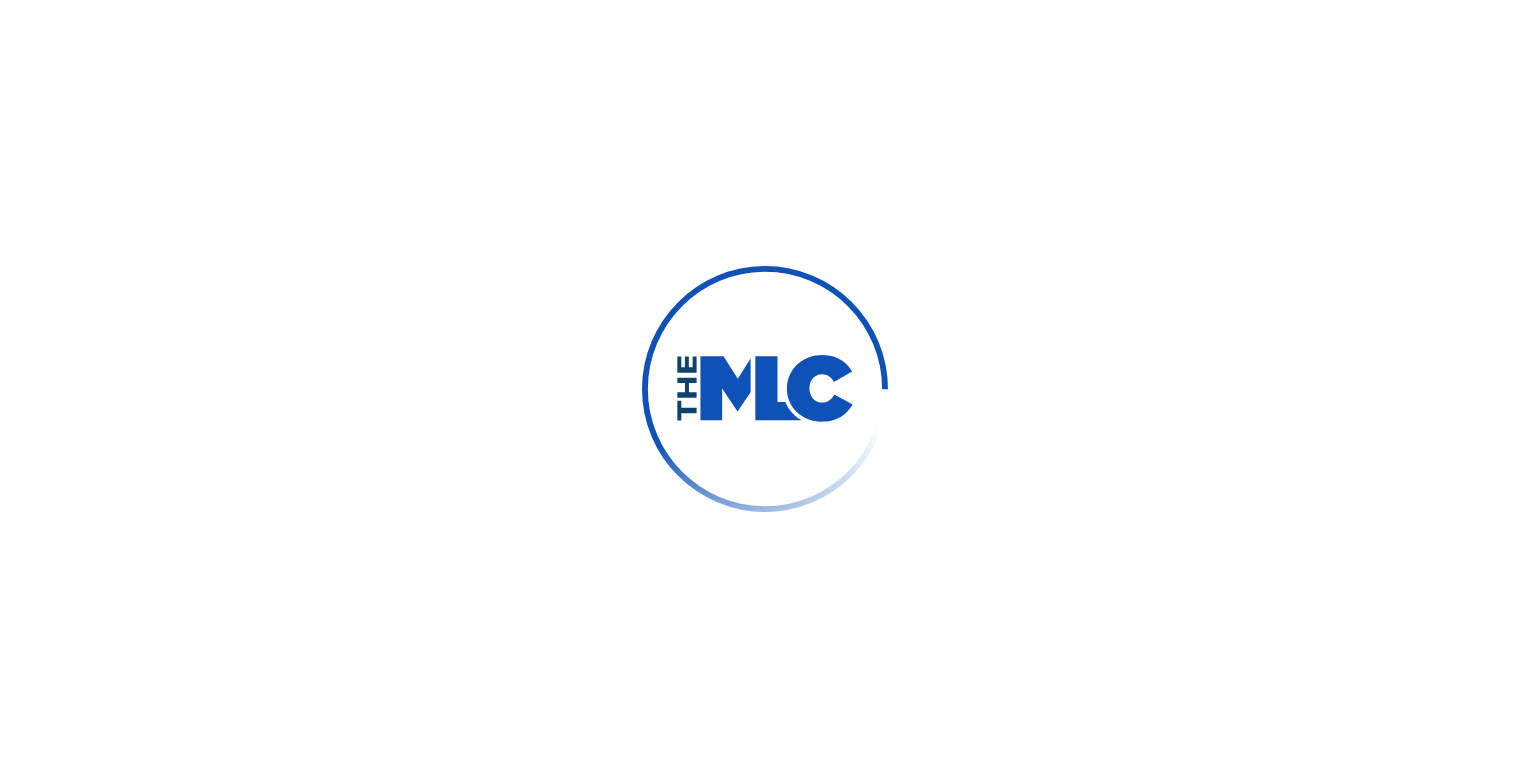 scroll, scrollTop: 0, scrollLeft: 0, axis: both 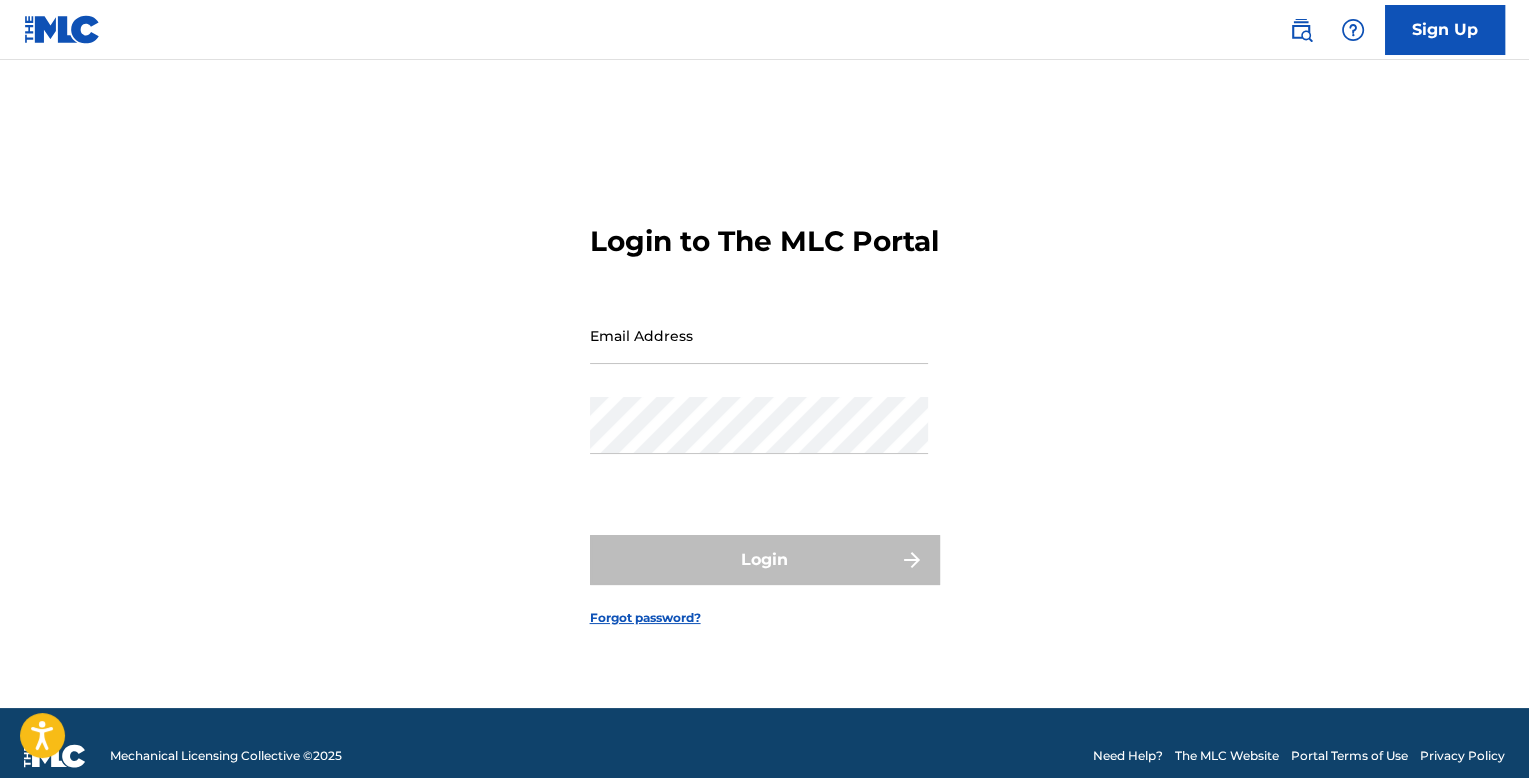 click on "Email Address" at bounding box center [759, 335] 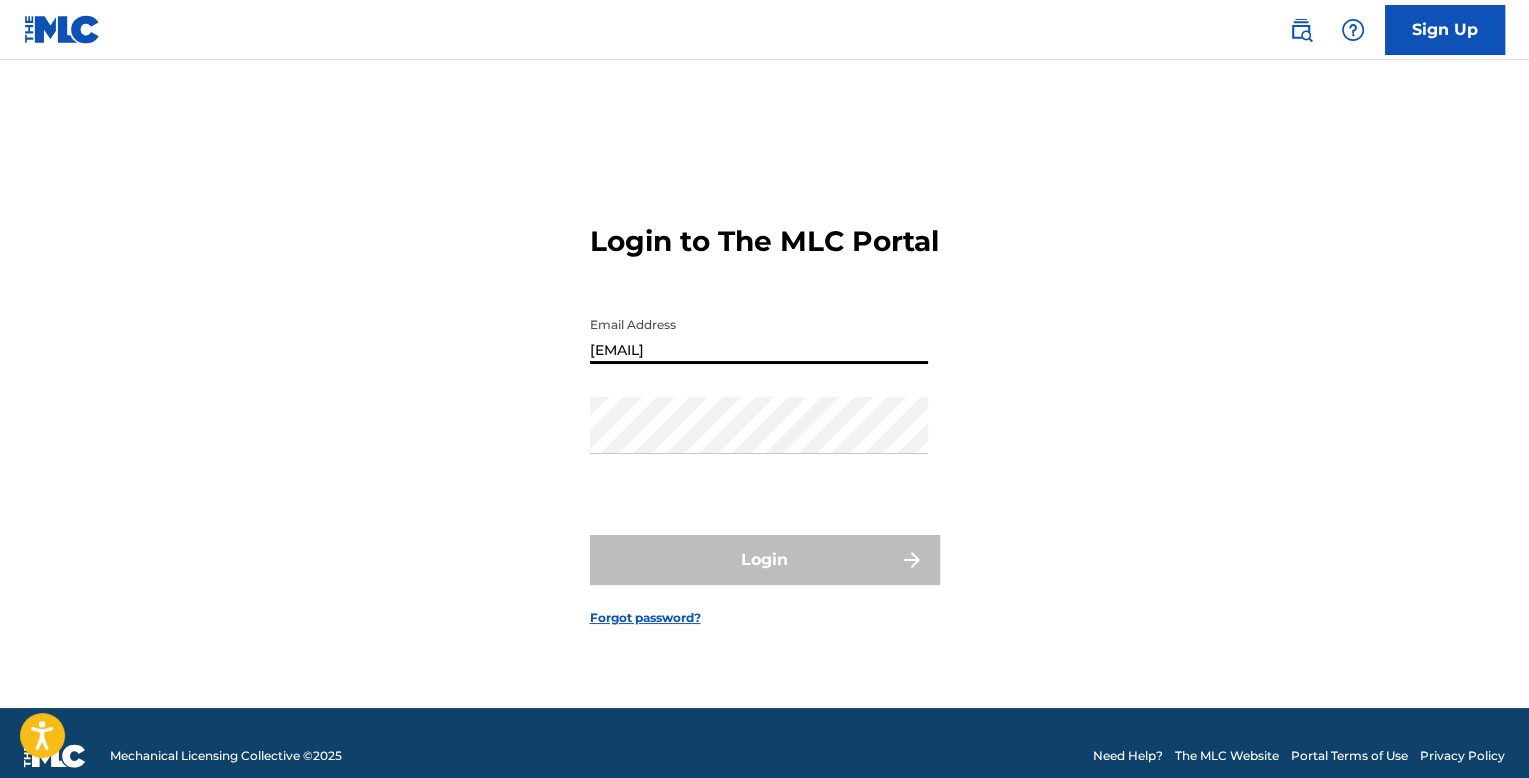click on "[EMAIL]" at bounding box center [759, 335] 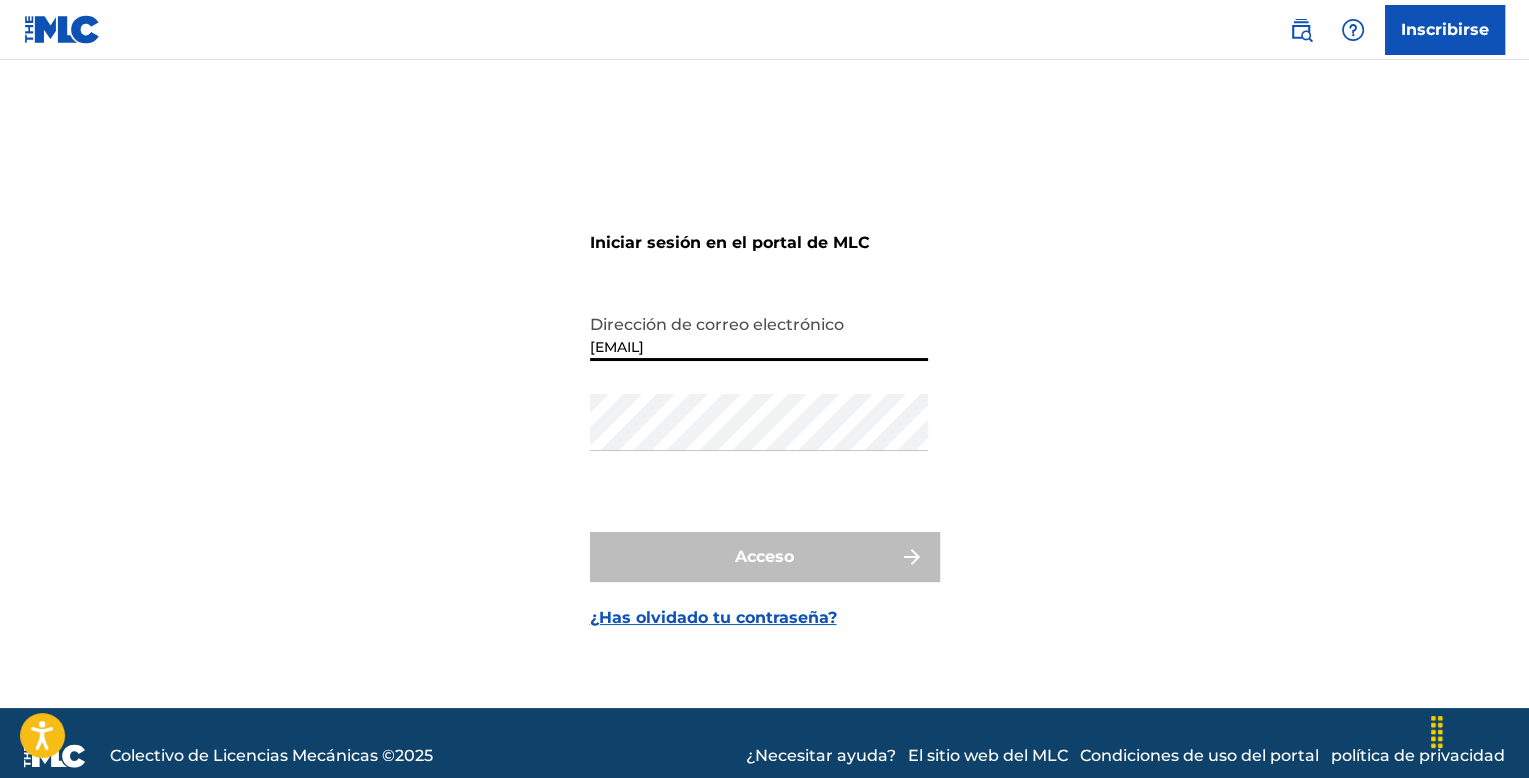 type on "E" 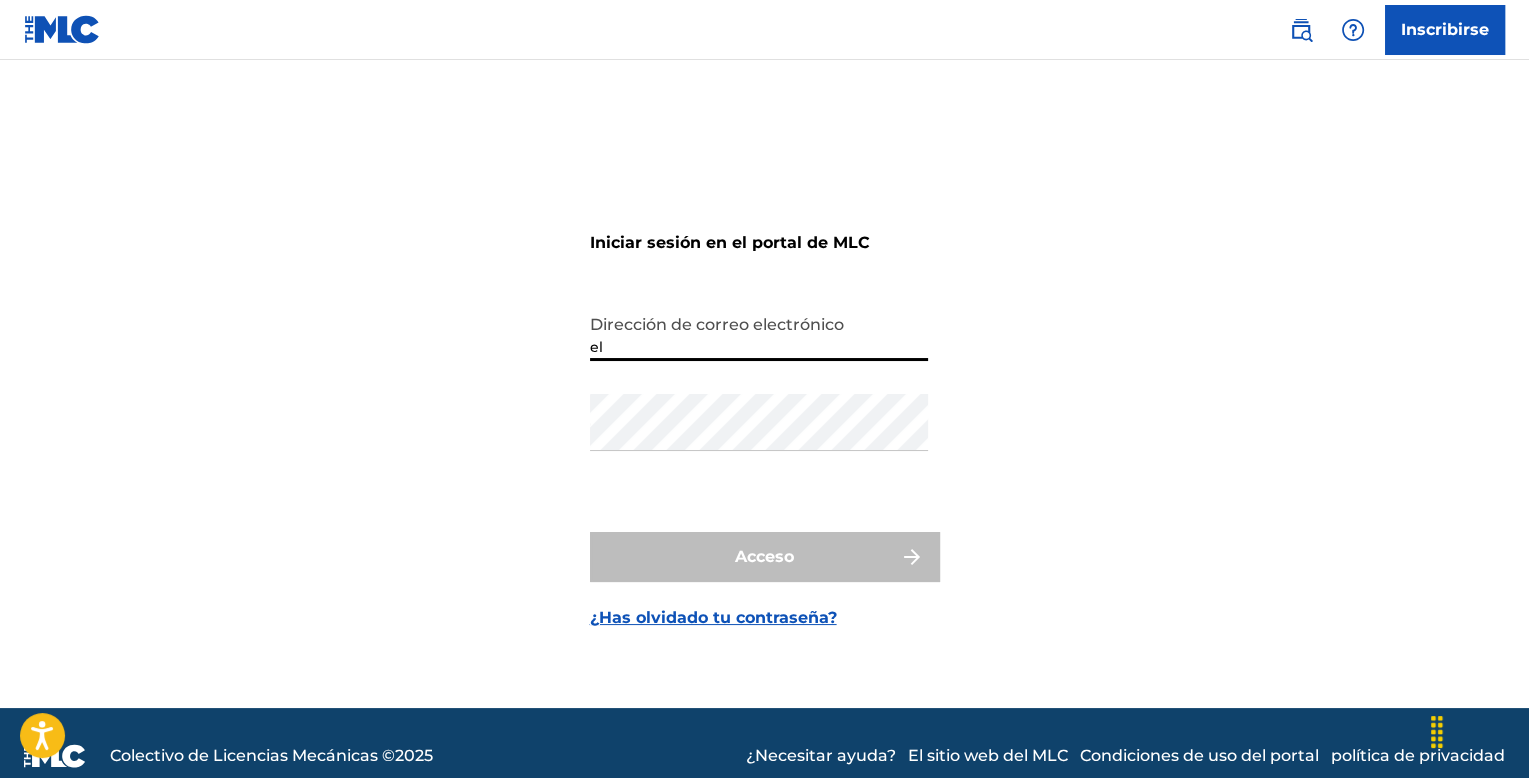 type on "[EMAIL]" 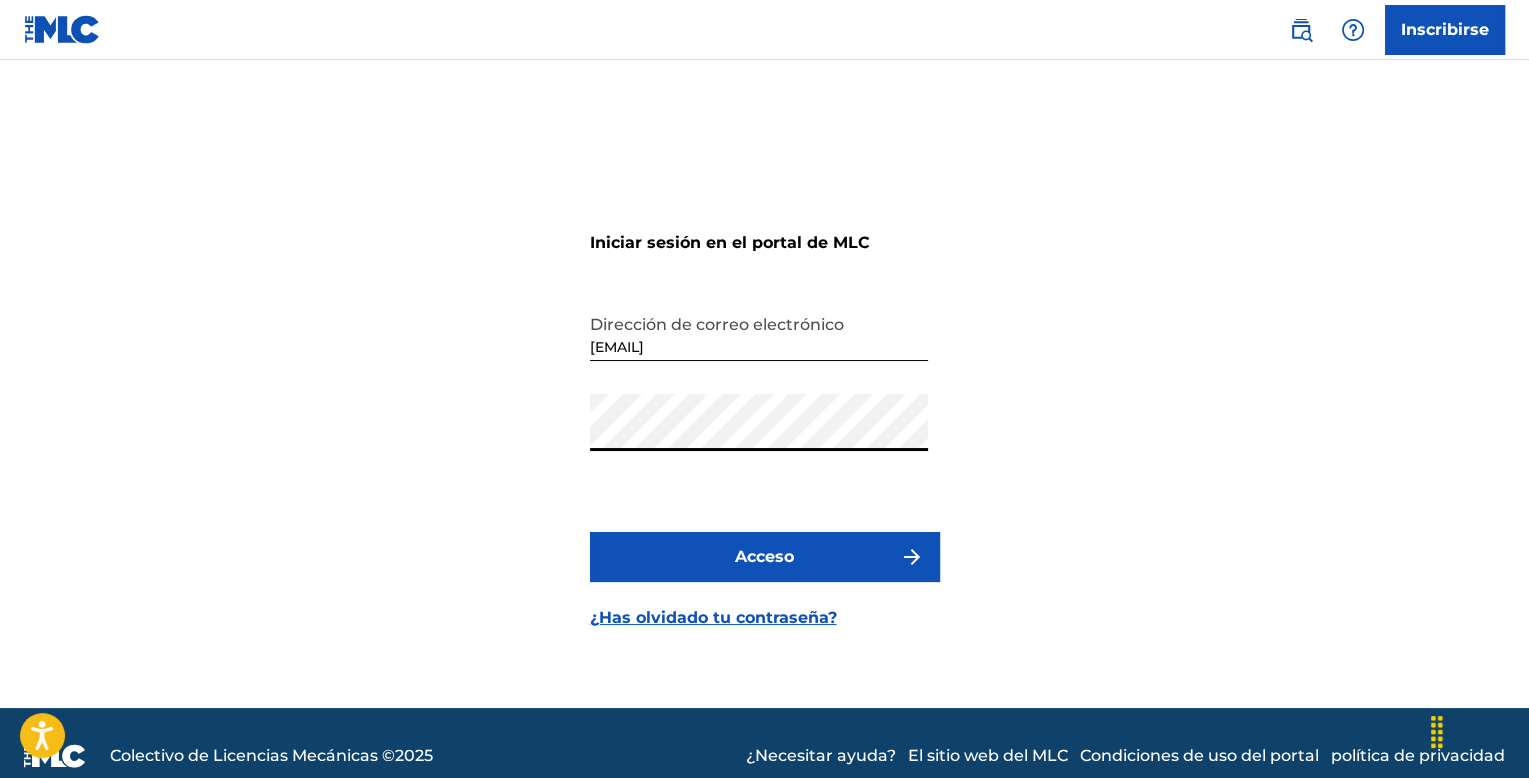 click on "Acceso" at bounding box center [765, 557] 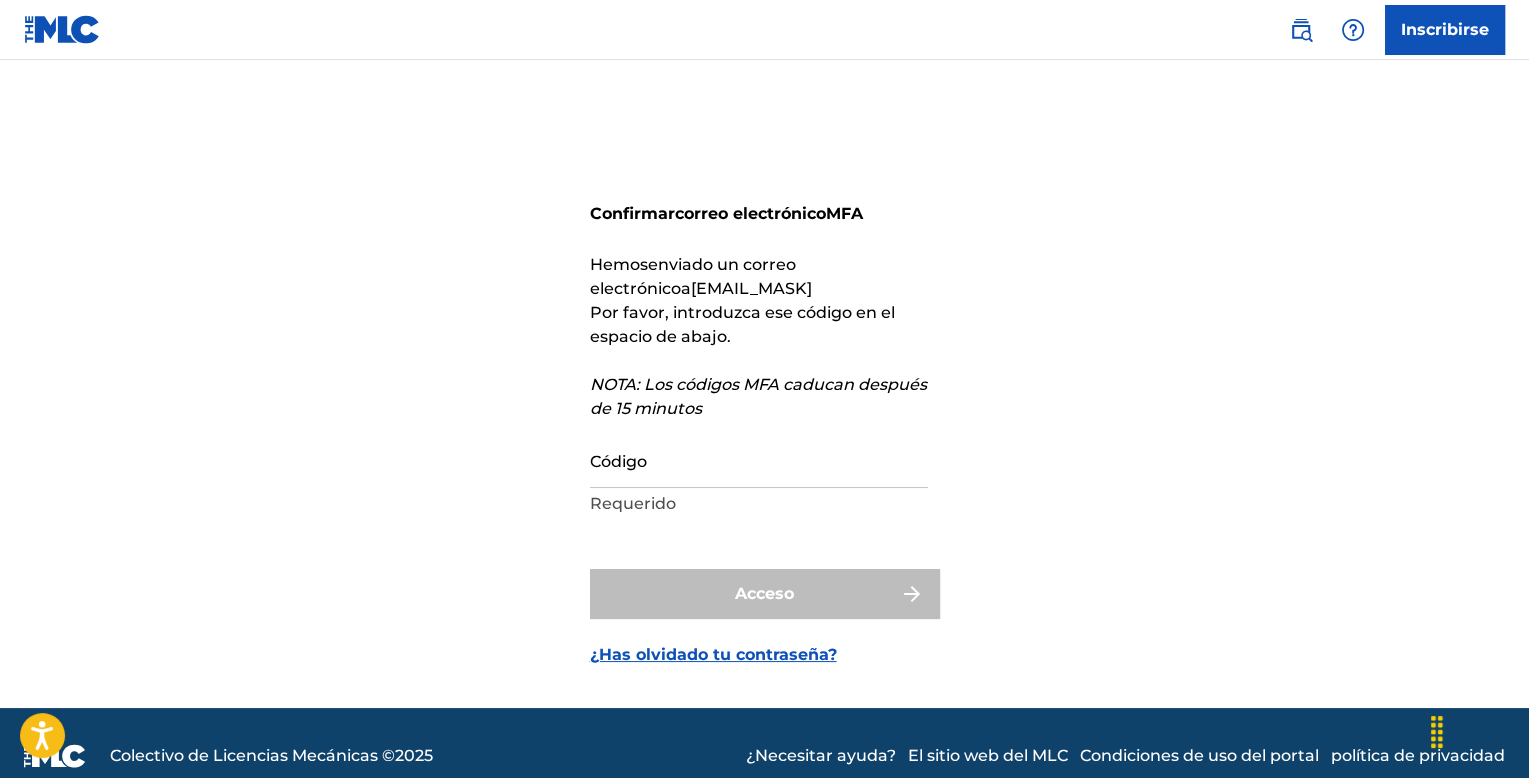 click on "Código" at bounding box center [759, 459] 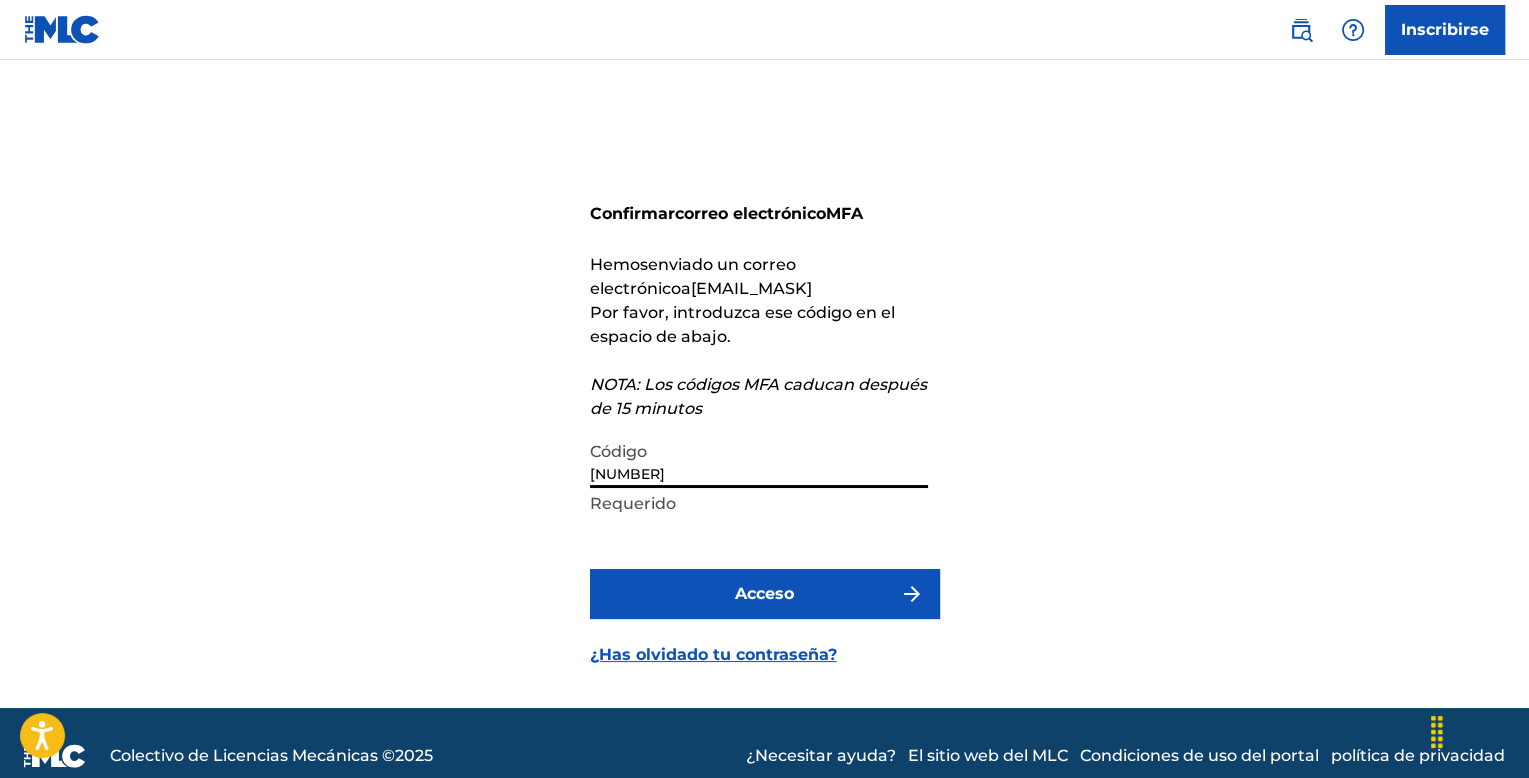 type on "[NUMBER]" 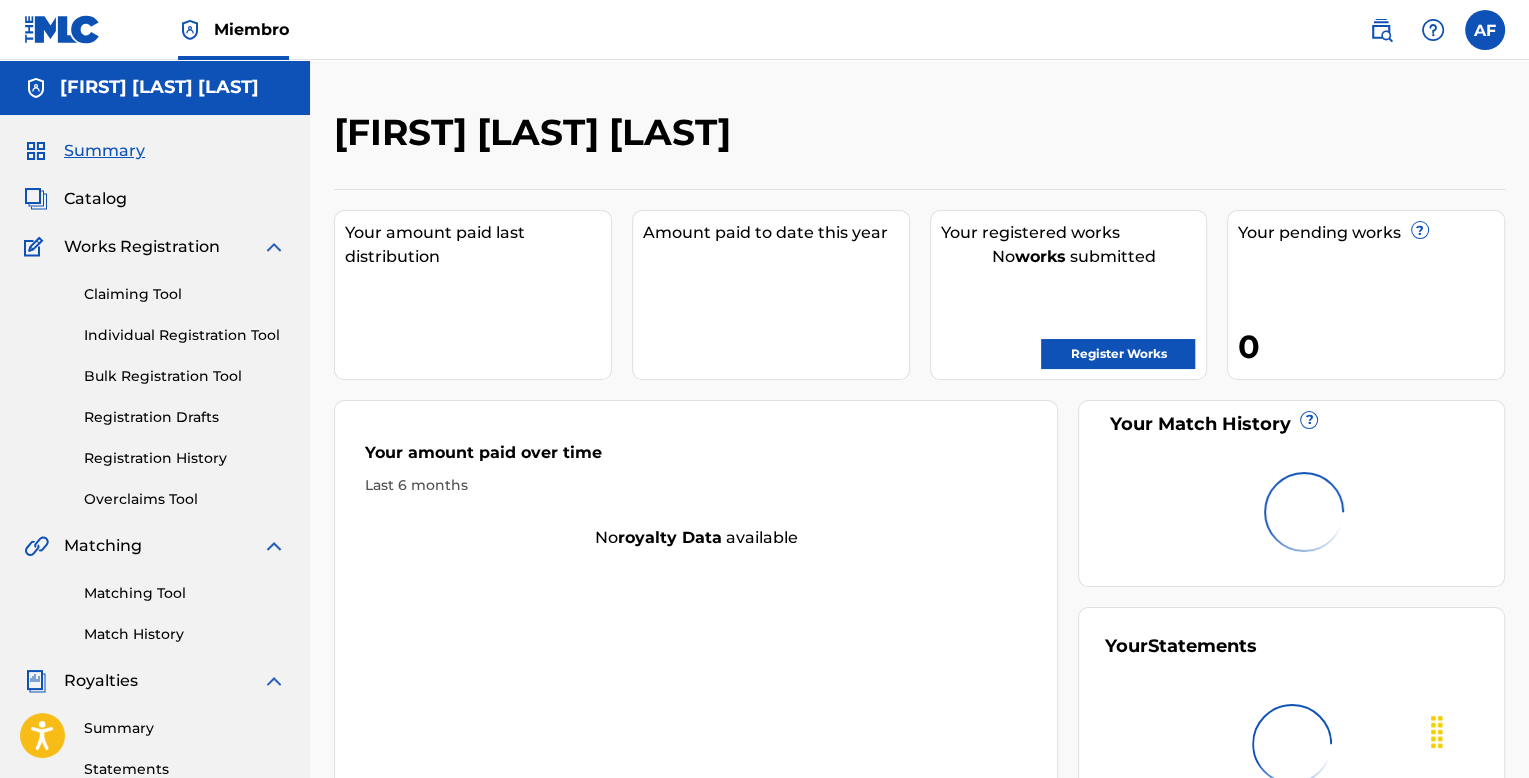 scroll, scrollTop: 56, scrollLeft: 0, axis: vertical 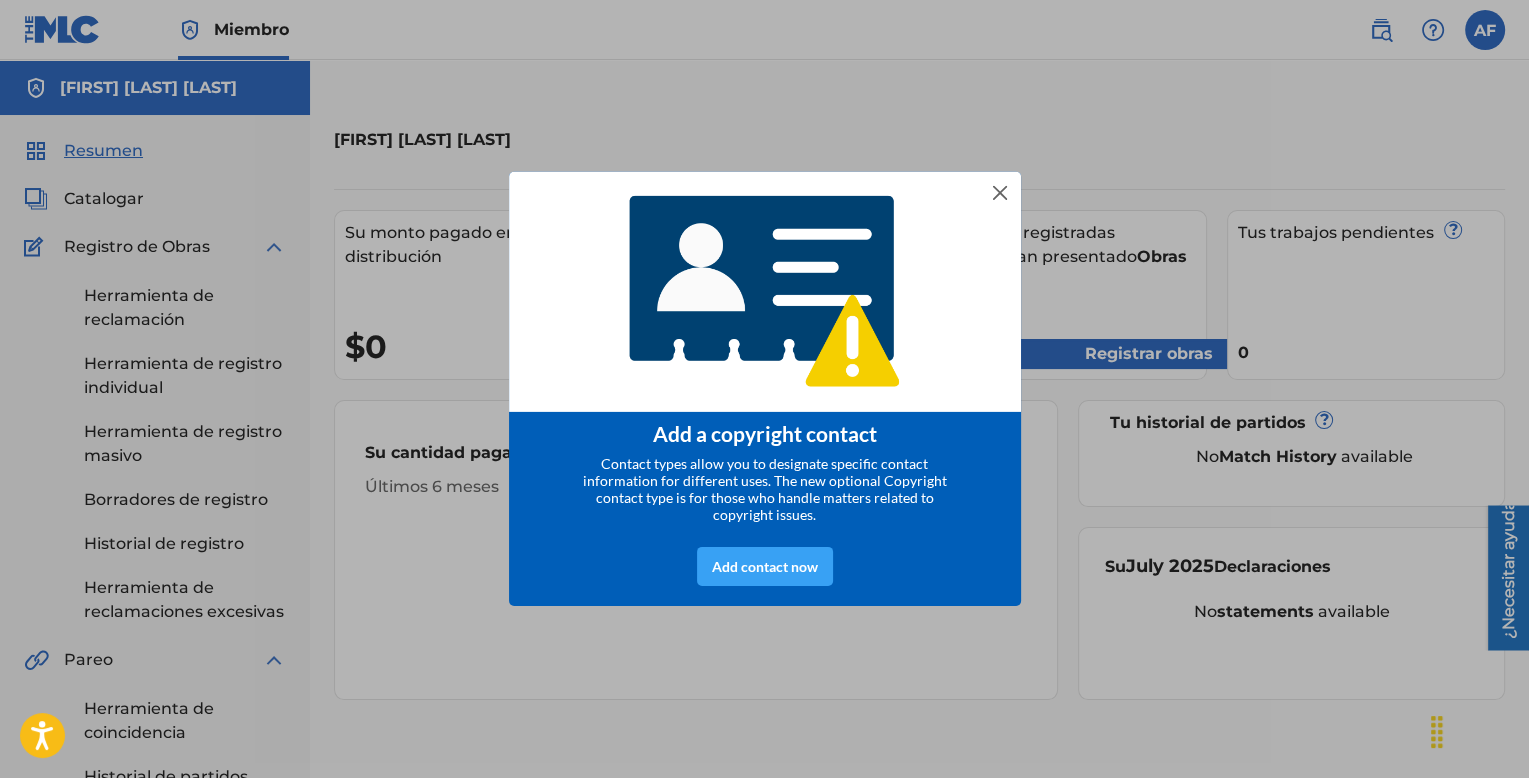 click on "Add contact now" at bounding box center [765, 567] 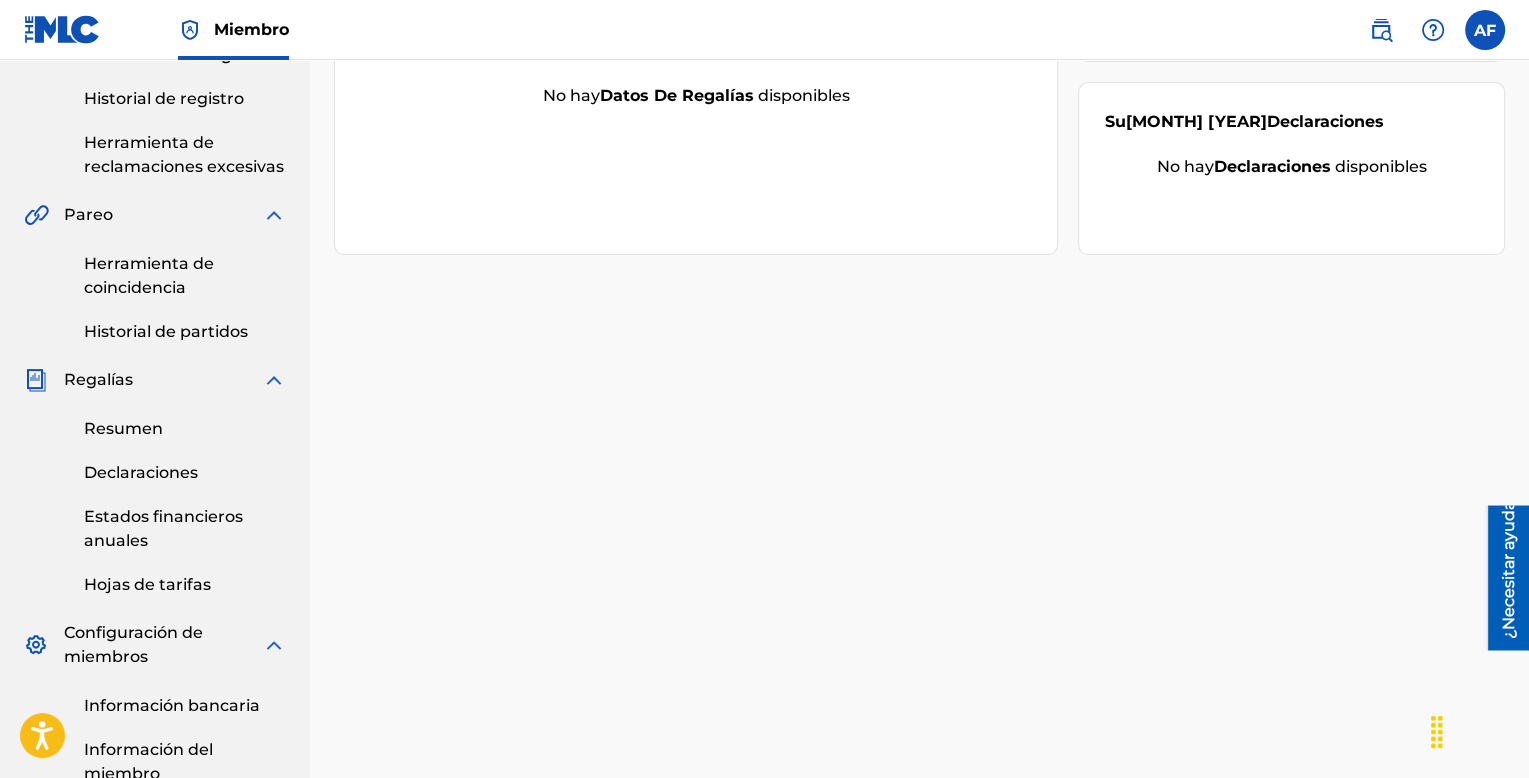 scroll, scrollTop: 752, scrollLeft: 0, axis: vertical 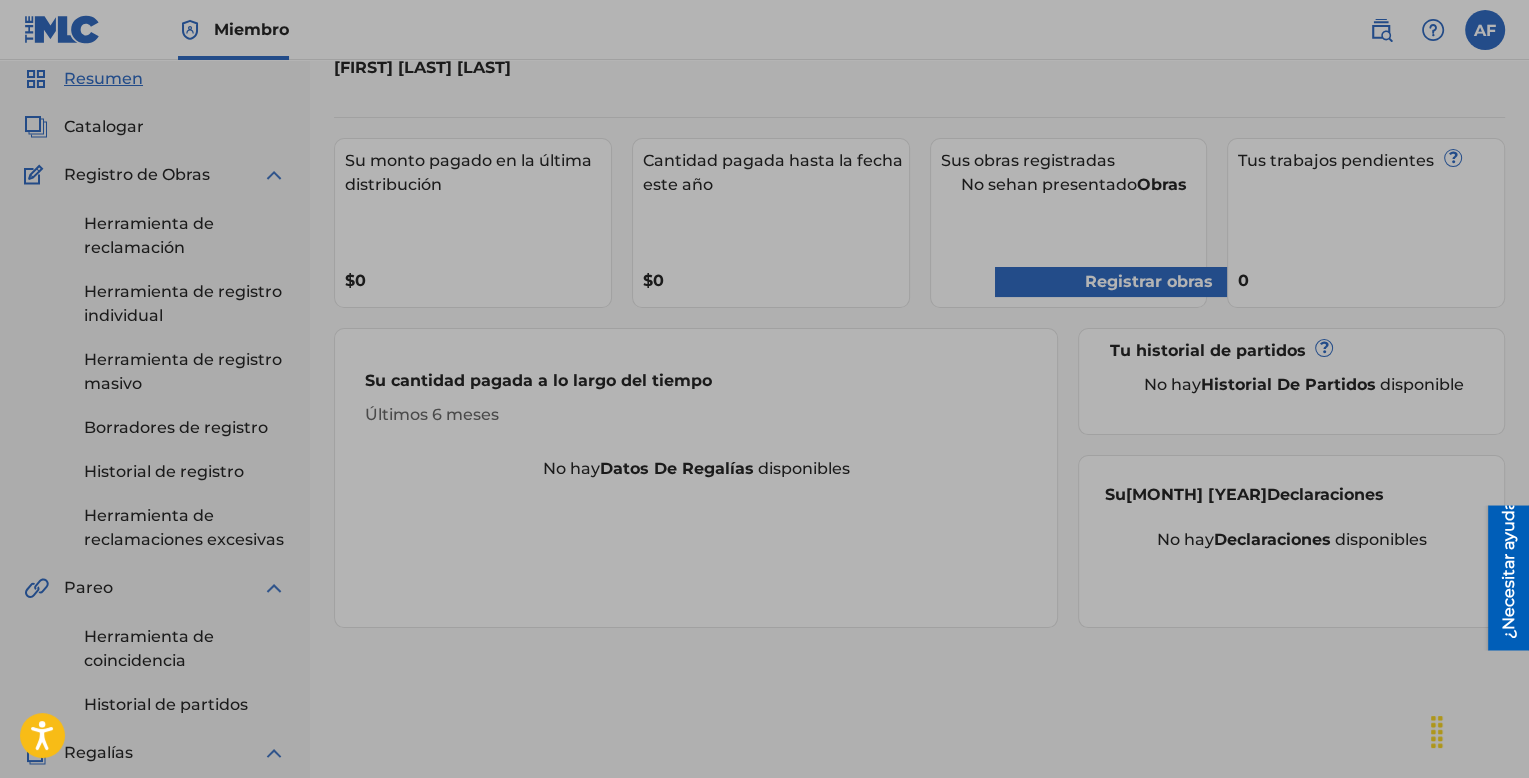 click at bounding box center [764, 607] 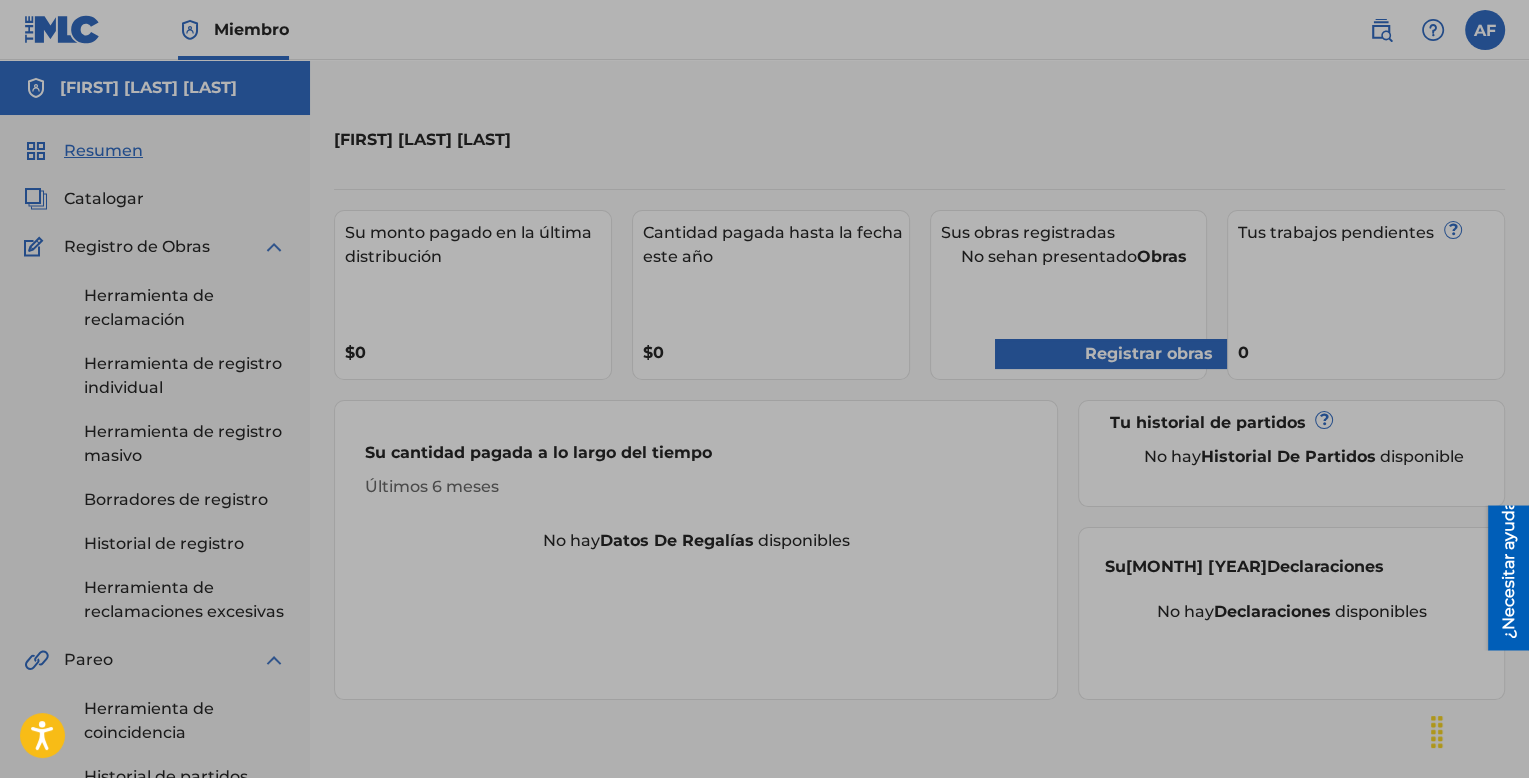 click at bounding box center [764, 679] 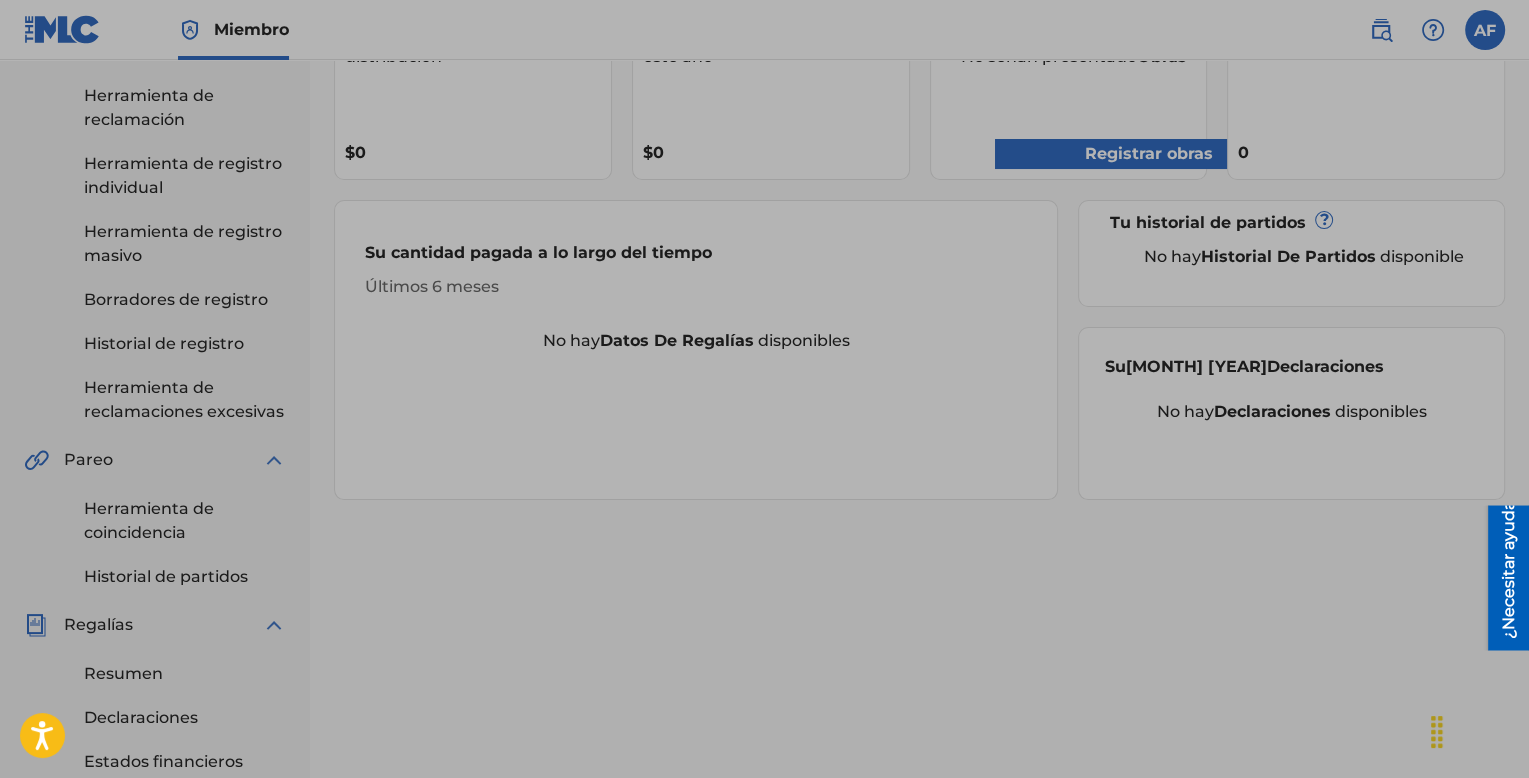 drag, startPoint x: 1533, startPoint y: 170, endPoint x: 8, endPoint y: 51, distance: 1529.6359 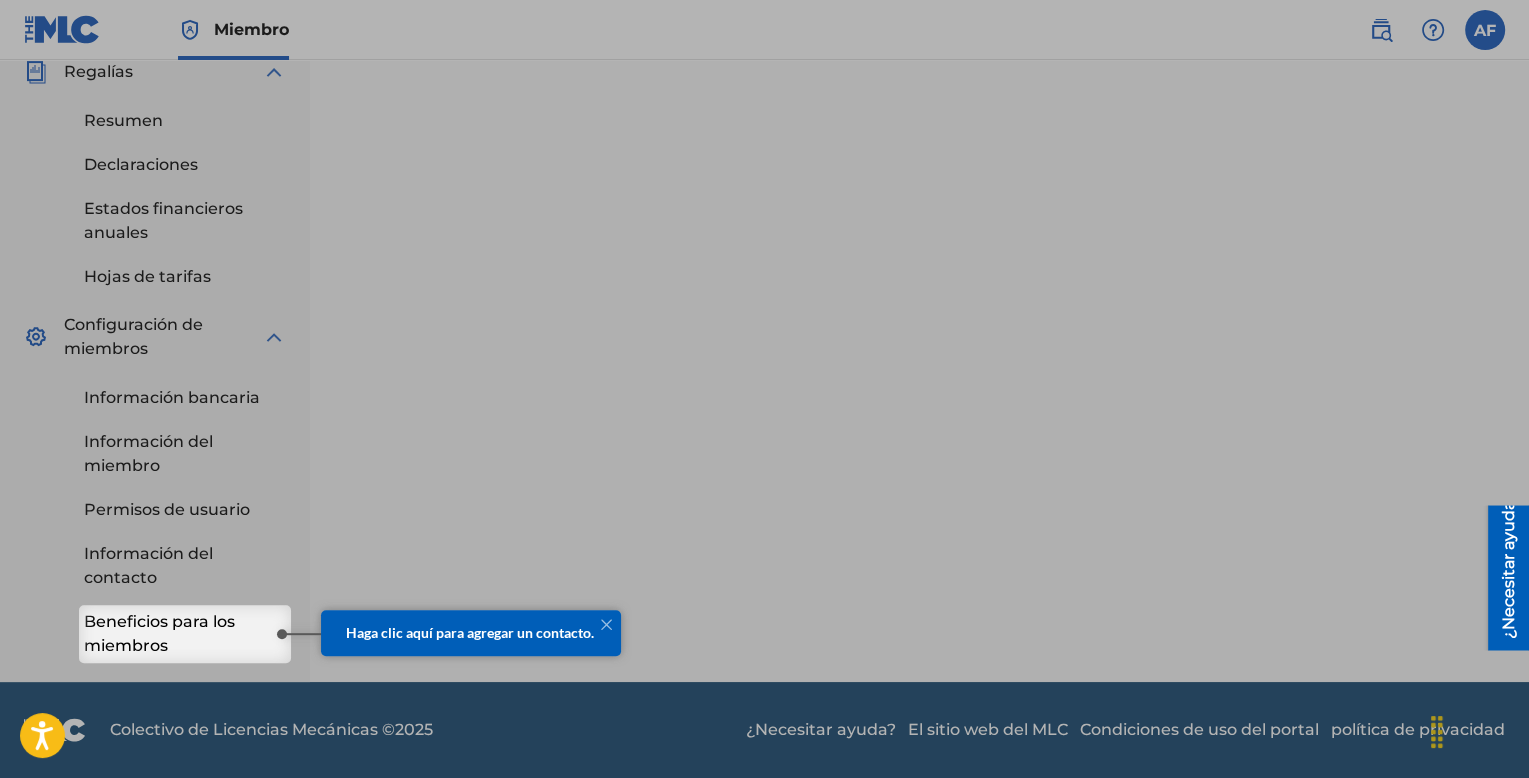 click on "Haga clic aquí para agregar un contacto." at bounding box center (470, 632) 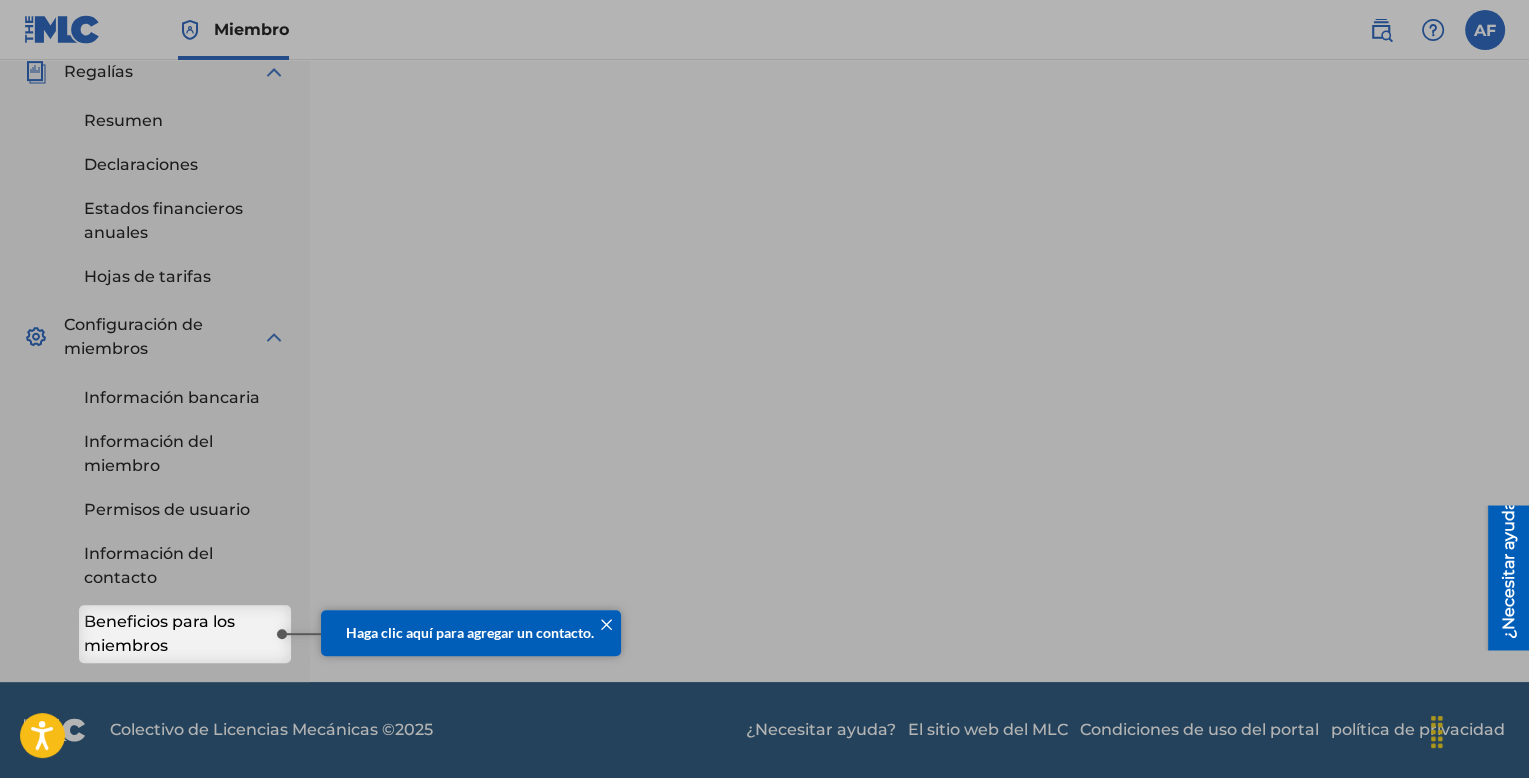 click at bounding box center [606, 624] 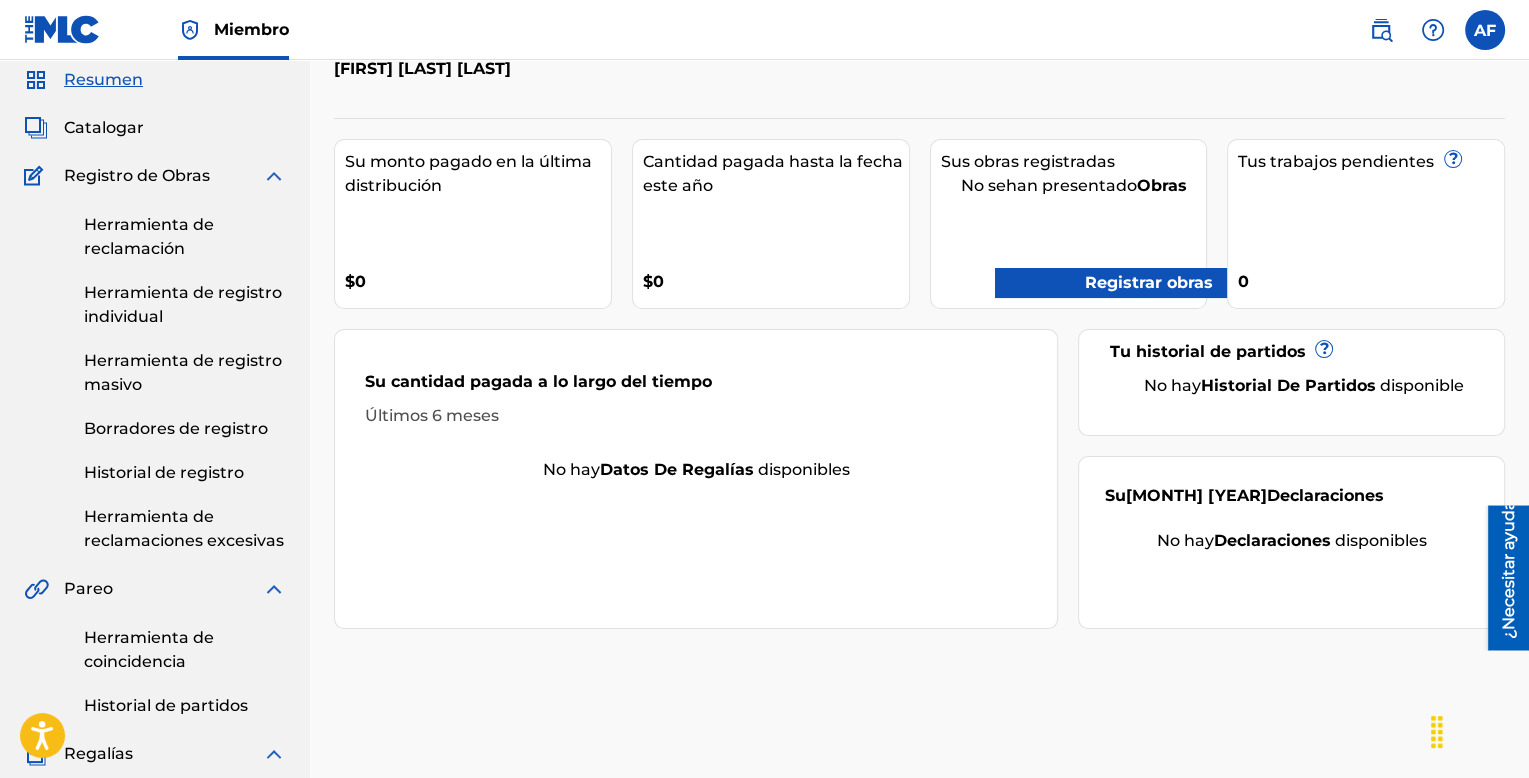 scroll, scrollTop: 0, scrollLeft: 0, axis: both 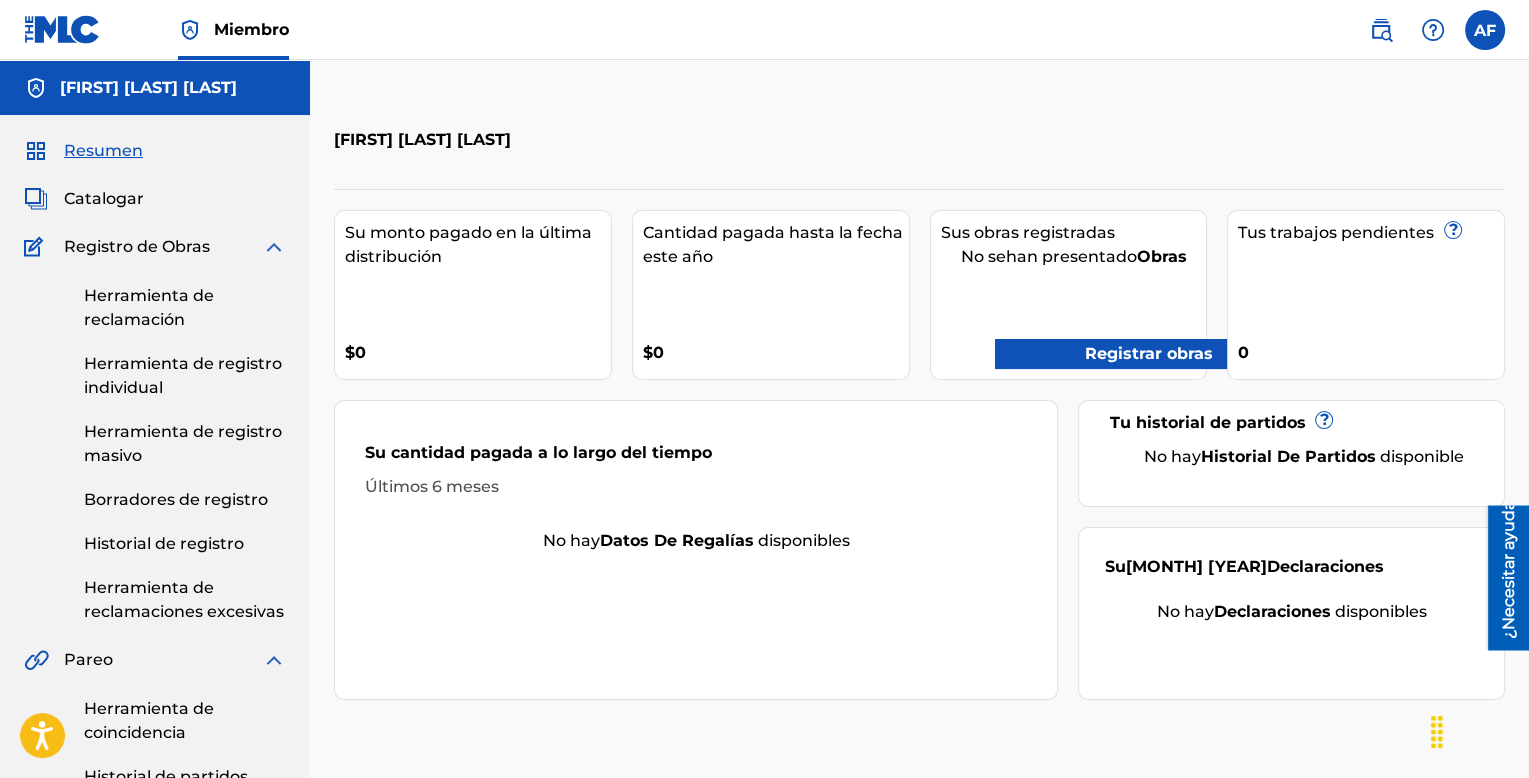 click at bounding box center (274, 247) 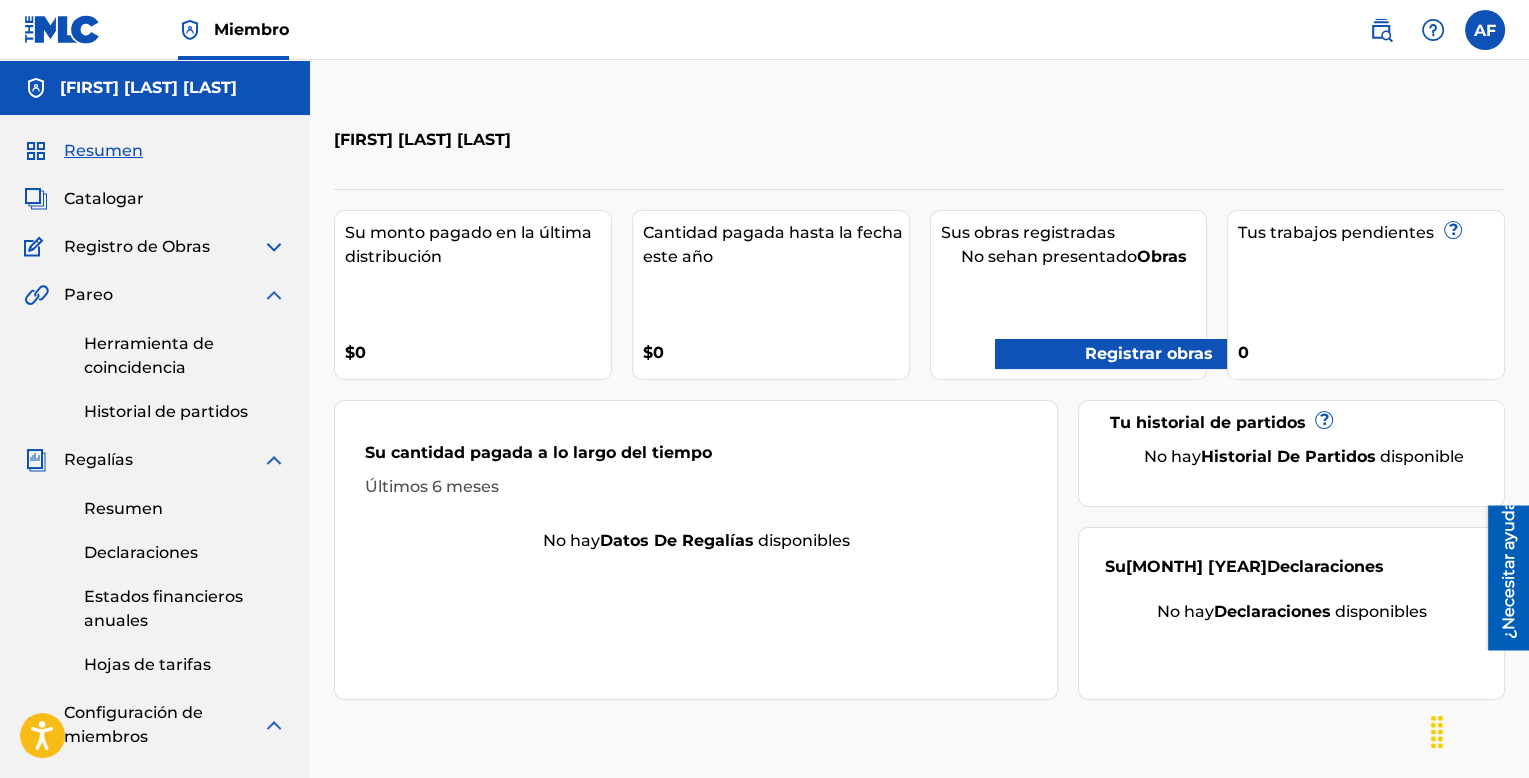 click at bounding box center (274, 295) 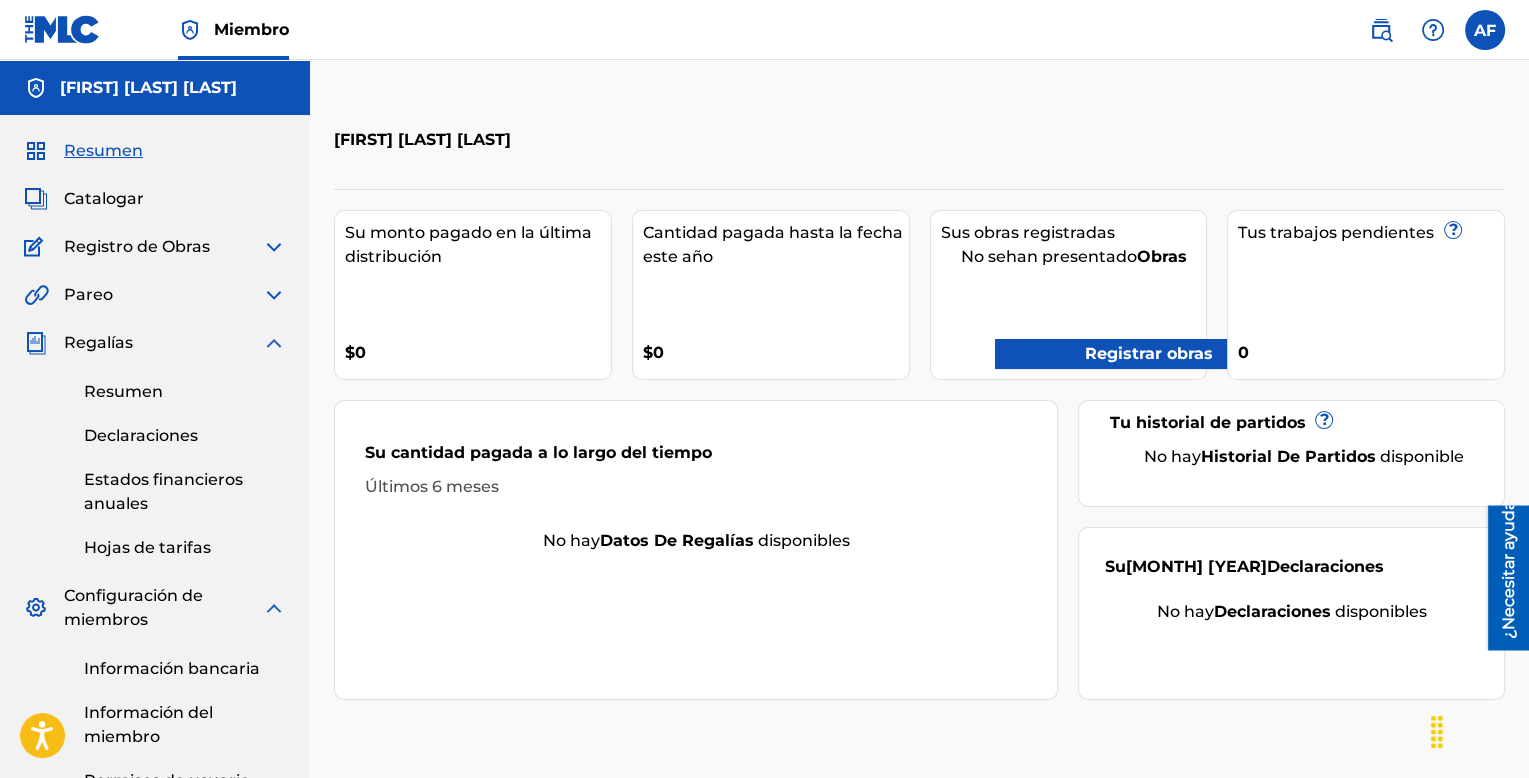 click at bounding box center (274, 343) 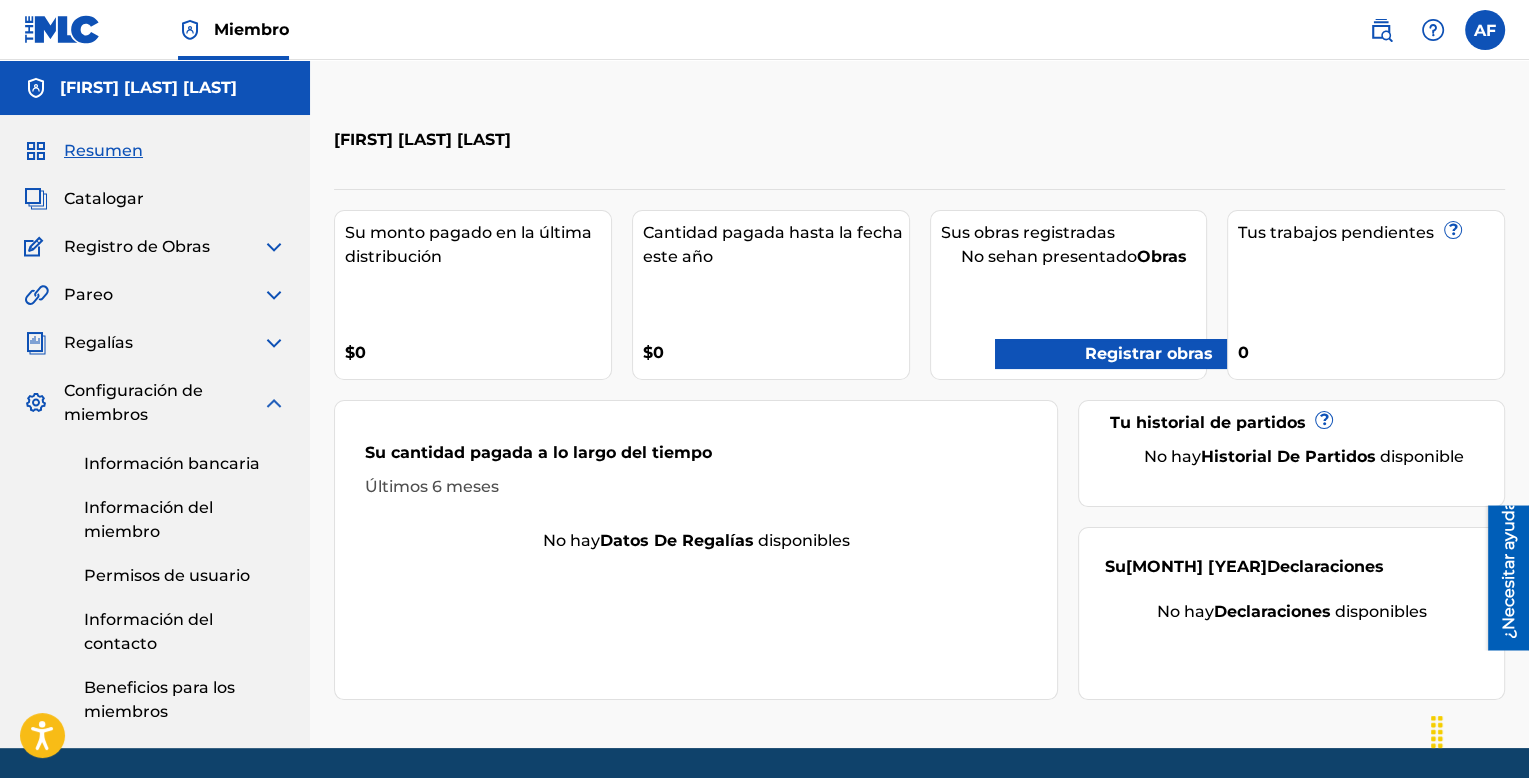 click at bounding box center [274, 403] 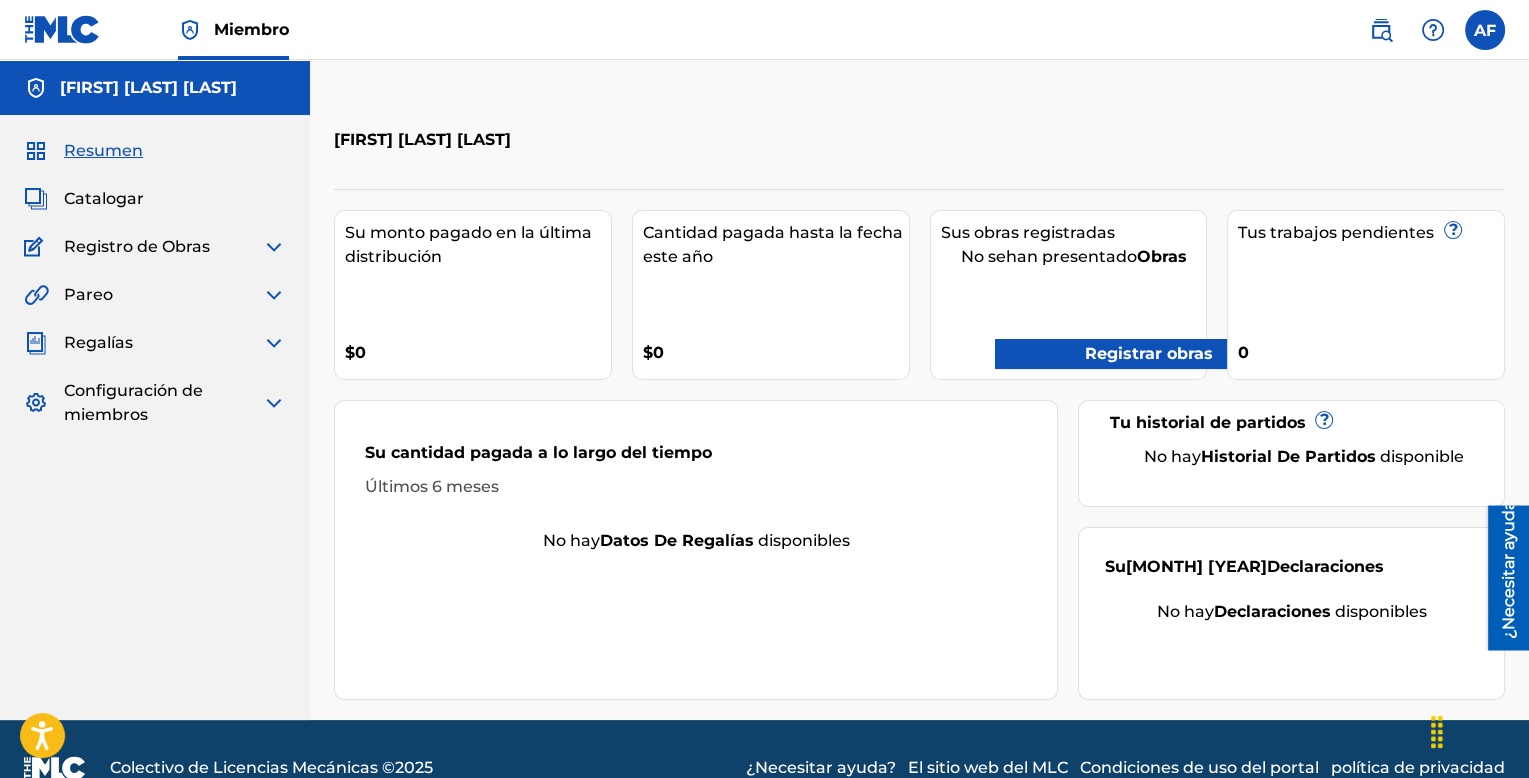 click at bounding box center (274, 247) 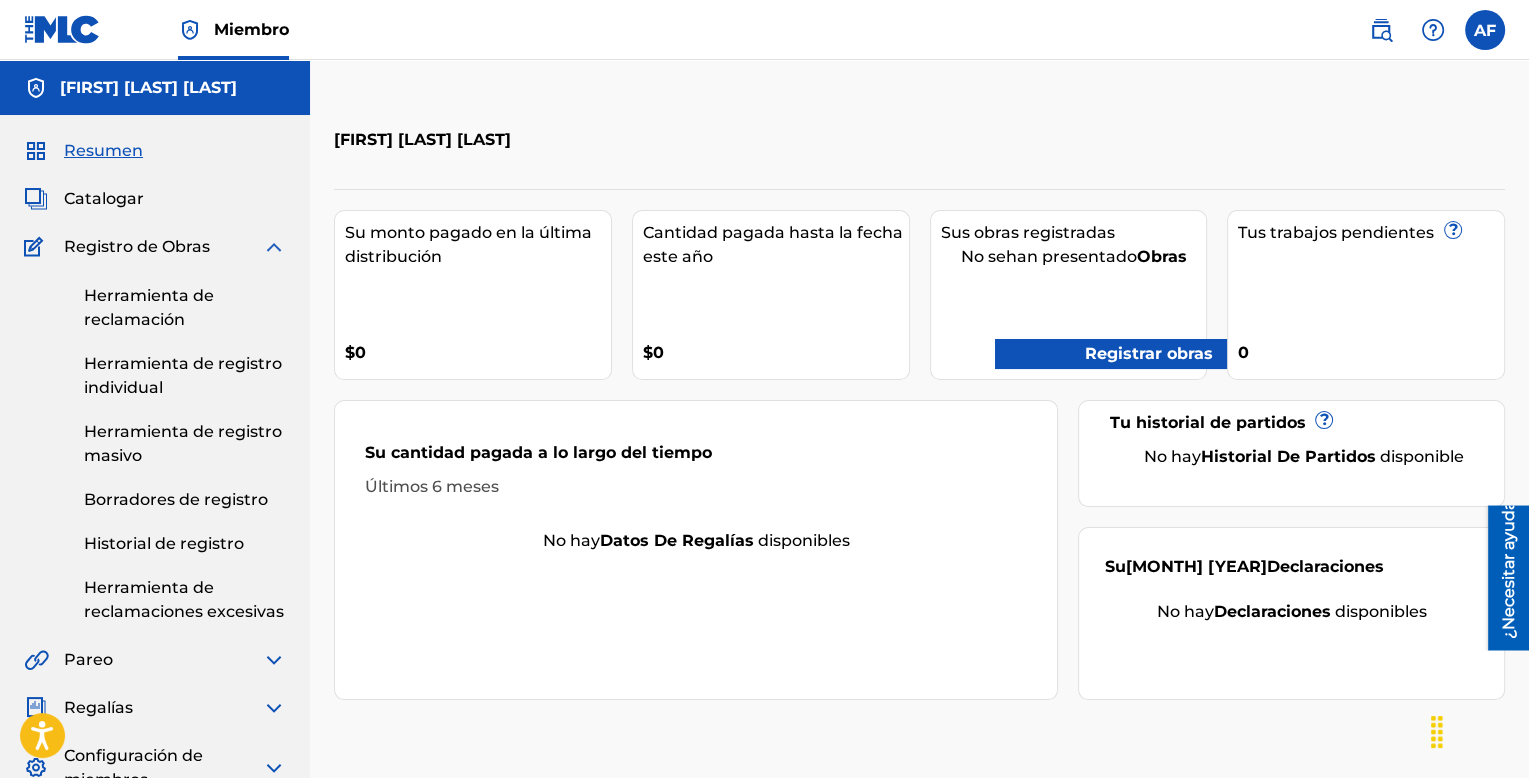 click on "Herramienta de registro individual" at bounding box center (185, 376) 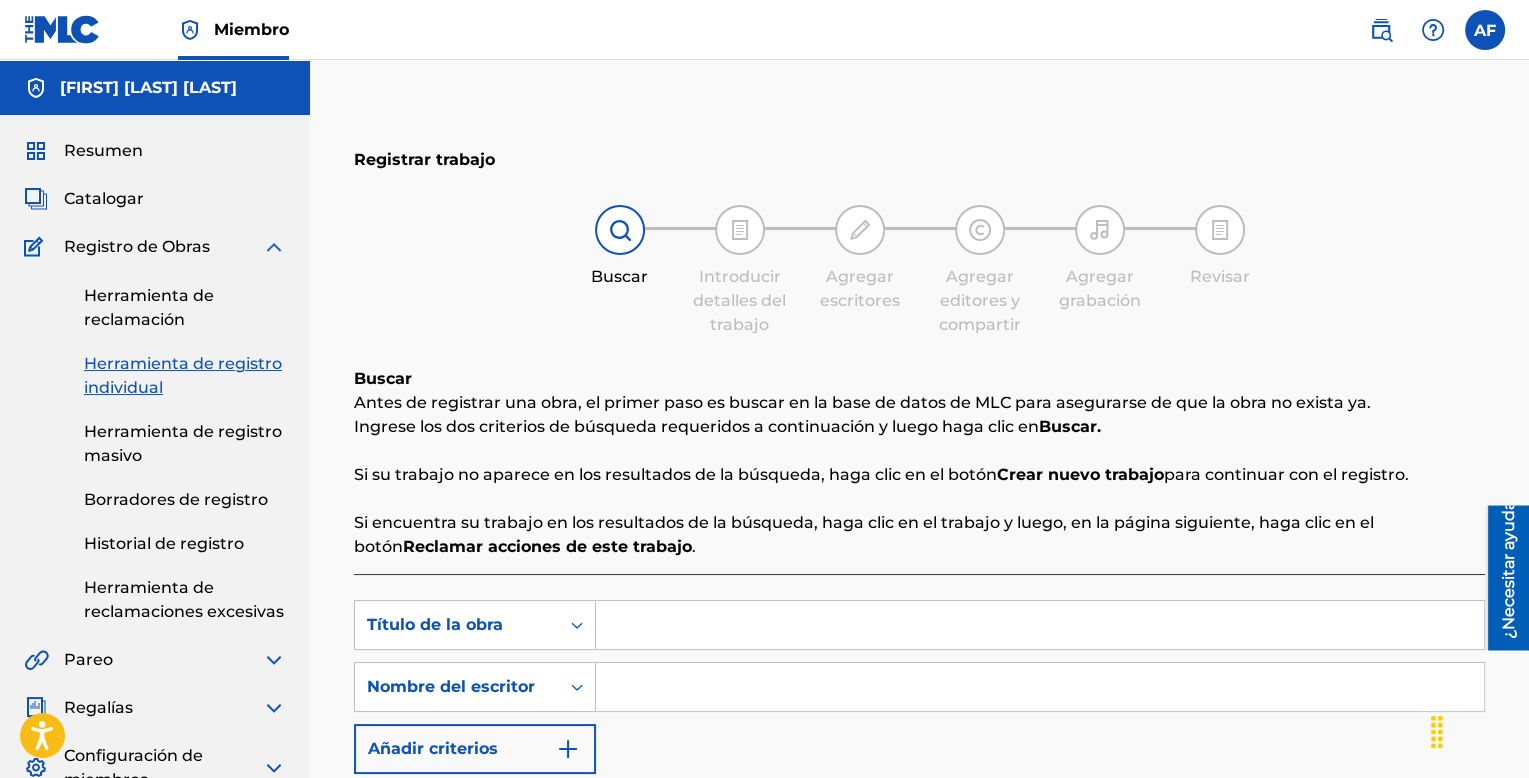 click at bounding box center [1040, 625] 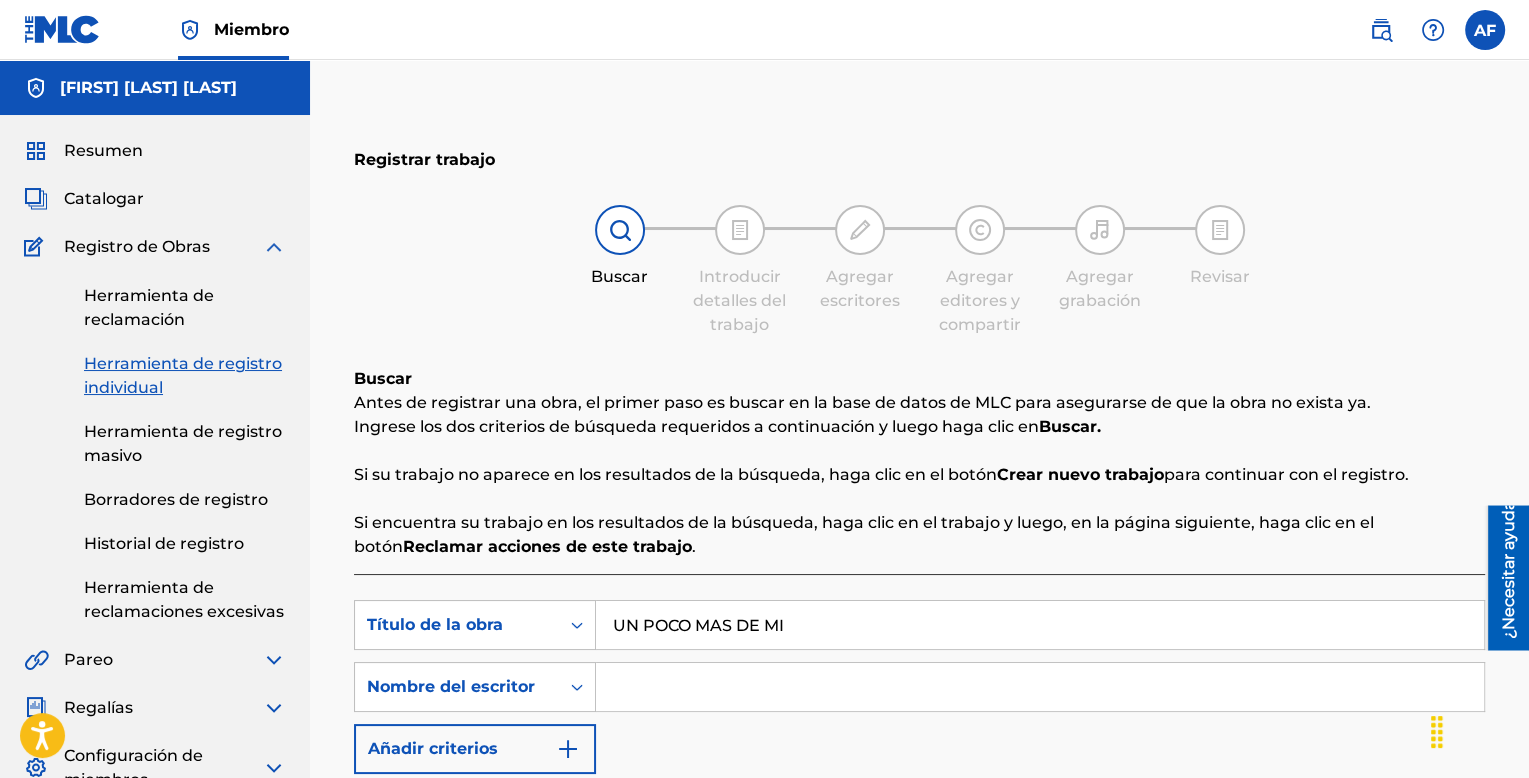type on "UN POCO MAS DE MI" 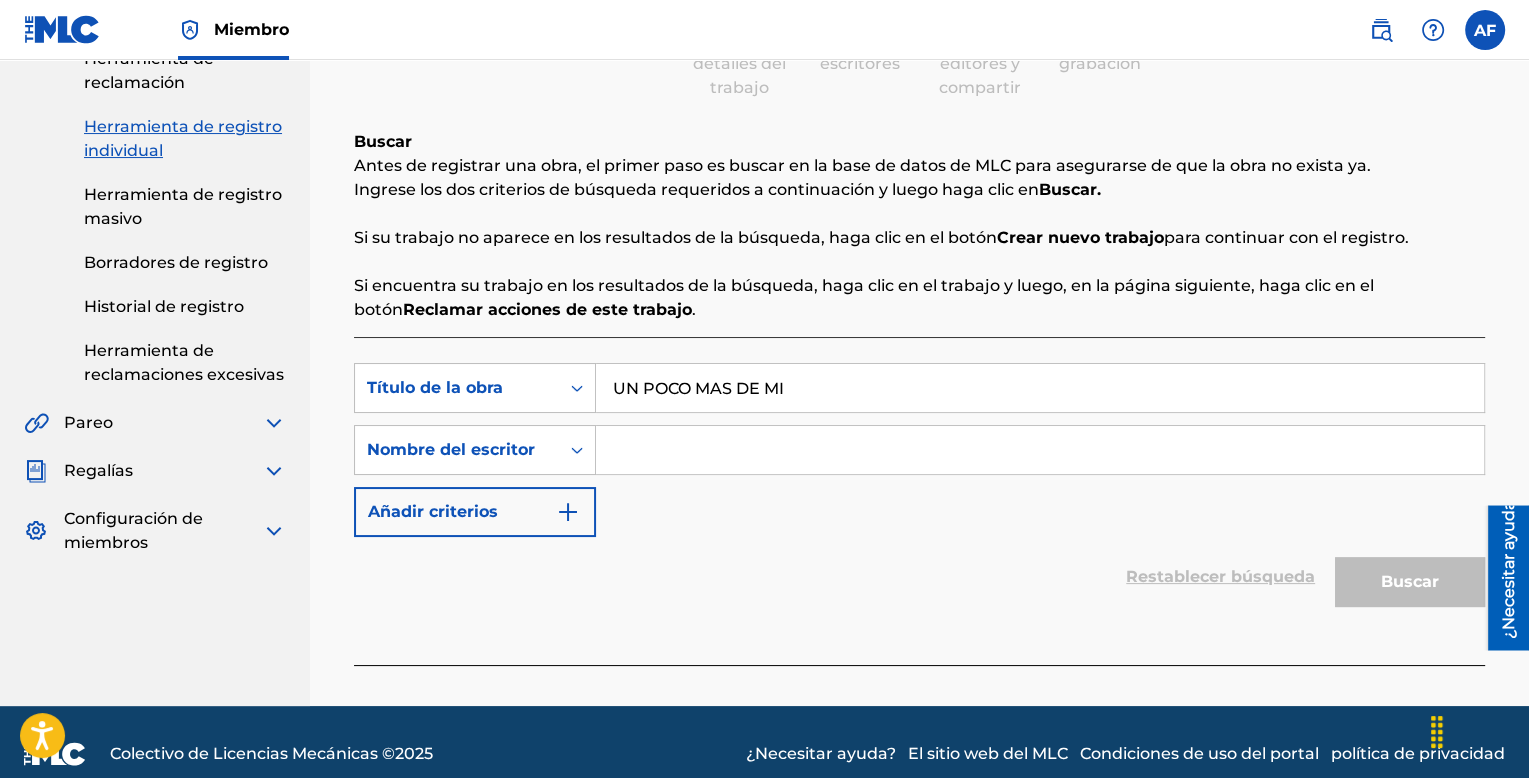scroll, scrollTop: 234, scrollLeft: 0, axis: vertical 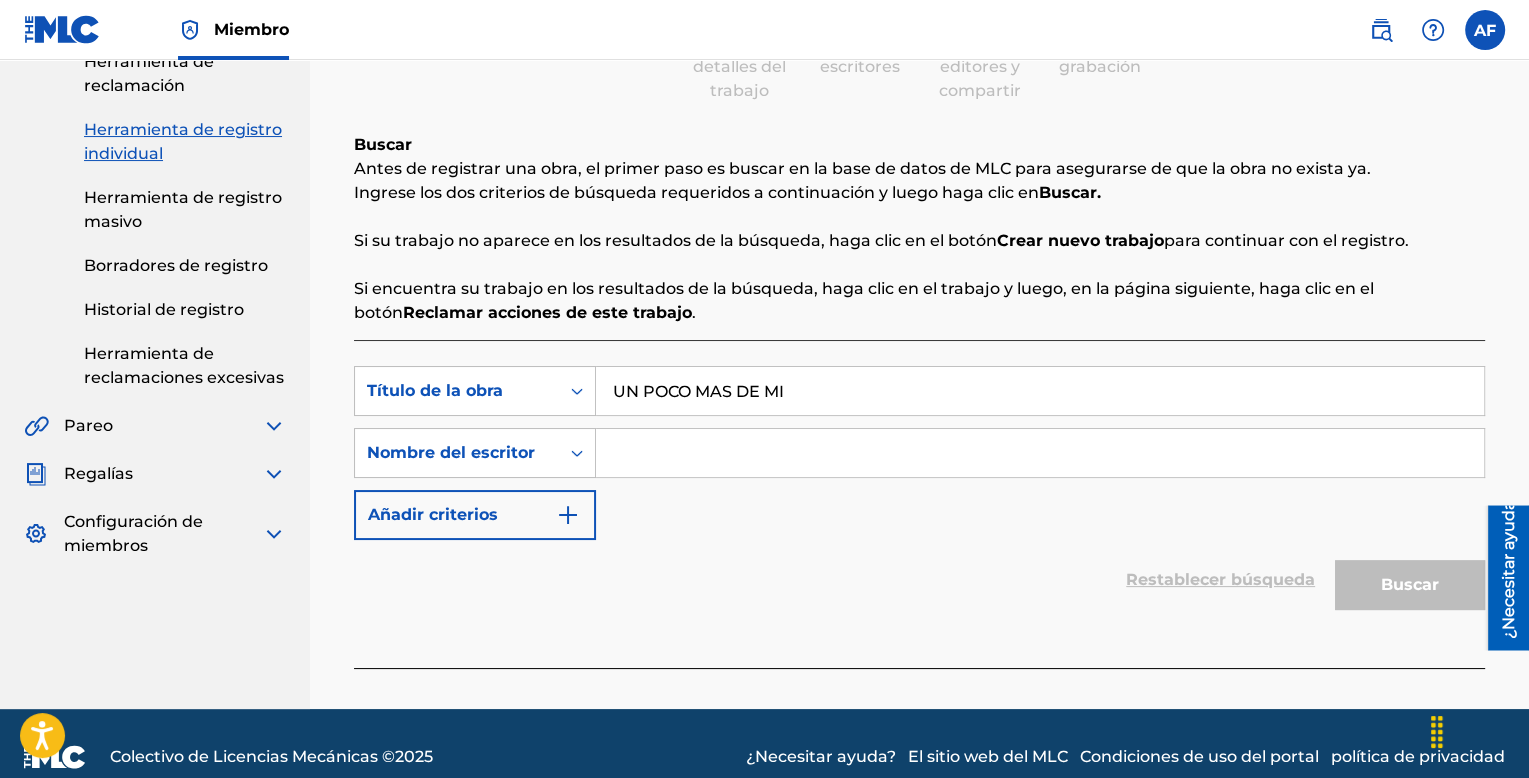 click at bounding box center (1040, 453) 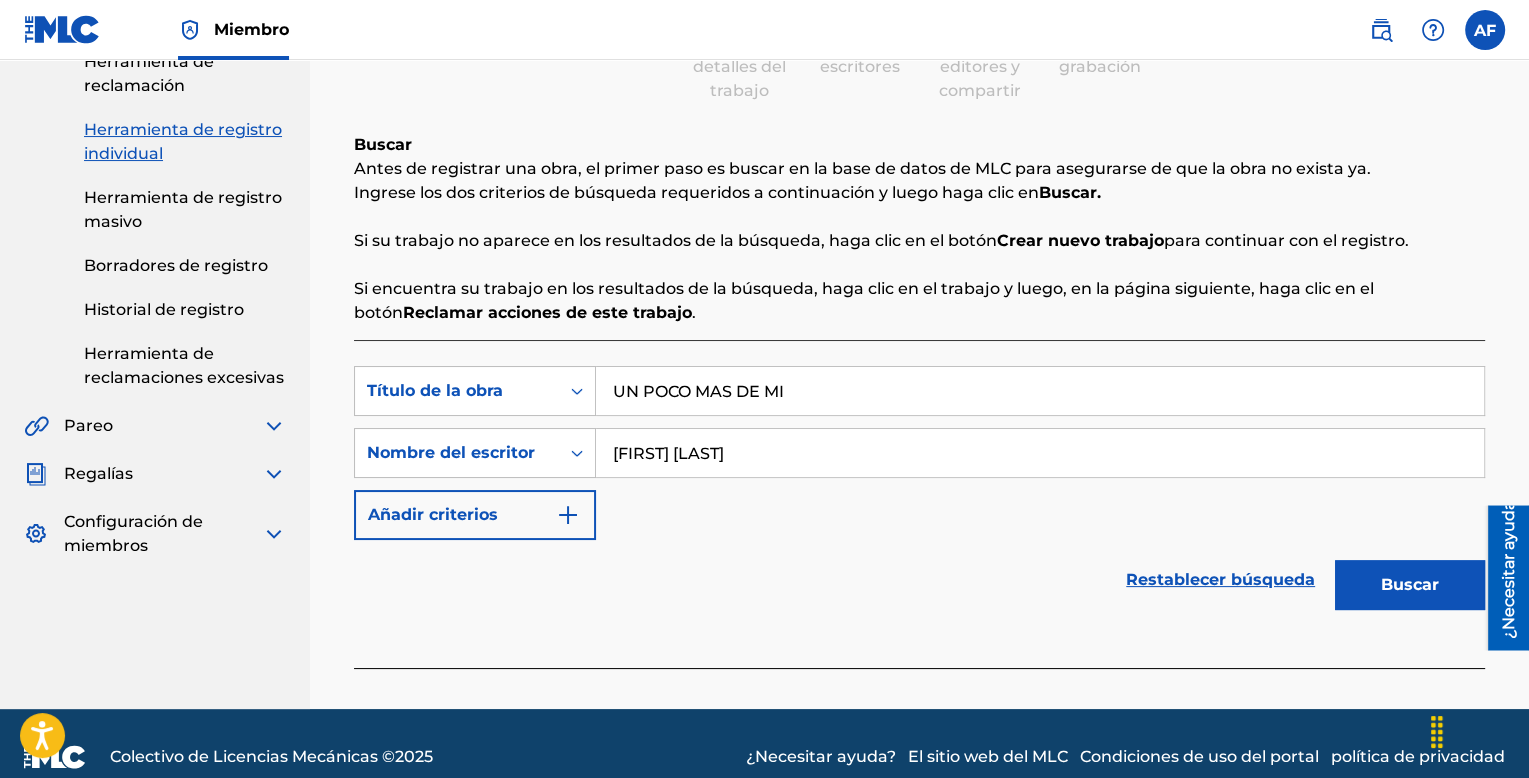type on "[FIRST] [LAST]" 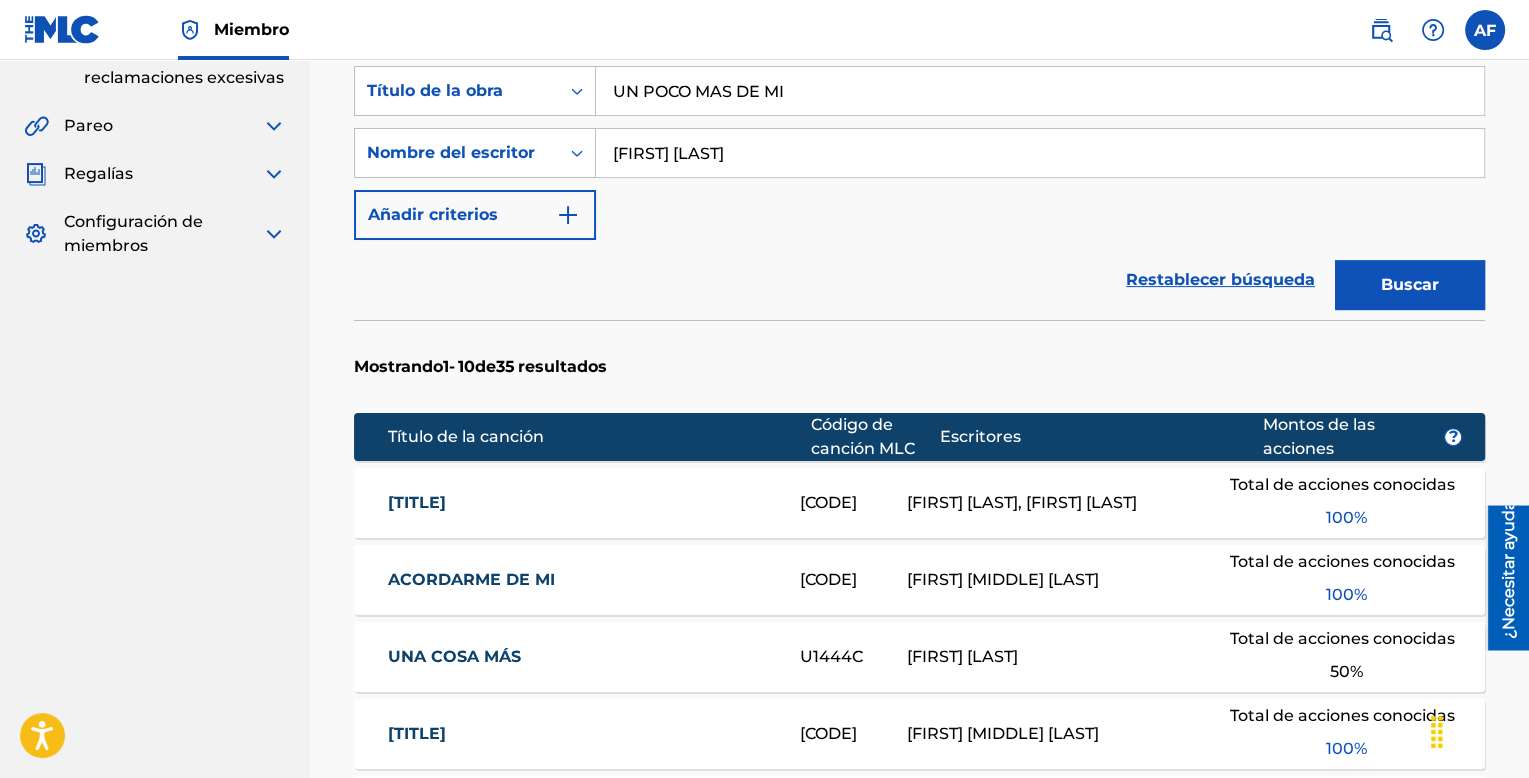 scroll, scrollTop: 622, scrollLeft: 0, axis: vertical 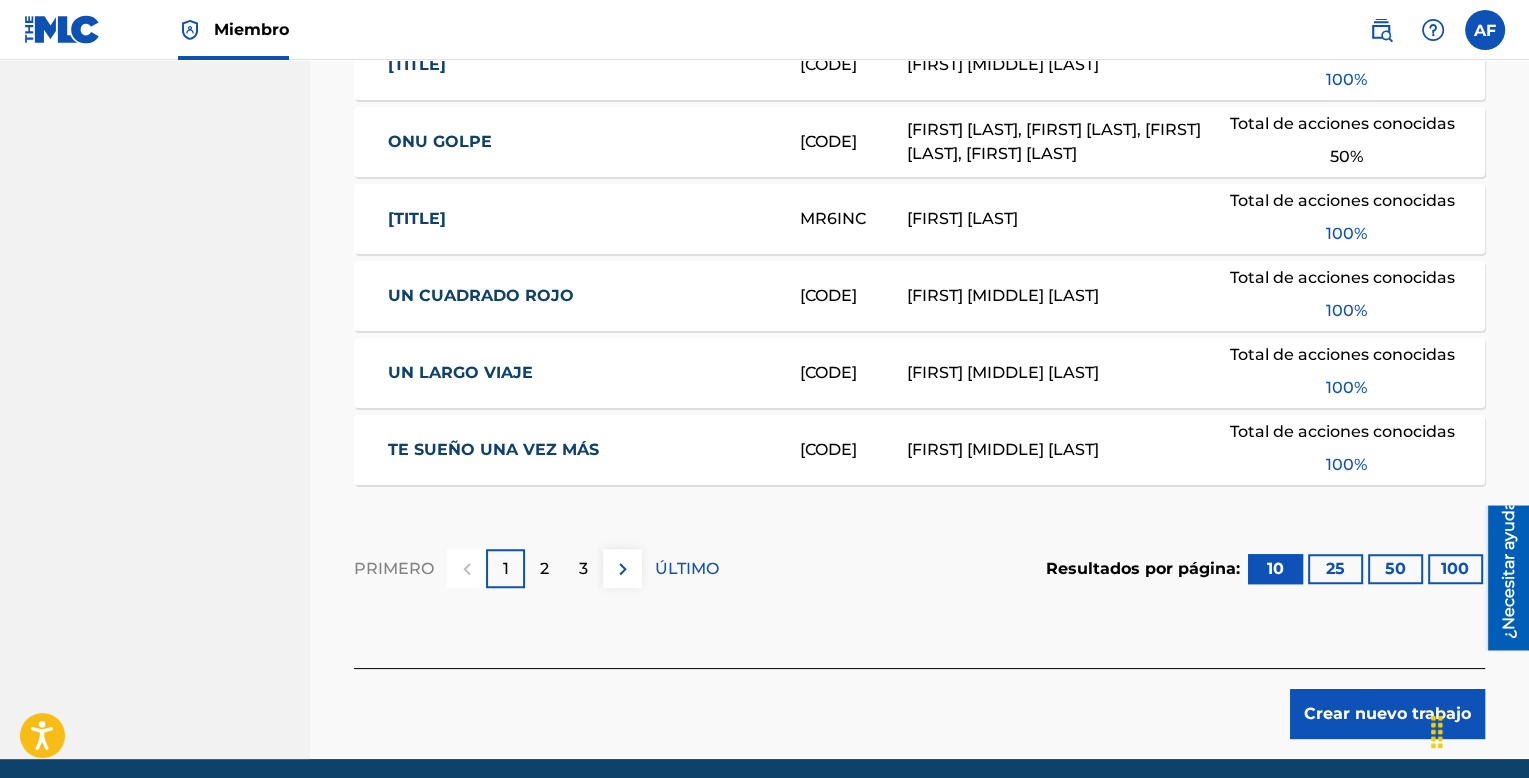 click on "Crear nuevo trabajo" at bounding box center (1387, 714) 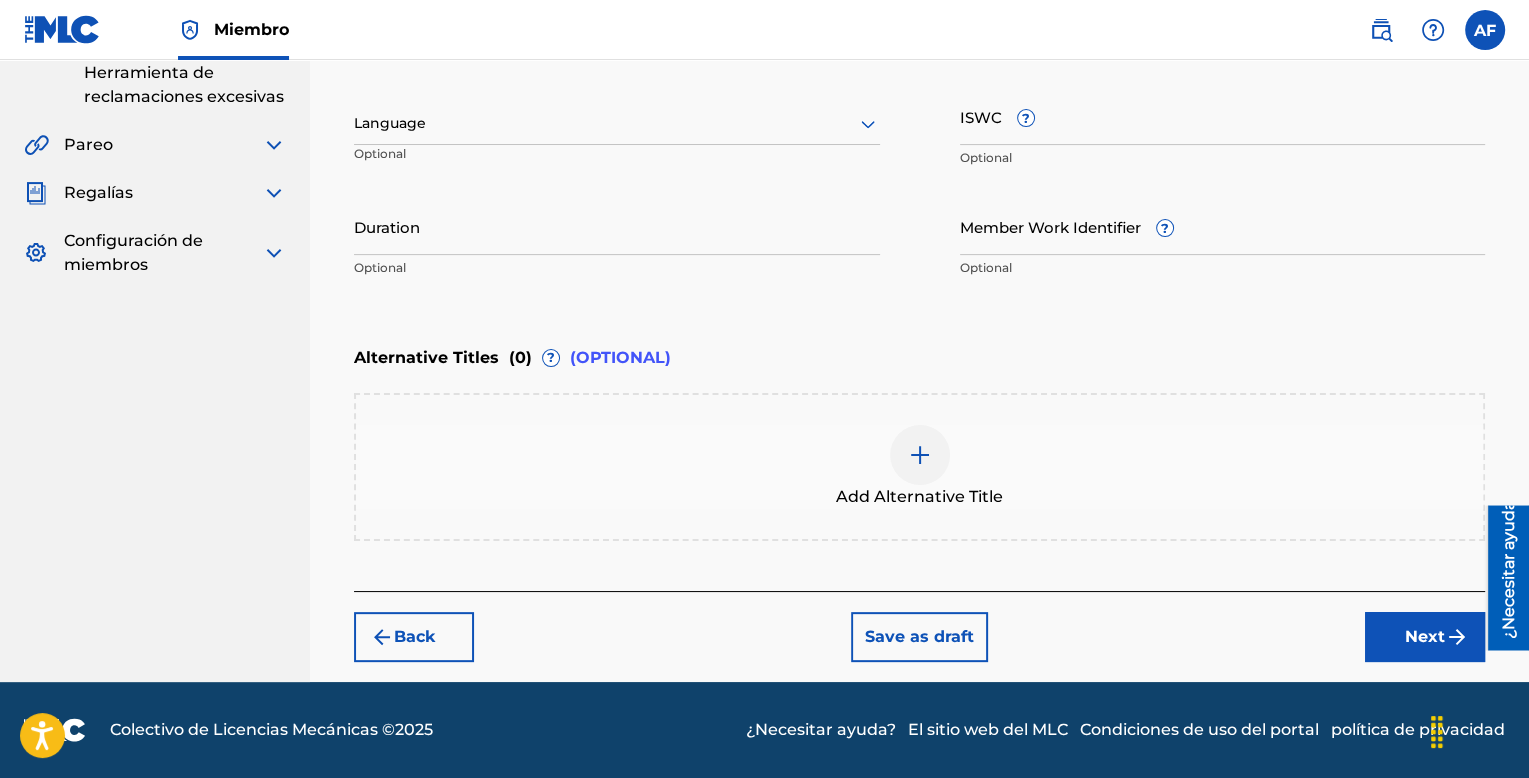 scroll, scrollTop: 513, scrollLeft: 0, axis: vertical 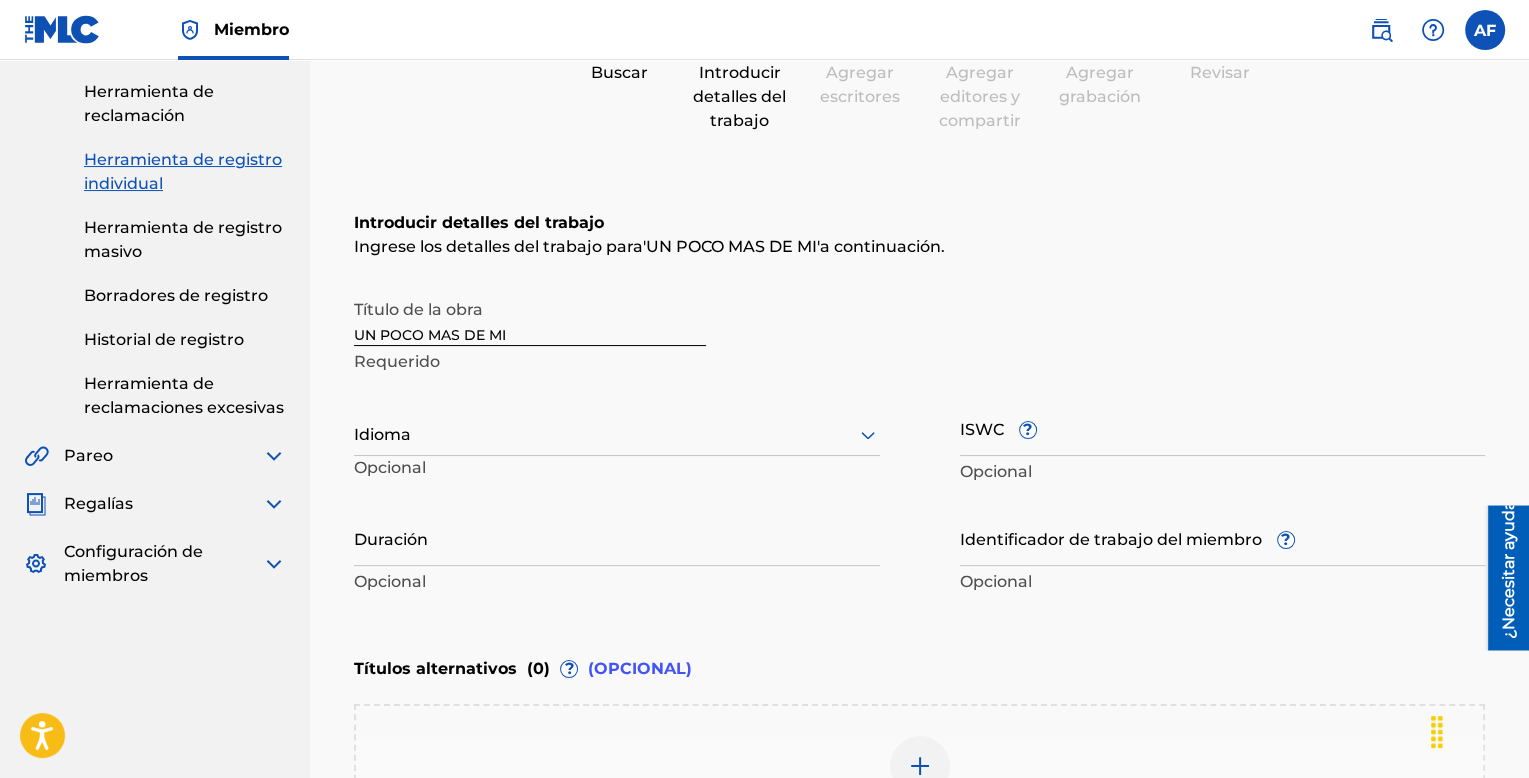 click at bounding box center [617, 434] 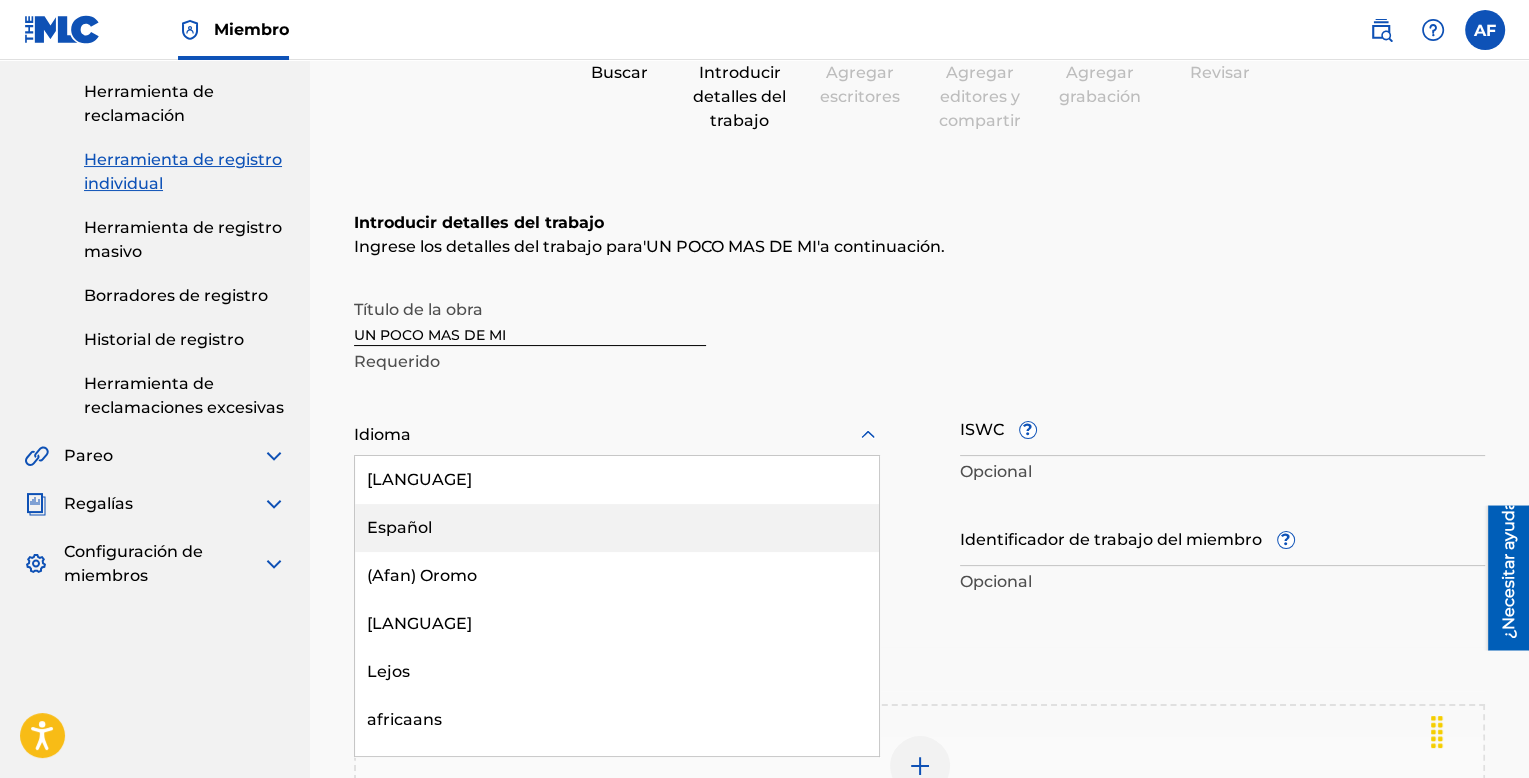 click on "Español" at bounding box center (617, 528) 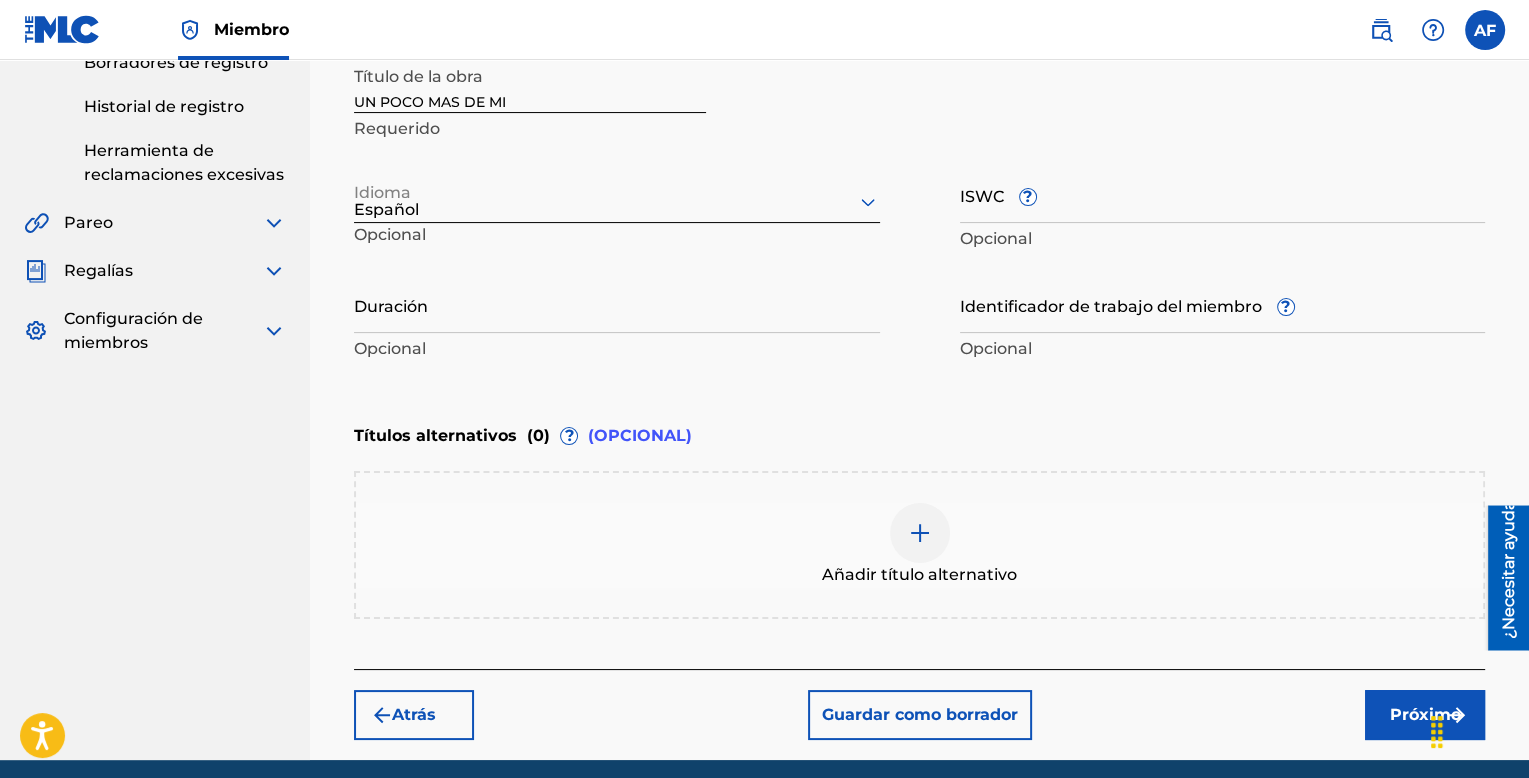 scroll, scrollTop: 451, scrollLeft: 0, axis: vertical 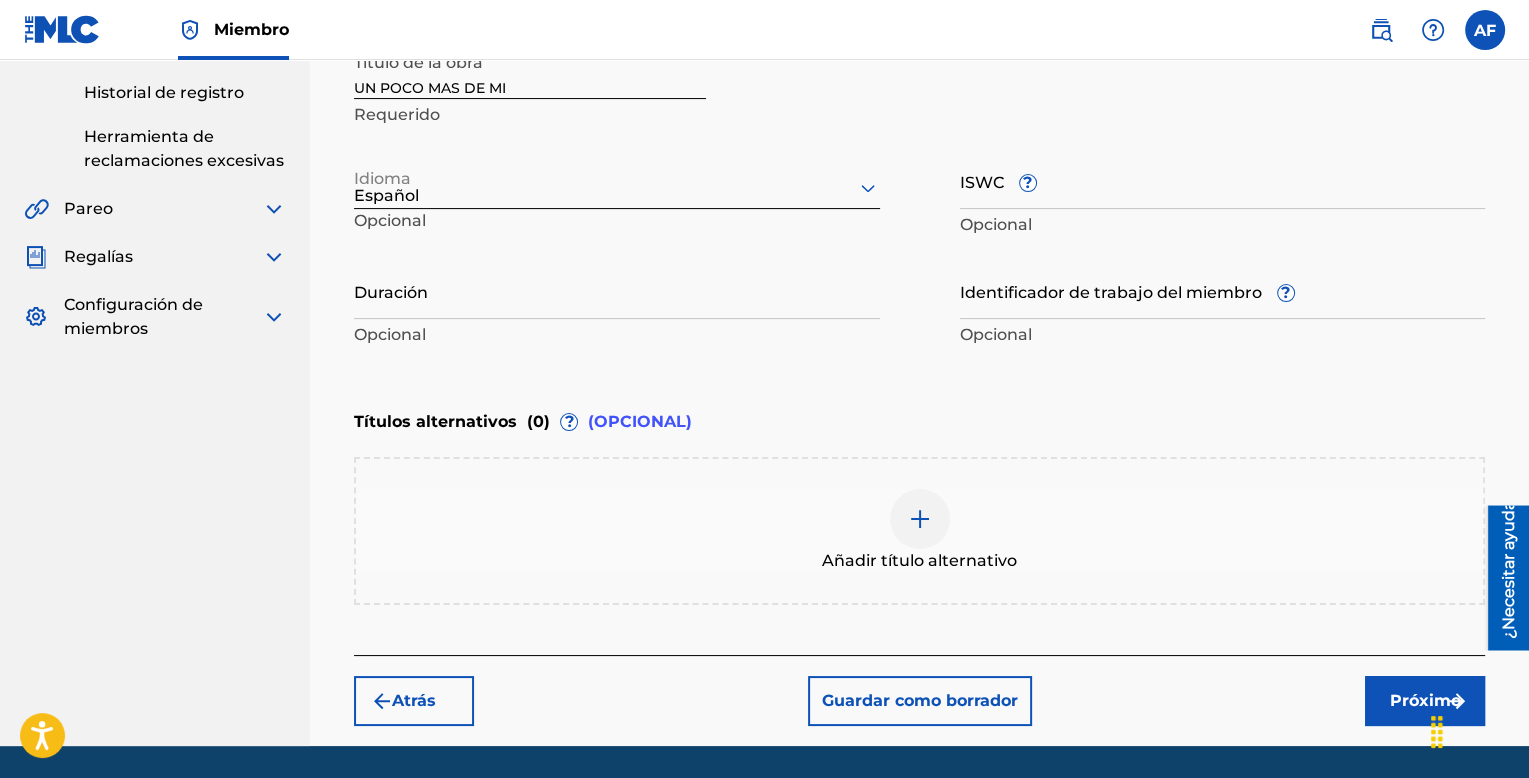 click on "Duración" at bounding box center [617, 290] 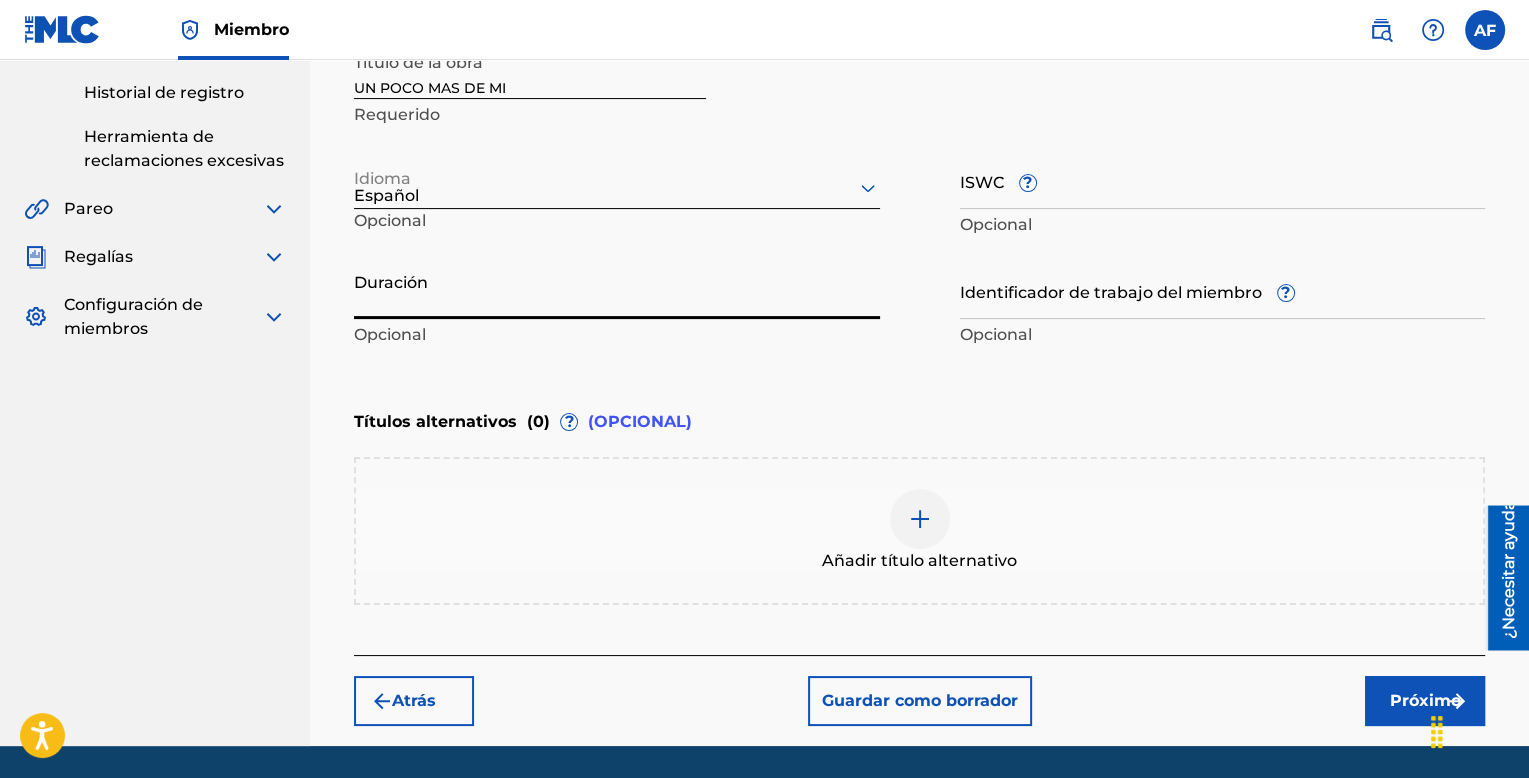 click on "Duración" at bounding box center [617, 290] 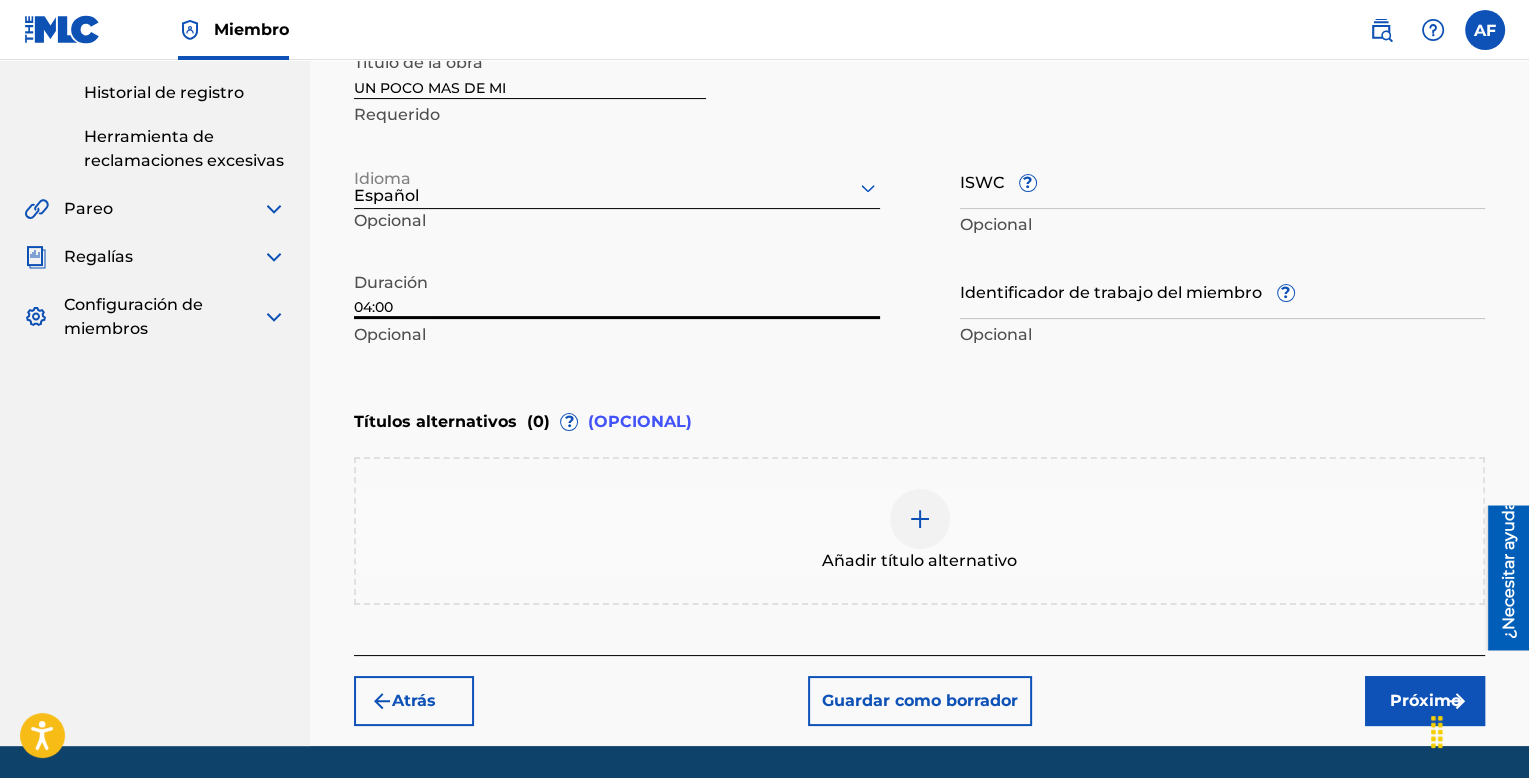type on "04:00" 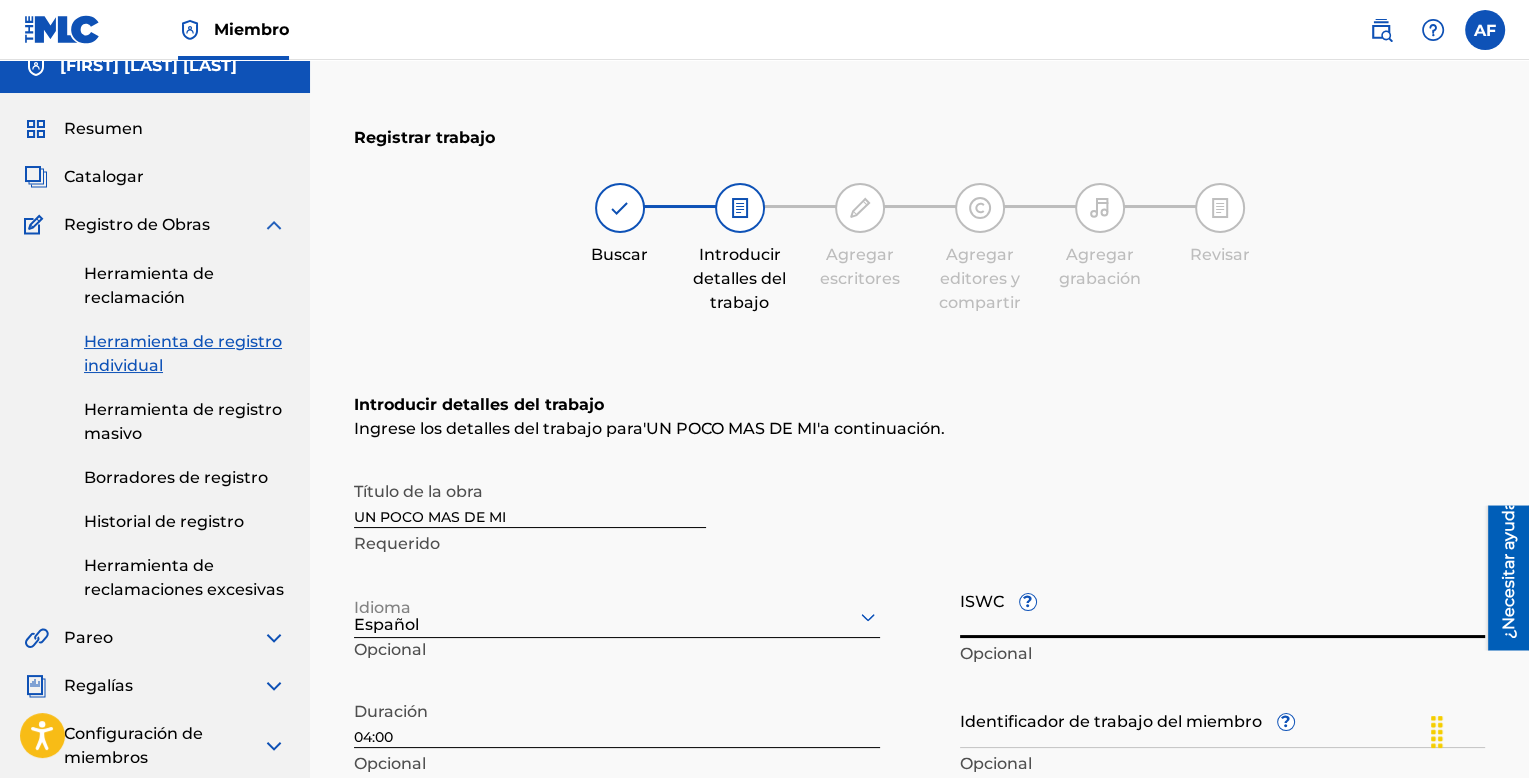 scroll, scrollTop: 0, scrollLeft: 0, axis: both 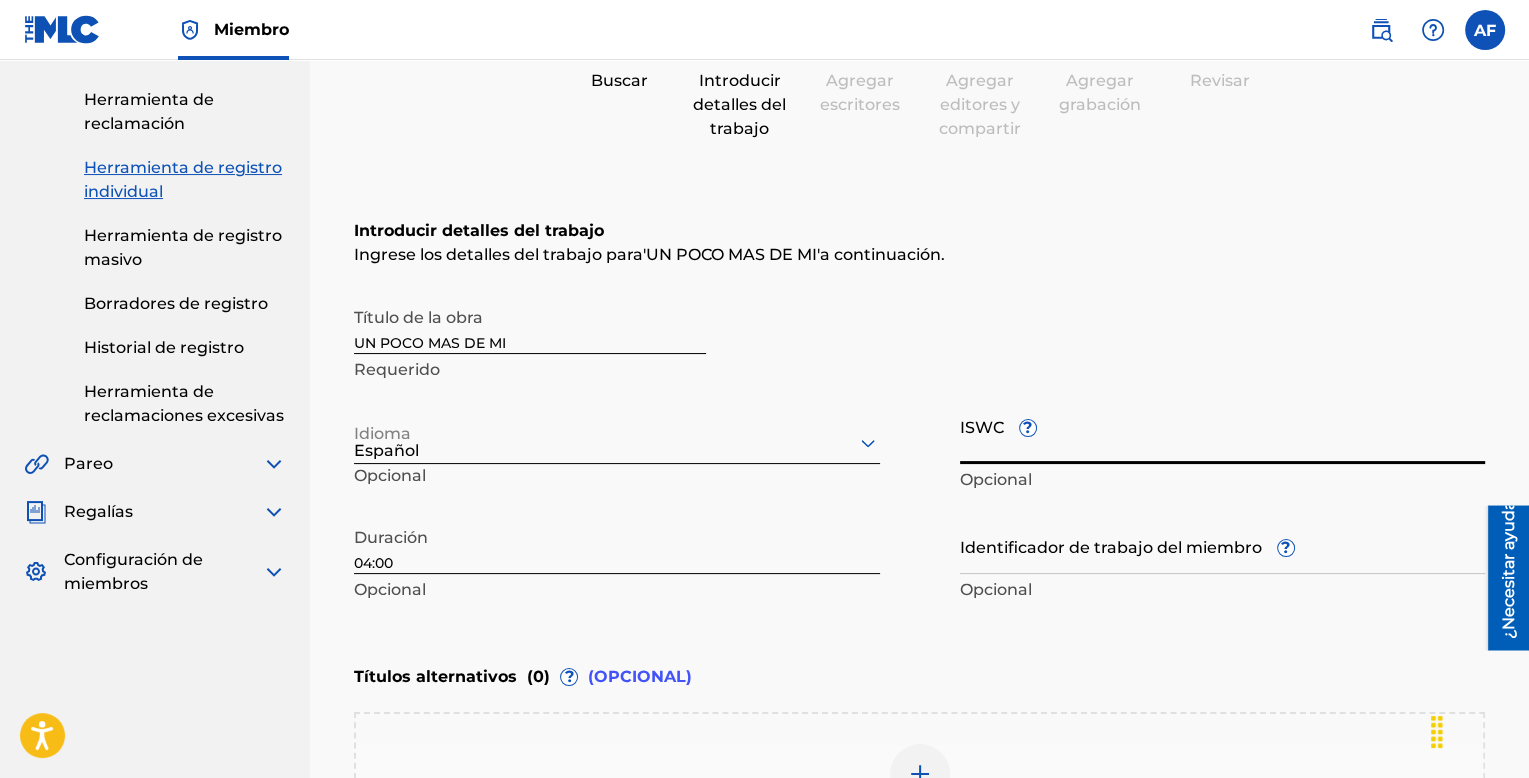 click on "ISWC   ?" at bounding box center [1223, 435] 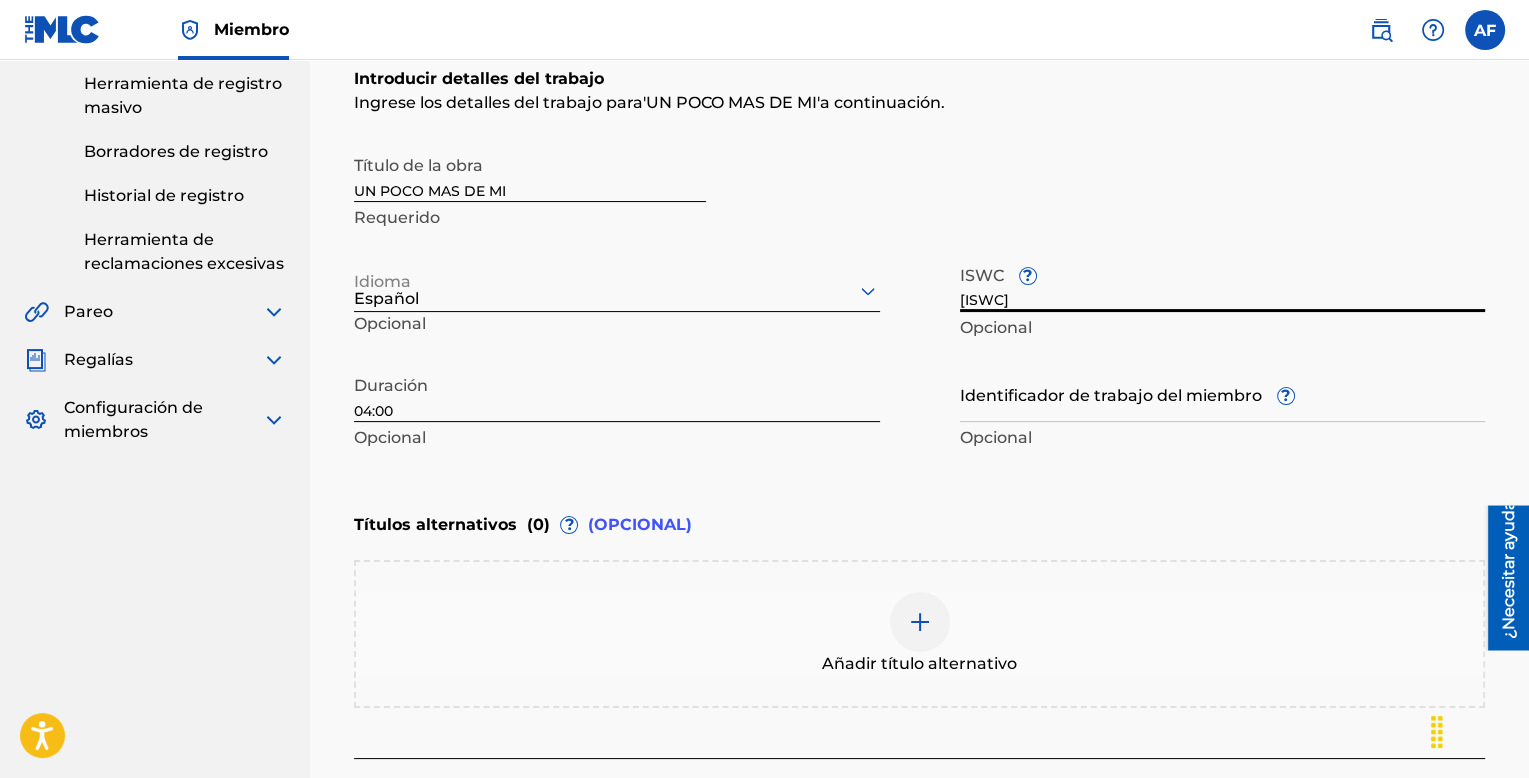 scroll, scrollTop: 359, scrollLeft: 0, axis: vertical 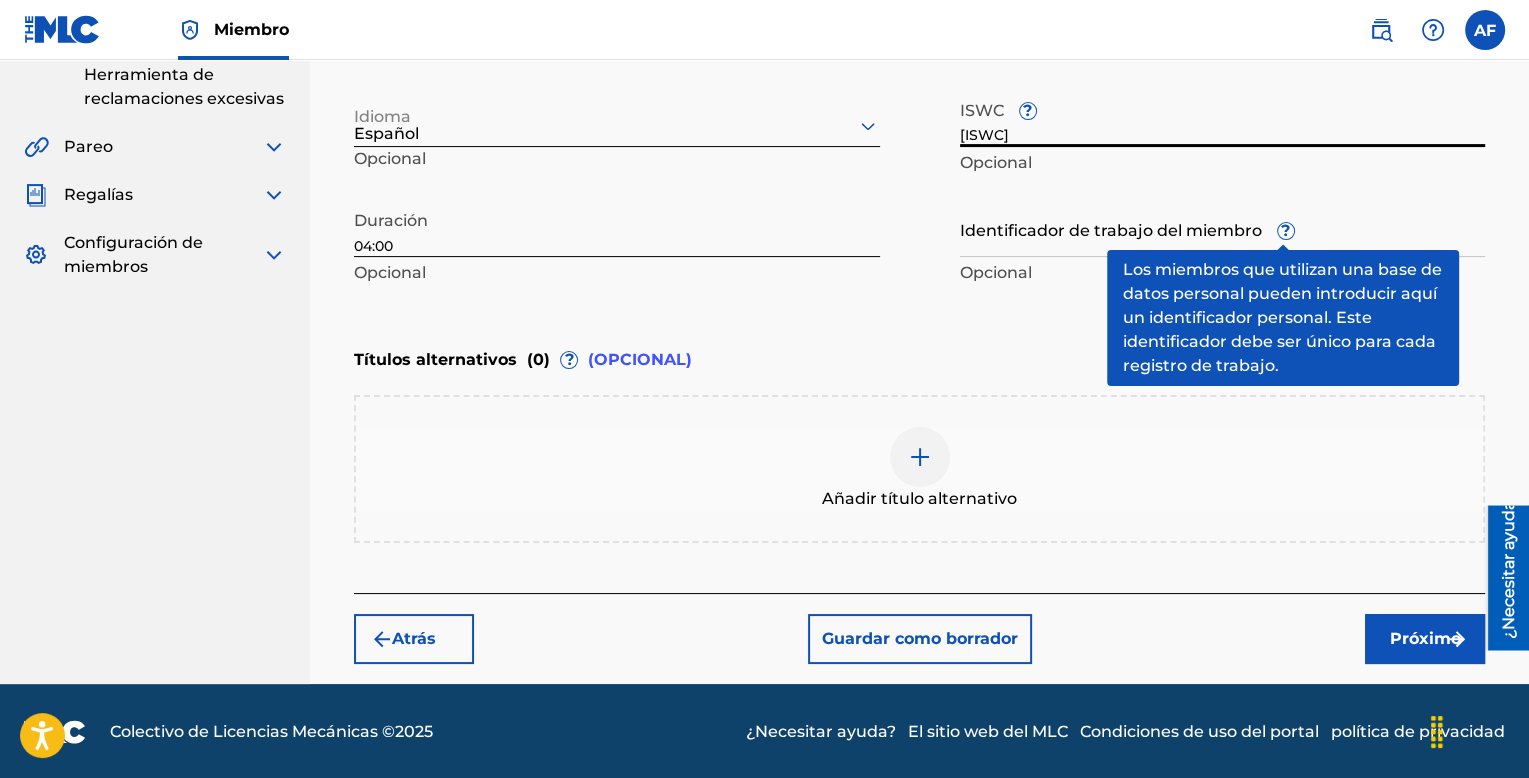 type on "[ISWC]" 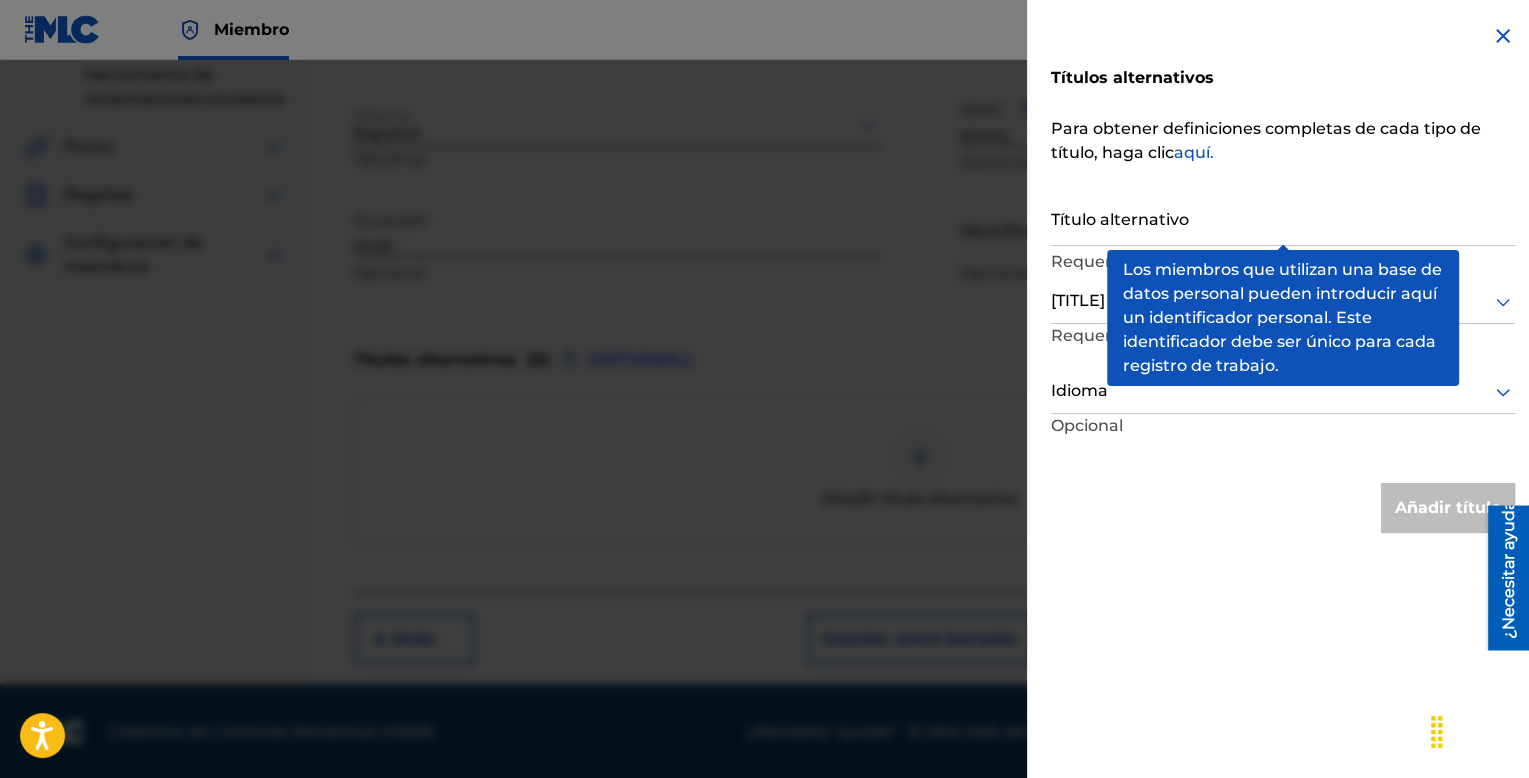 click on "Título alternativo" at bounding box center [1283, 217] 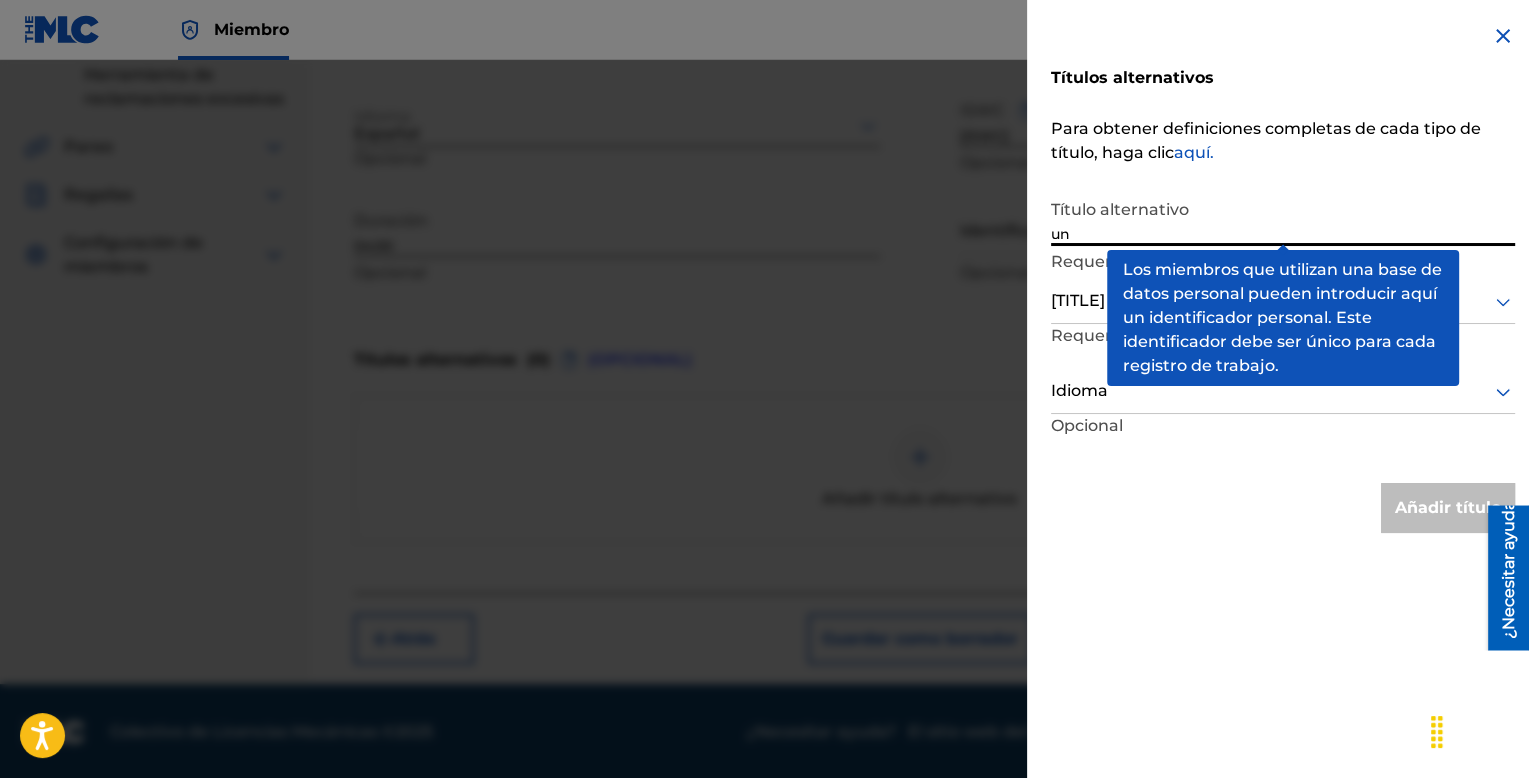 type on "u" 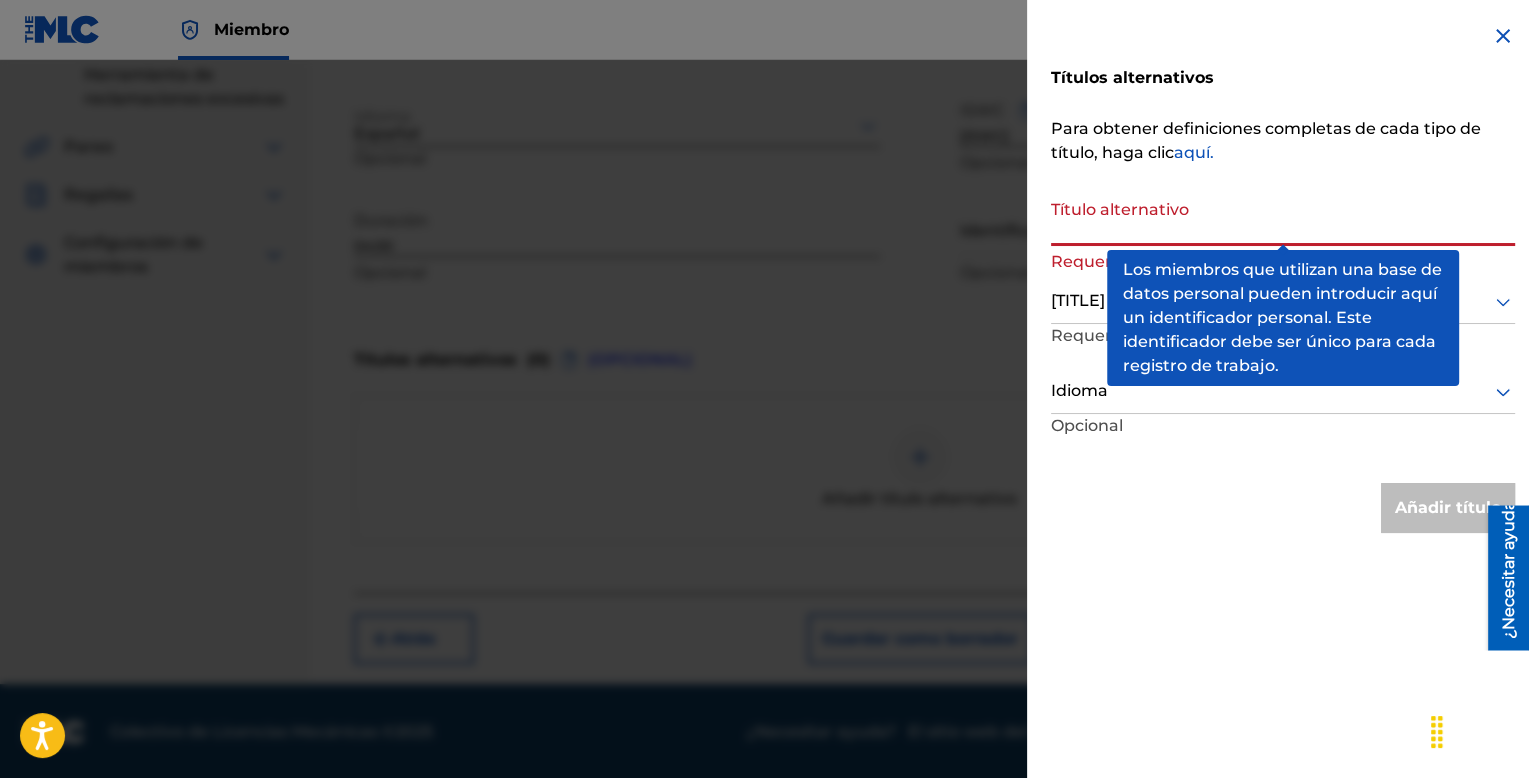 click on "[TITLE]" at bounding box center (1283, 301) 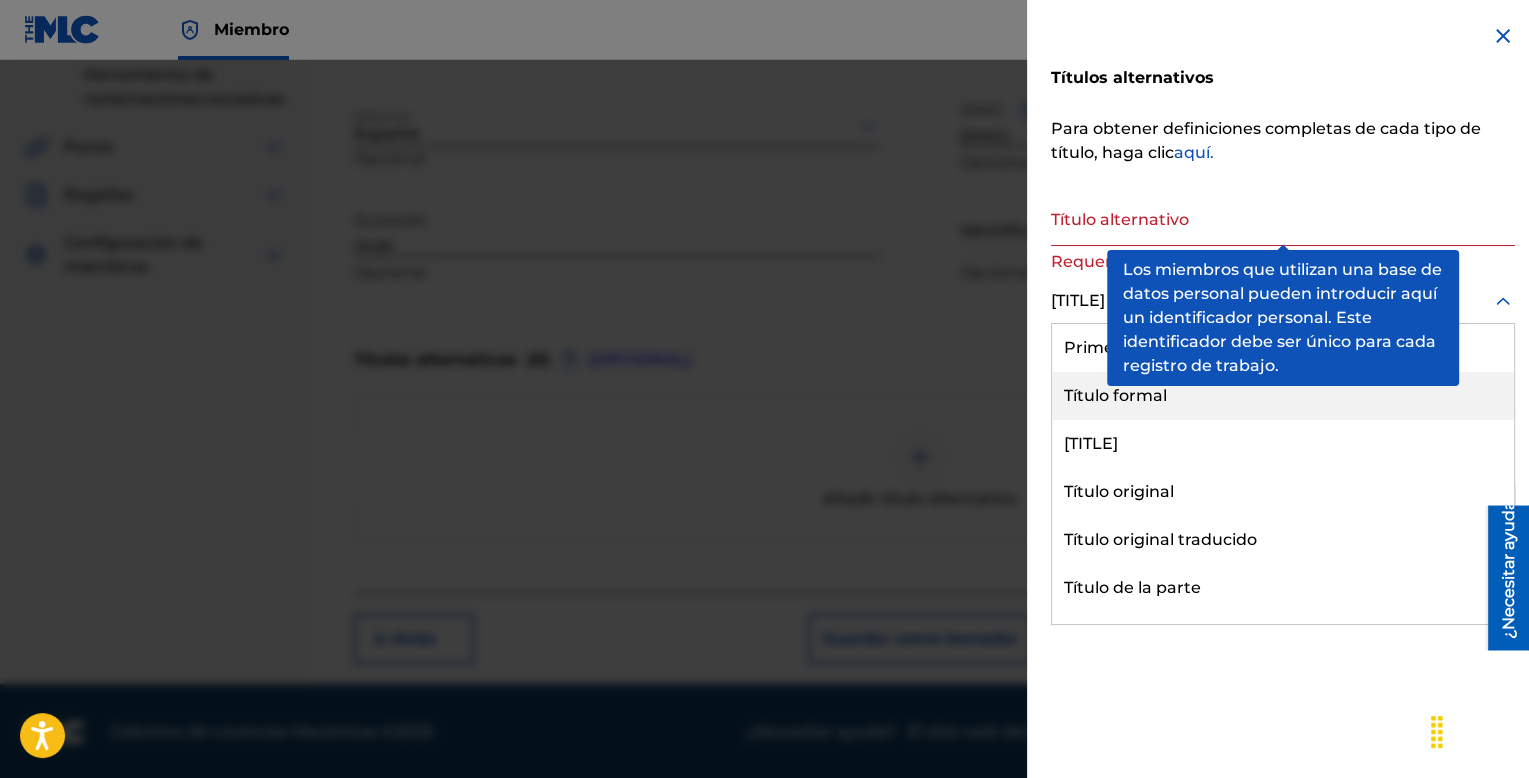 click on "Título formal" at bounding box center (1283, 396) 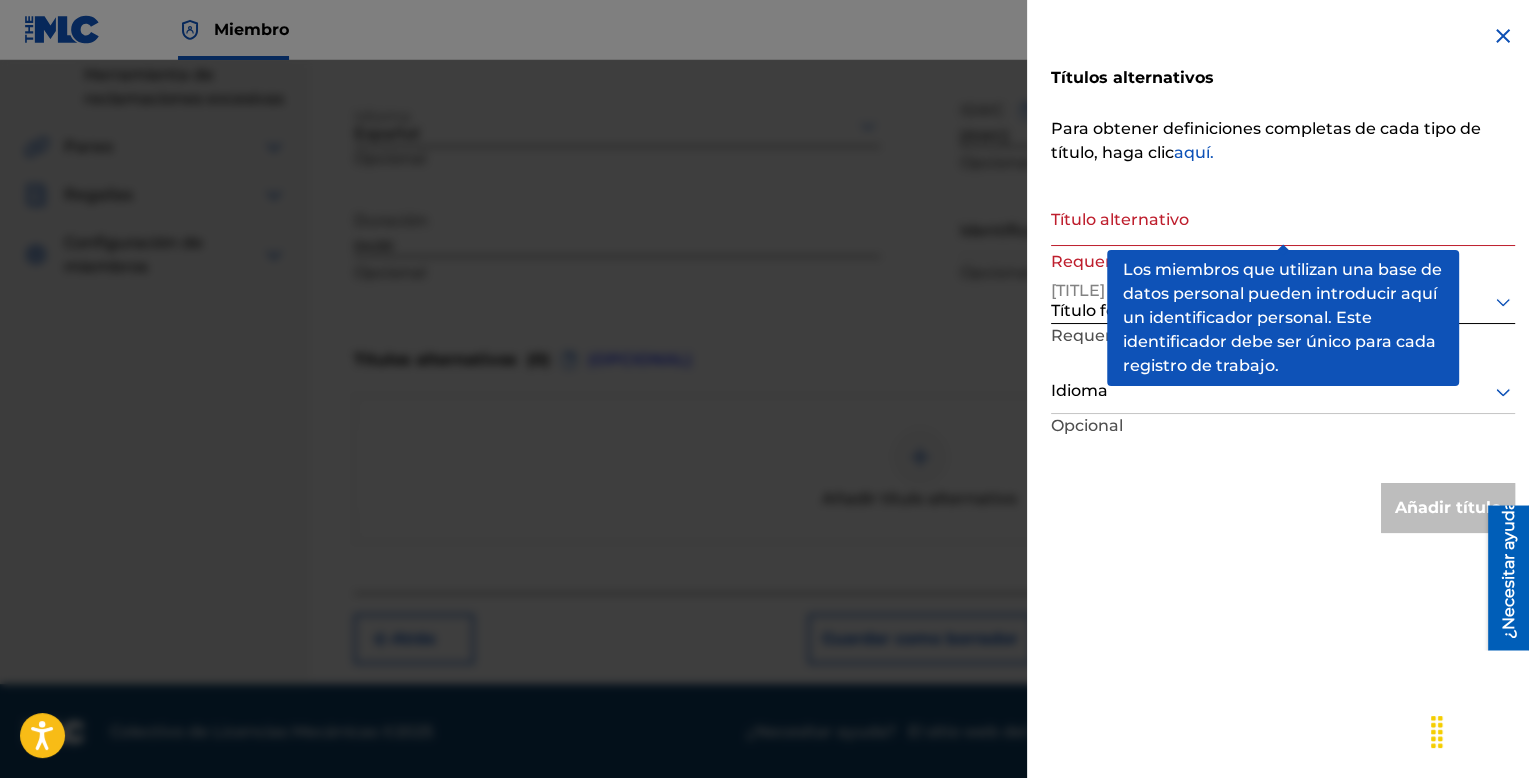 click on "Título formal" at bounding box center [1283, 311] 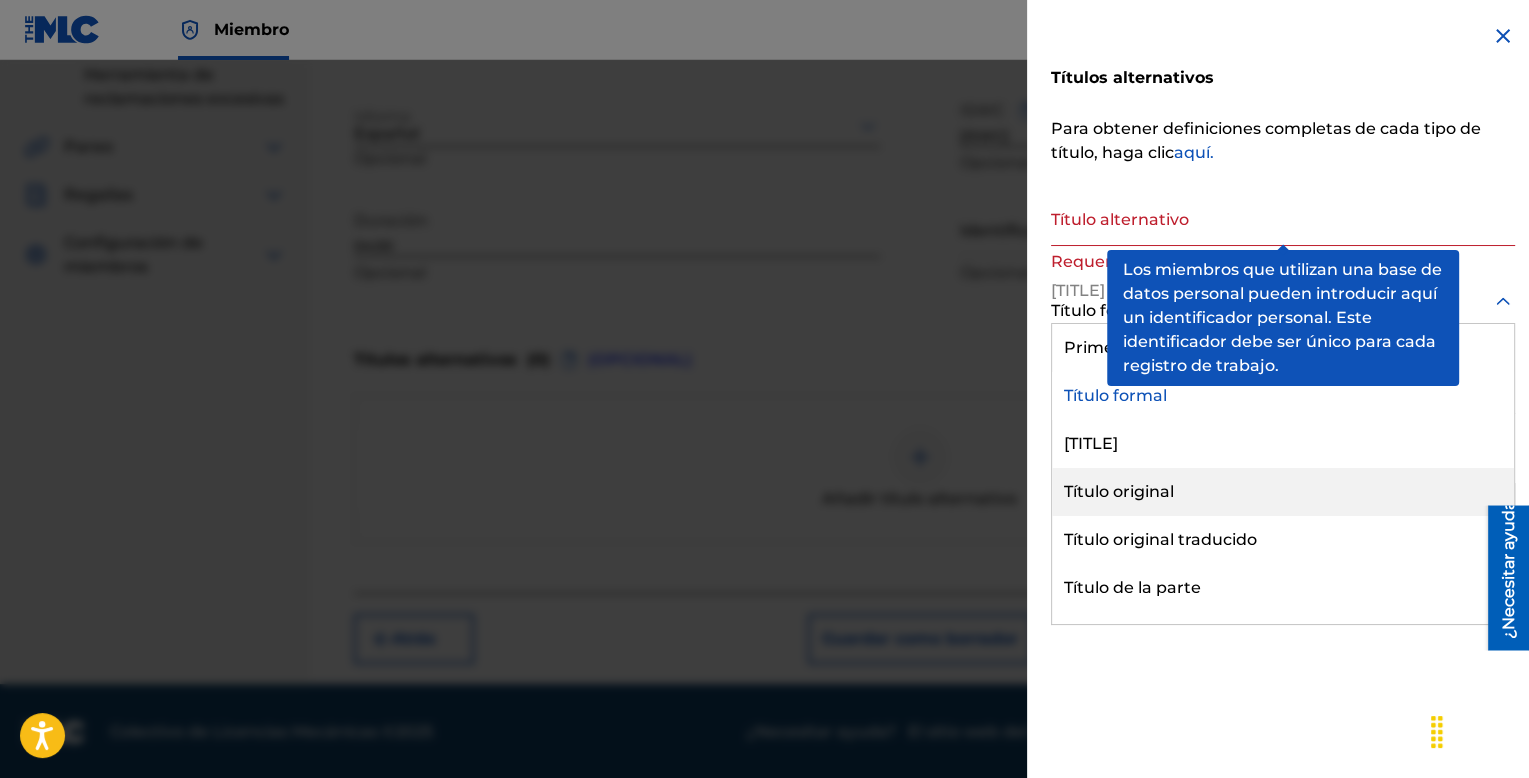 click on "Título original" at bounding box center [1119, 491] 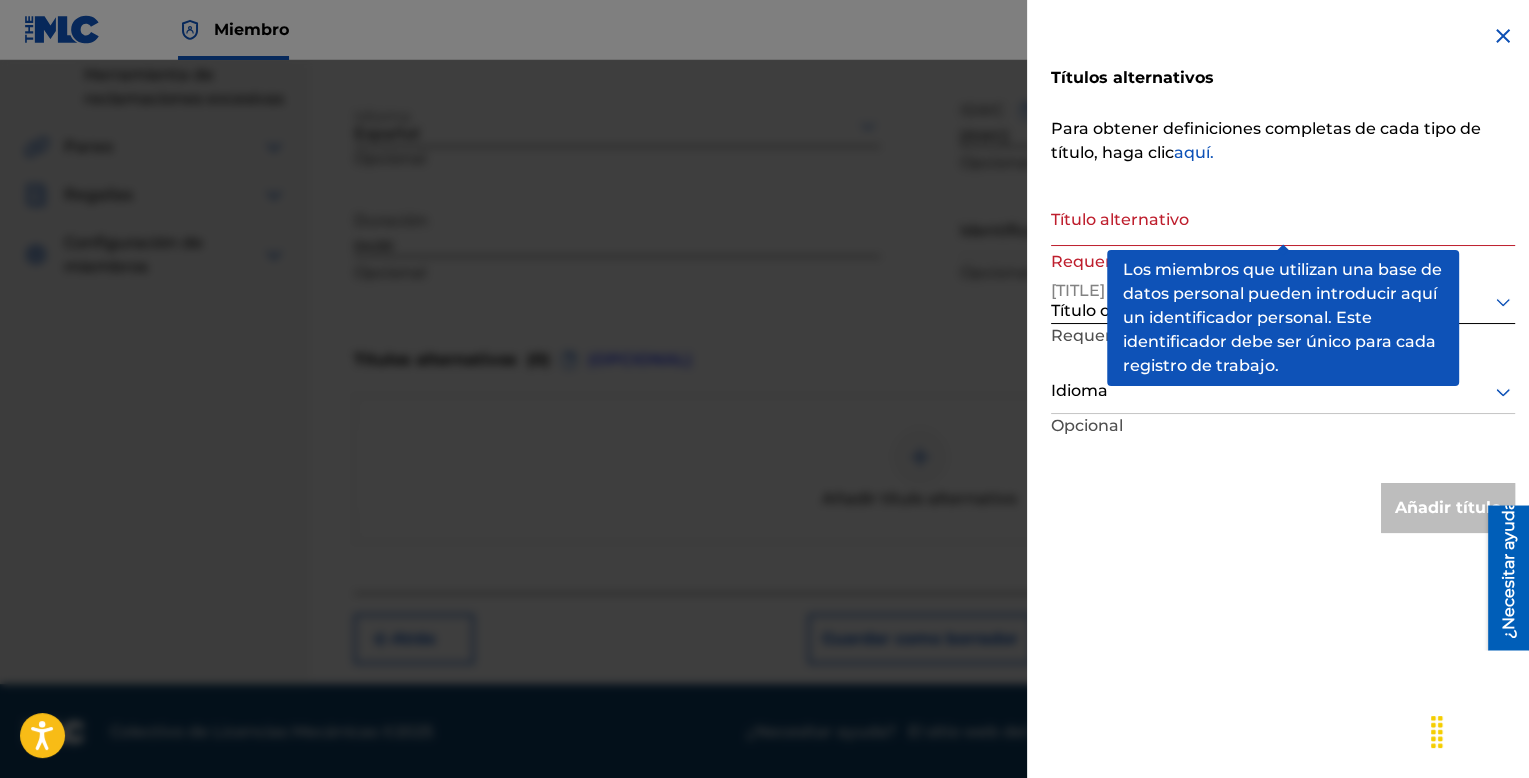 click on "Título alternativo" at bounding box center (1283, 217) 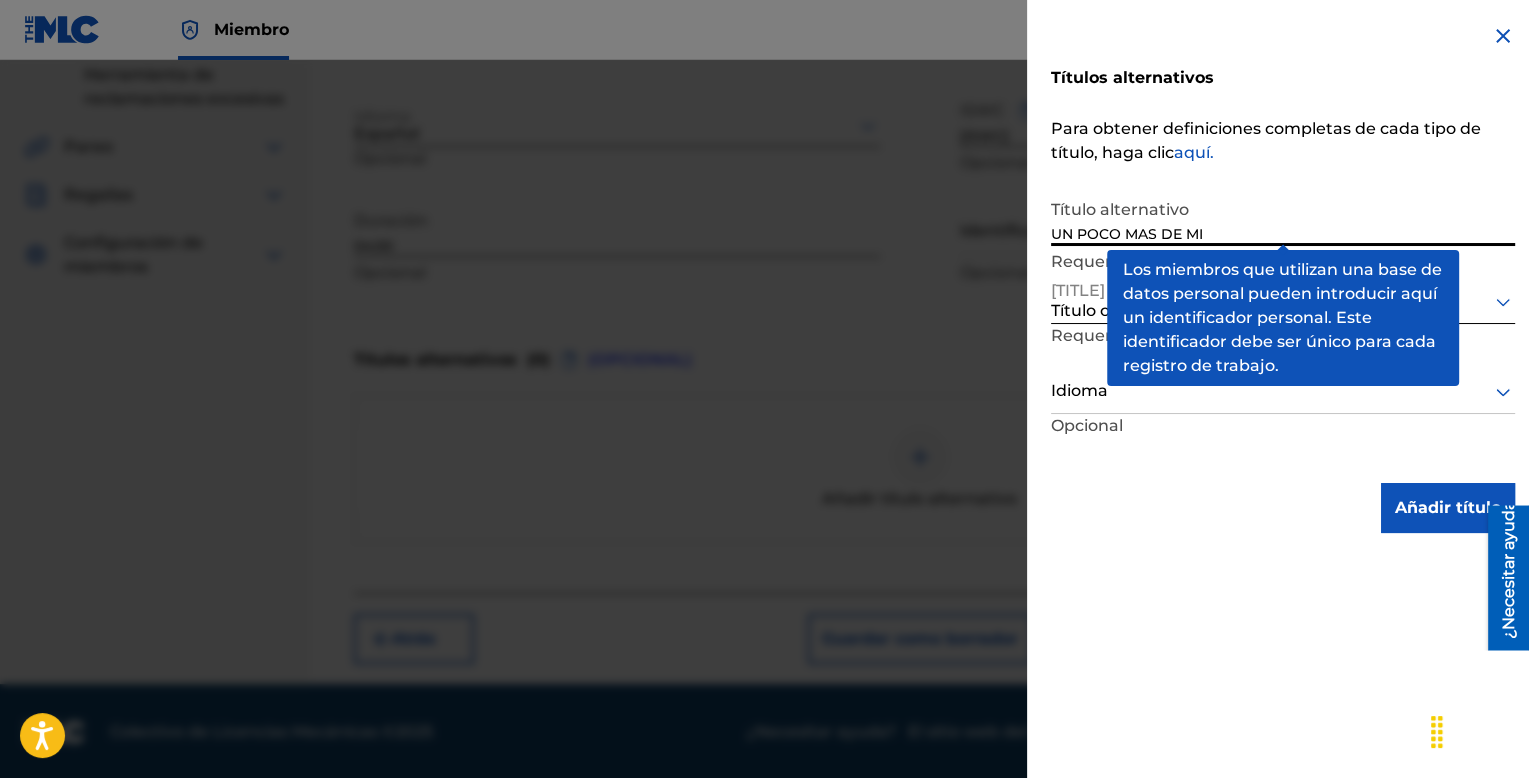 type on "UN POCO MAS DE MI" 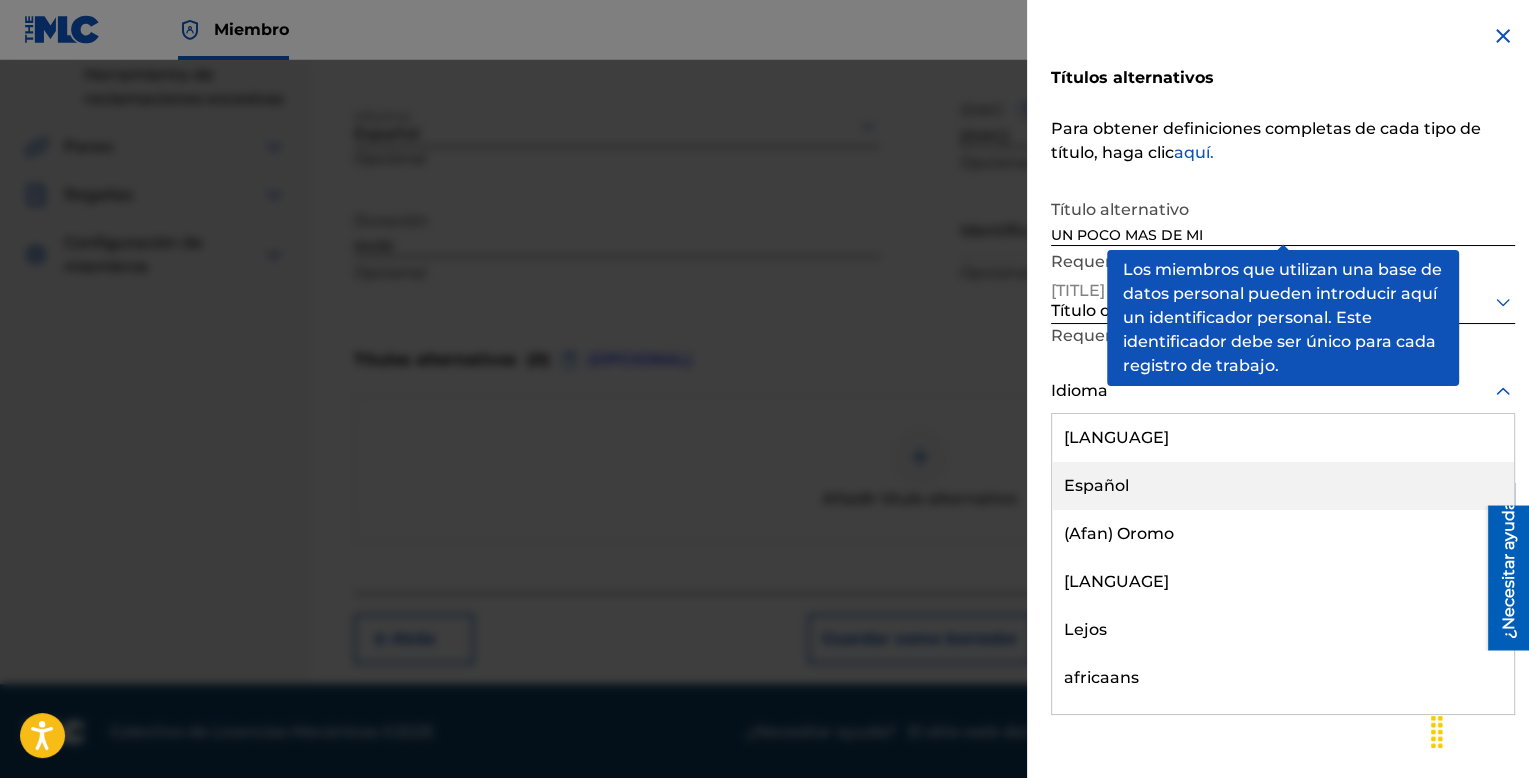 click on "Español" at bounding box center [1096, 485] 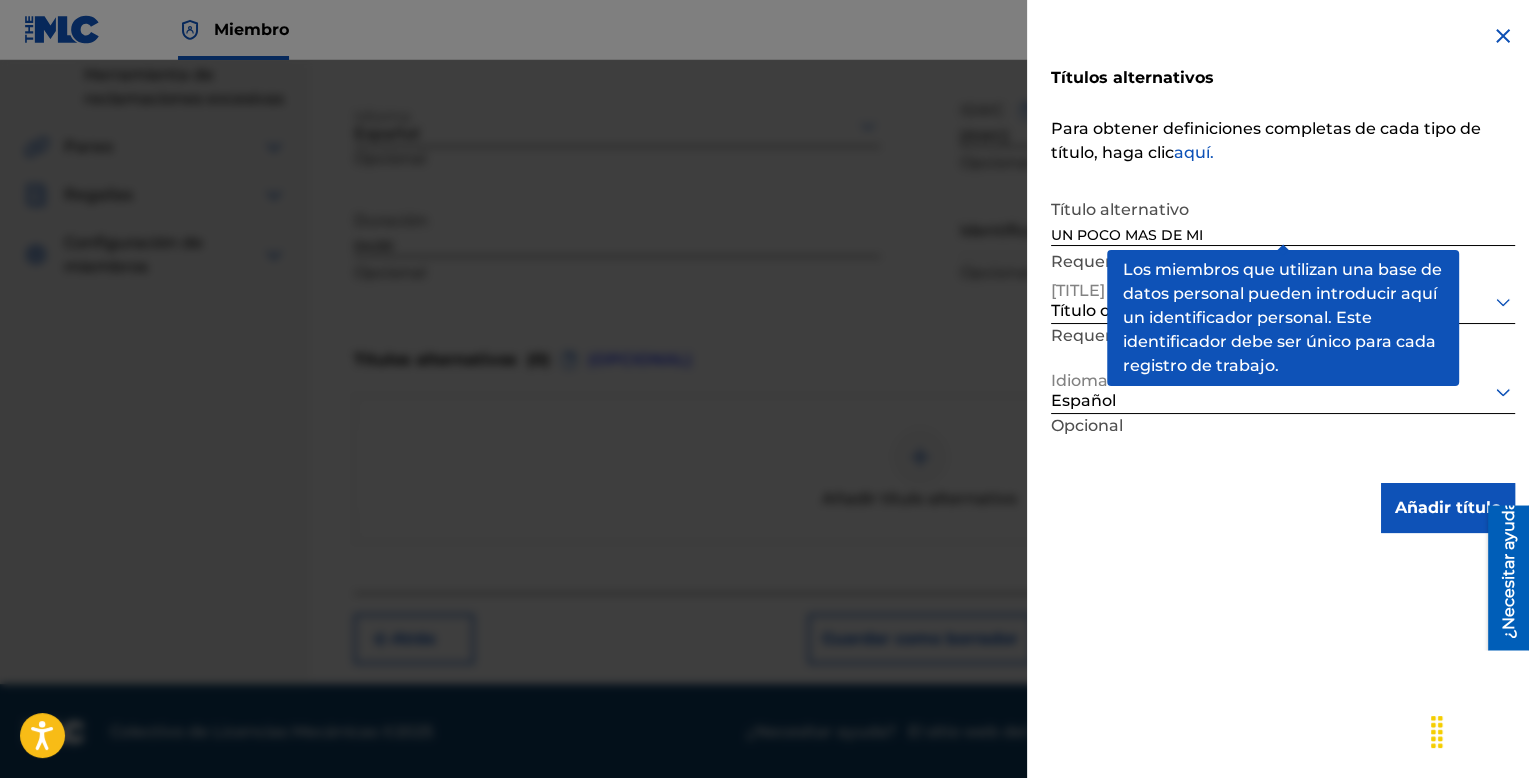 click on "Añadir título" at bounding box center (1448, 507) 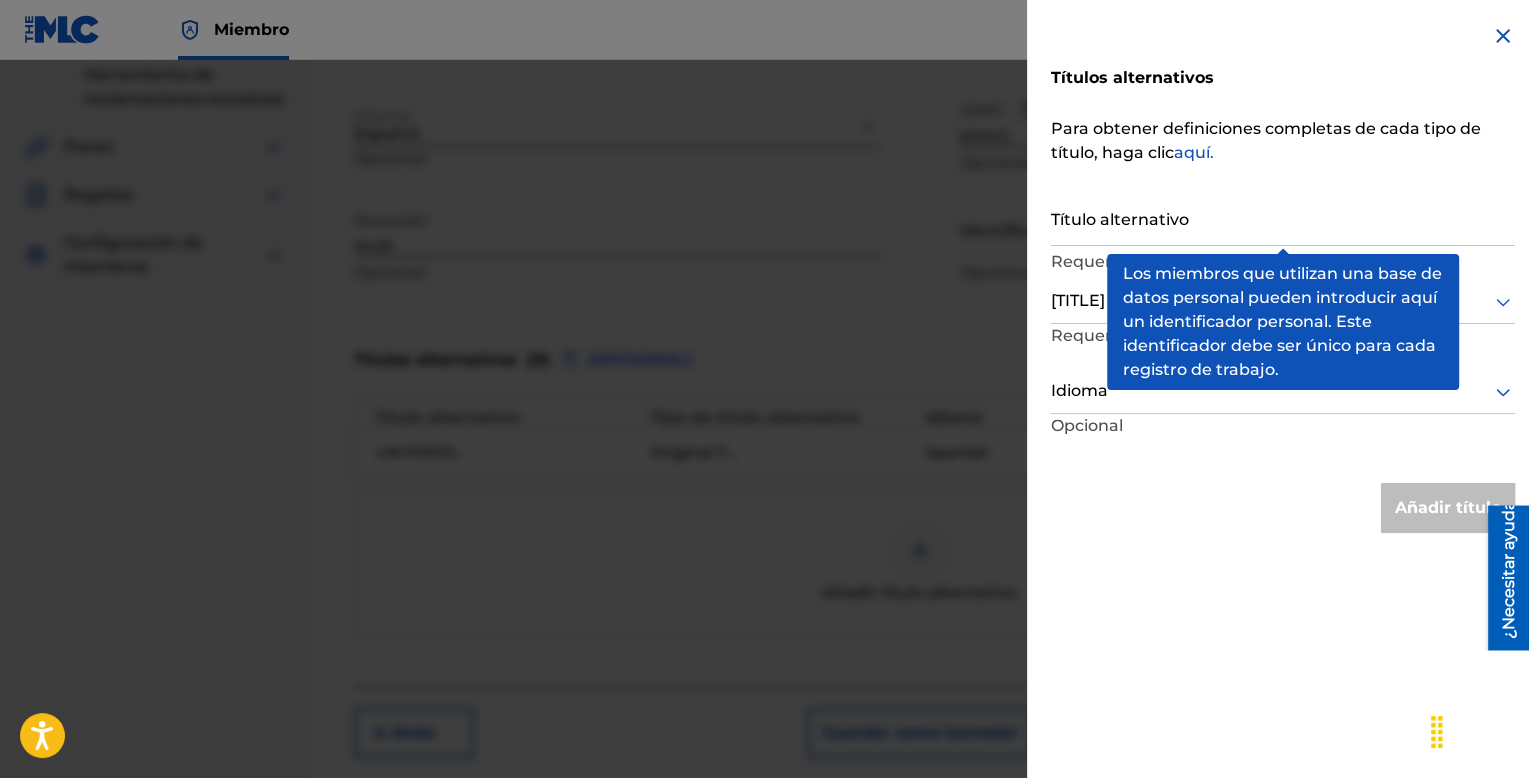 click on "Título alternativo" at bounding box center (1283, 217) 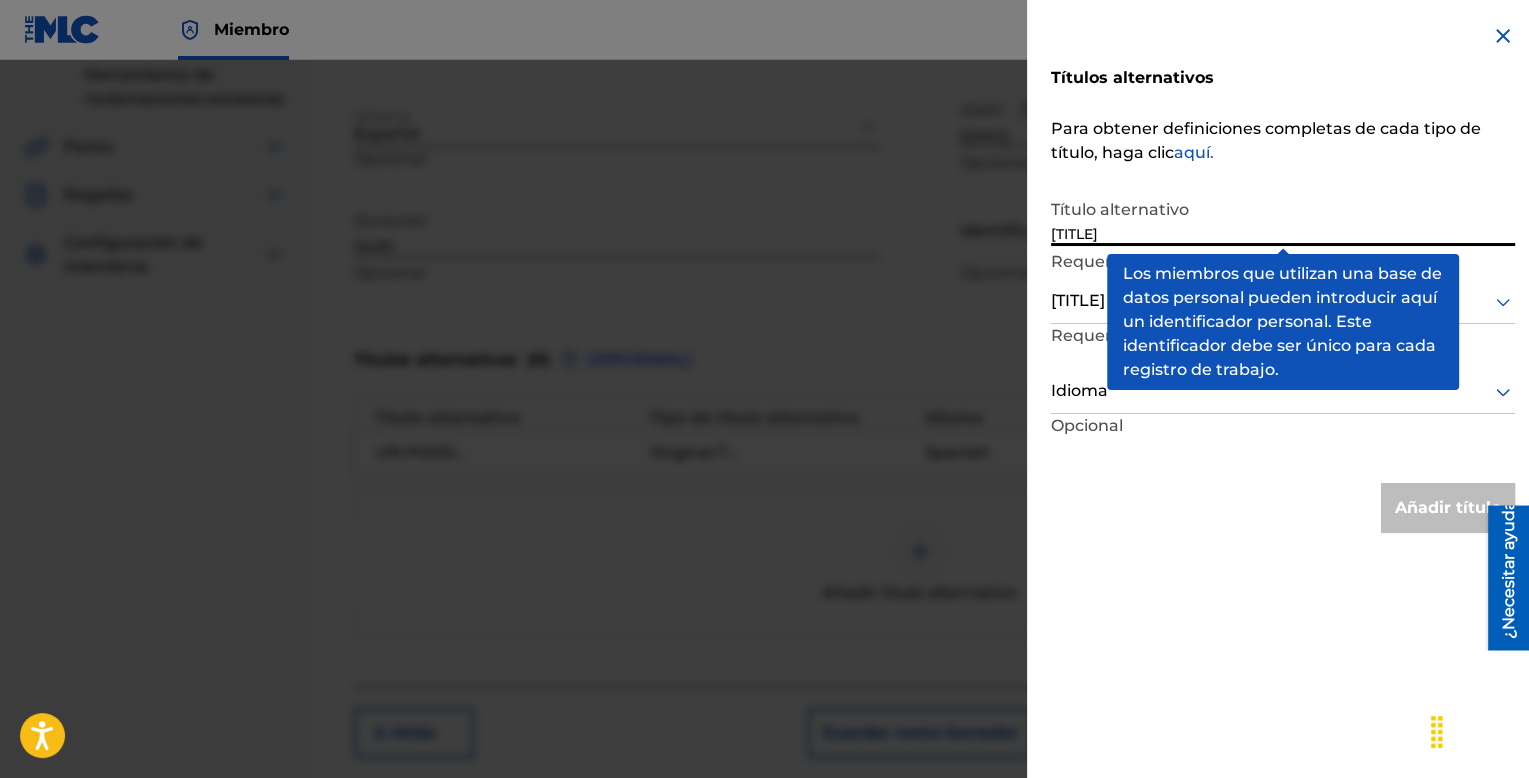 type on "[TITLE]" 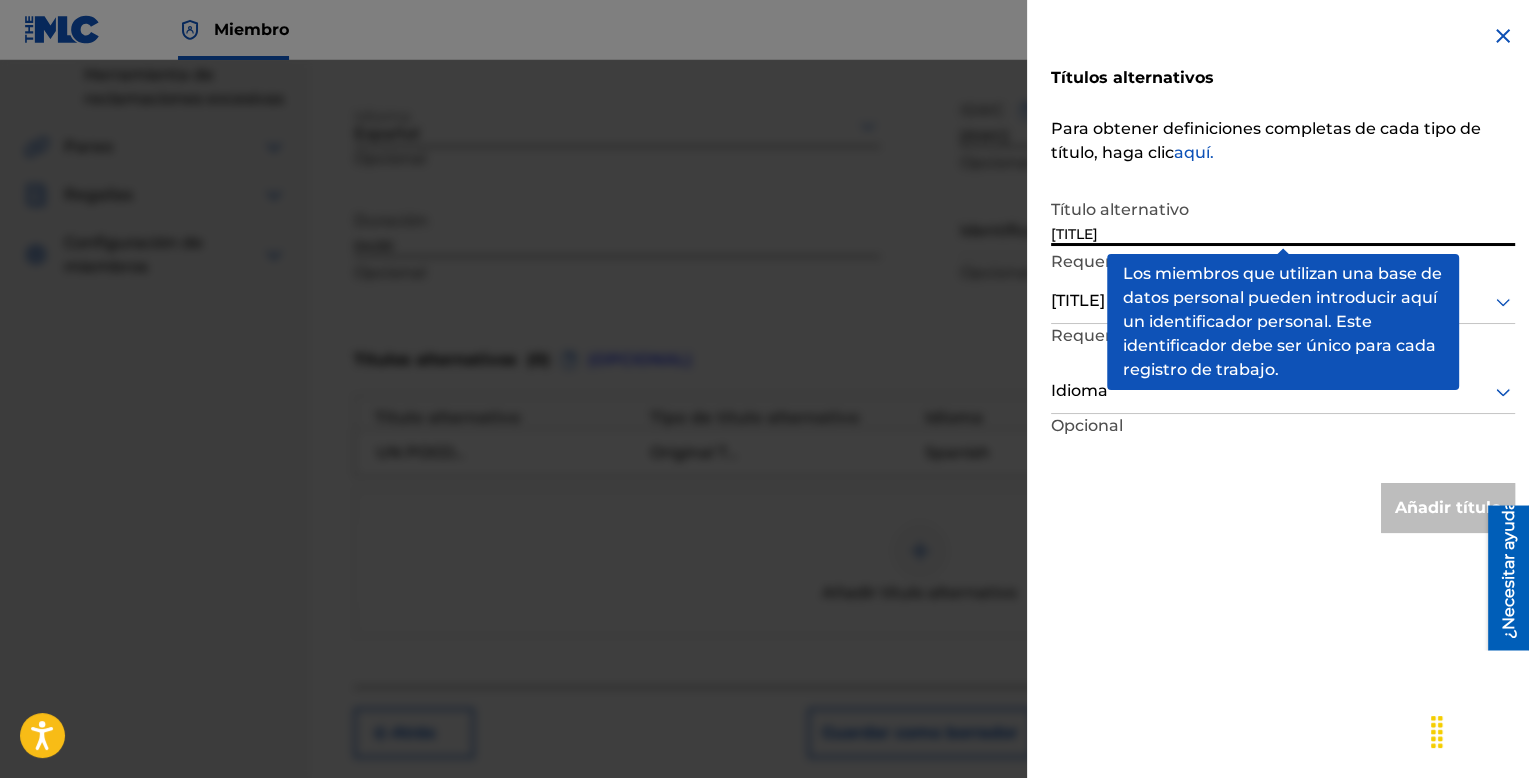 click at bounding box center [1283, 301] 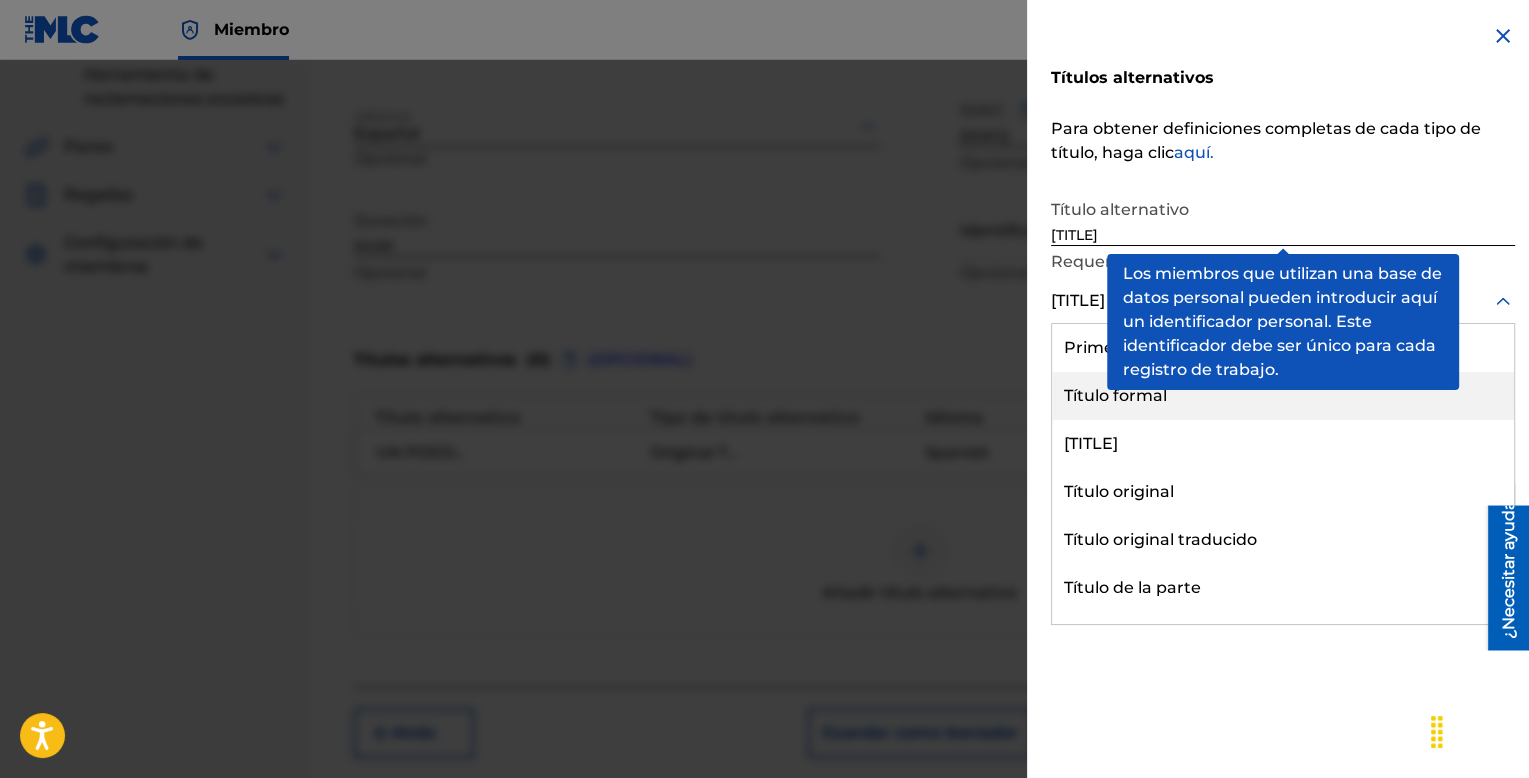click on "Título formal" at bounding box center [1115, 395] 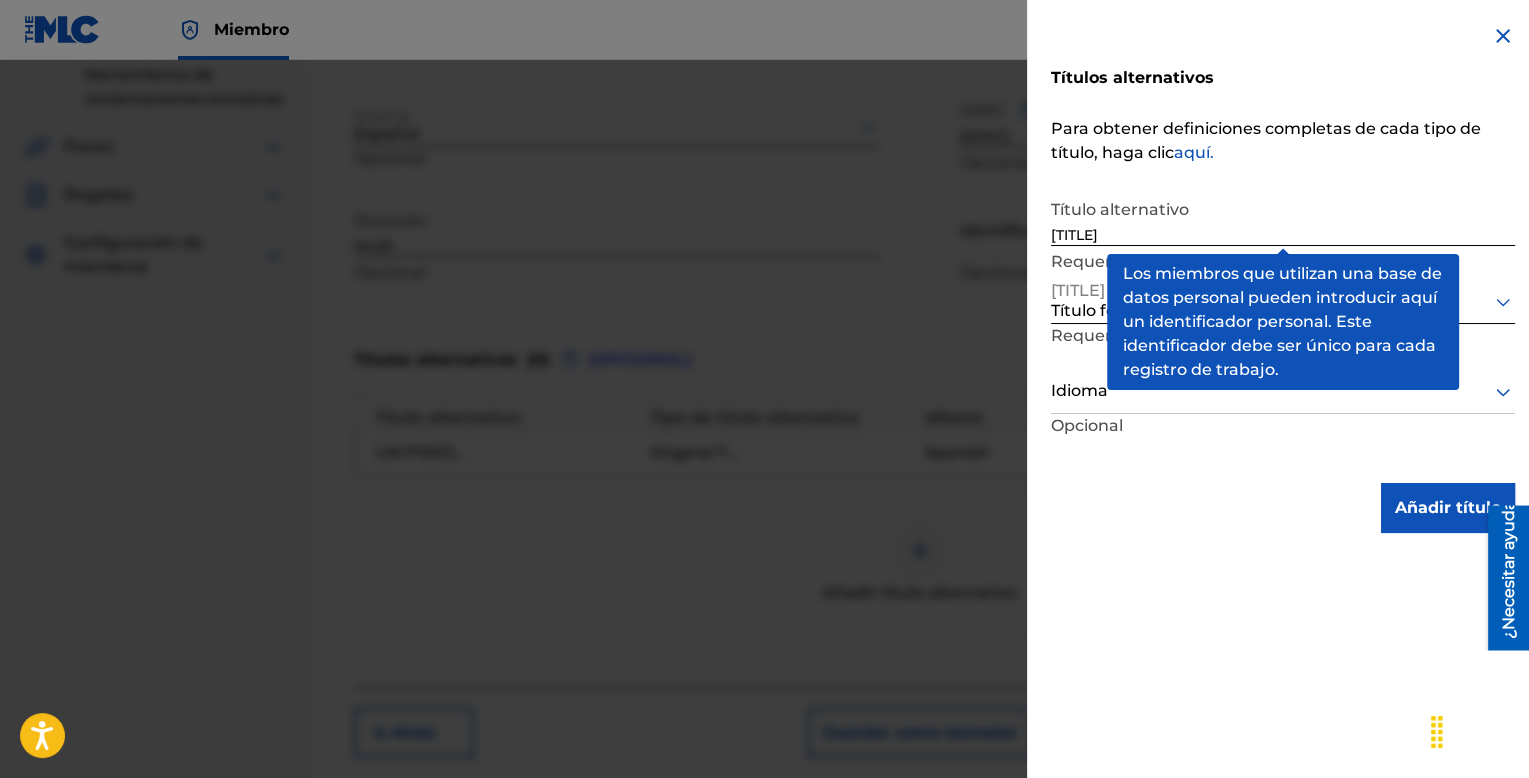 click on "Idioma" at bounding box center [1283, 391] 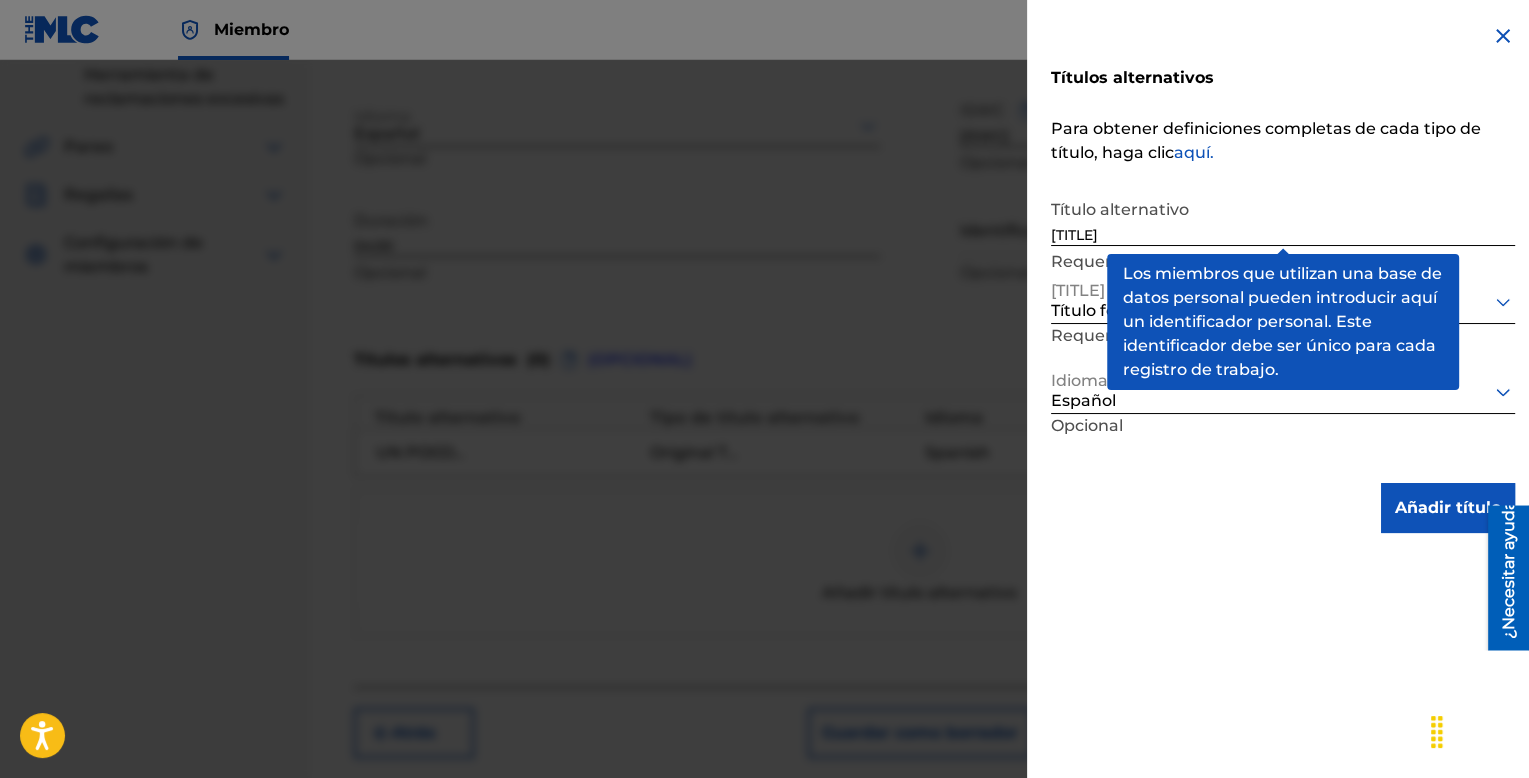 click on "Añadir título" at bounding box center (1448, 507) 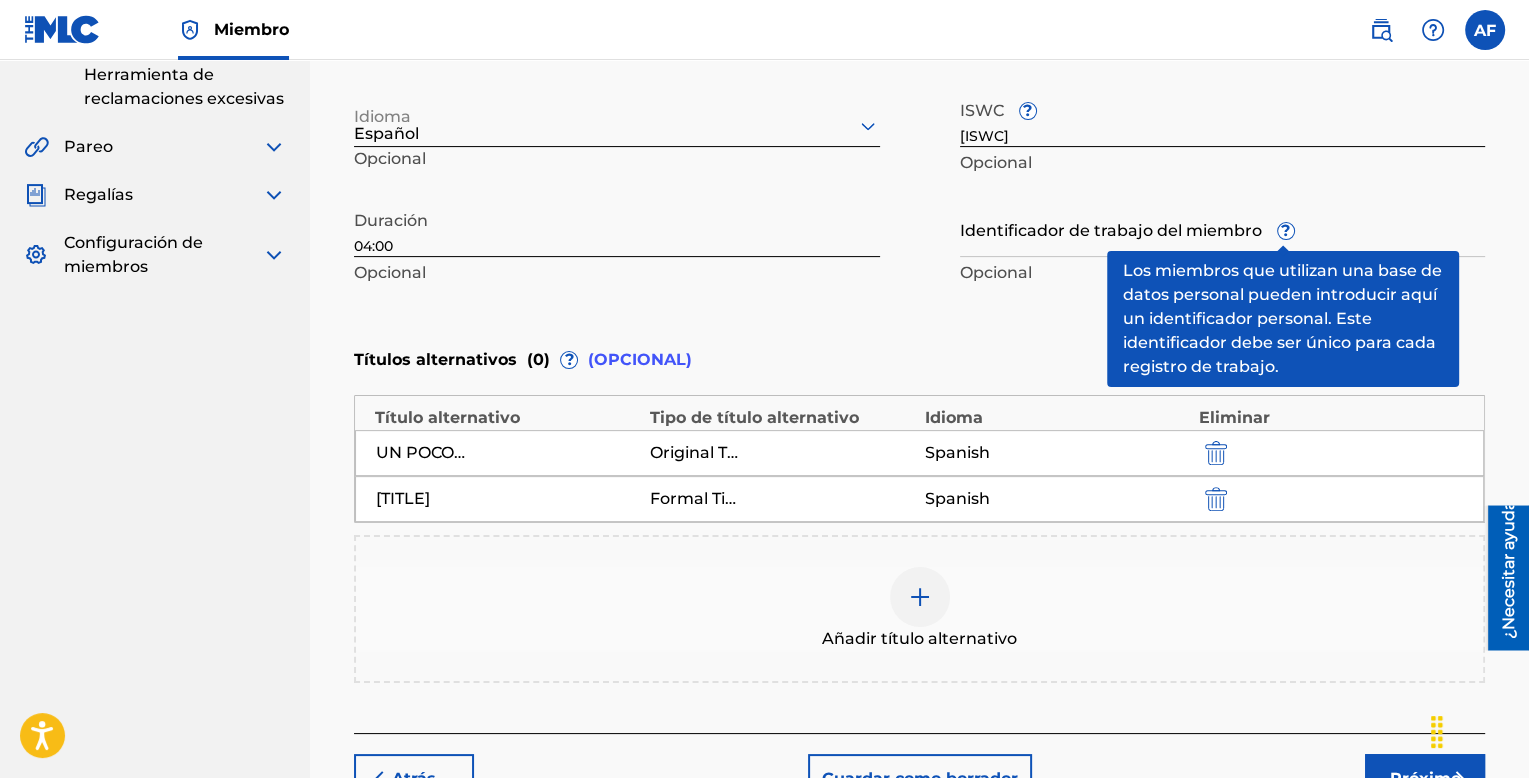 scroll, scrollTop: 653, scrollLeft: 0, axis: vertical 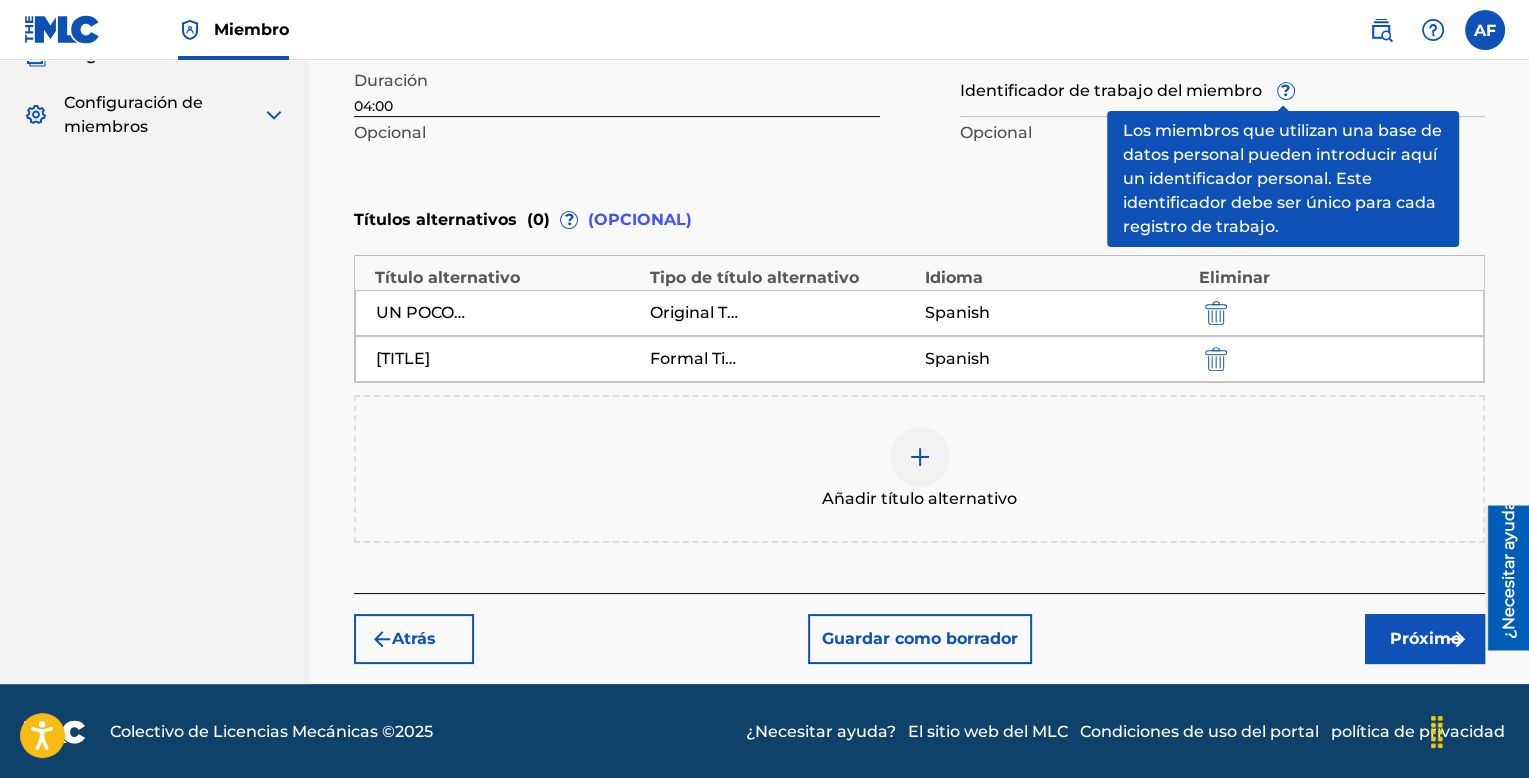click on "Próximo" at bounding box center (1425, 638) 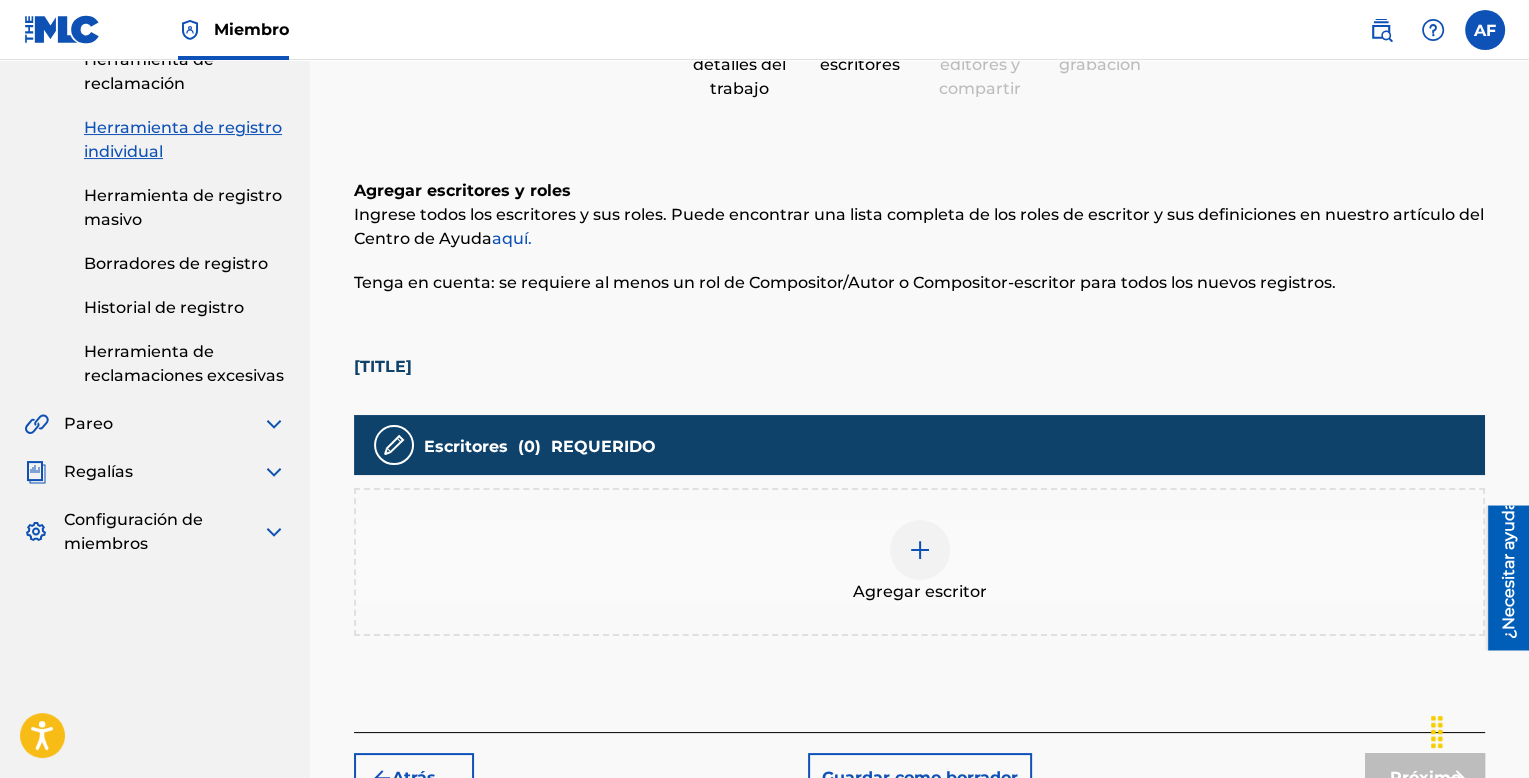 scroll, scrollTop: 376, scrollLeft: 0, axis: vertical 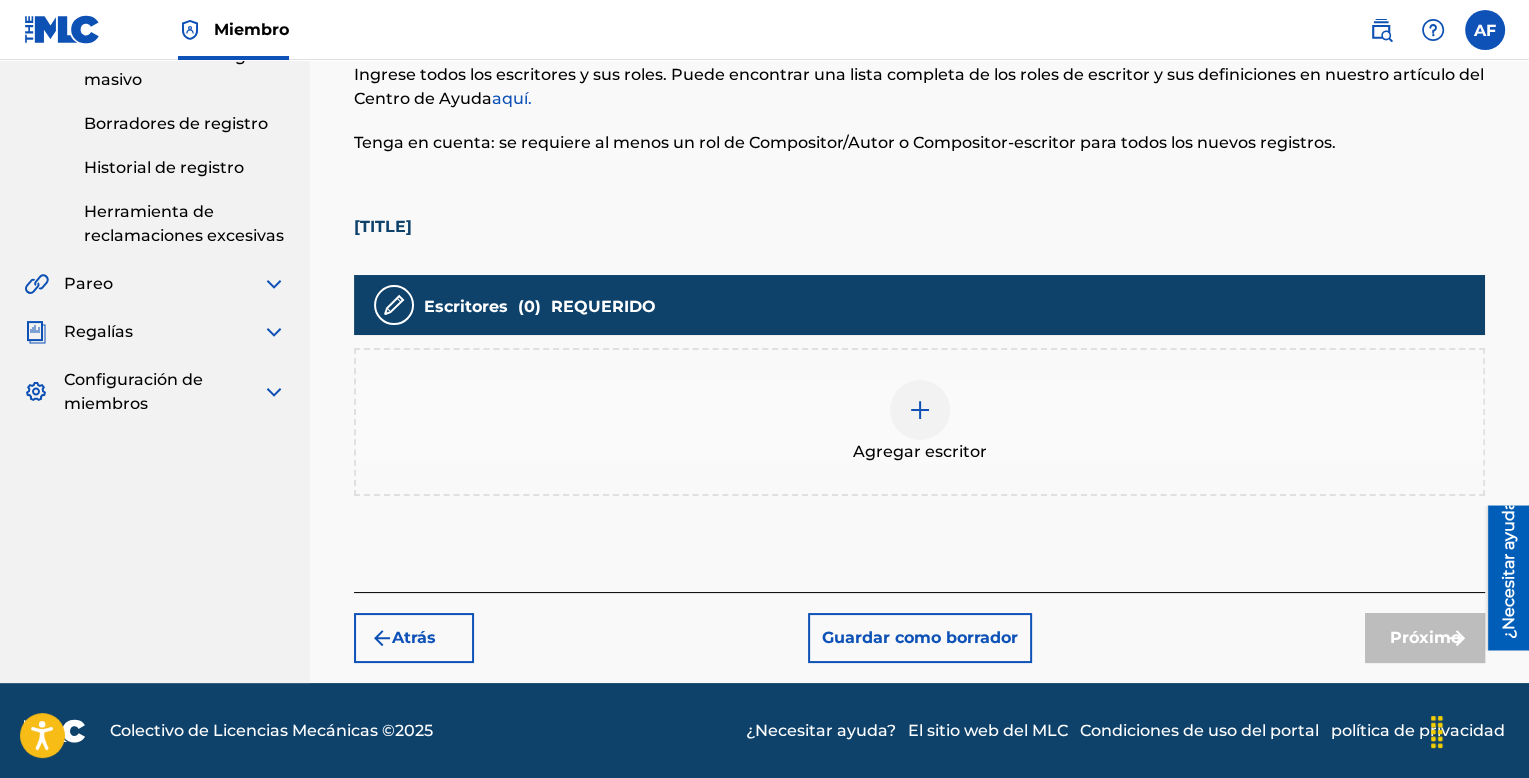 click at bounding box center (920, 410) 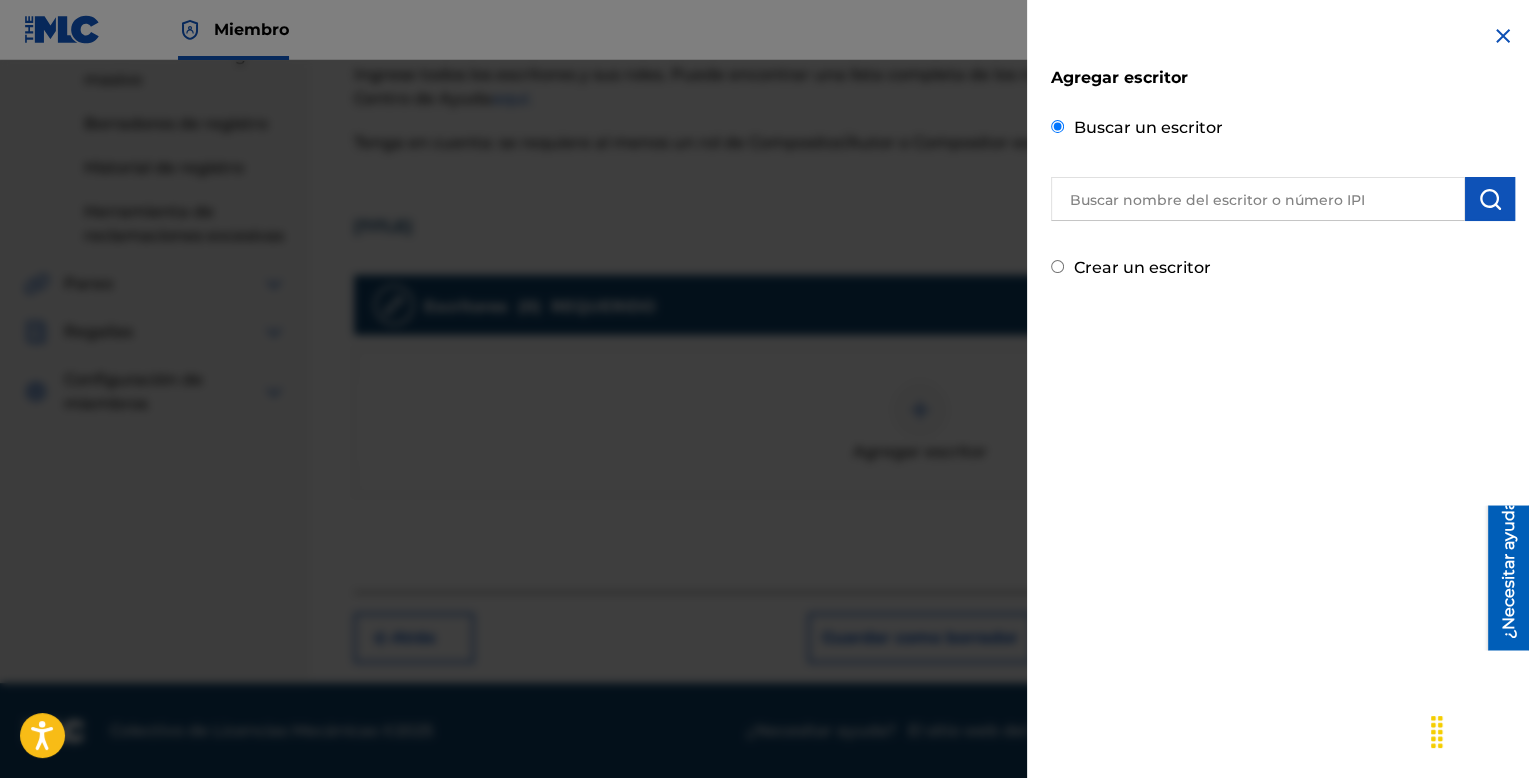 click at bounding box center (1258, 199) 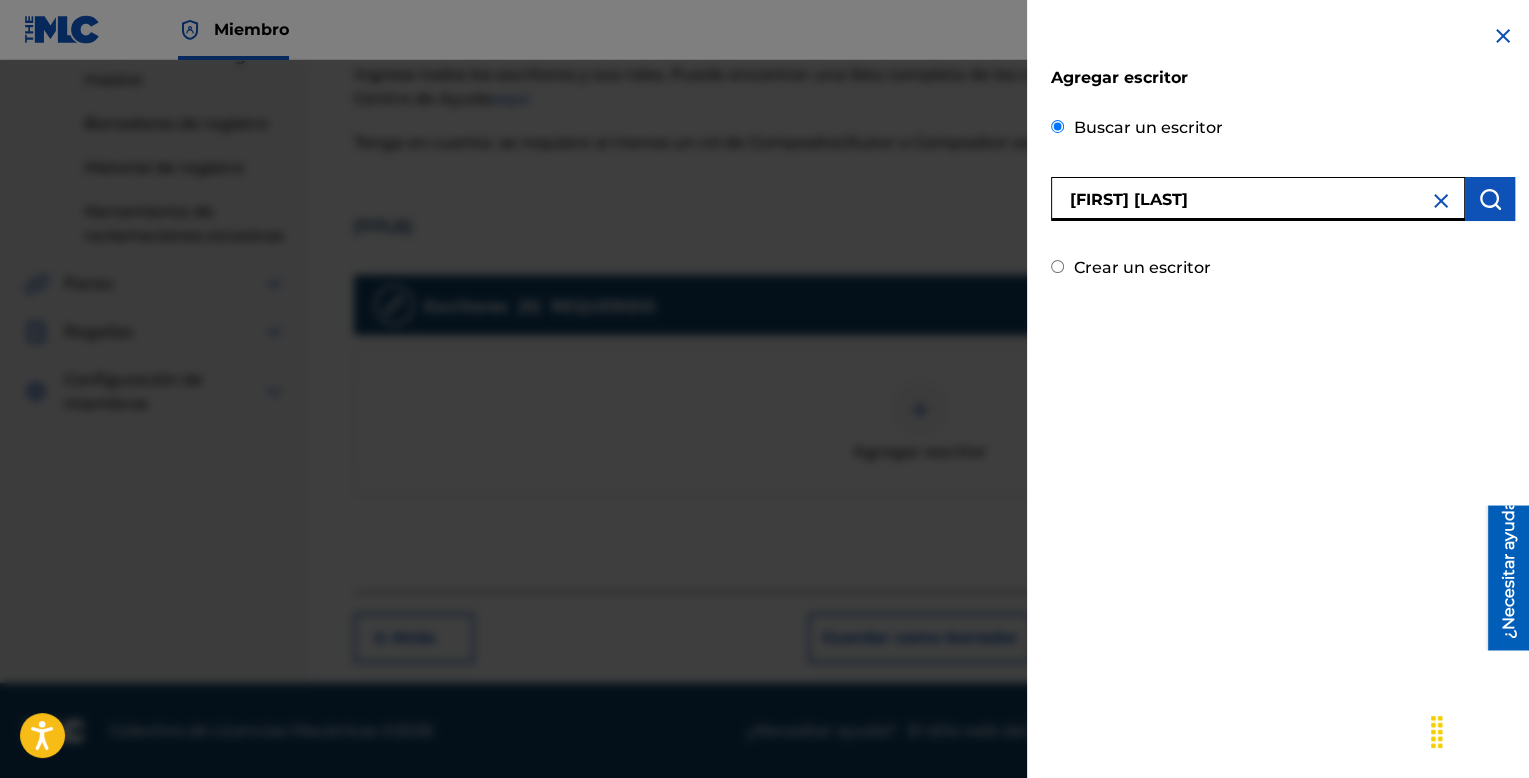 type on "[FIRST] [LAST]" 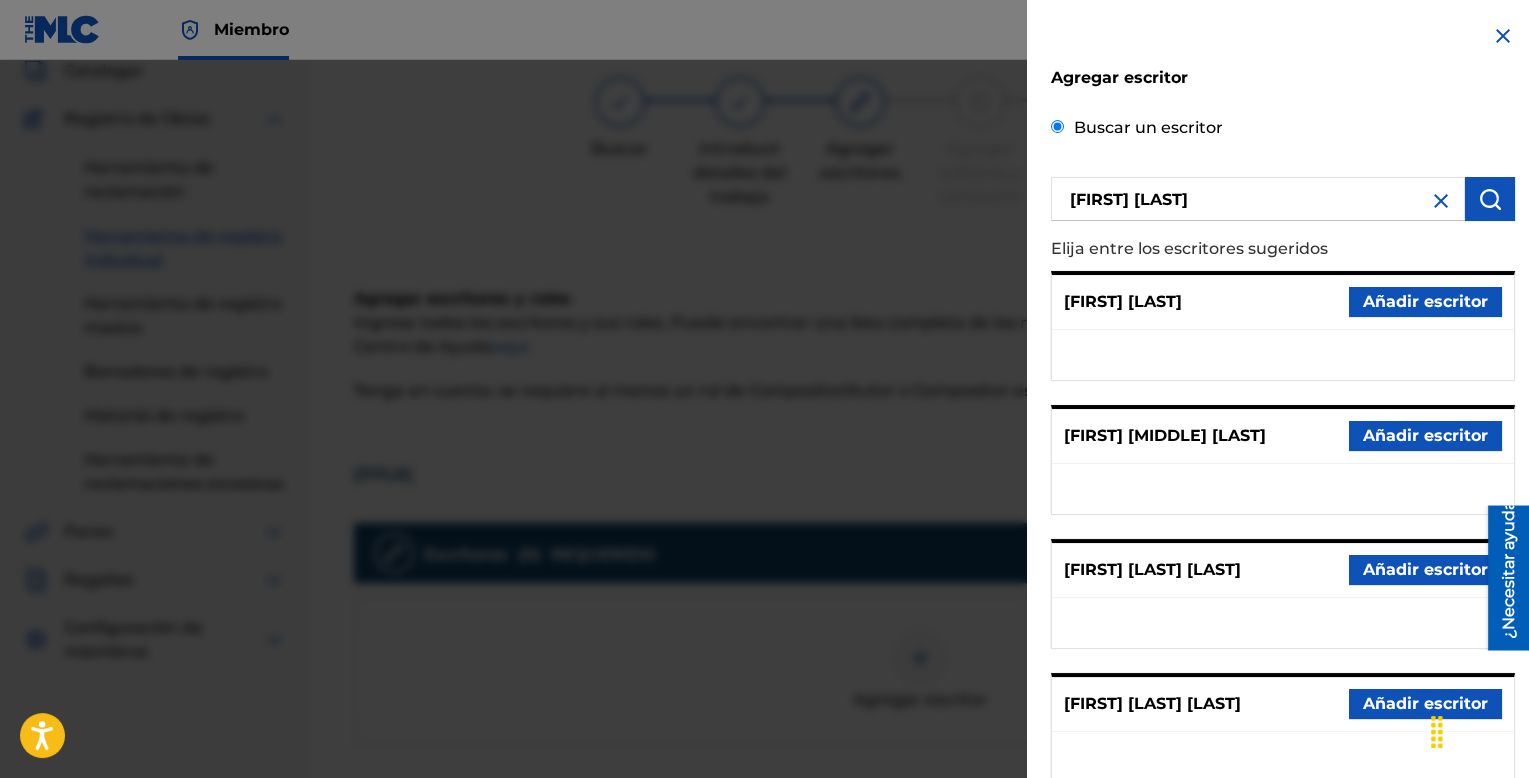 scroll, scrollTop: 0, scrollLeft: 0, axis: both 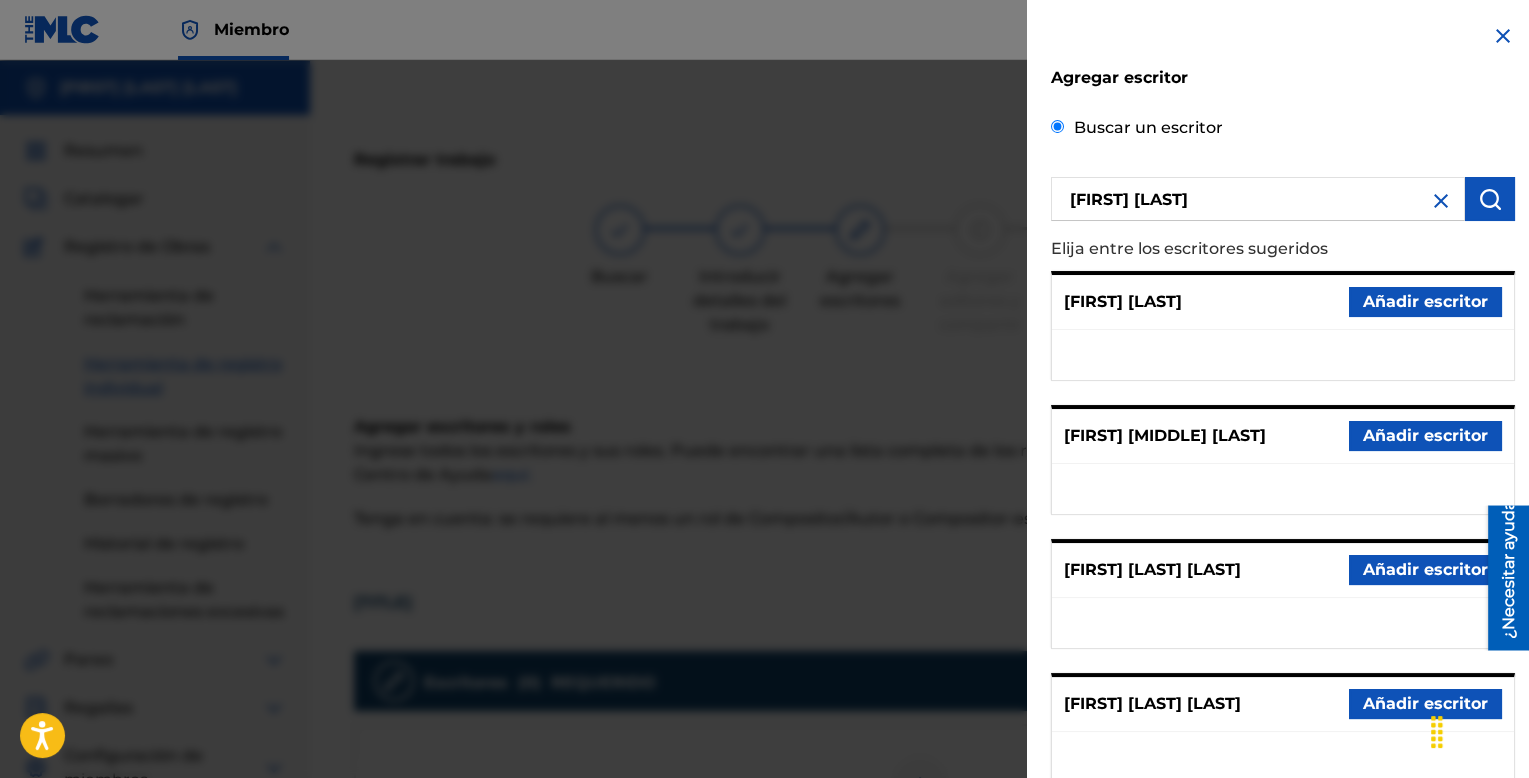 click at bounding box center [1503, 36] 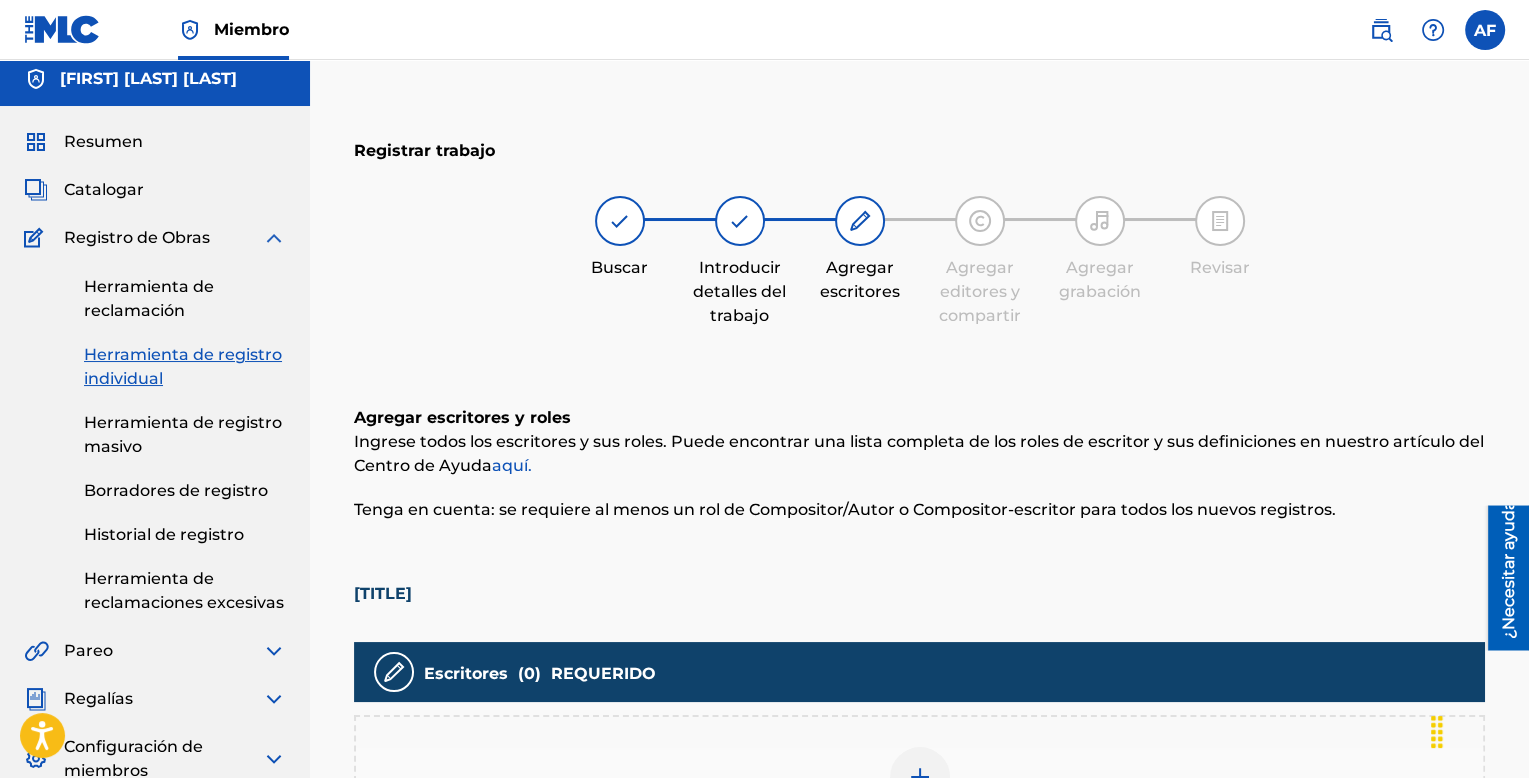 scroll, scrollTop: 0, scrollLeft: 0, axis: both 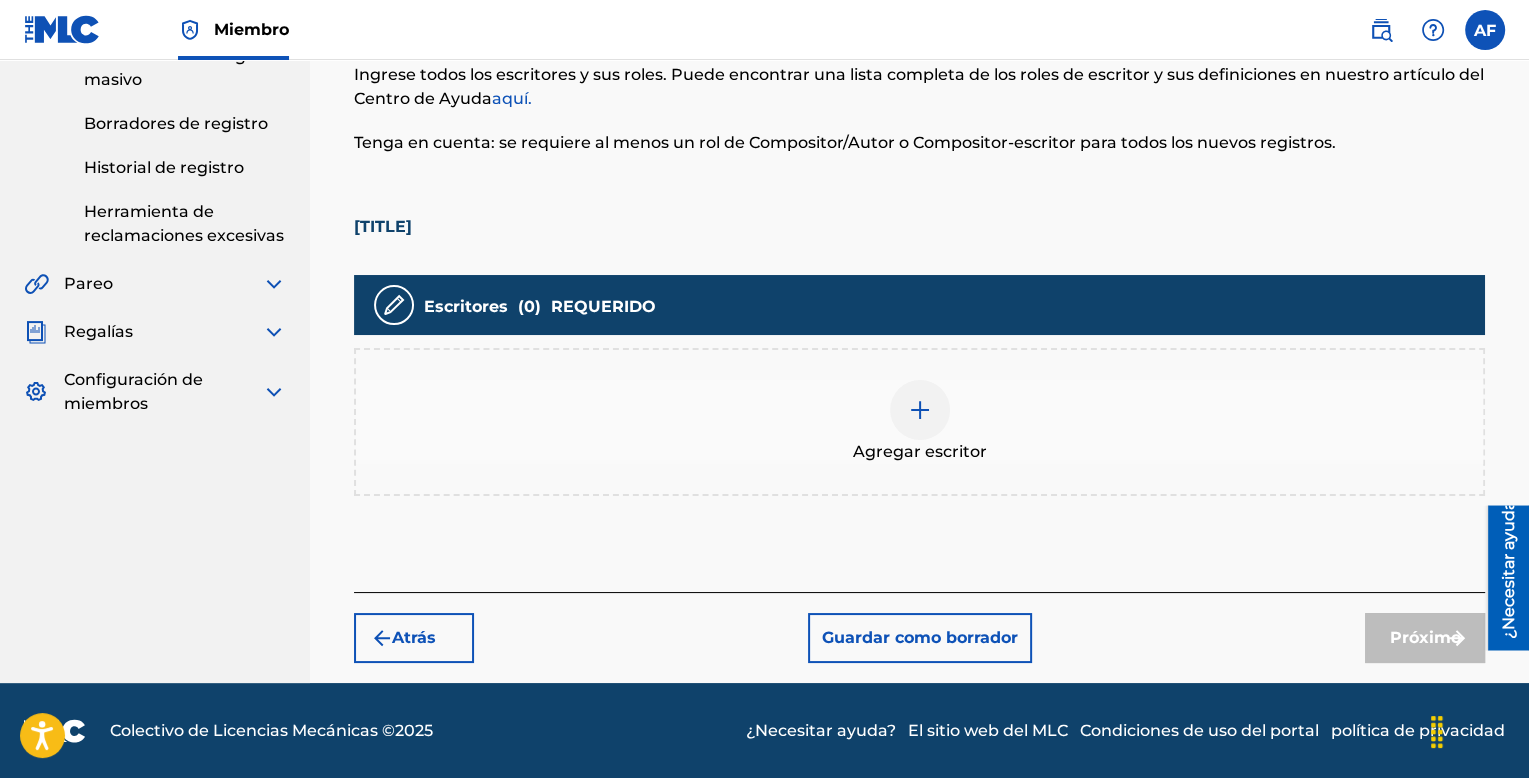 click on "Guardar como borrador" at bounding box center (920, 637) 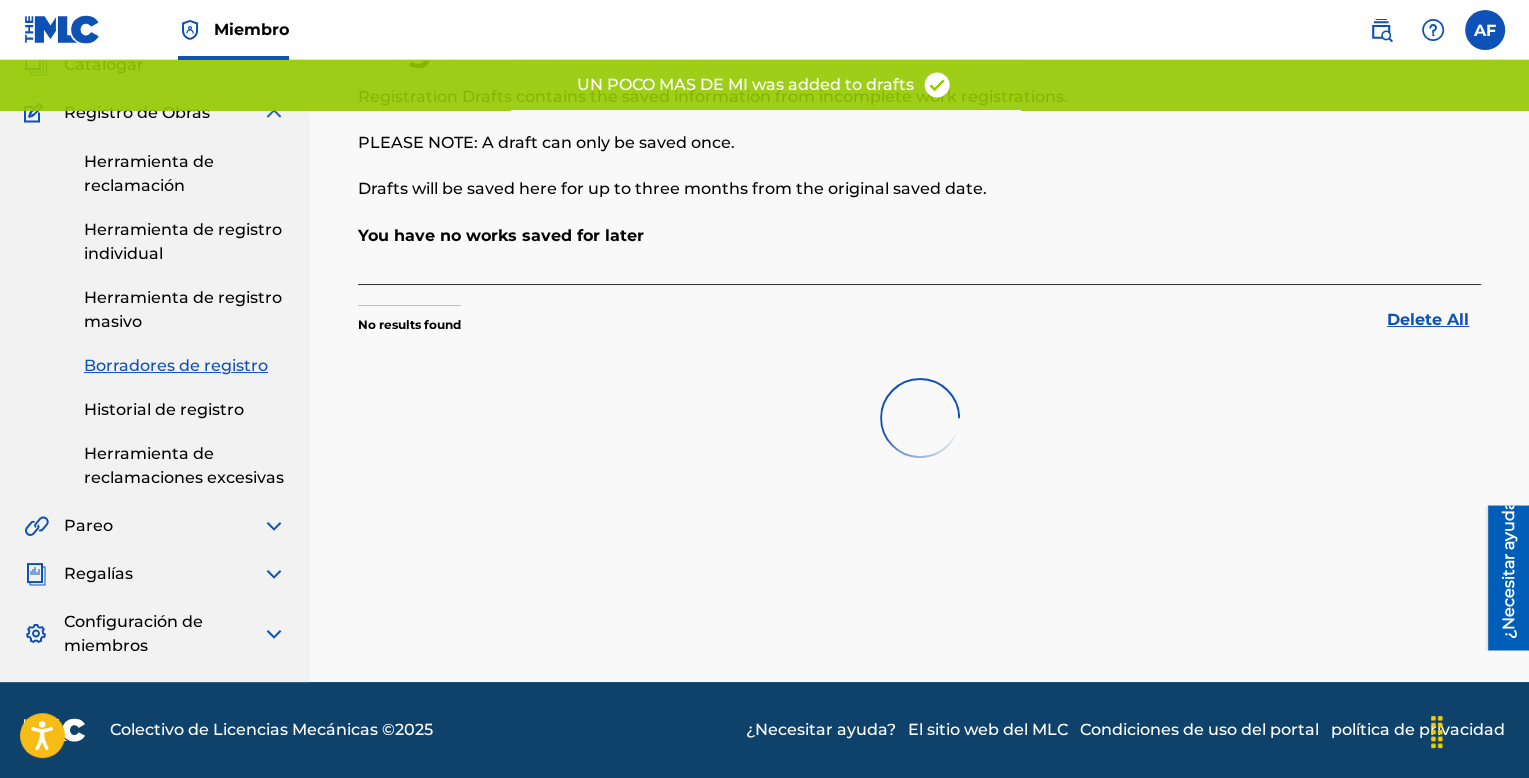 scroll, scrollTop: 0, scrollLeft: 0, axis: both 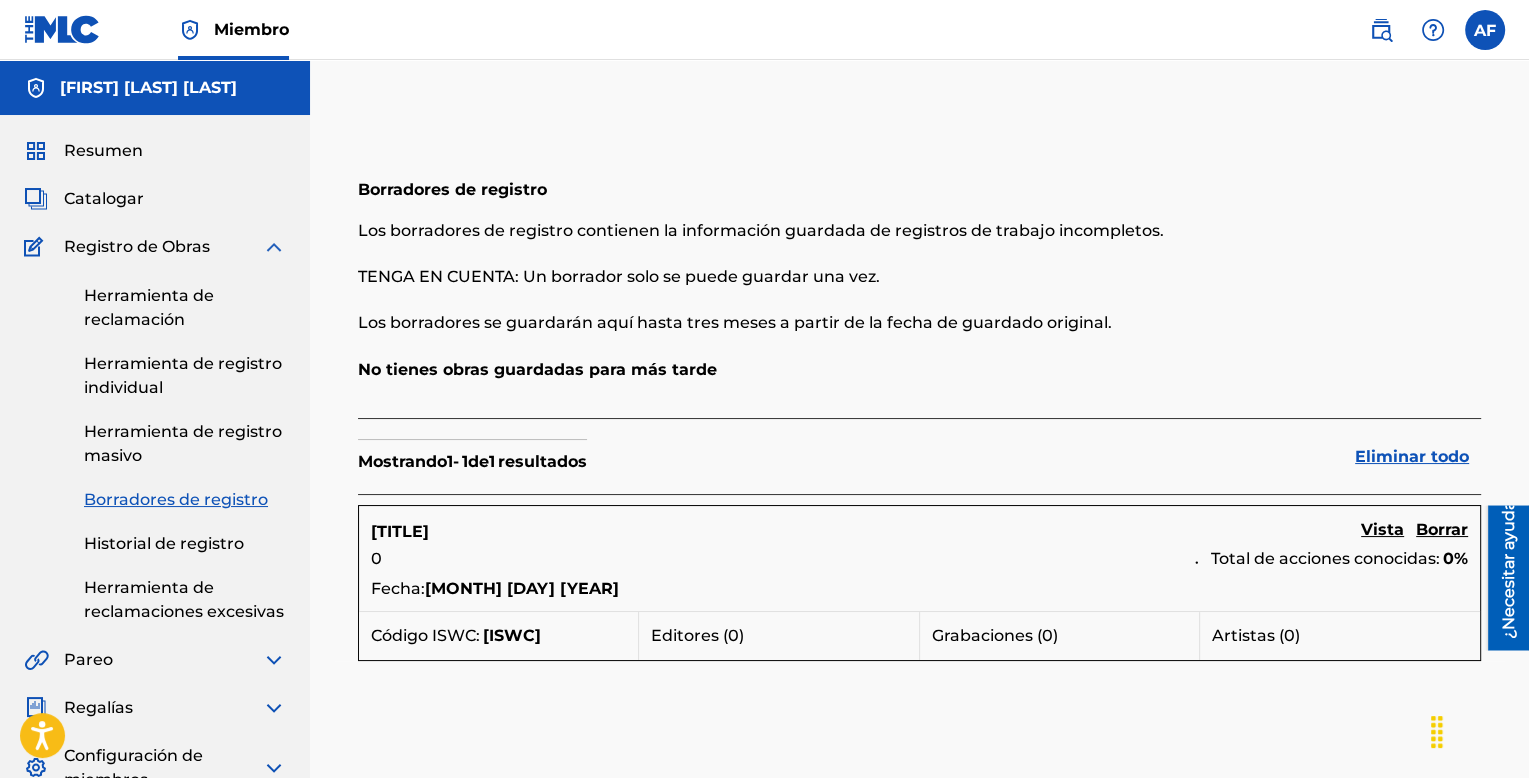 click at bounding box center [274, 247] 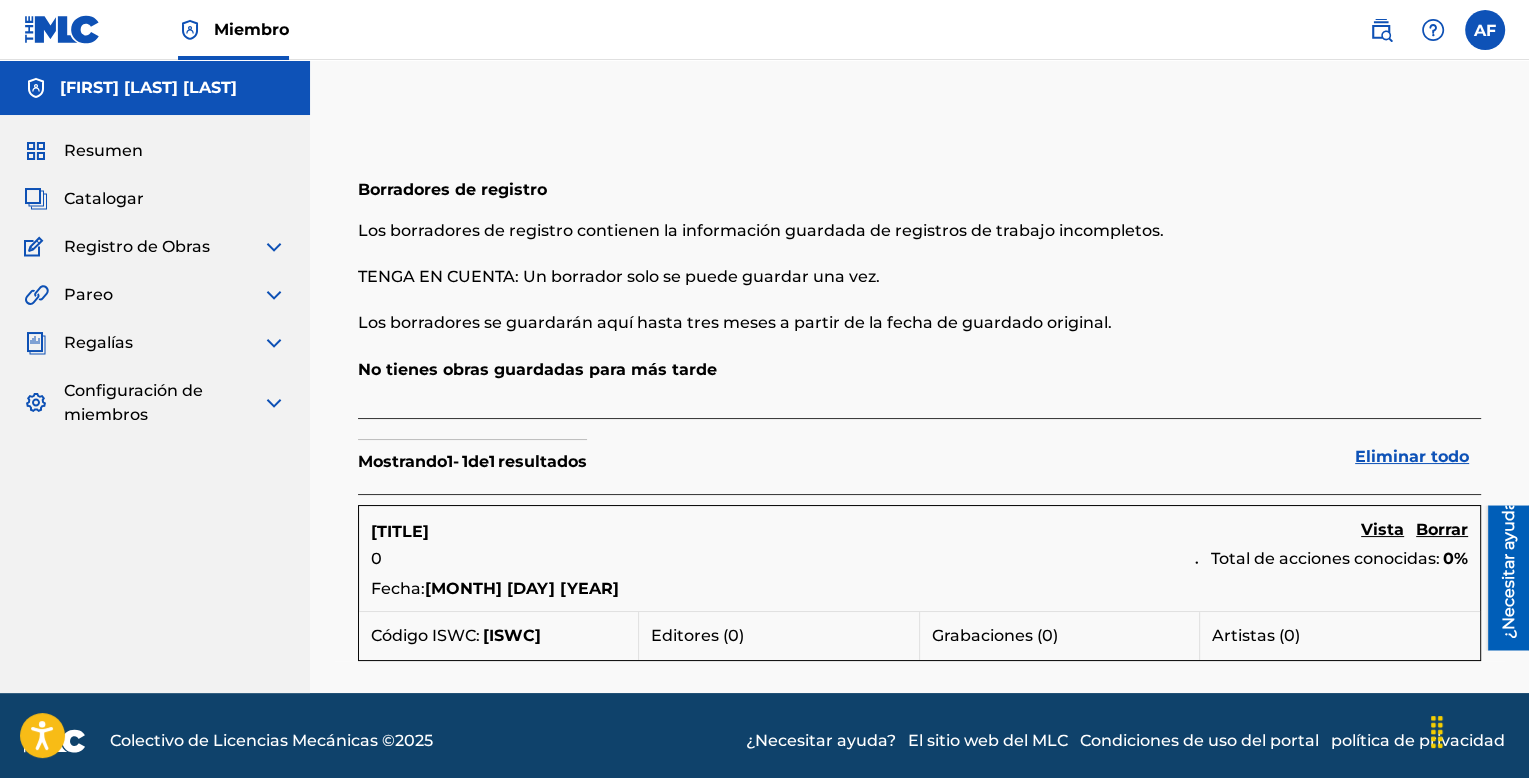 click on "[FIRST] [LAST] [LAST]" at bounding box center [155, 87] 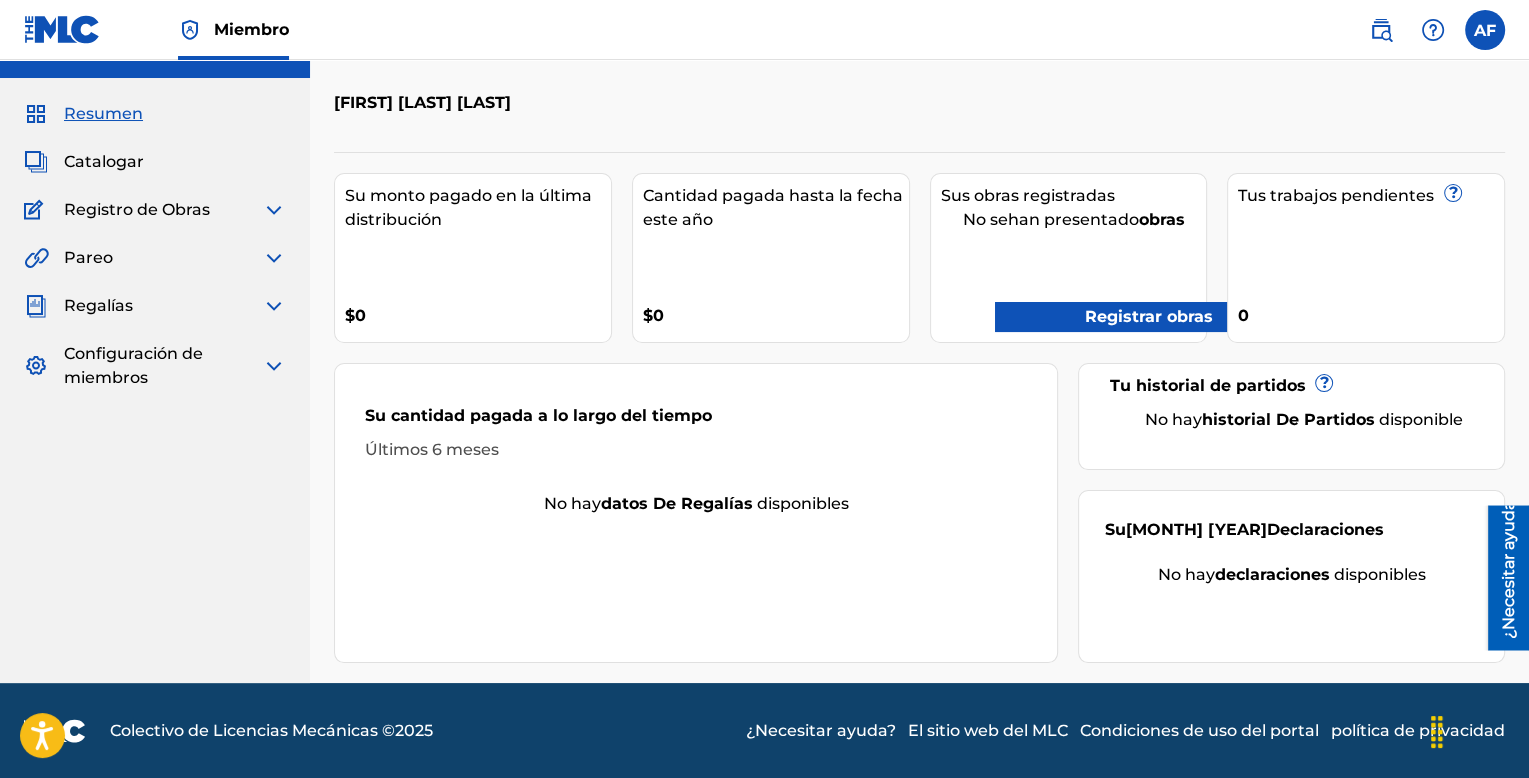 scroll, scrollTop: 0, scrollLeft: 0, axis: both 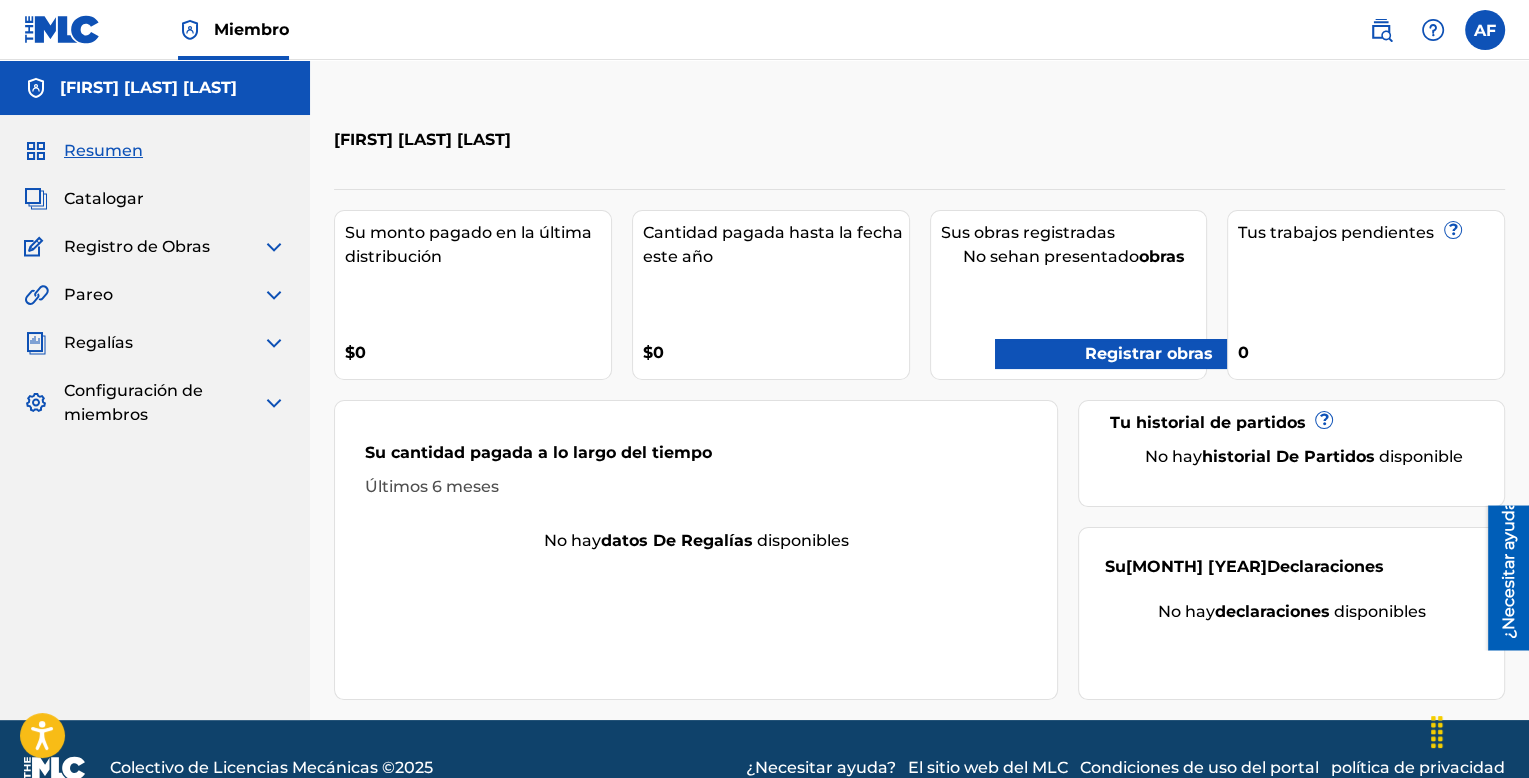 click on "Resumen" at bounding box center (103, 150) 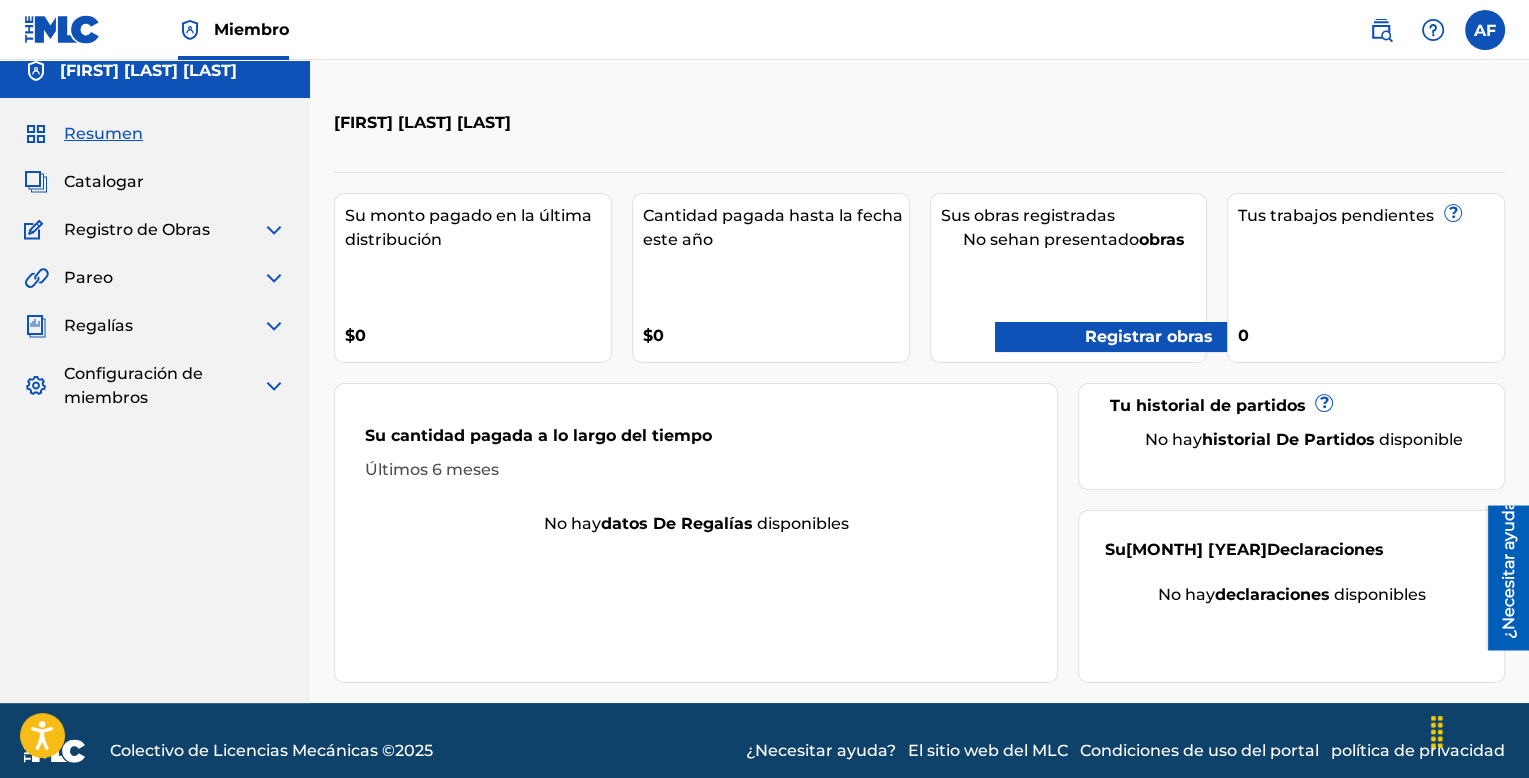scroll, scrollTop: 0, scrollLeft: 0, axis: both 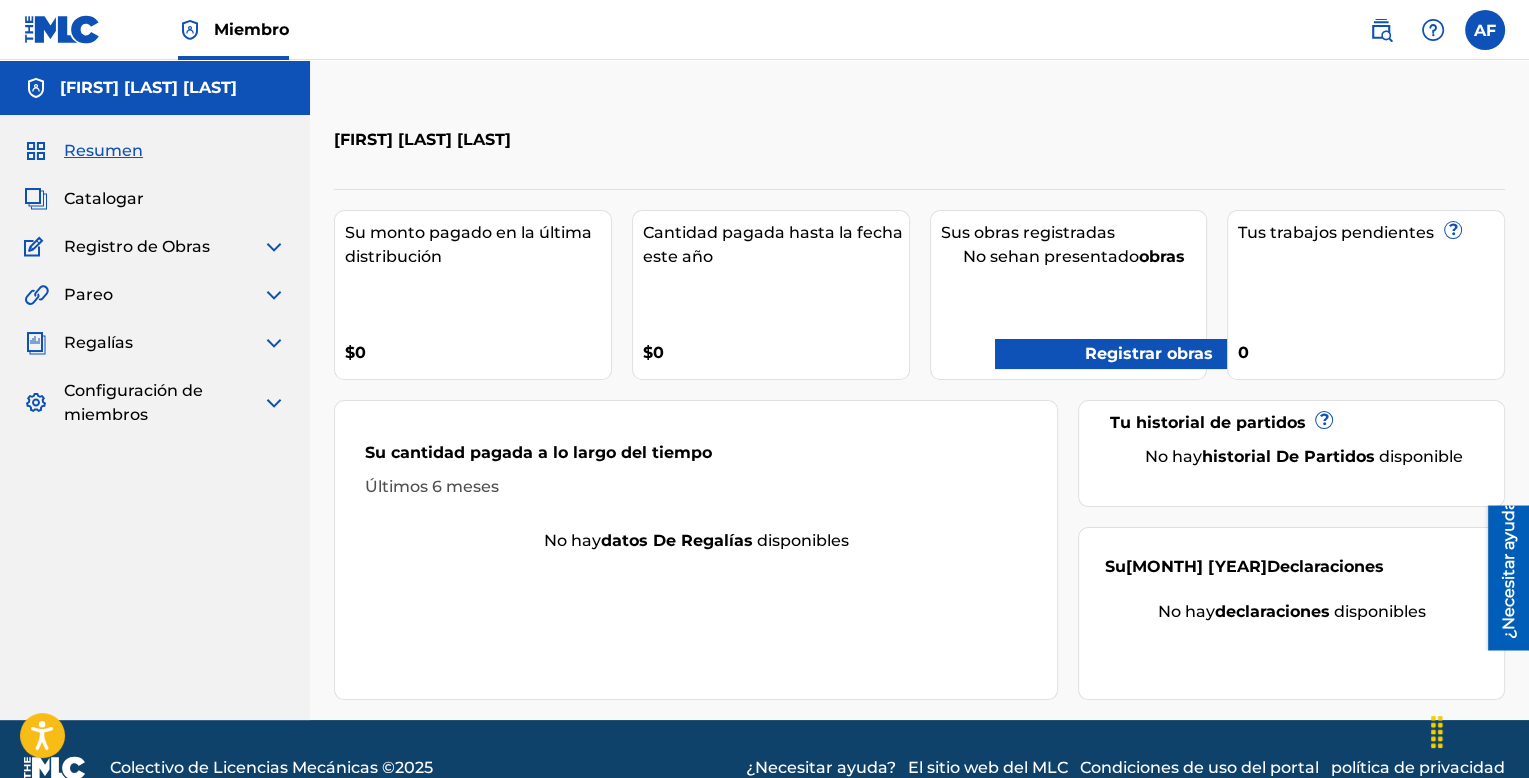 click at bounding box center [1485, 30] 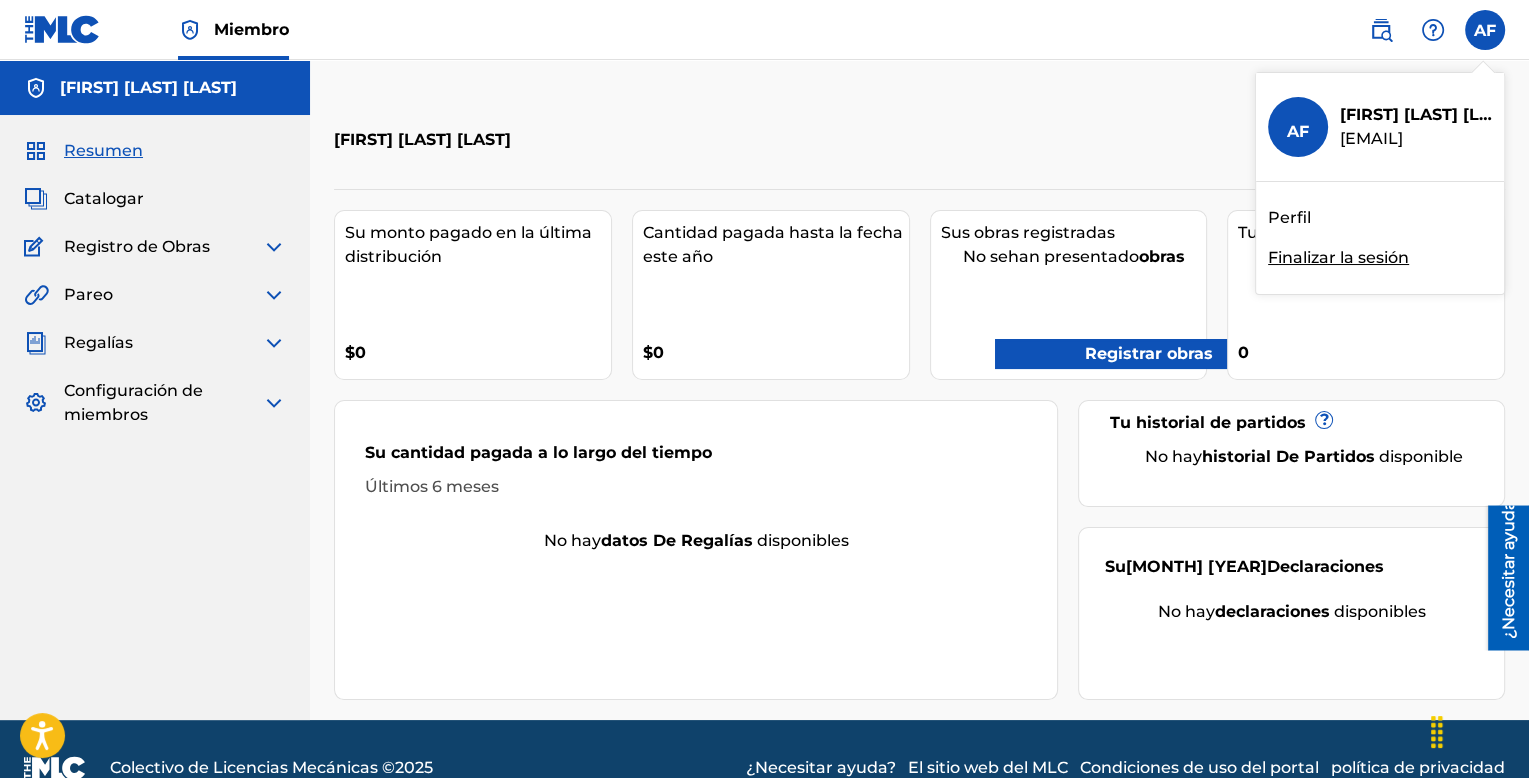 click on "Perfil" at bounding box center (1289, 217) 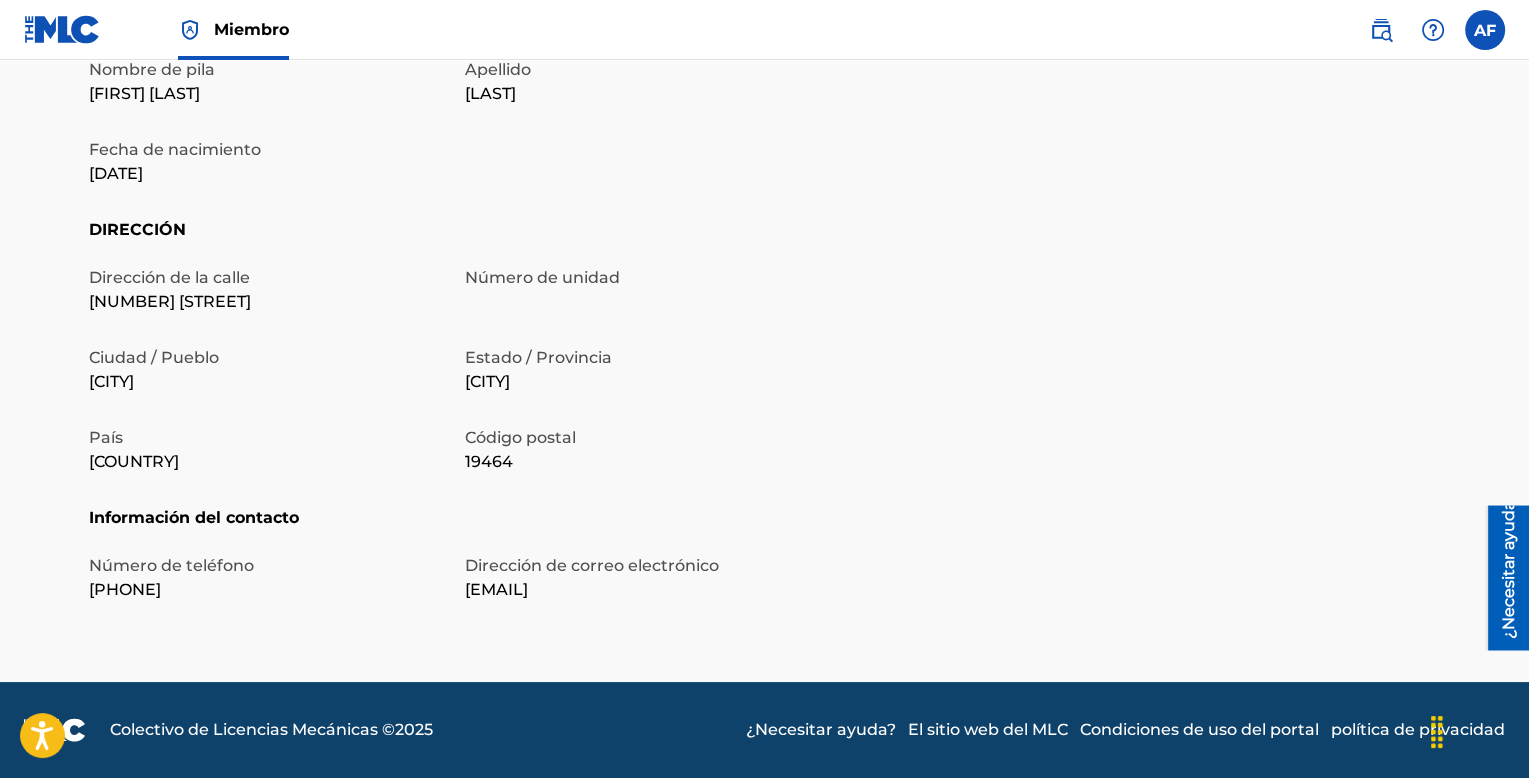 scroll, scrollTop: 0, scrollLeft: 0, axis: both 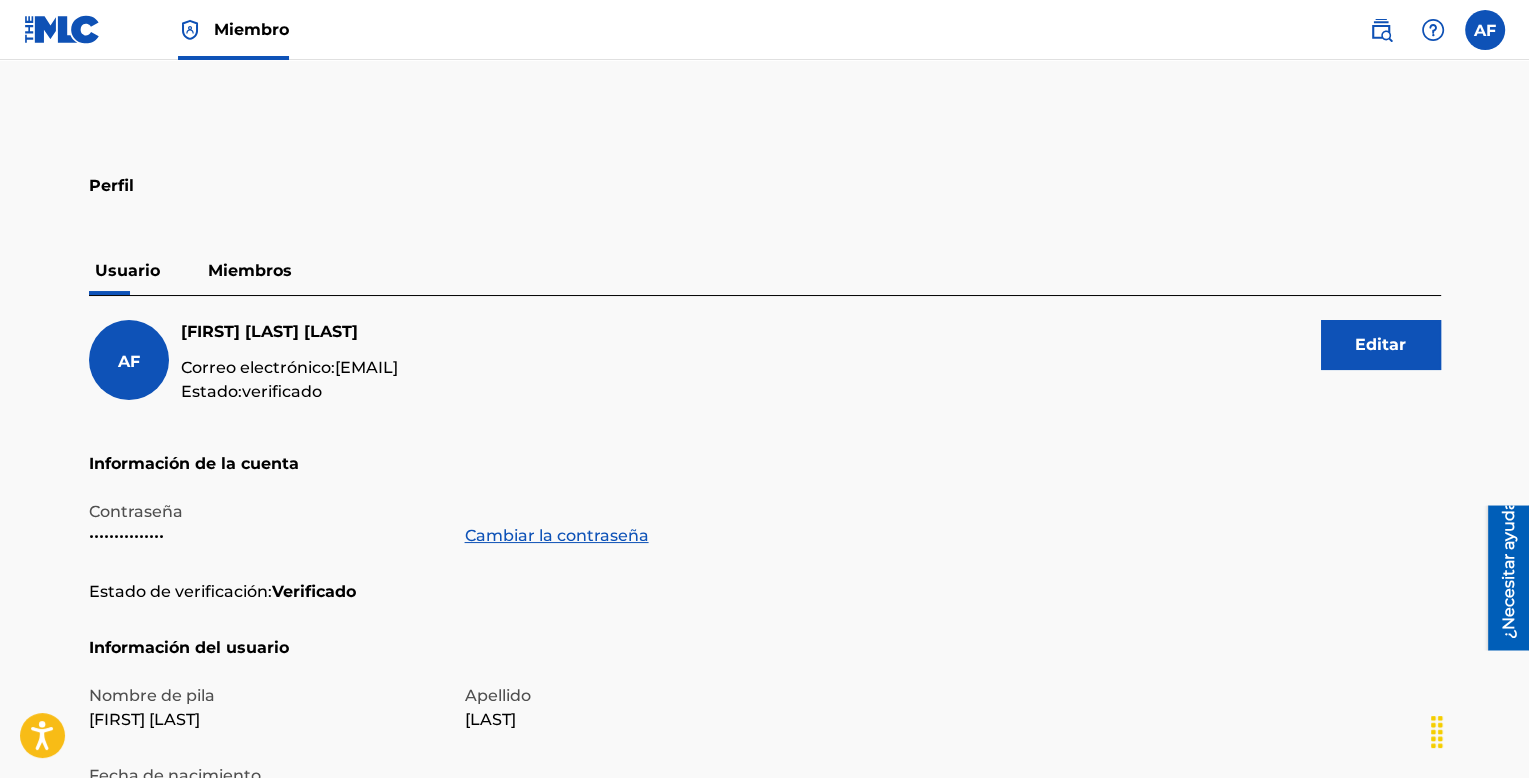 click at bounding box center (1485, 30) 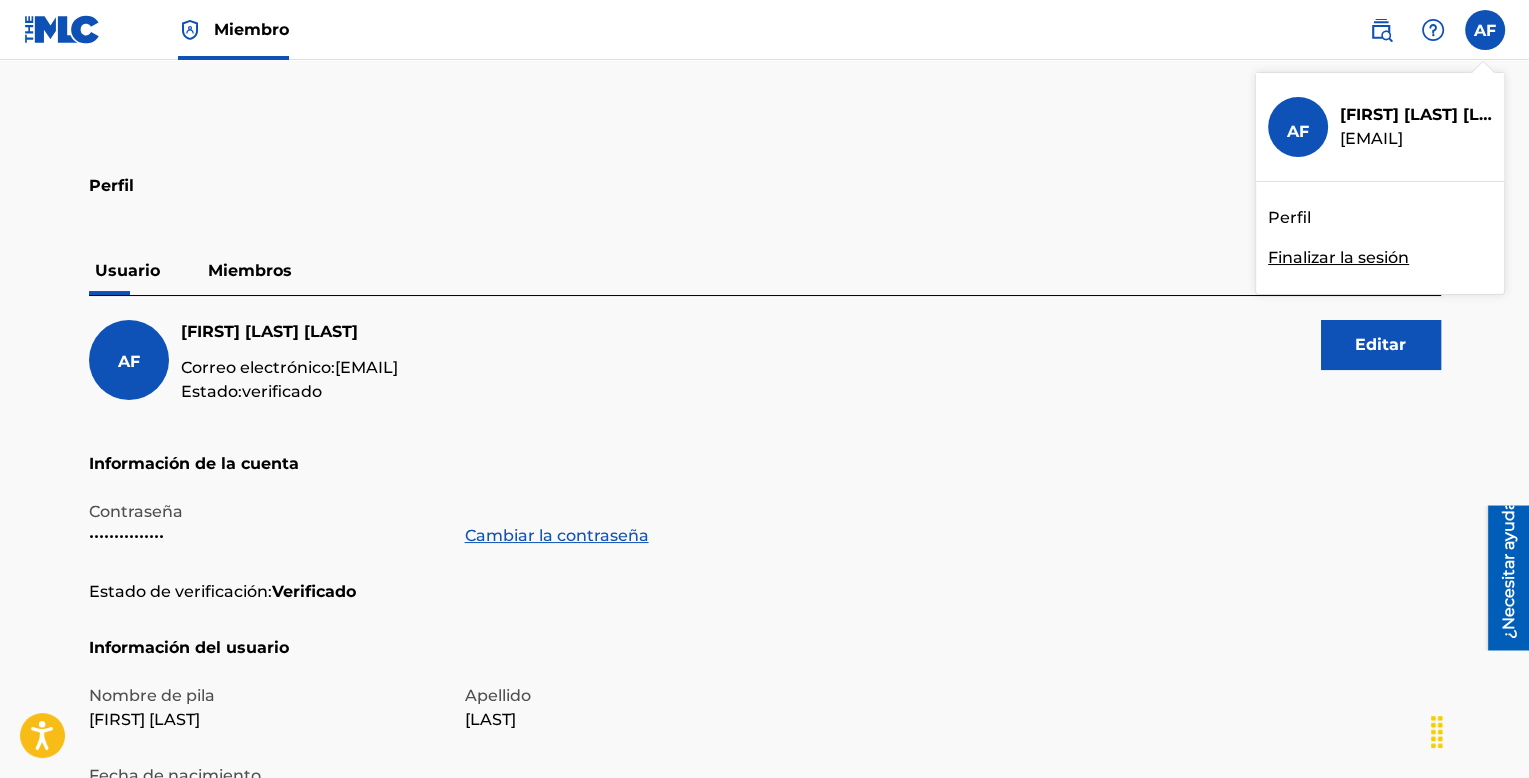 click on "Perfil Usuario Miembros AF [FIRST] [LAST] Correo electrónico:  elministro21music@example.com Estado:  verificado Editar Información de la cuenta Contraseña ••••••••••••••• Cambiar la contraseña Estado de verificación:   Verificado Información del usuario Nombre de pila [FIRST] [LAST] Apellido [LAST] Fecha de nacimiento [DATE] DIRECCIÓN Dirección de la calle [NUMBER] [STREET] Número de unidad [CITY] [STATE] [COUNTRY] Código postal [POSTAL_CODE] Información del contacto Número de teléfono [PHONE] Dirección de correo electrónico elministro21music@example.com" at bounding box center (764, 684) 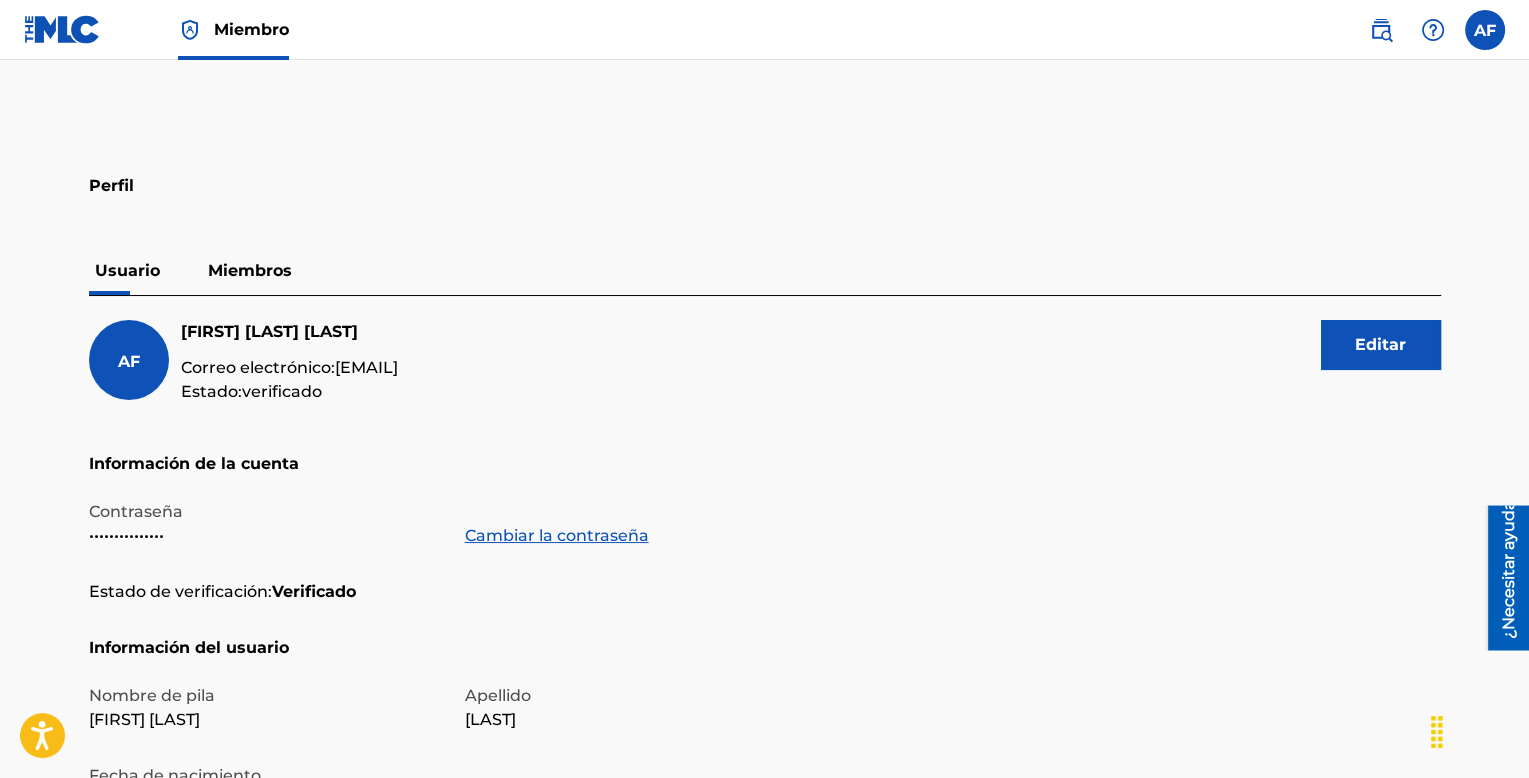 click on "Miembros" at bounding box center [250, 270] 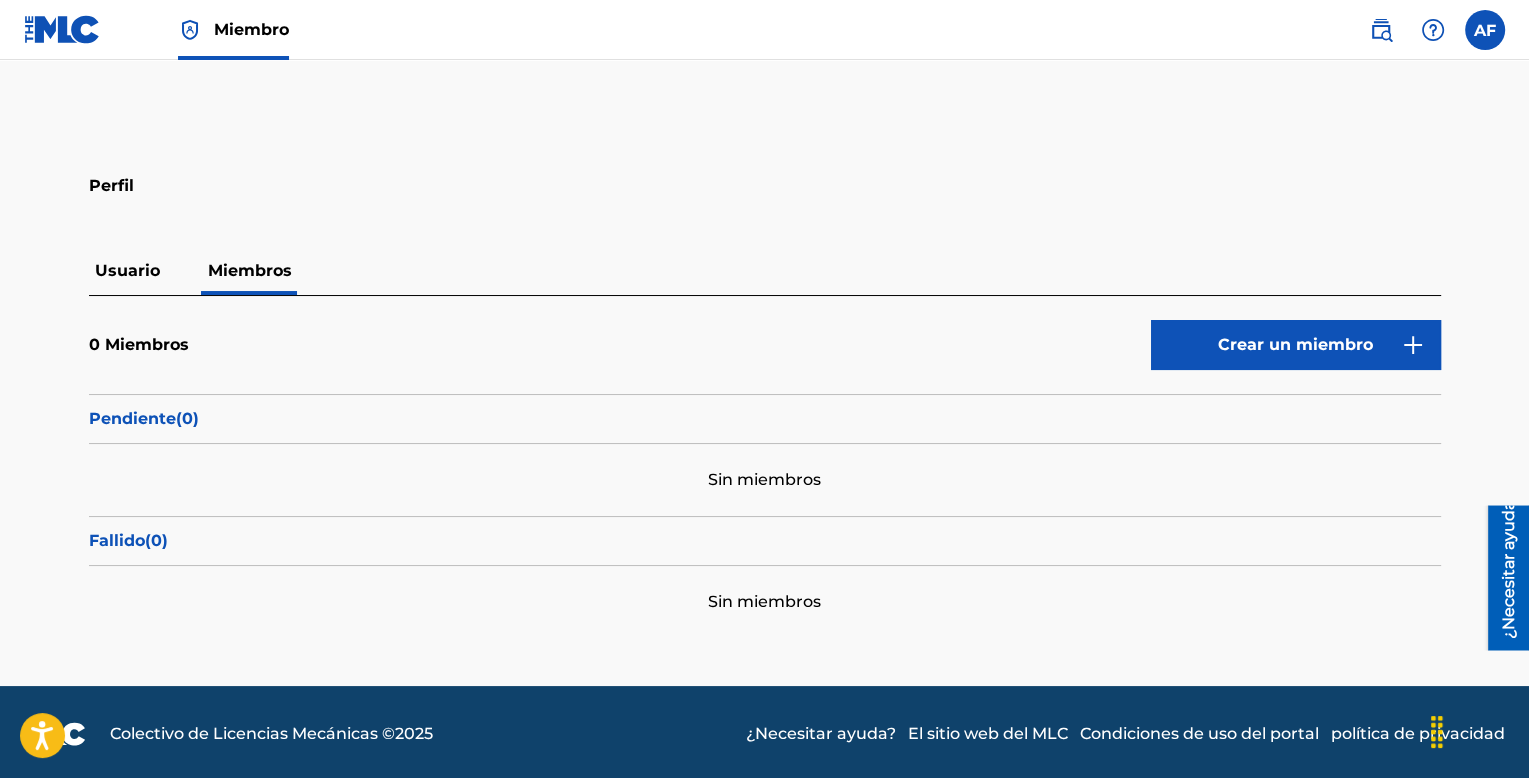 click on "Usuario" at bounding box center [127, 270] 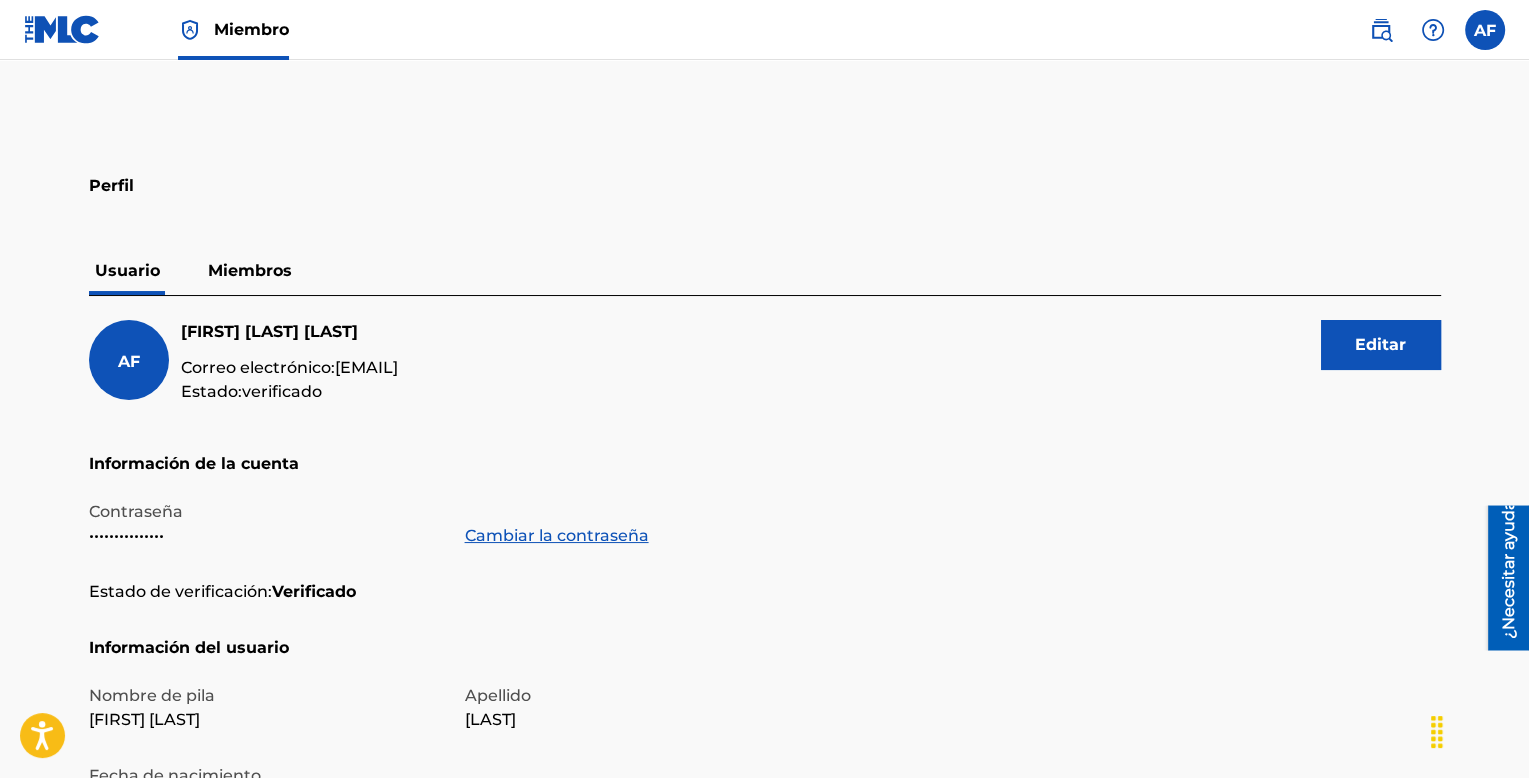 click on "Miembro" at bounding box center (251, 29) 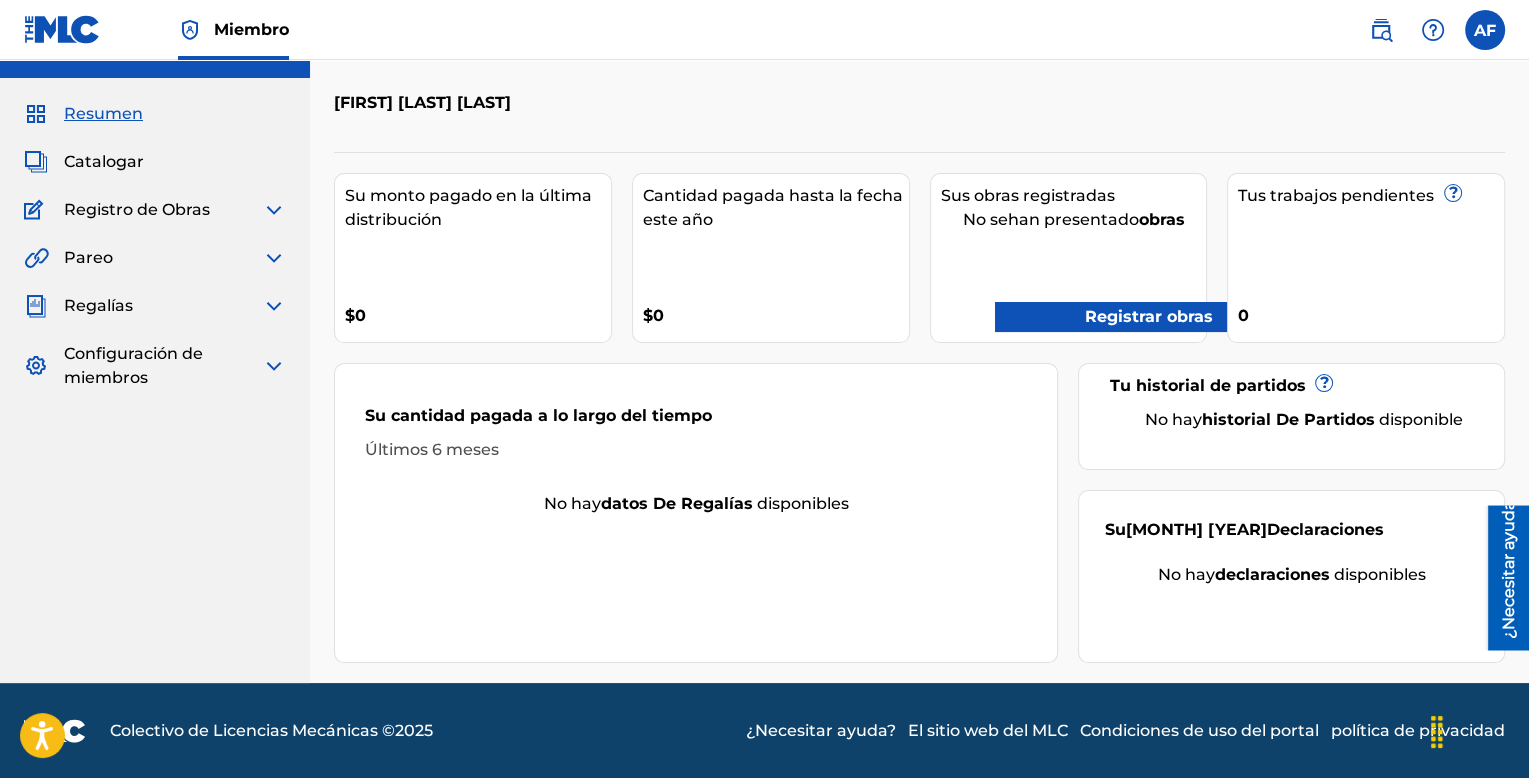 scroll, scrollTop: 0, scrollLeft: 0, axis: both 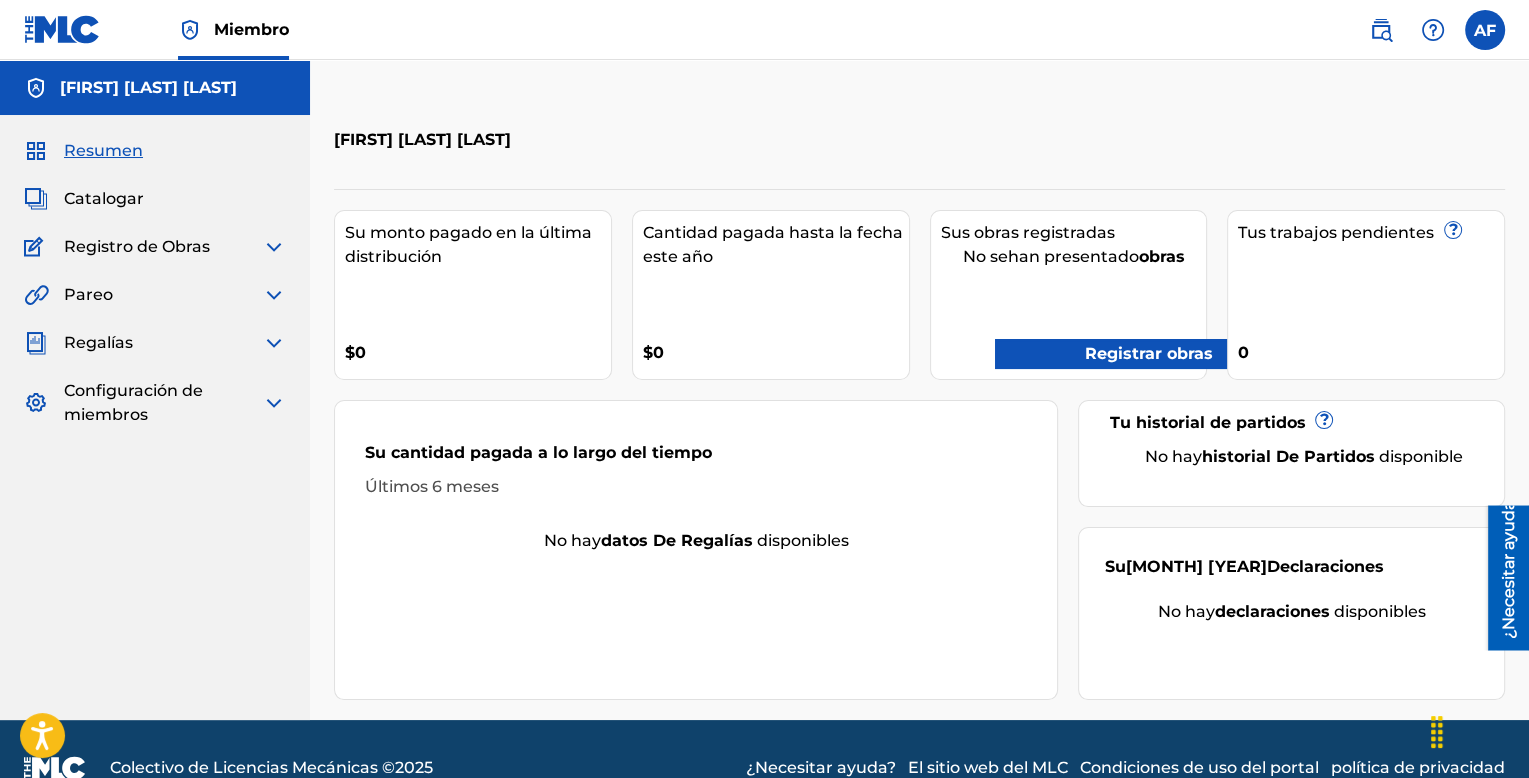 click on "Resumen" at bounding box center [103, 150] 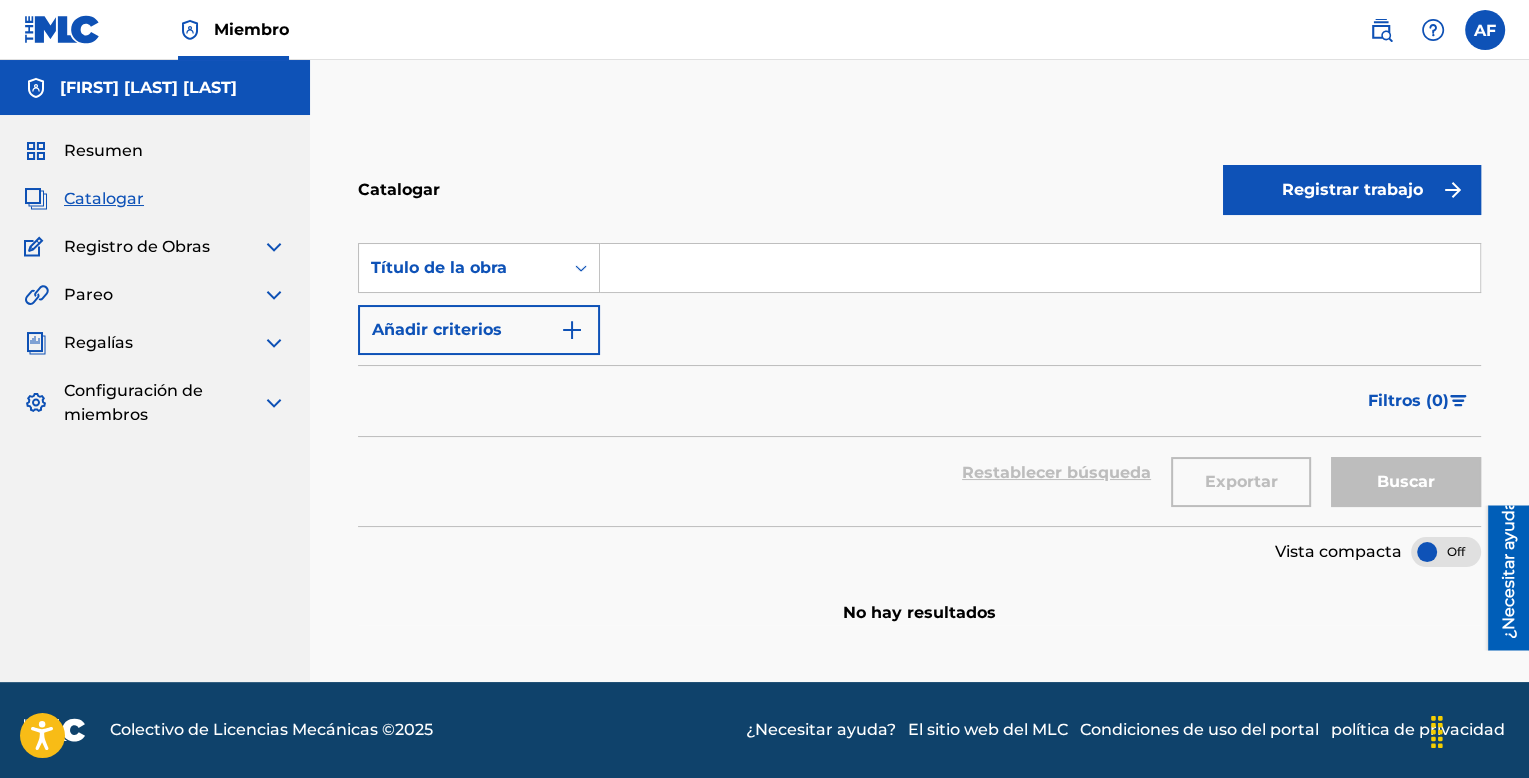 click on "Resumen" at bounding box center [103, 150] 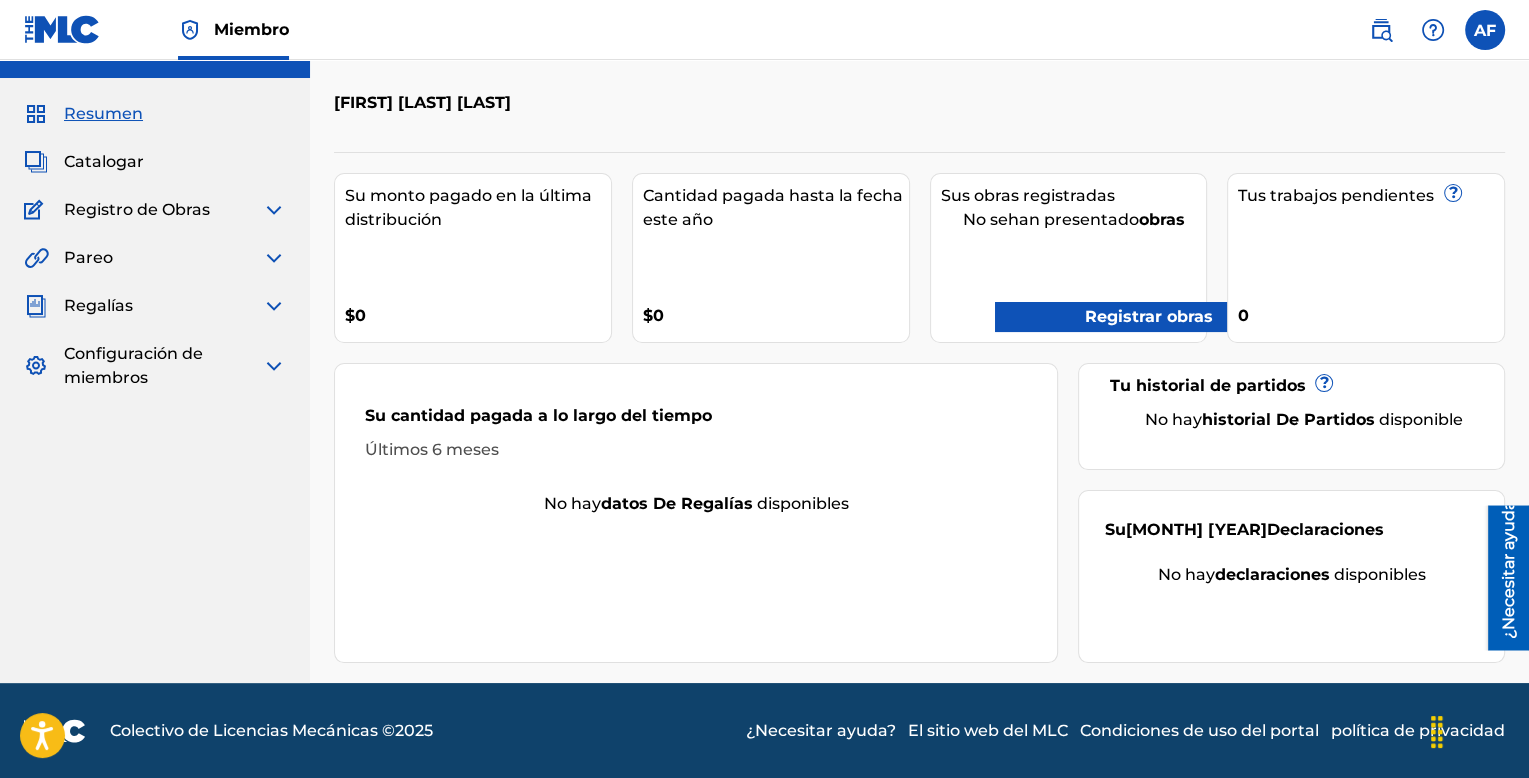 scroll, scrollTop: 0, scrollLeft: 0, axis: both 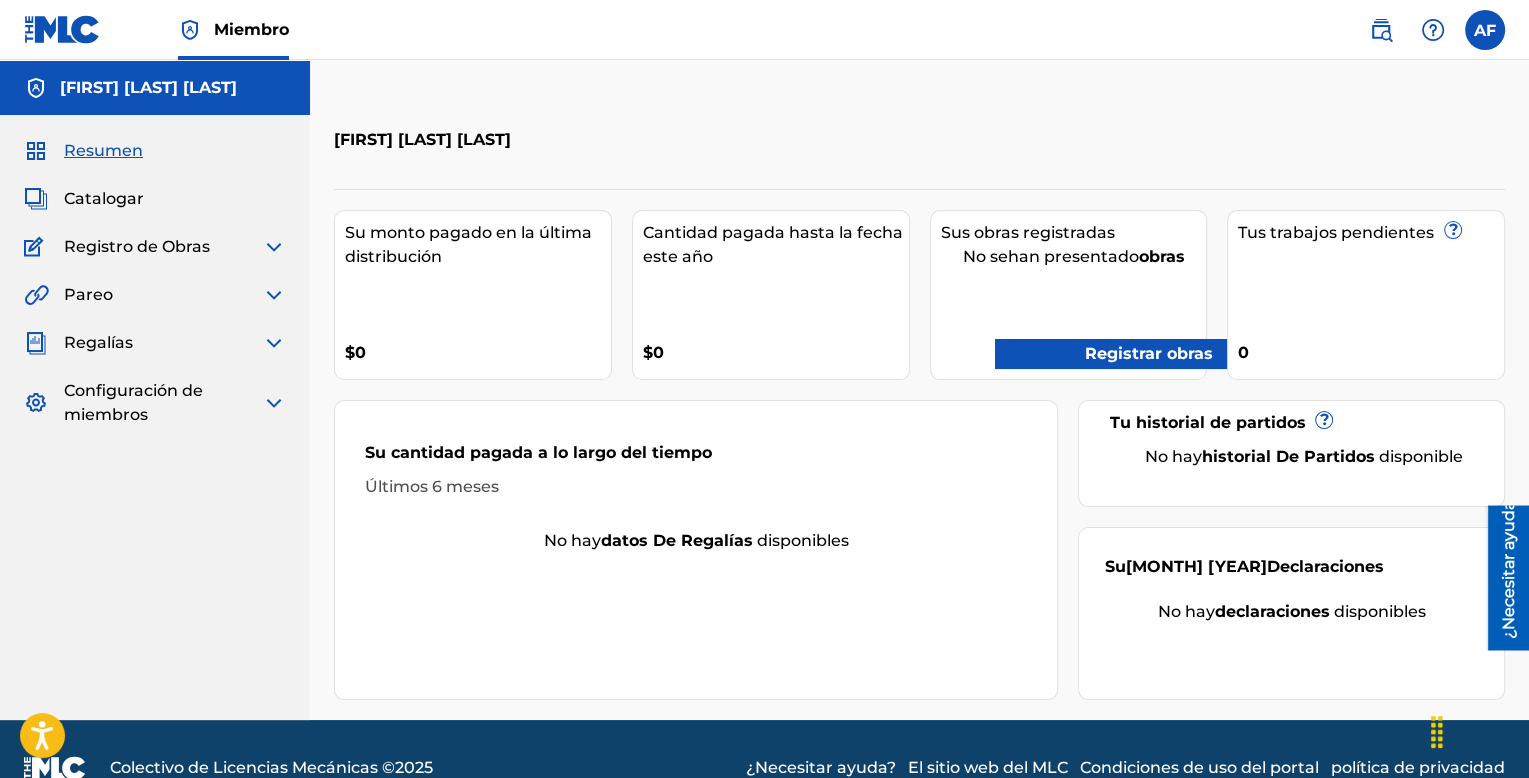 click at bounding box center [274, 247] 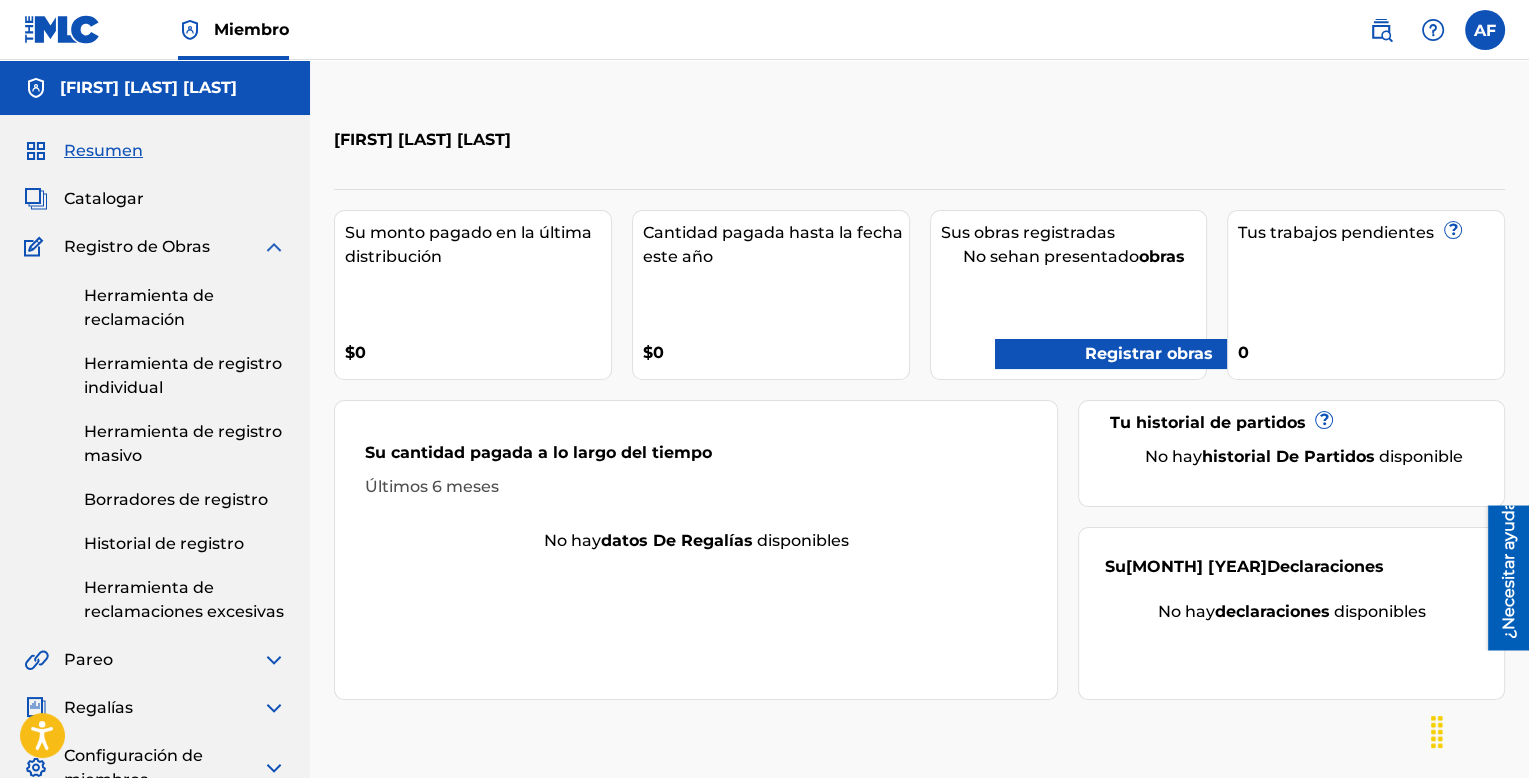 click at bounding box center (274, 247) 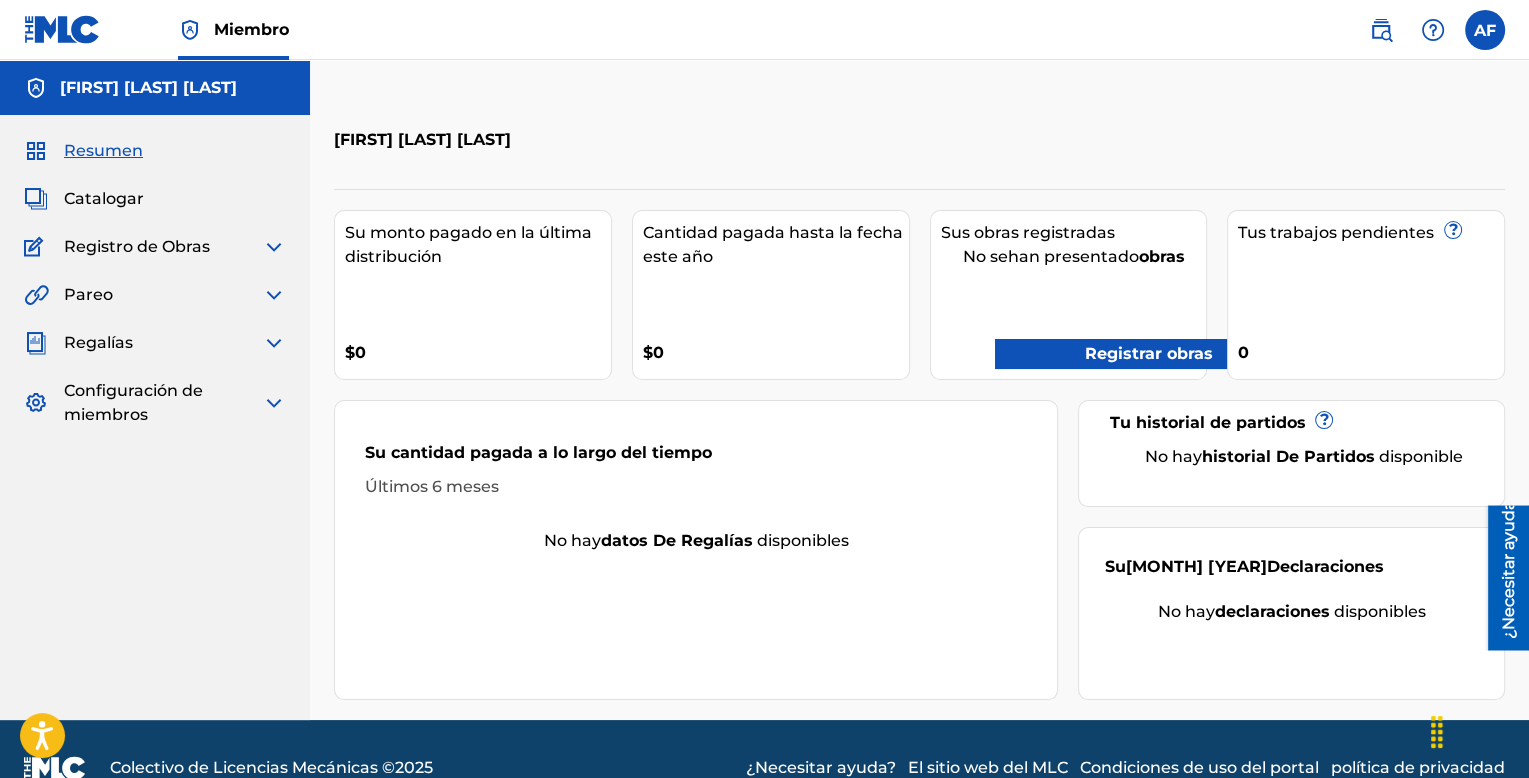 click at bounding box center (274, 295) 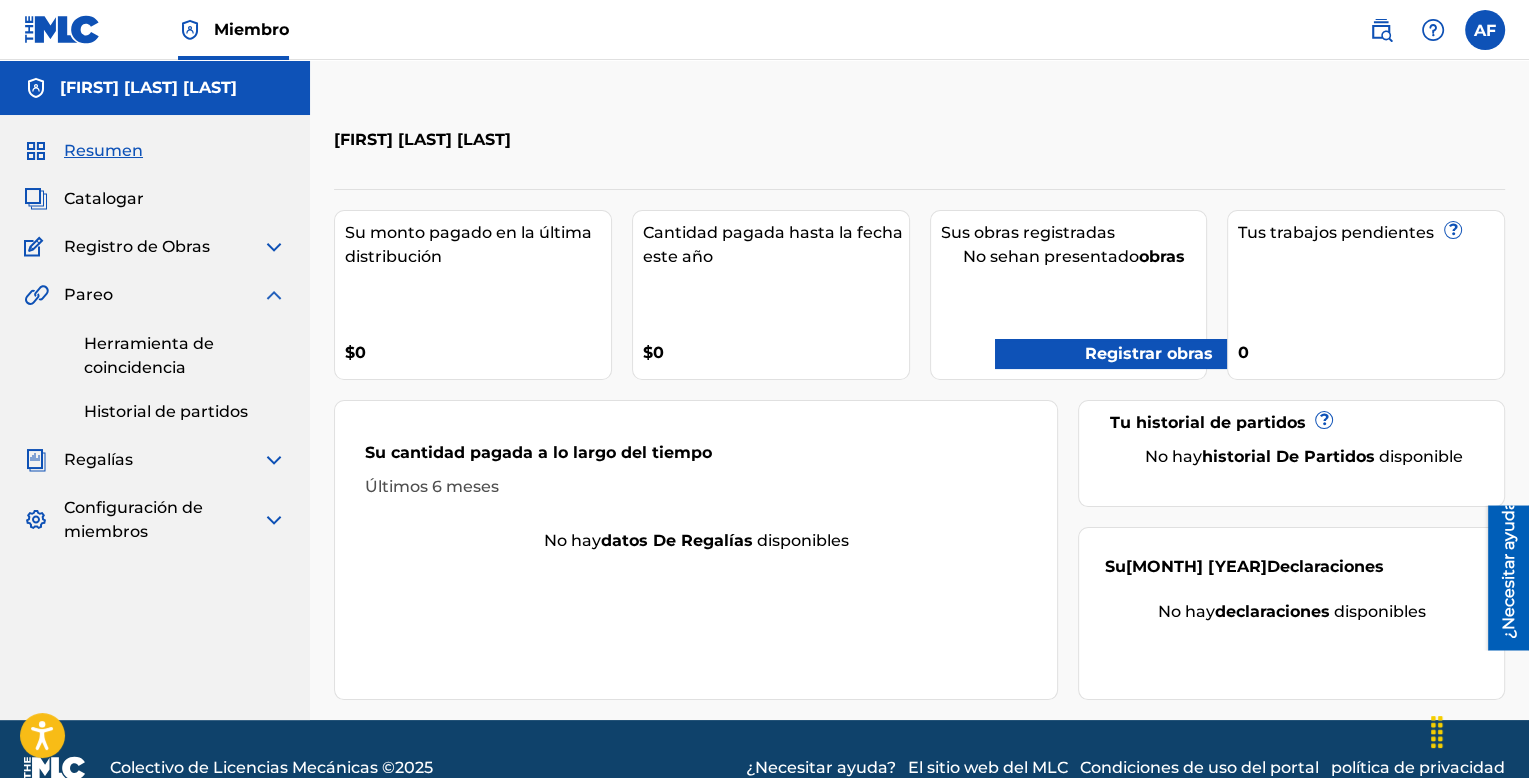 click at bounding box center [274, 295] 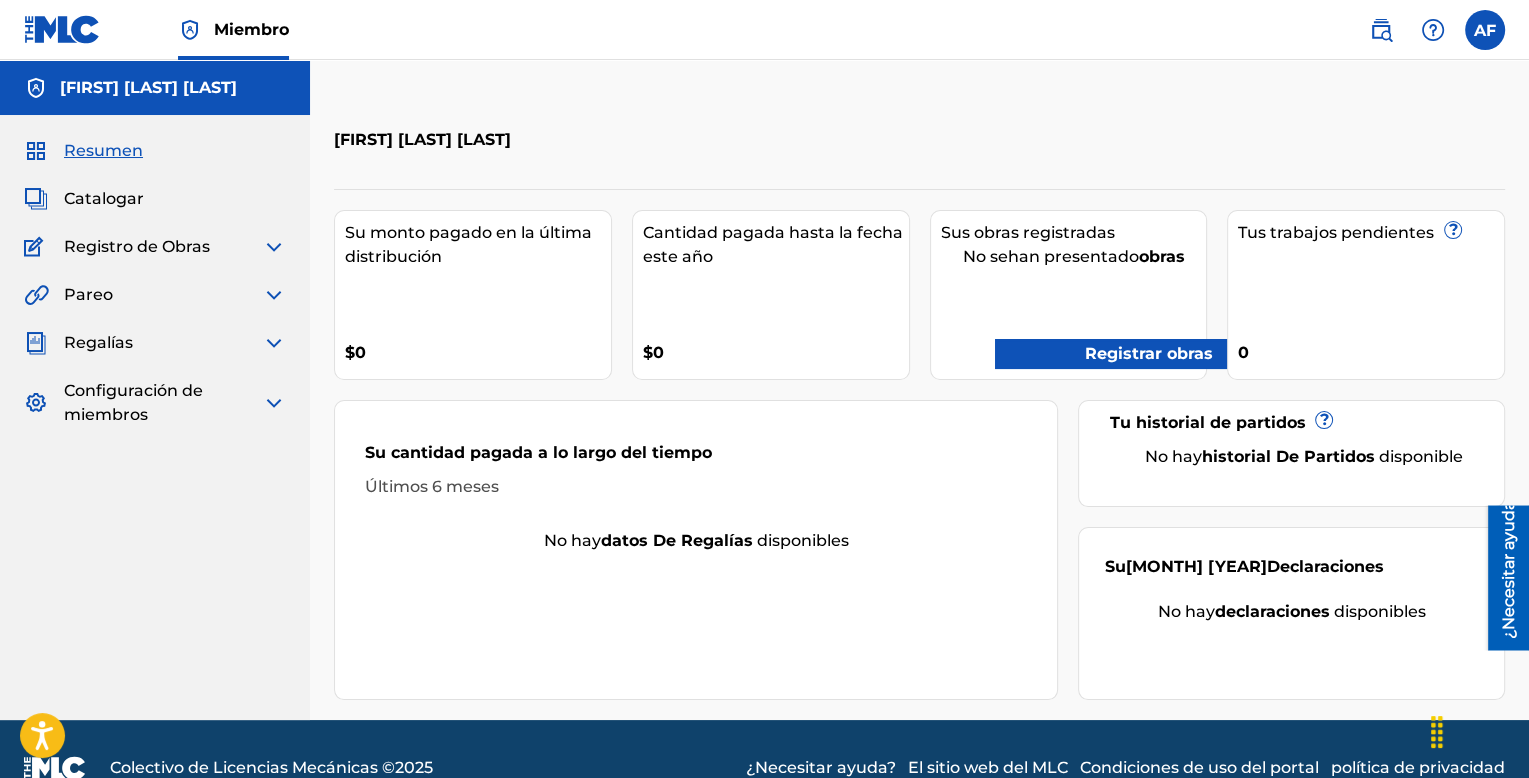 click at bounding box center (274, 247) 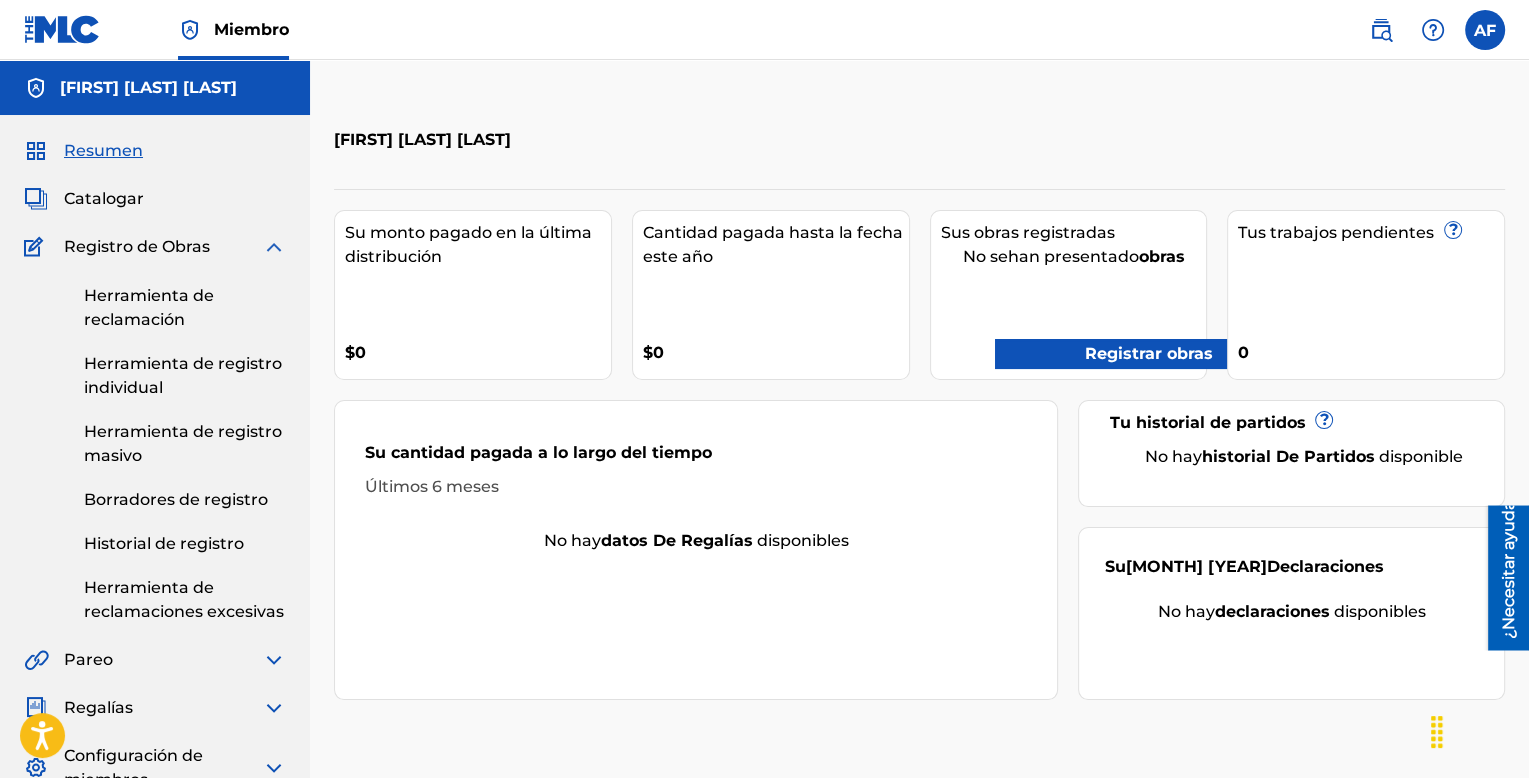click on "Herramienta de reclamación Herramienta de registro individual Herramienta de registro masivo Borradores de registro Historial de registro Herramienta de reclamaciones excesivas" at bounding box center [155, 441] 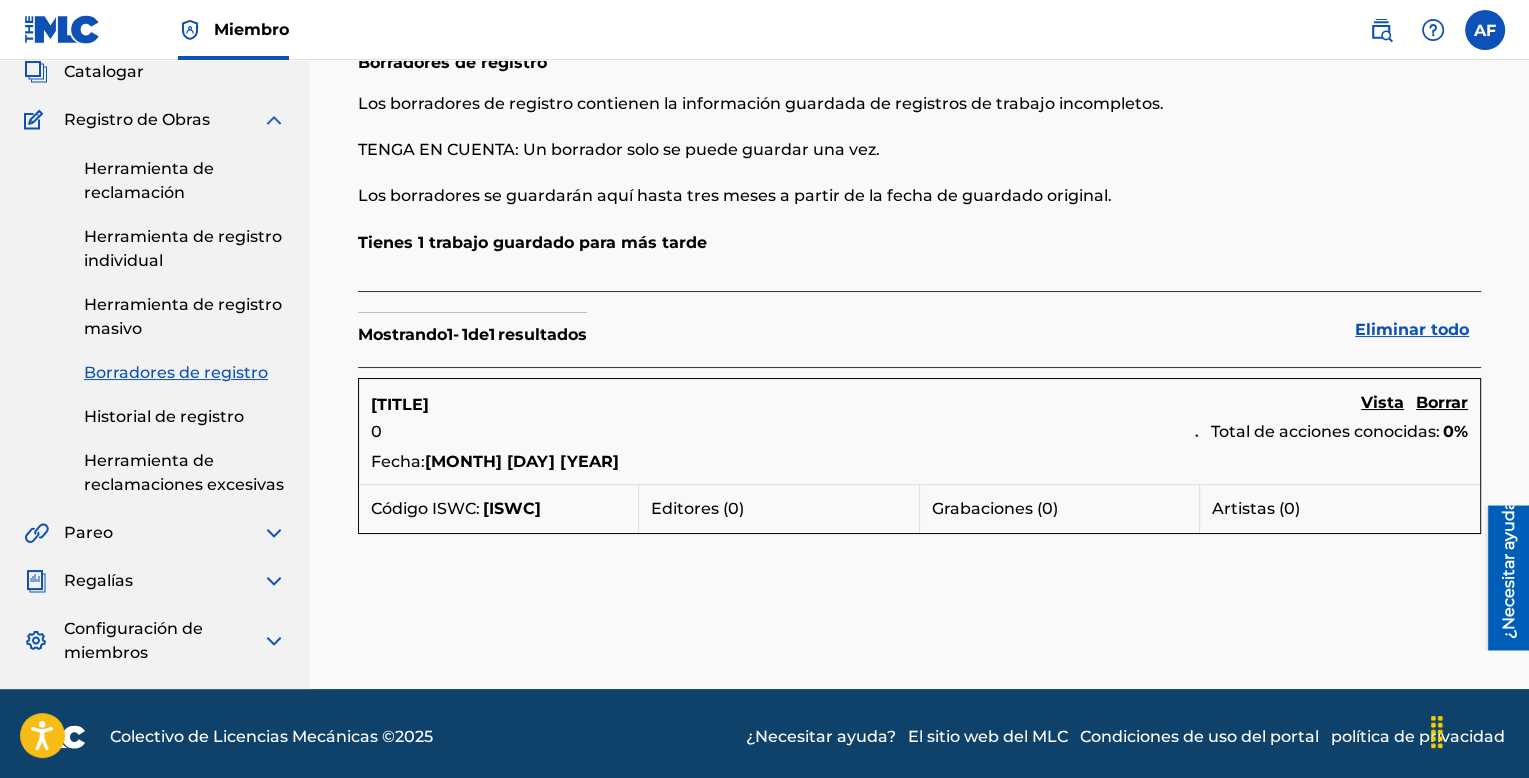scroll, scrollTop: 134, scrollLeft: 0, axis: vertical 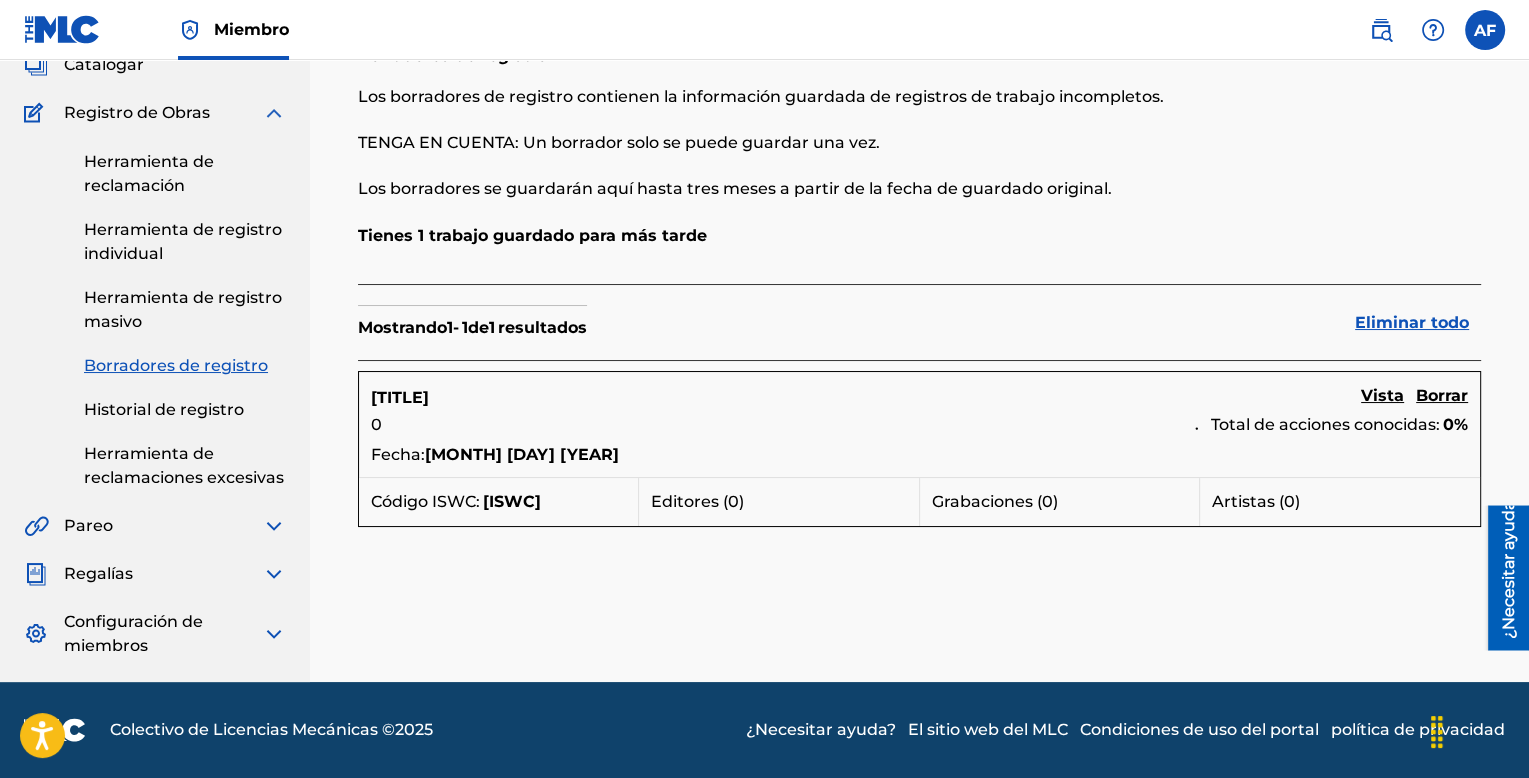 click on "Vista" at bounding box center (1382, 395) 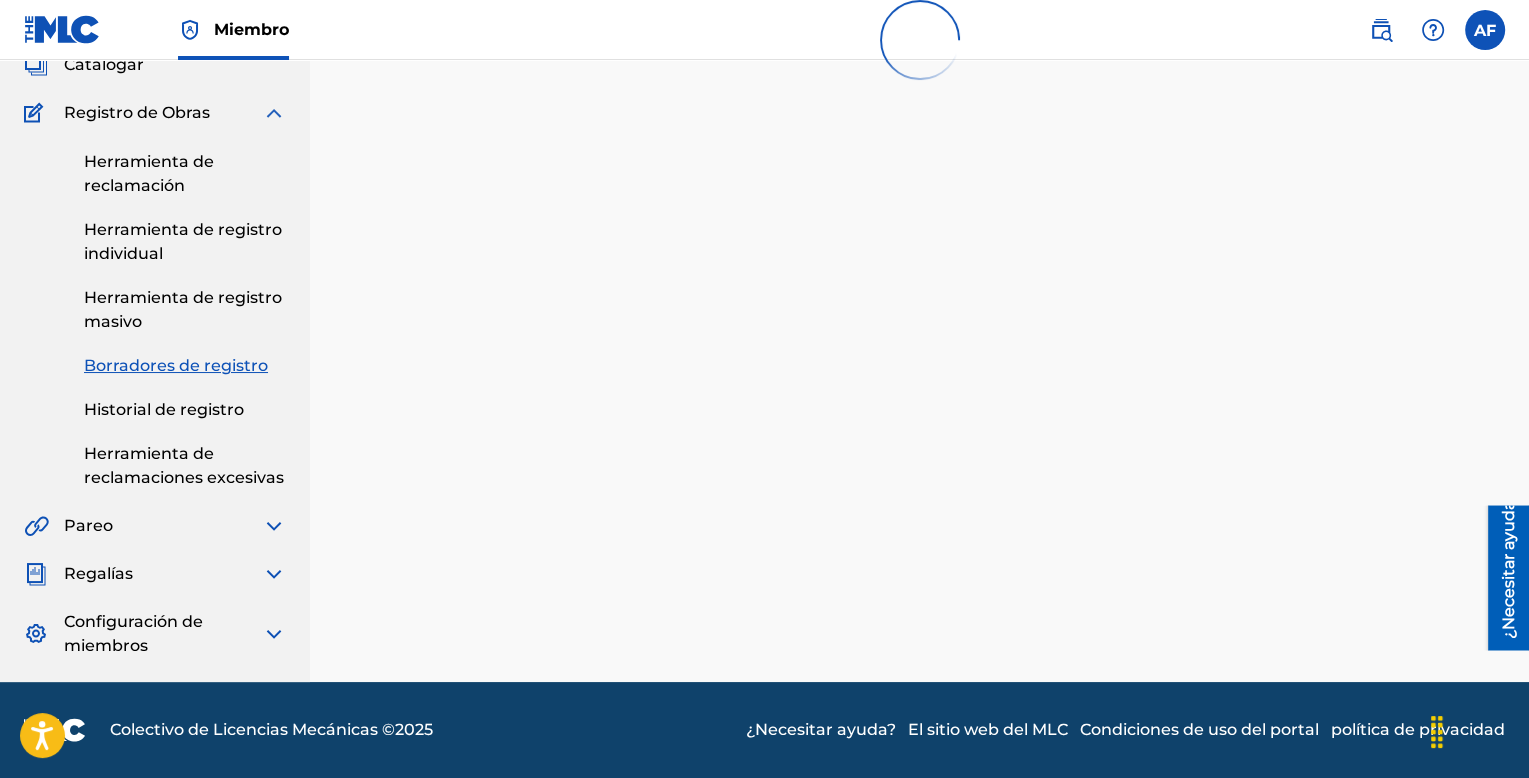 scroll, scrollTop: 0, scrollLeft: 0, axis: both 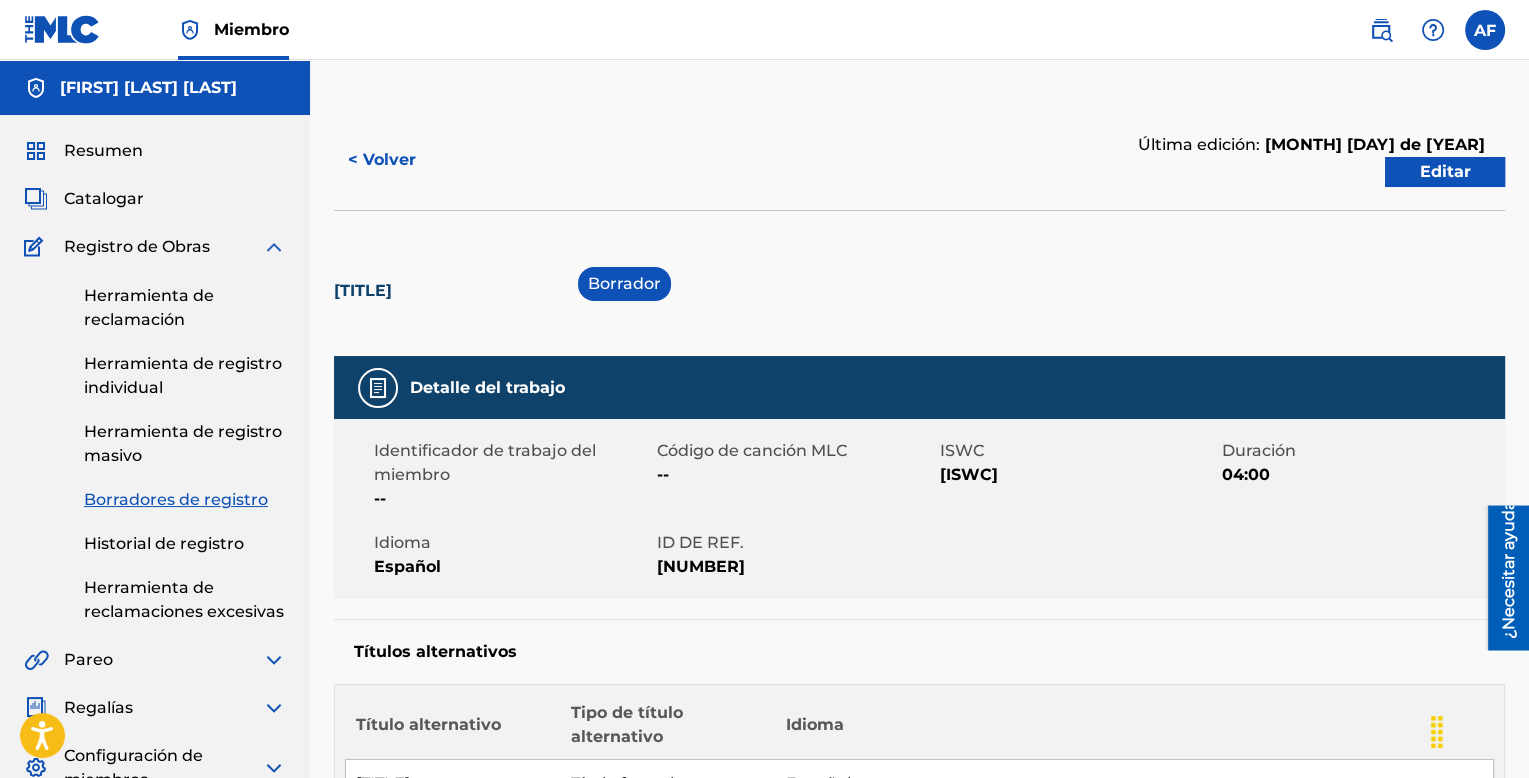 click on "Editar" at bounding box center (1445, 171) 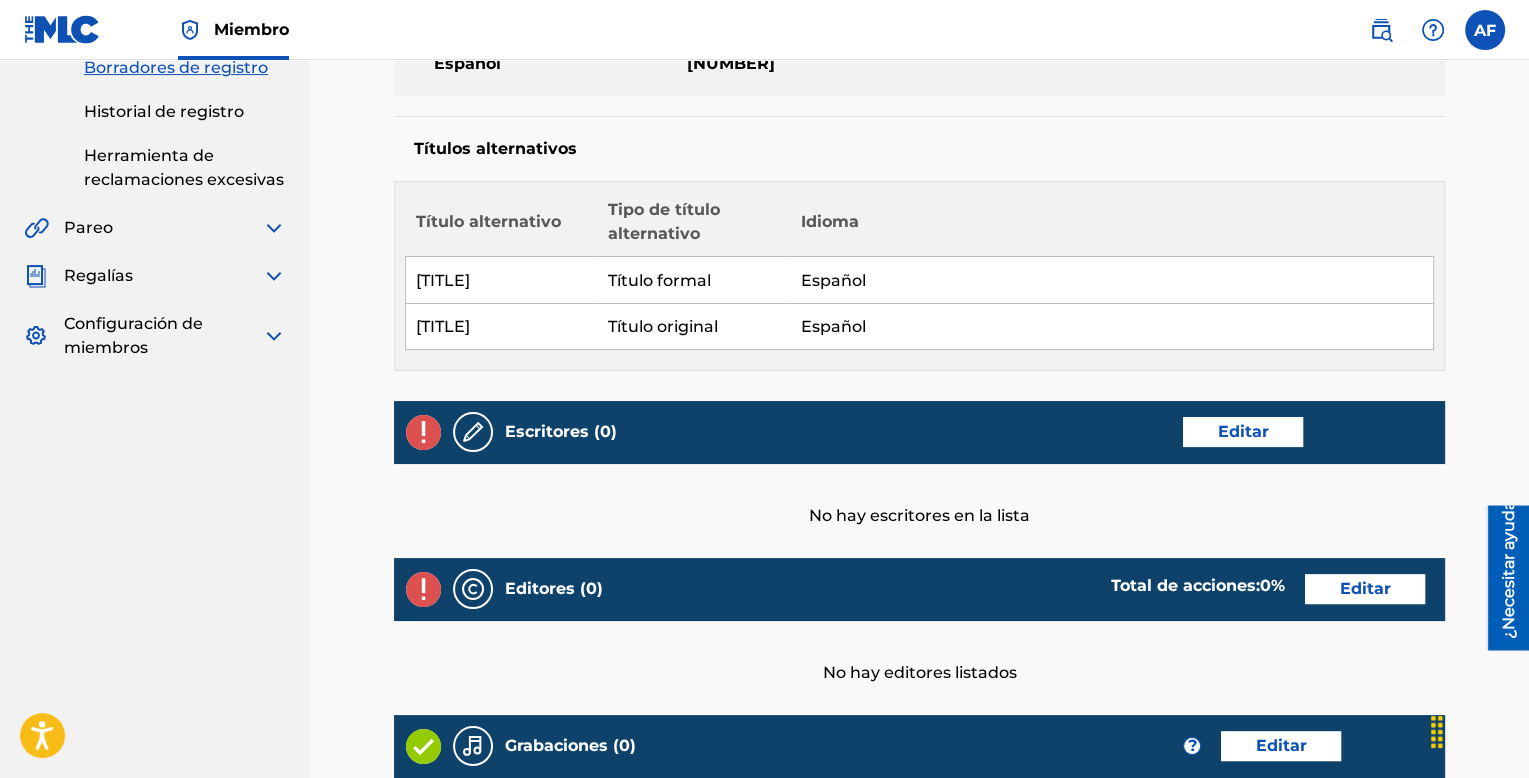scroll, scrollTop: 515, scrollLeft: 0, axis: vertical 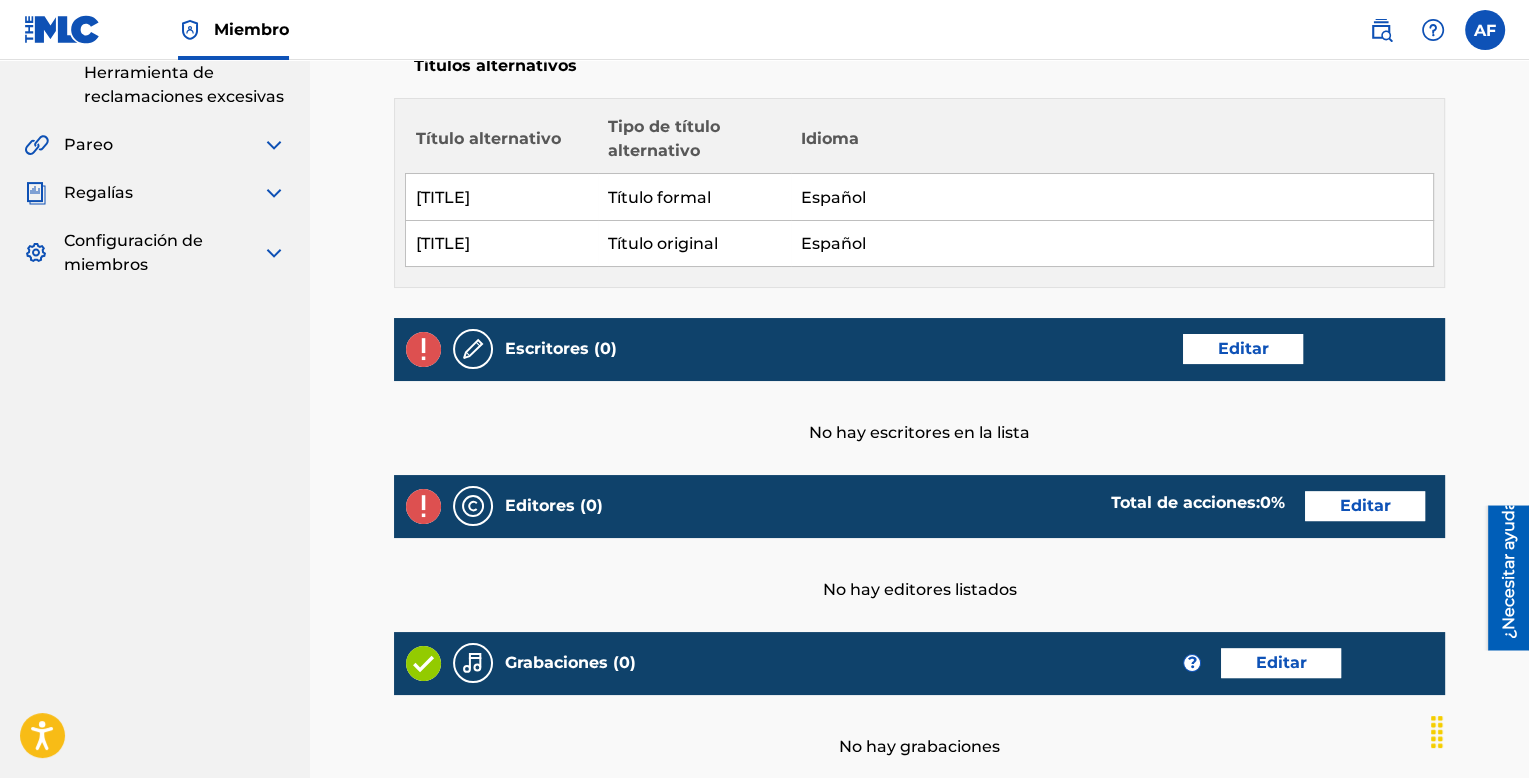 click on "Editar" at bounding box center (1243, 348) 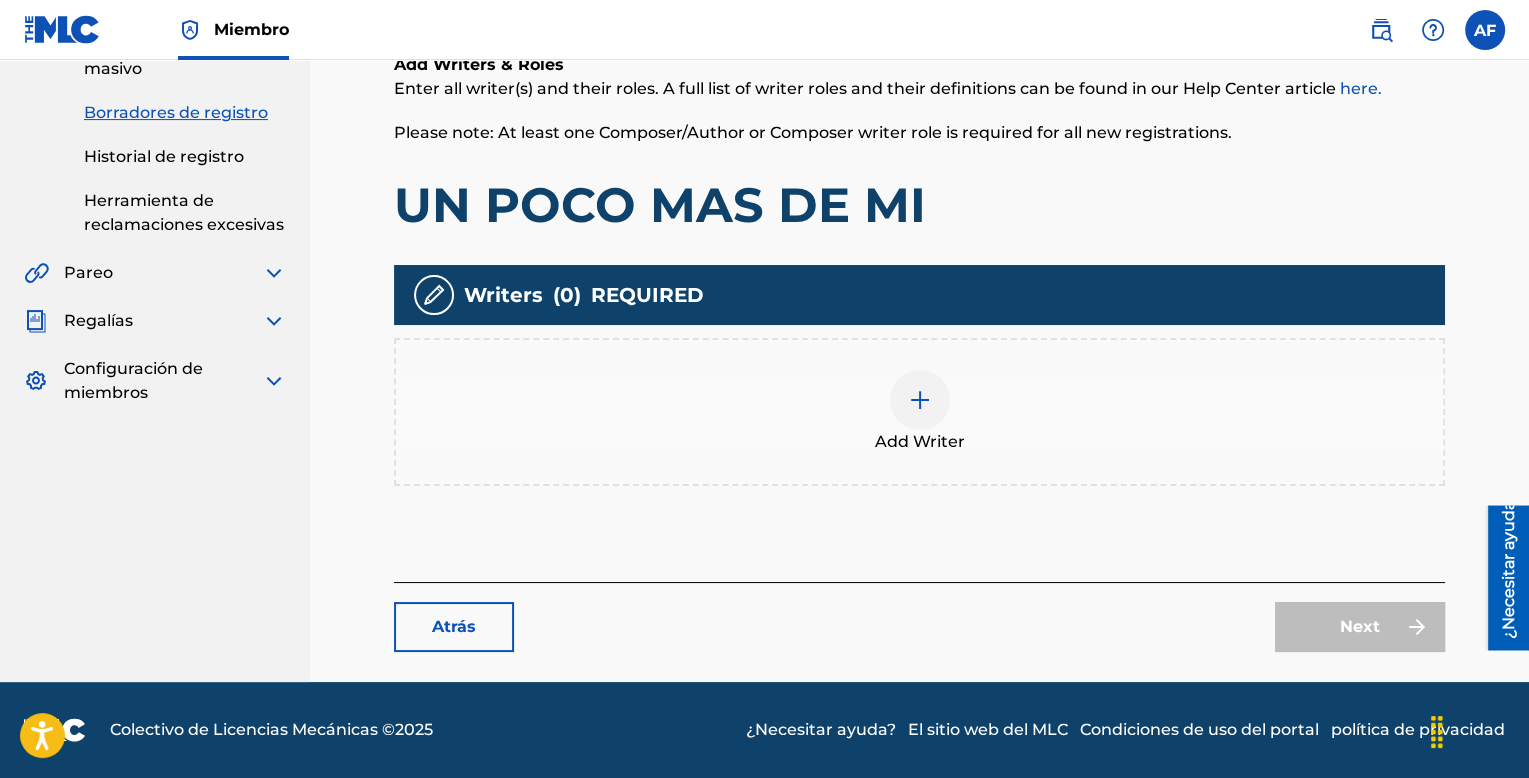 scroll, scrollTop: 0, scrollLeft: 0, axis: both 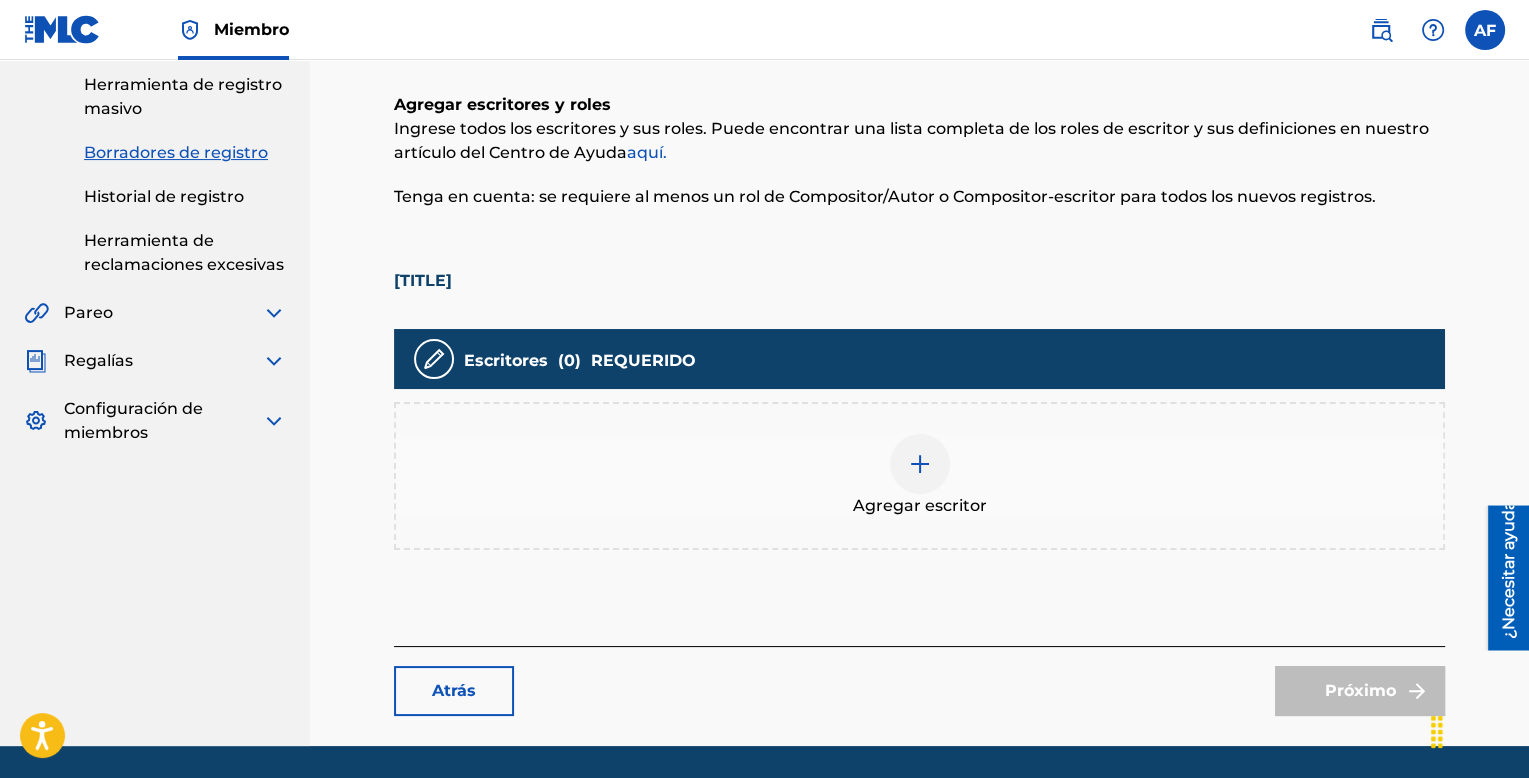 click at bounding box center [920, 464] 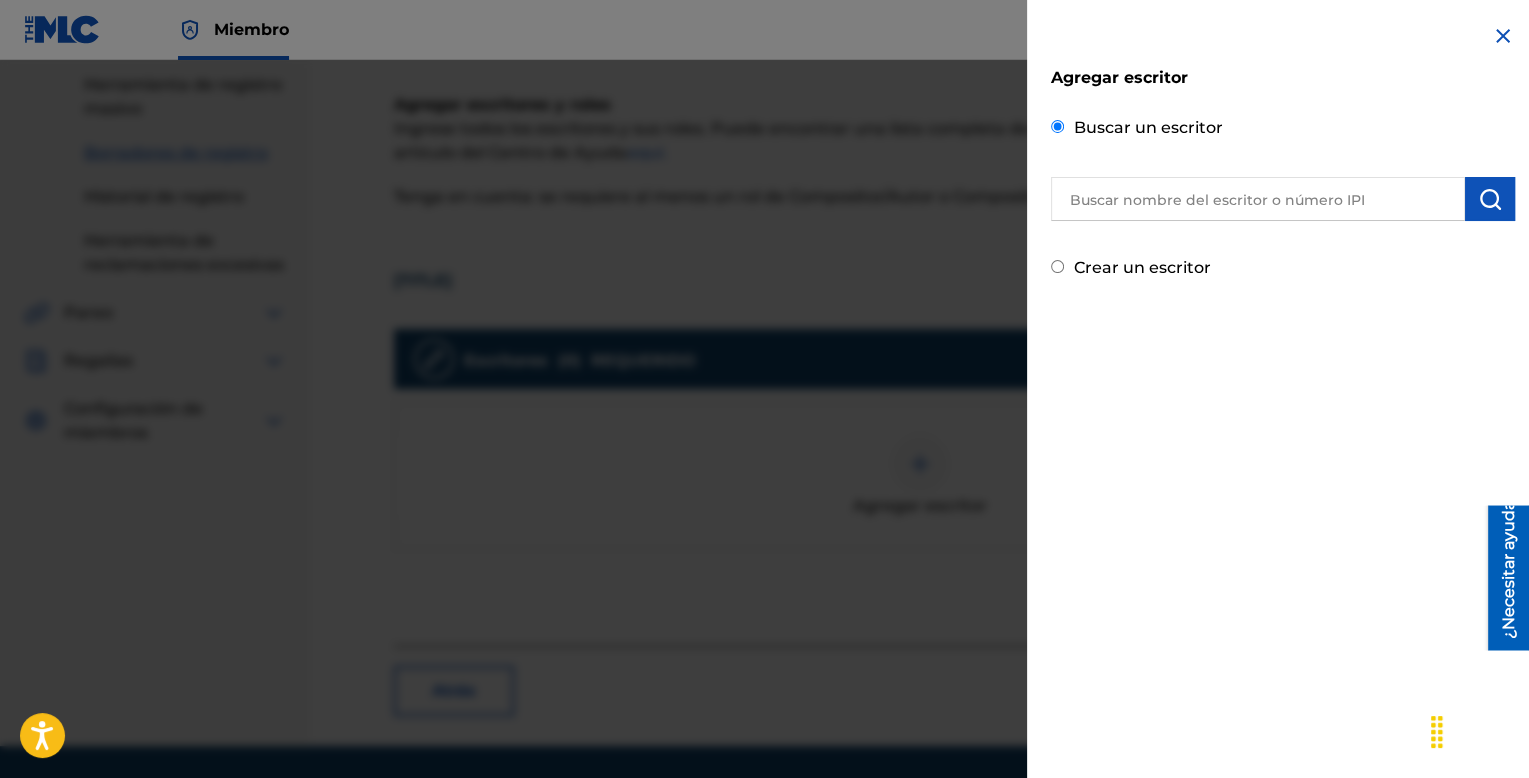 click at bounding box center [1258, 199] 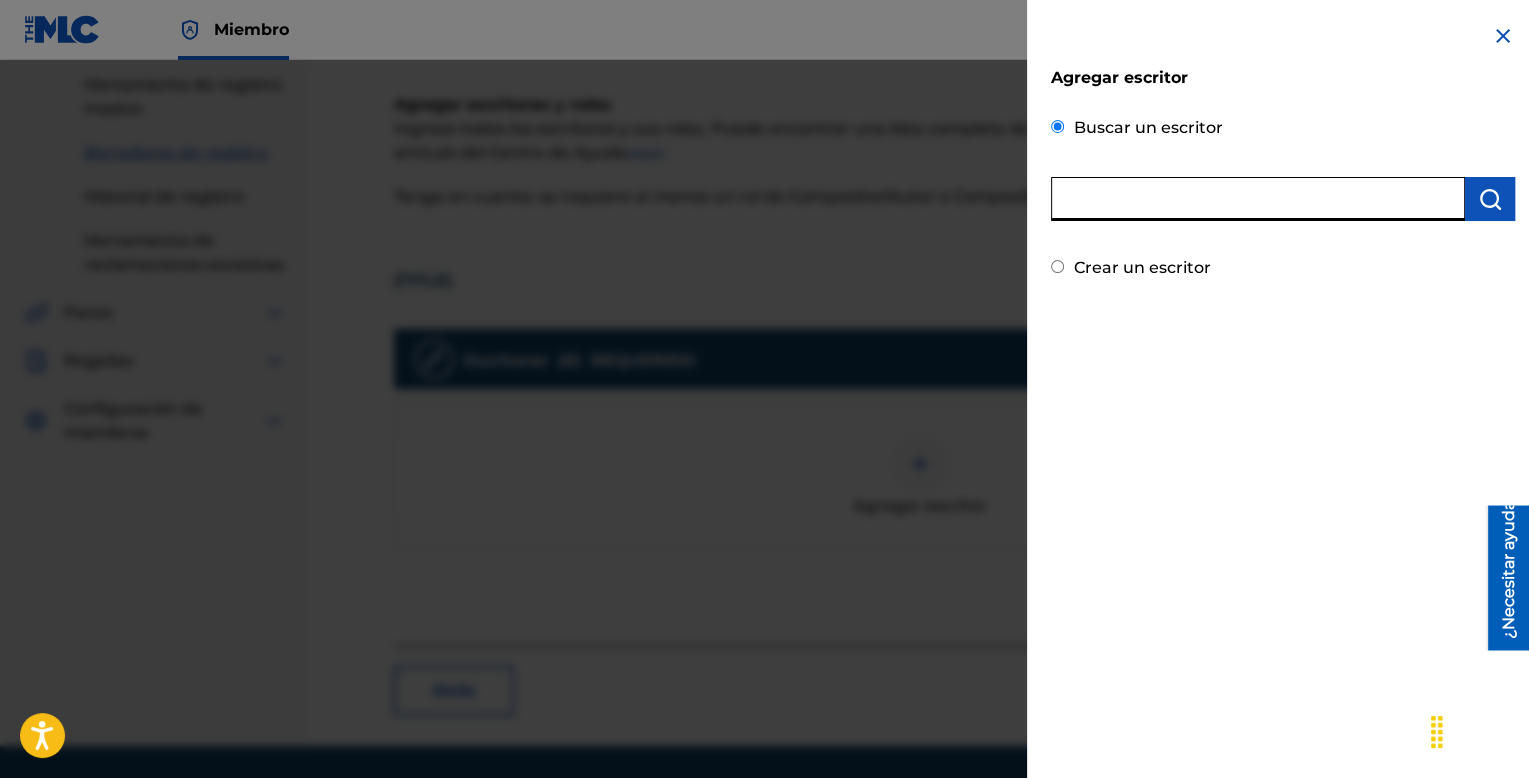 click on "Crear un escritor" at bounding box center (1142, 267) 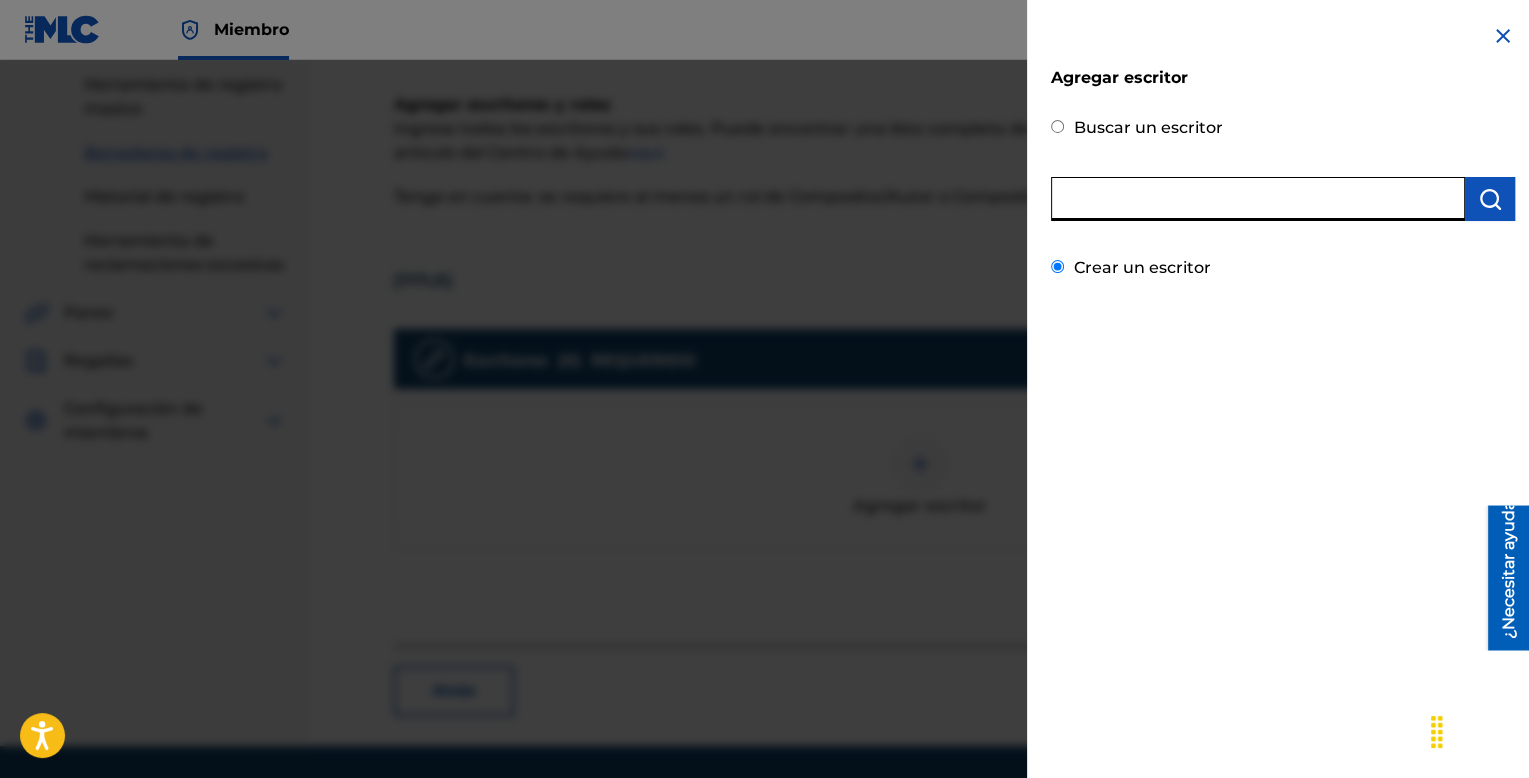 click on "Crear un escritor" at bounding box center [1057, 266] 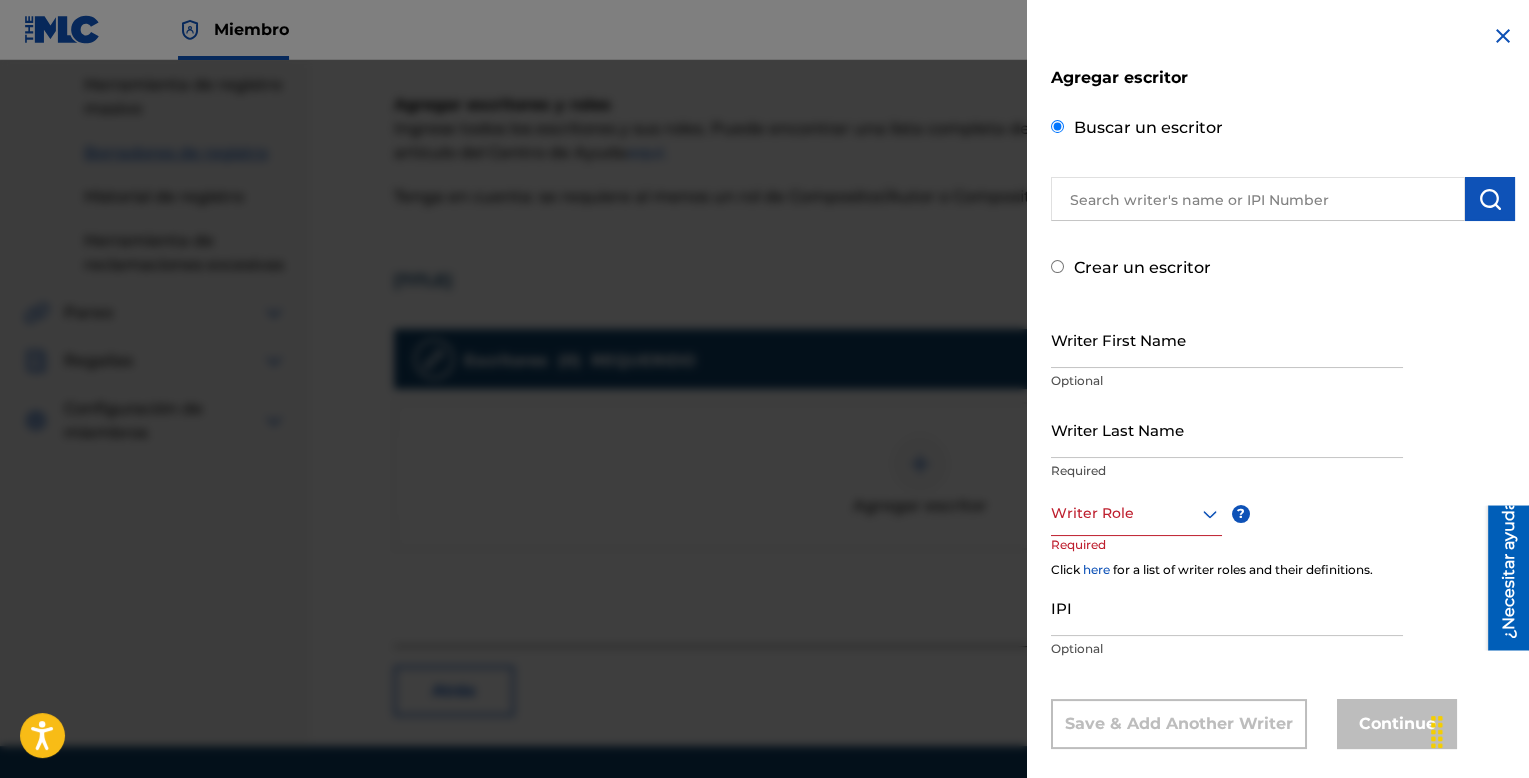 radio on "false" 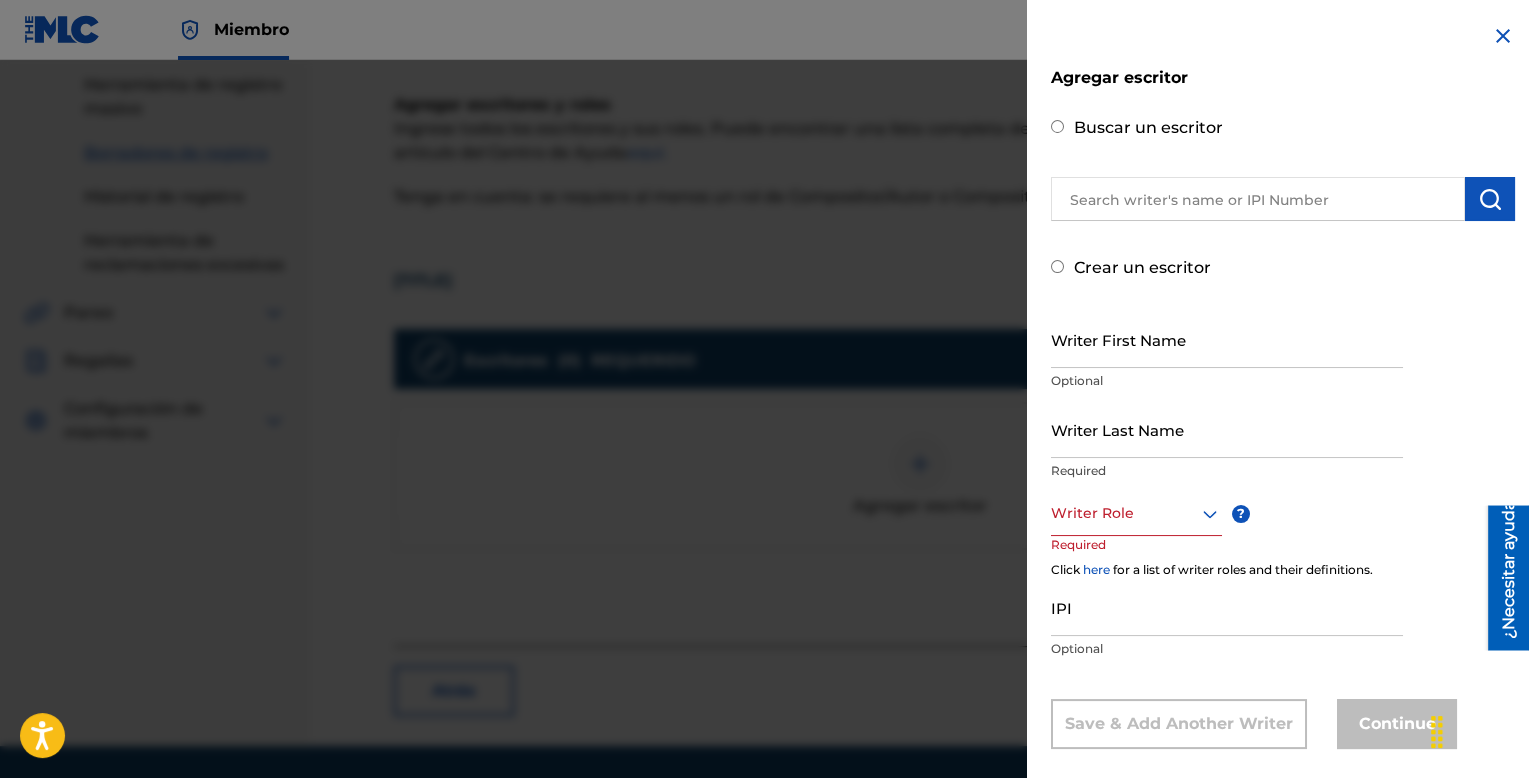 radio on "true" 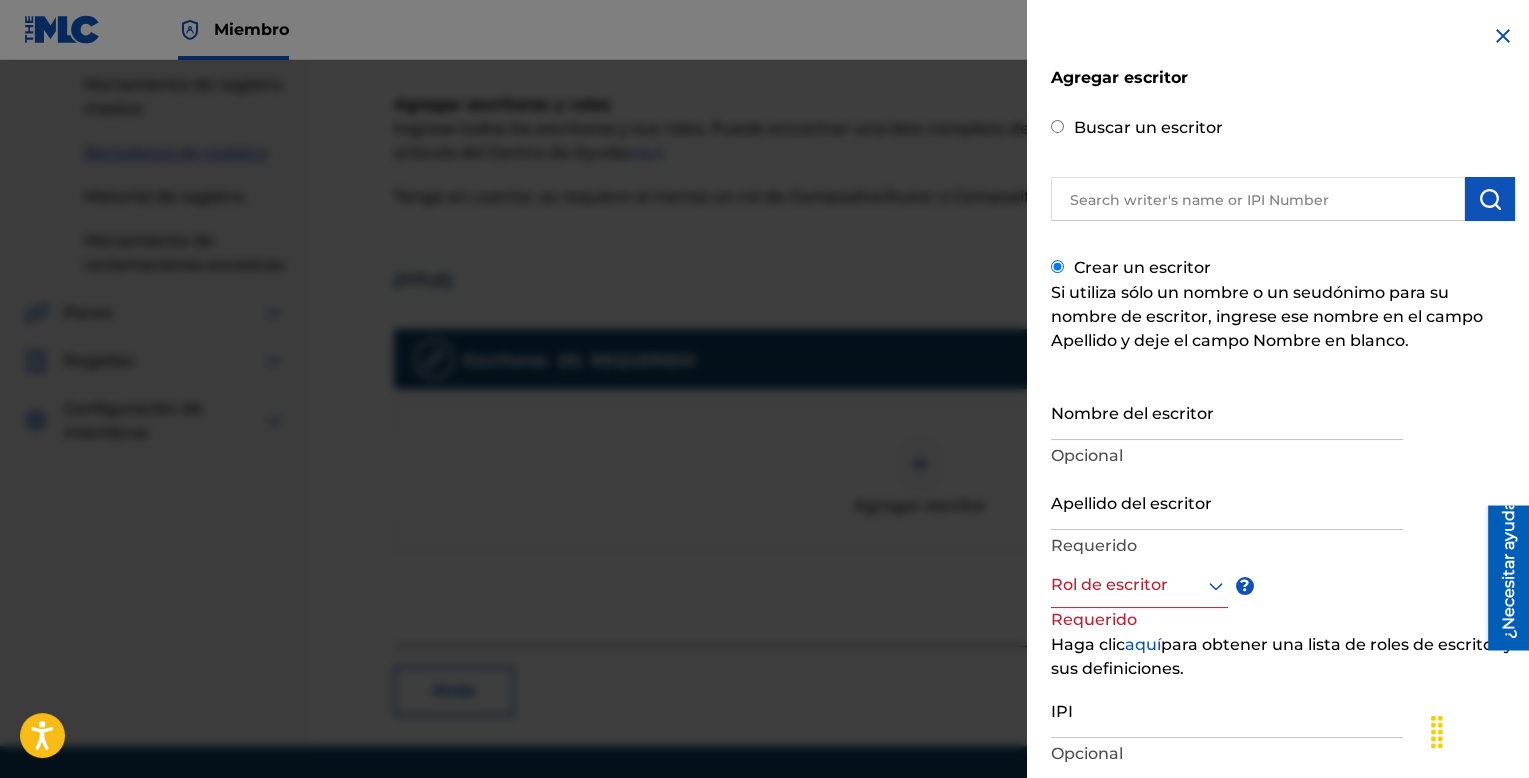 click on "Nombre del escritor" at bounding box center (1227, 411) 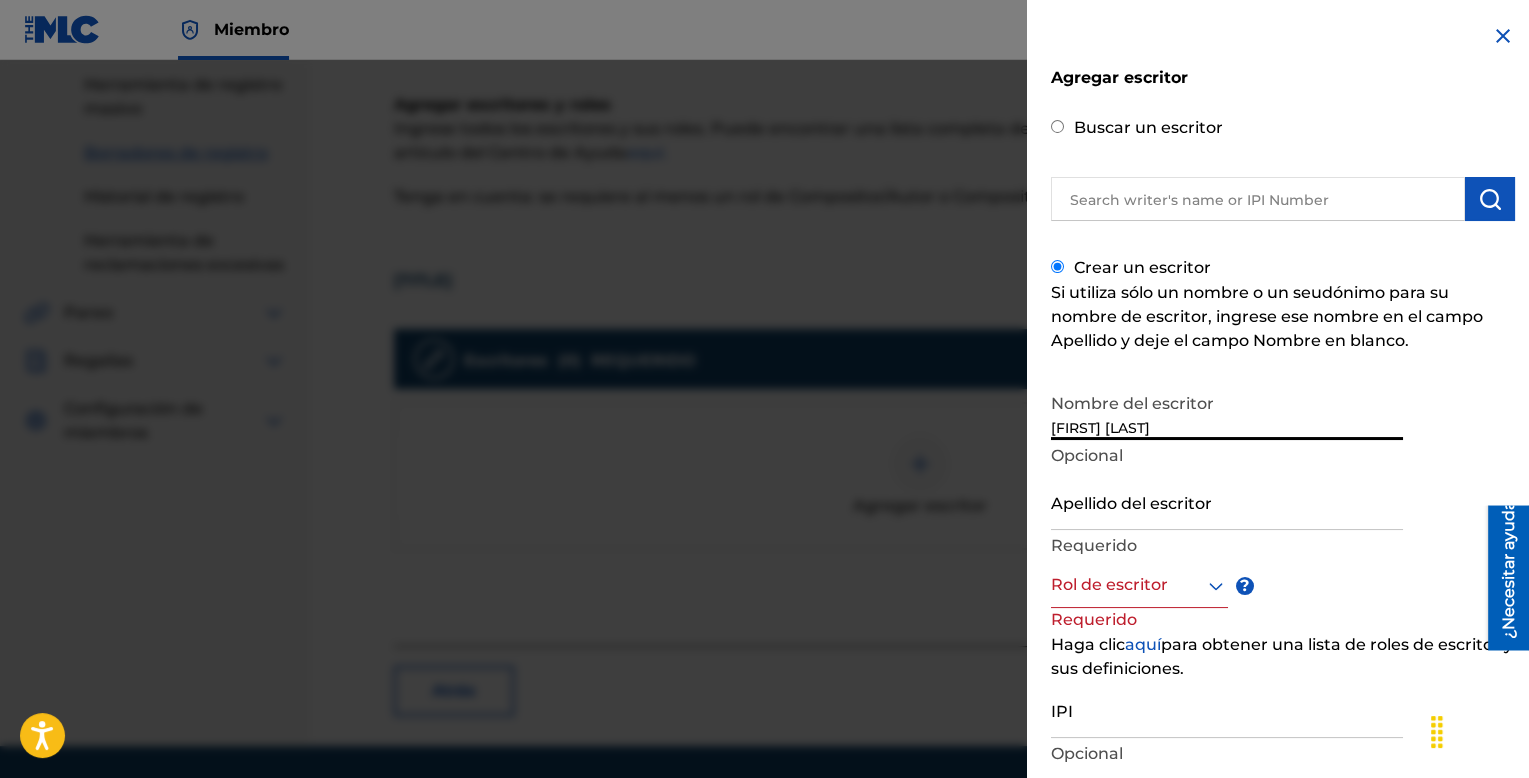 click on "Apellido del escritor" at bounding box center (1227, 501) 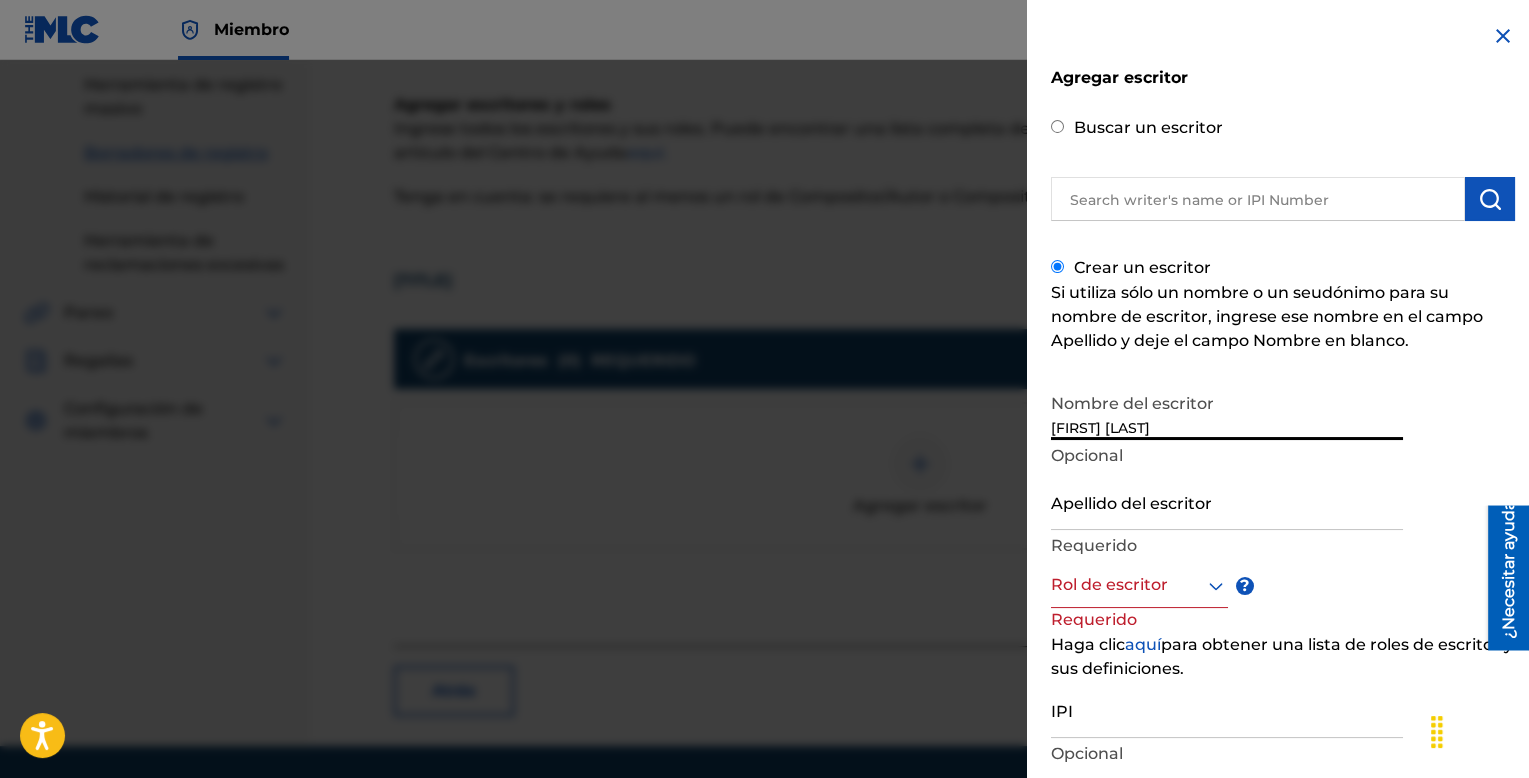 drag, startPoint x: 1225, startPoint y: 429, endPoint x: 1163, endPoint y: 429, distance: 62 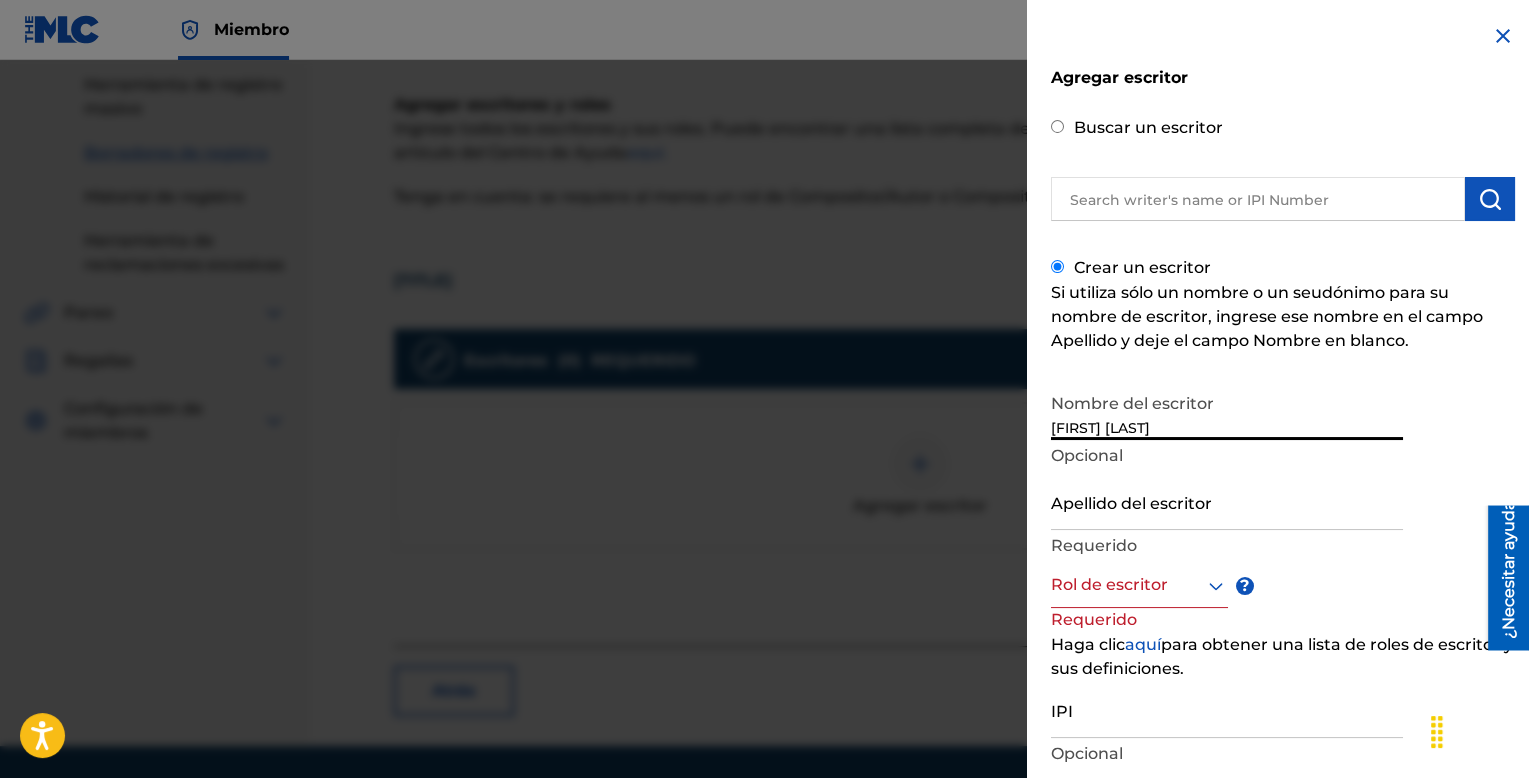 click on "[FIRST] [LAST]" at bounding box center (1227, 411) 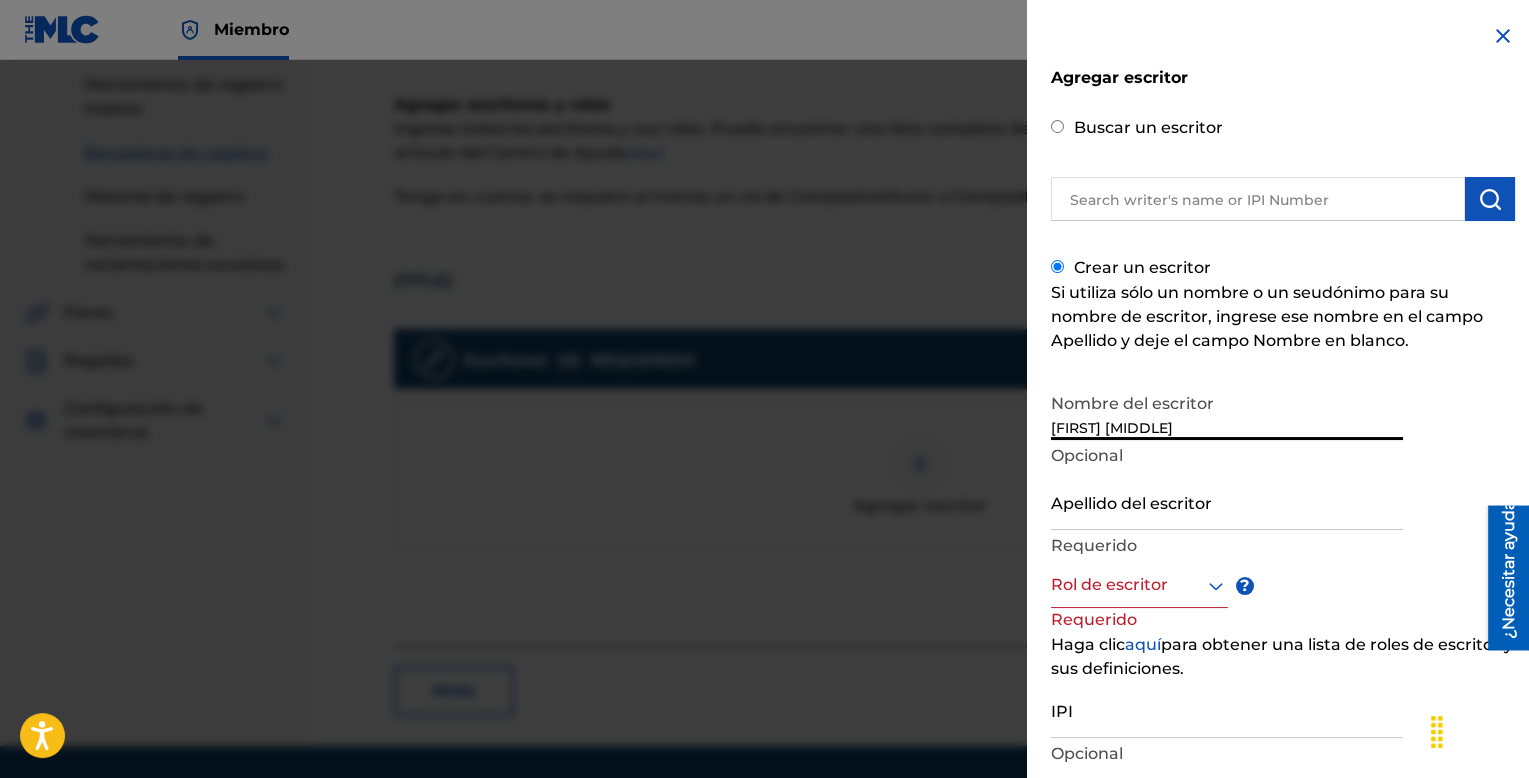 type on "[FIRST] [MIDDLE]" 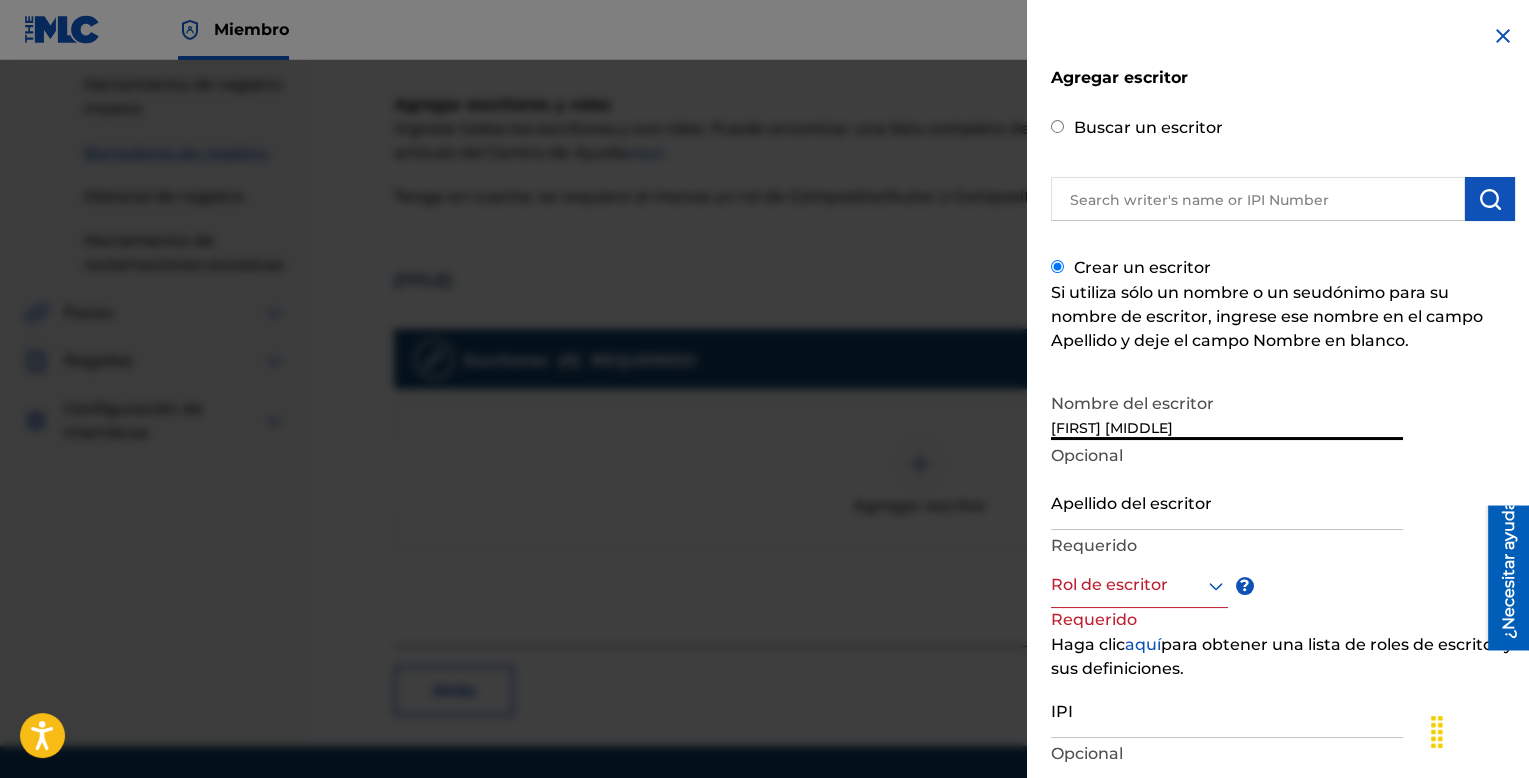 click on "Apellido del escritor" at bounding box center [1227, 501] 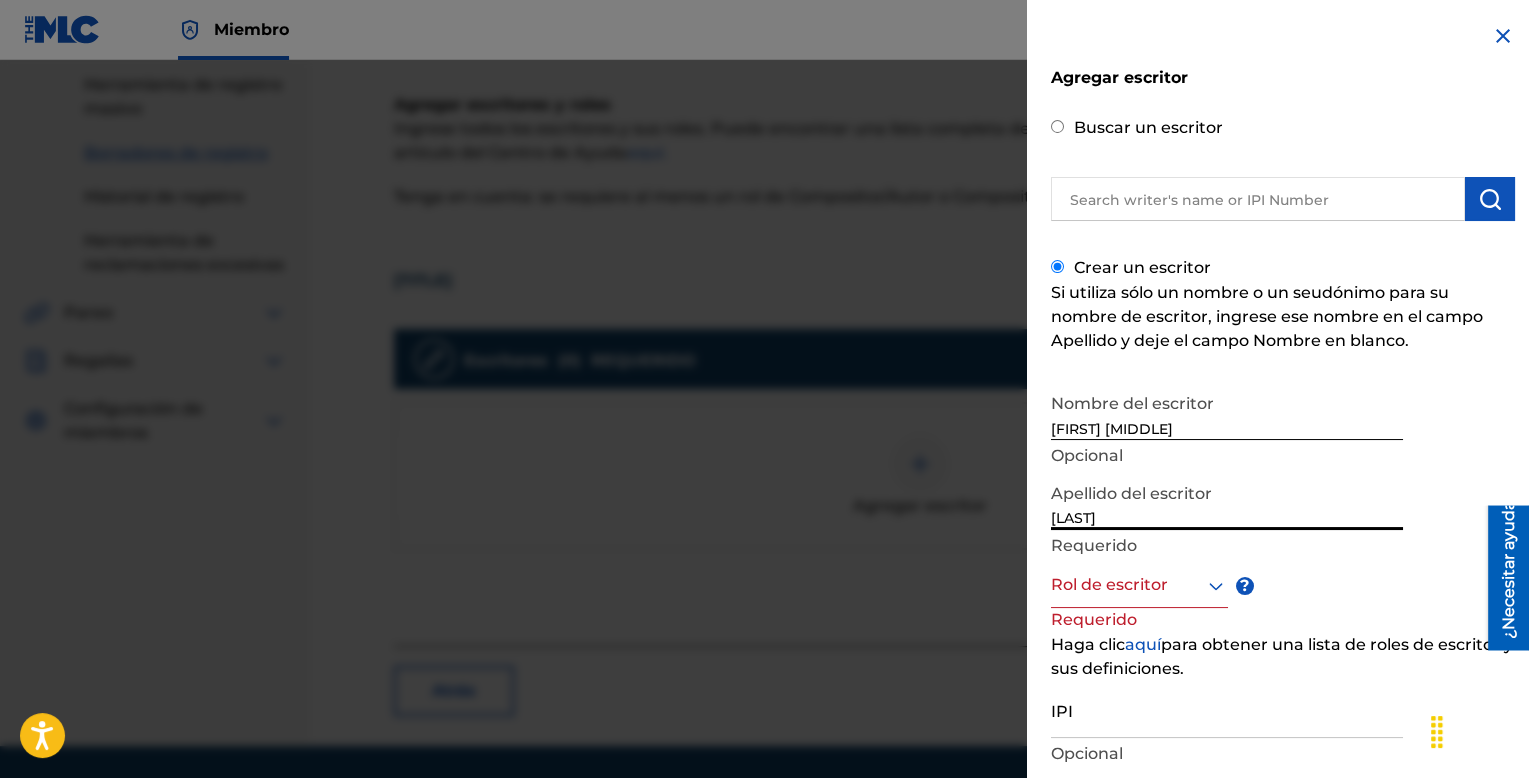 type on "[LAST]" 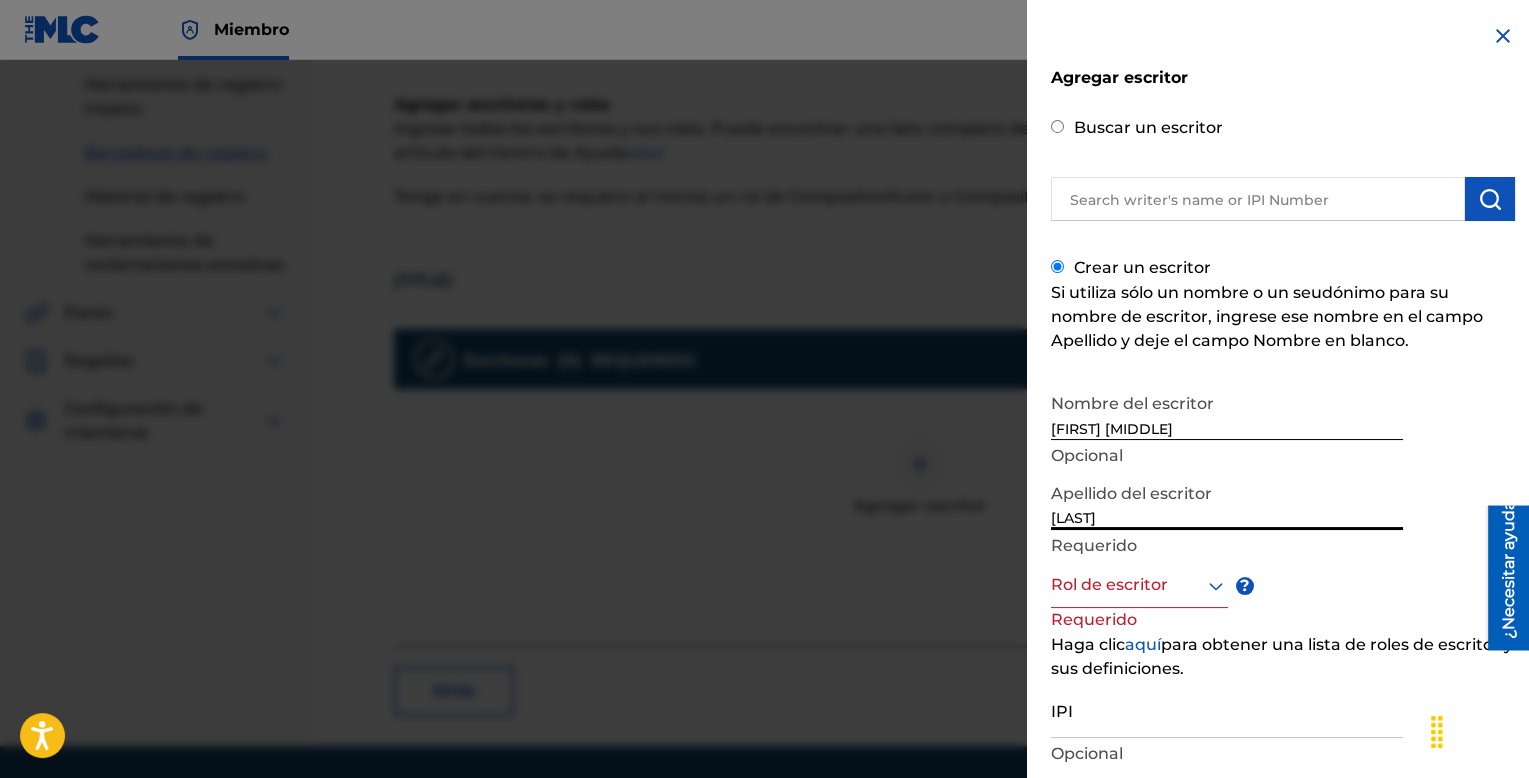 click on "Rol de escritor" at bounding box center (1139, 585) 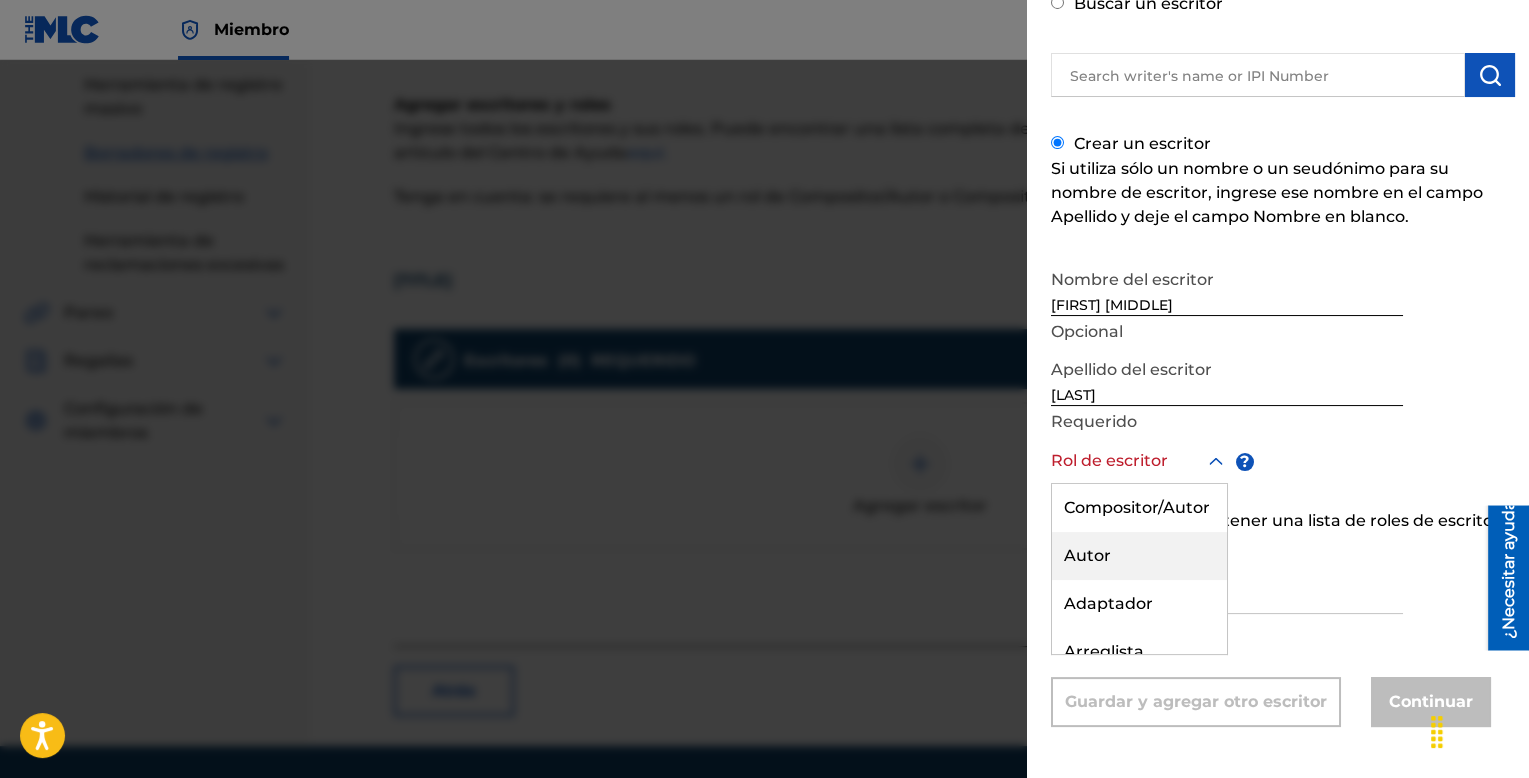 scroll, scrollTop: 127, scrollLeft: 0, axis: vertical 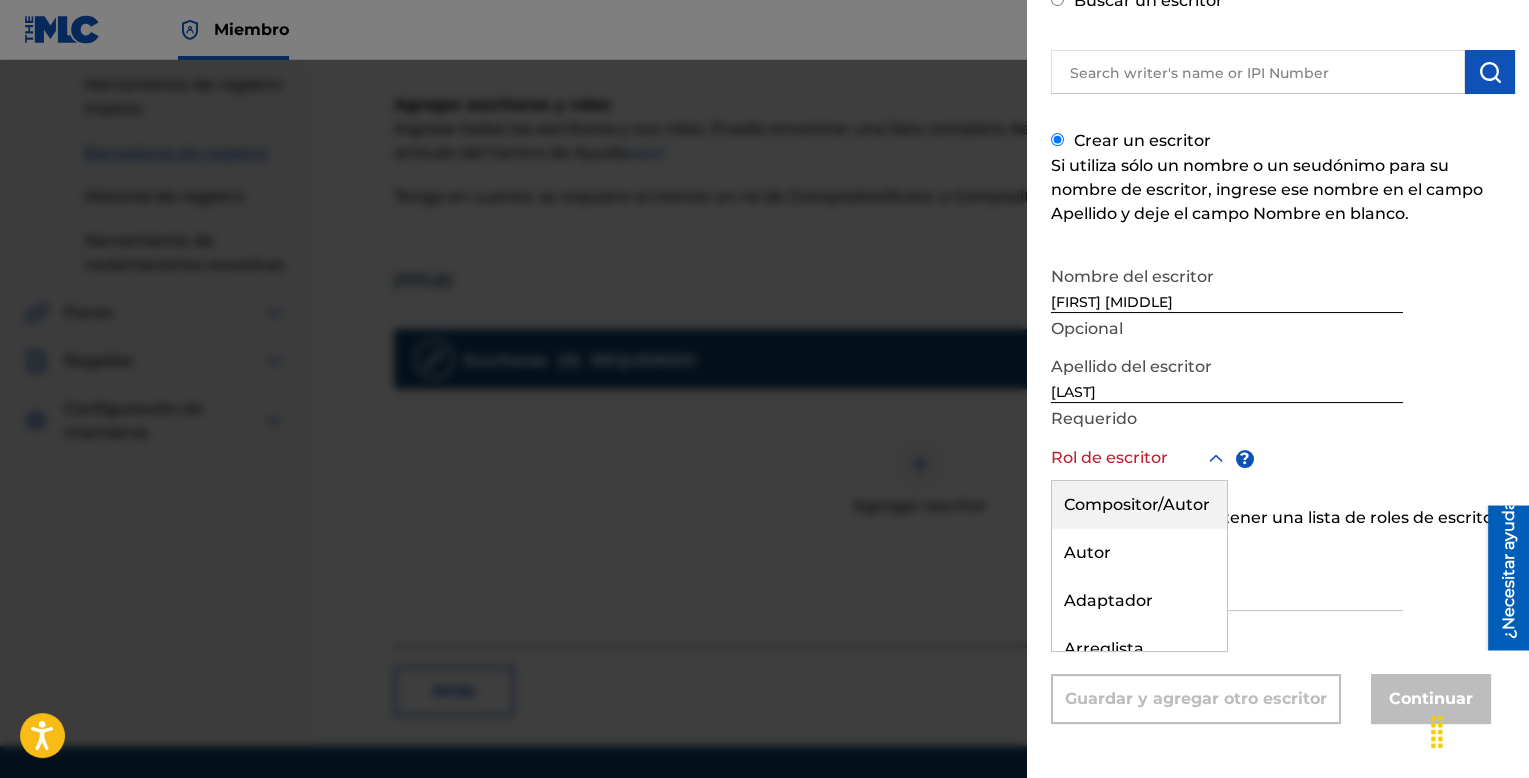 click on "Compositor/Autor" at bounding box center [1137, 504] 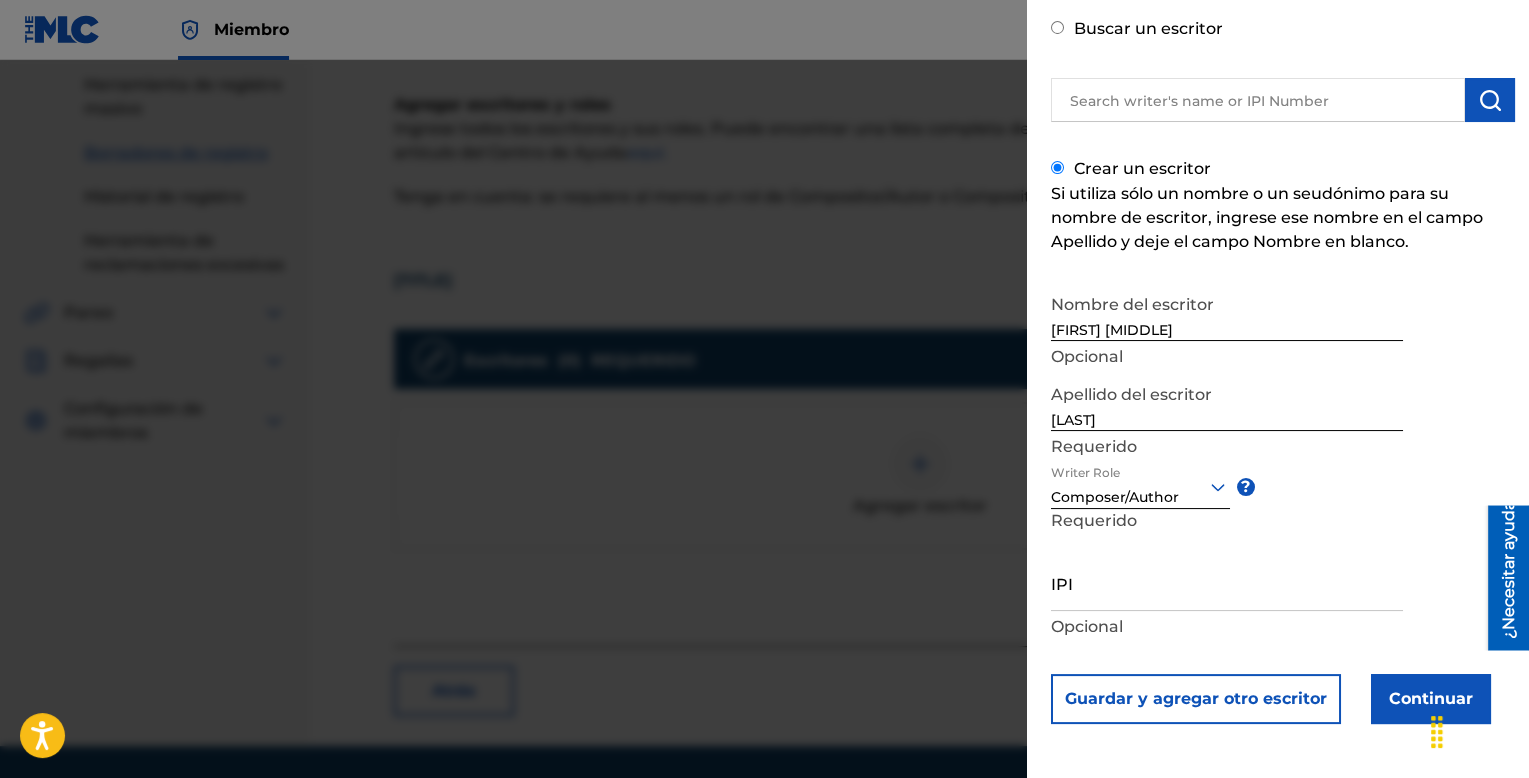 scroll, scrollTop: 99, scrollLeft: 0, axis: vertical 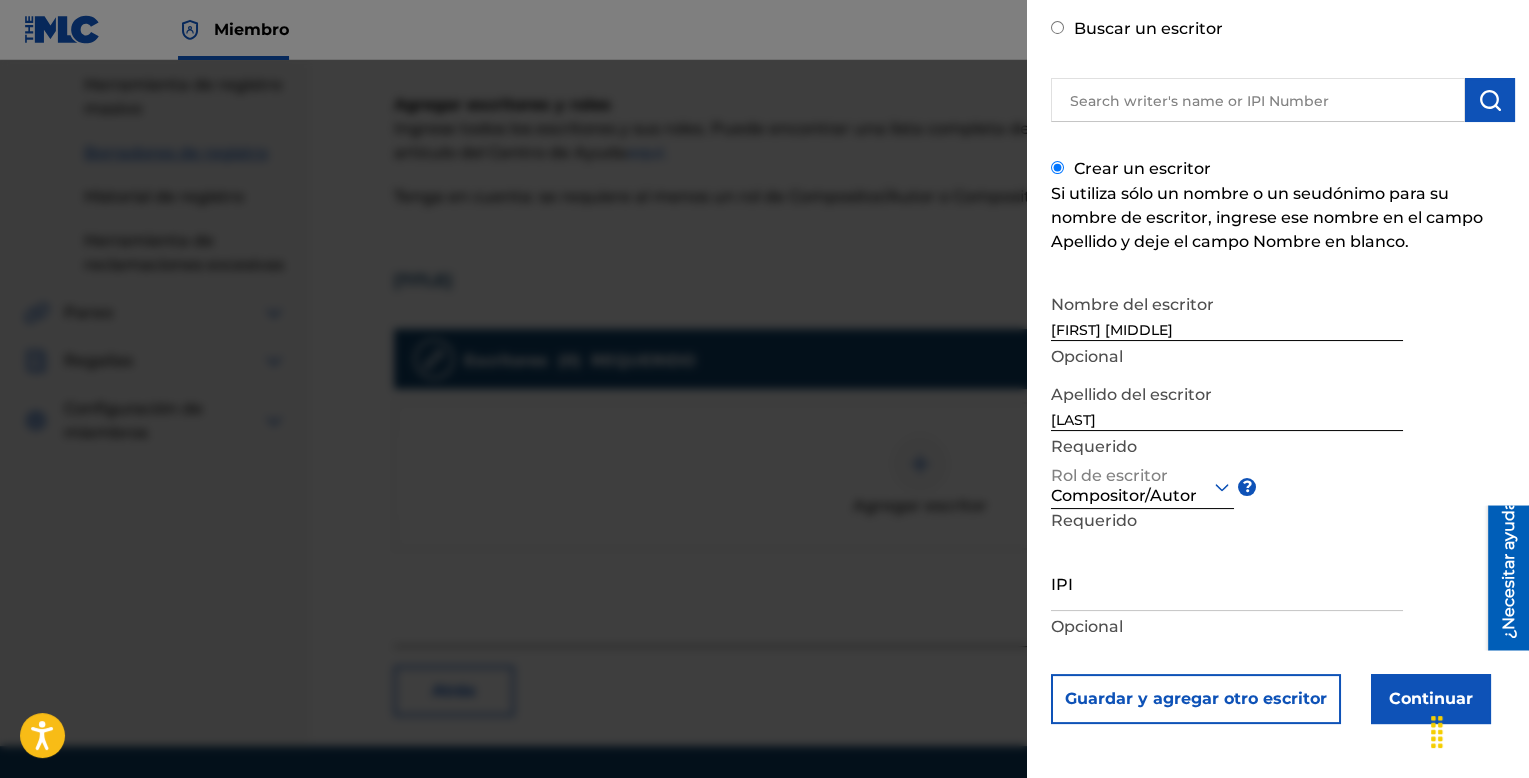 click on "IPI" at bounding box center (1227, 582) 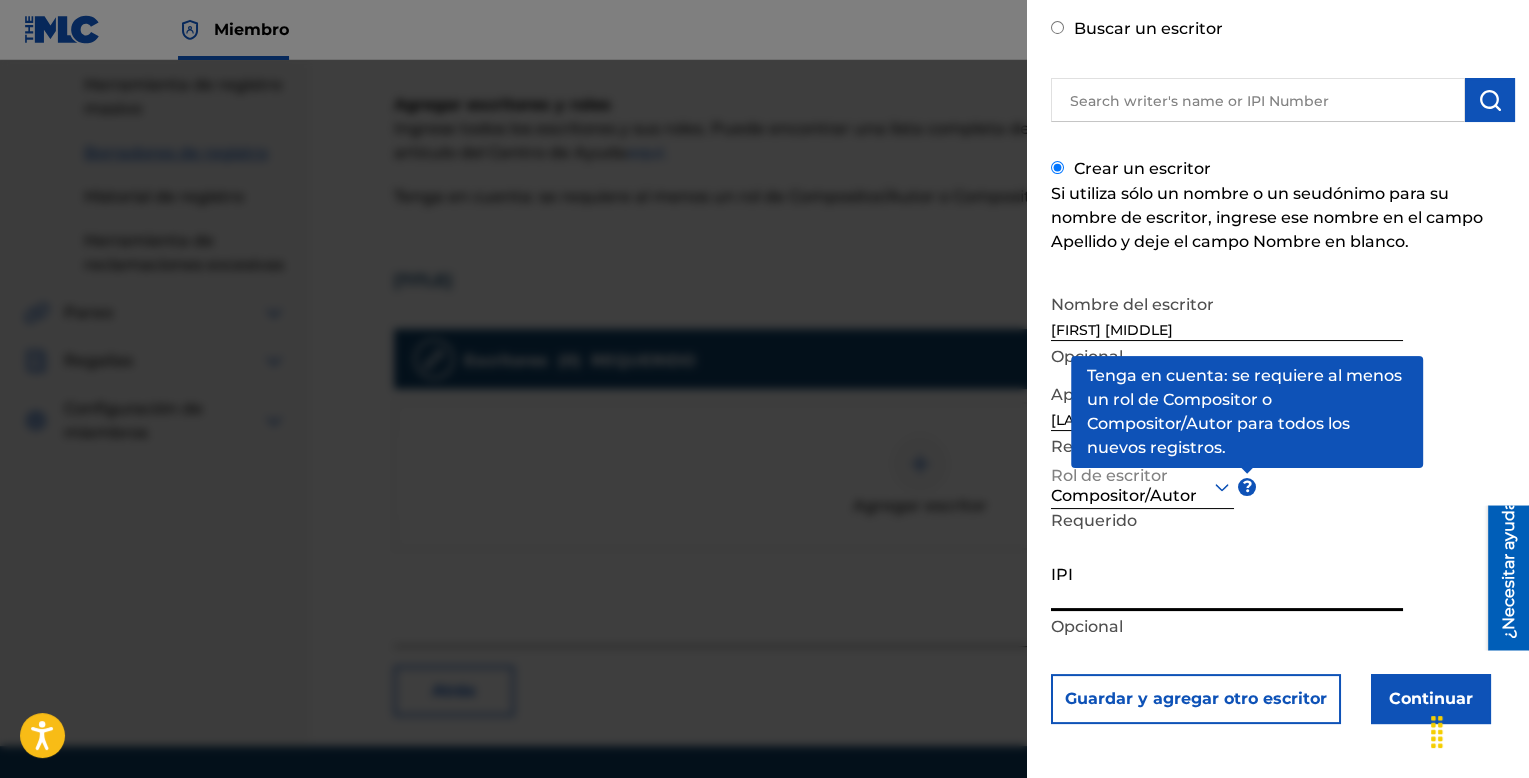 click on "IPI" at bounding box center [1227, 582] 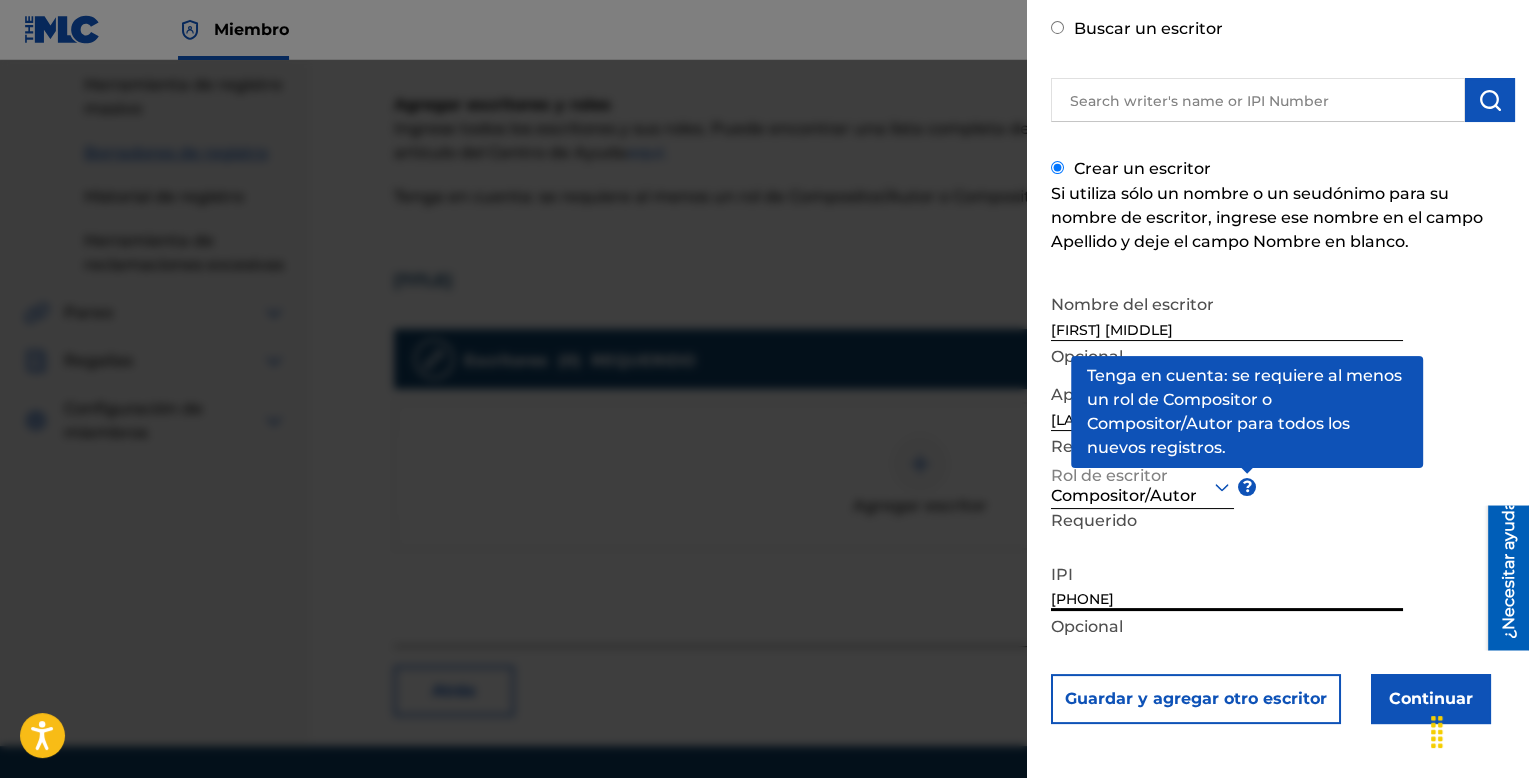 type on "[PHONE]" 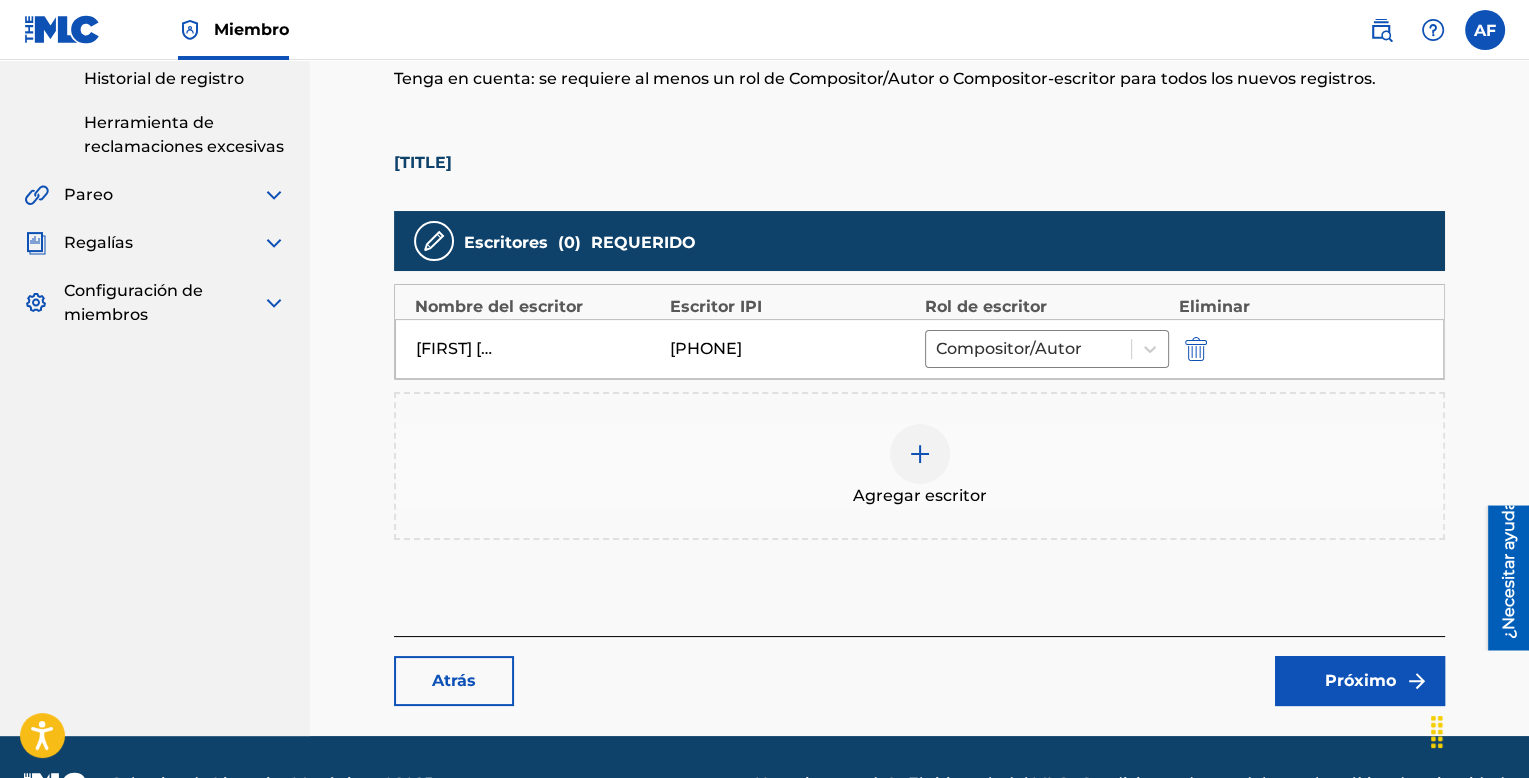 scroll, scrollTop: 517, scrollLeft: 0, axis: vertical 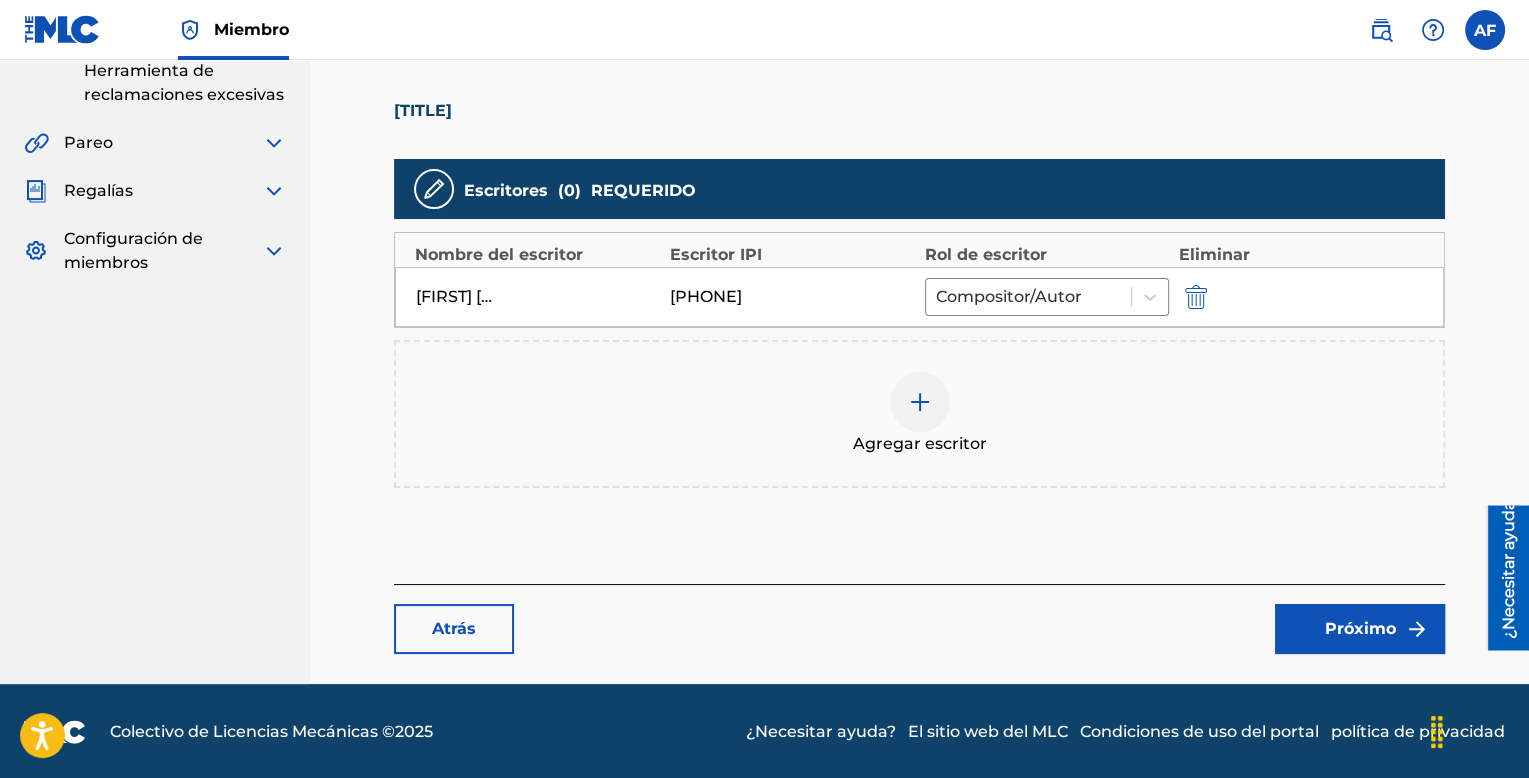 click on "Próximo" at bounding box center [1360, 628] 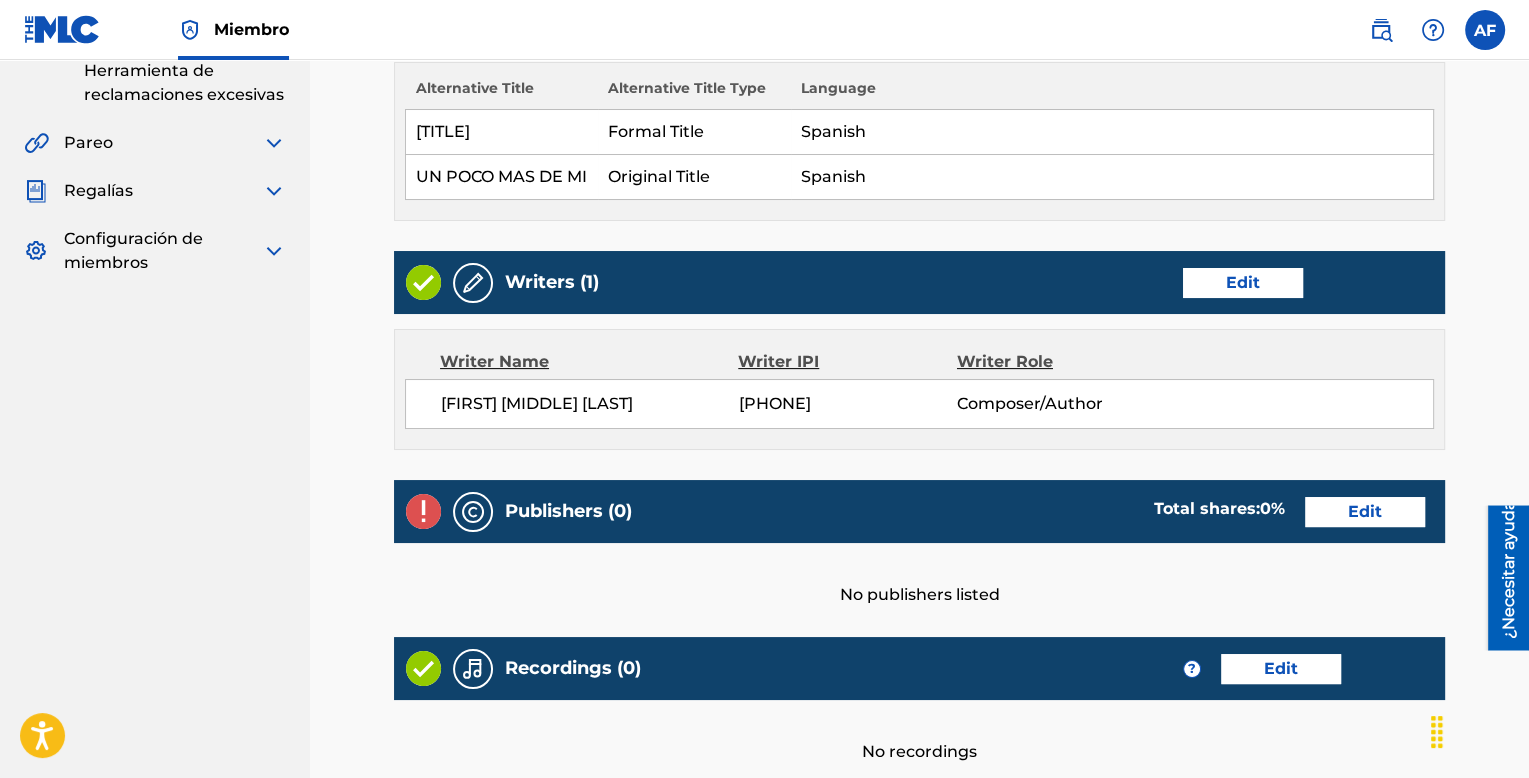 scroll, scrollTop: 0, scrollLeft: 0, axis: both 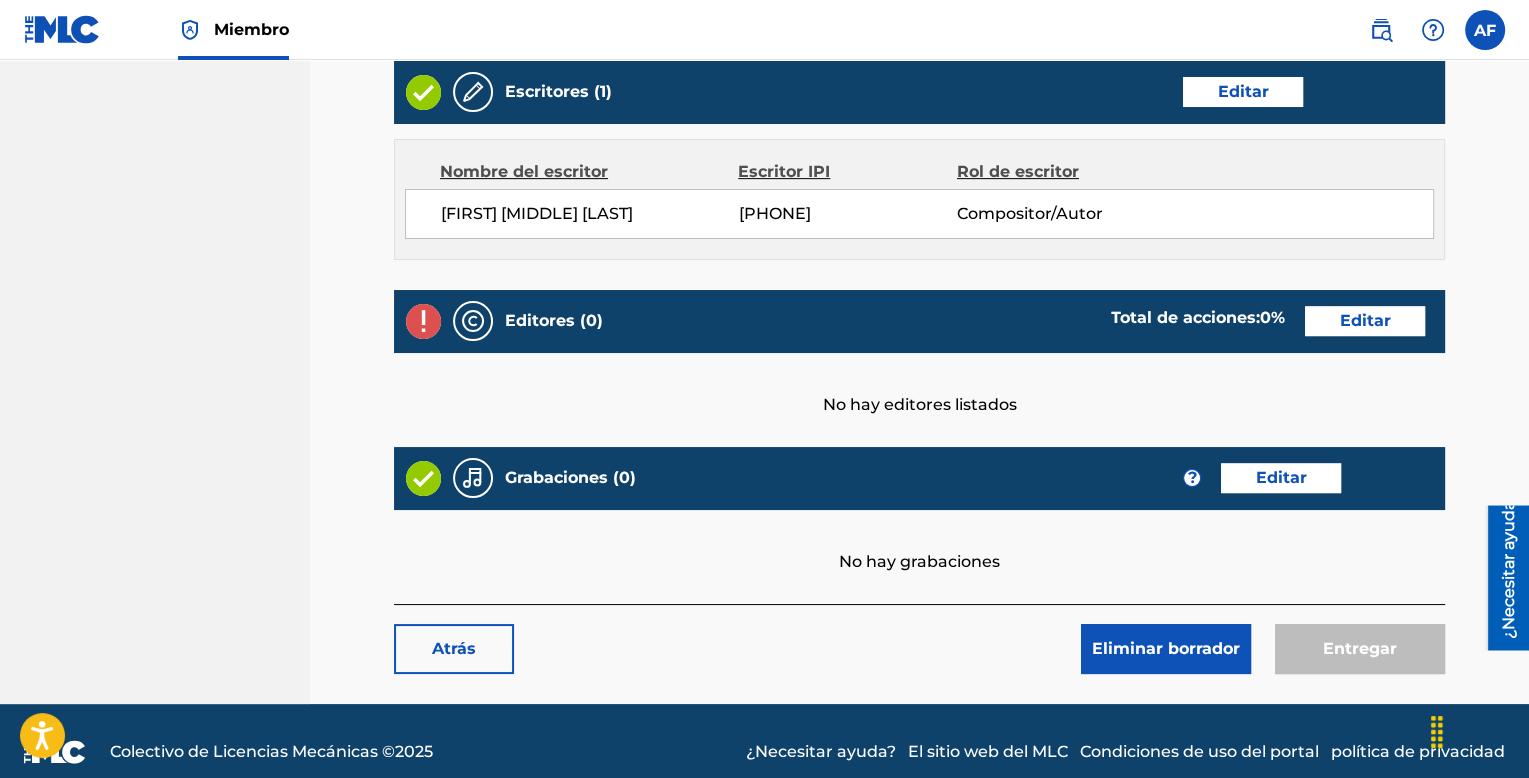 click on "Editar" at bounding box center [1365, 321] 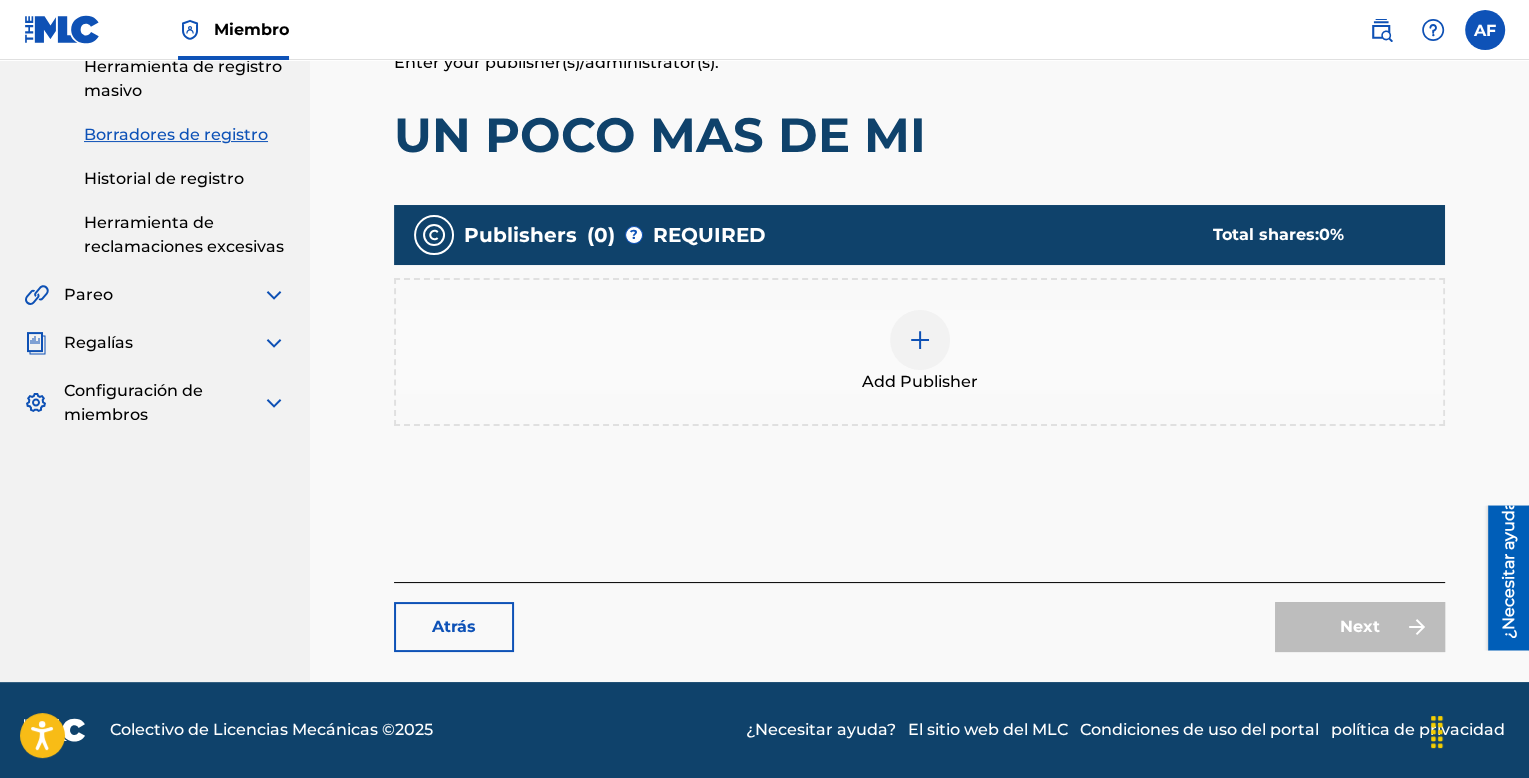 scroll, scrollTop: 0, scrollLeft: 0, axis: both 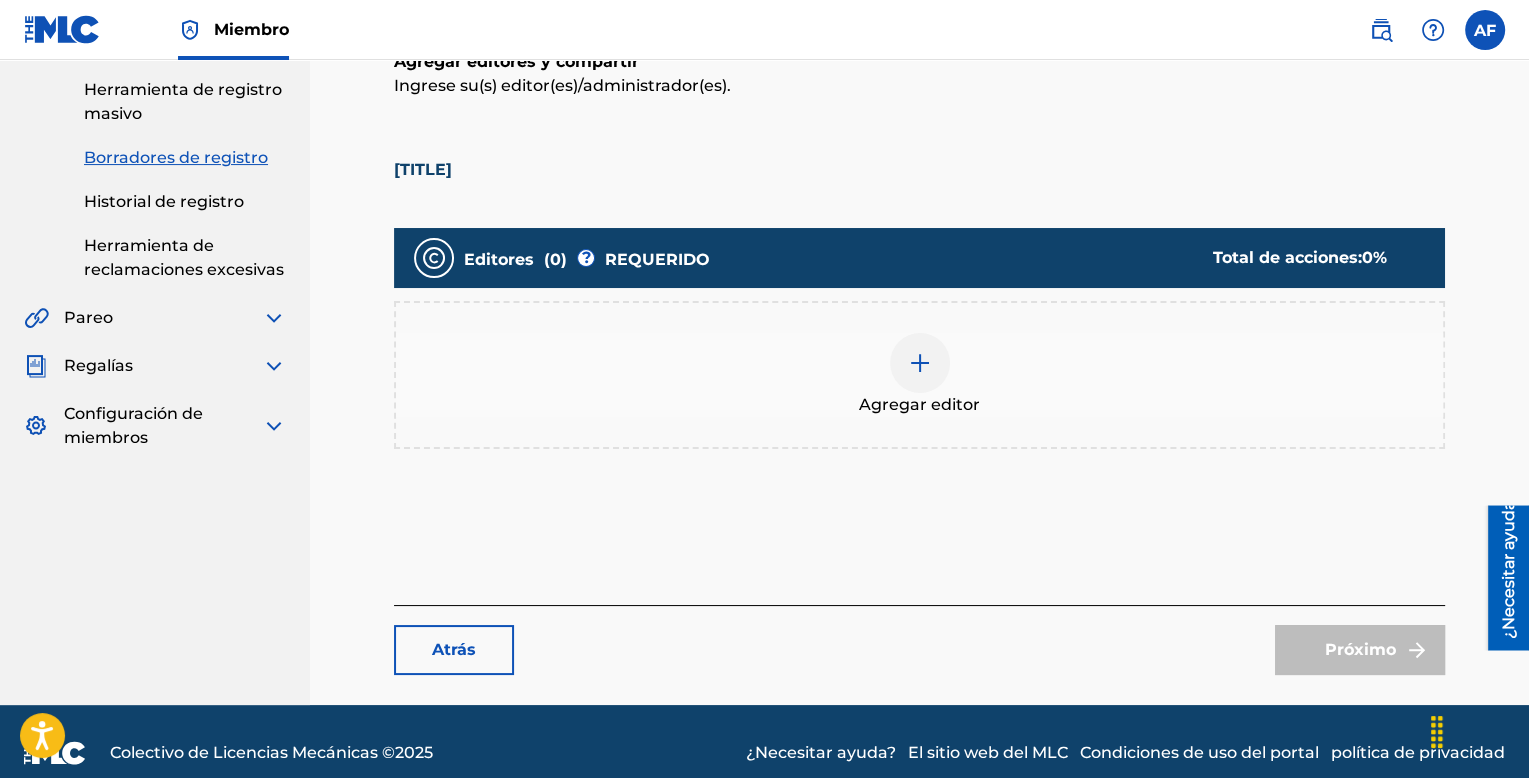 click at bounding box center [920, 363] 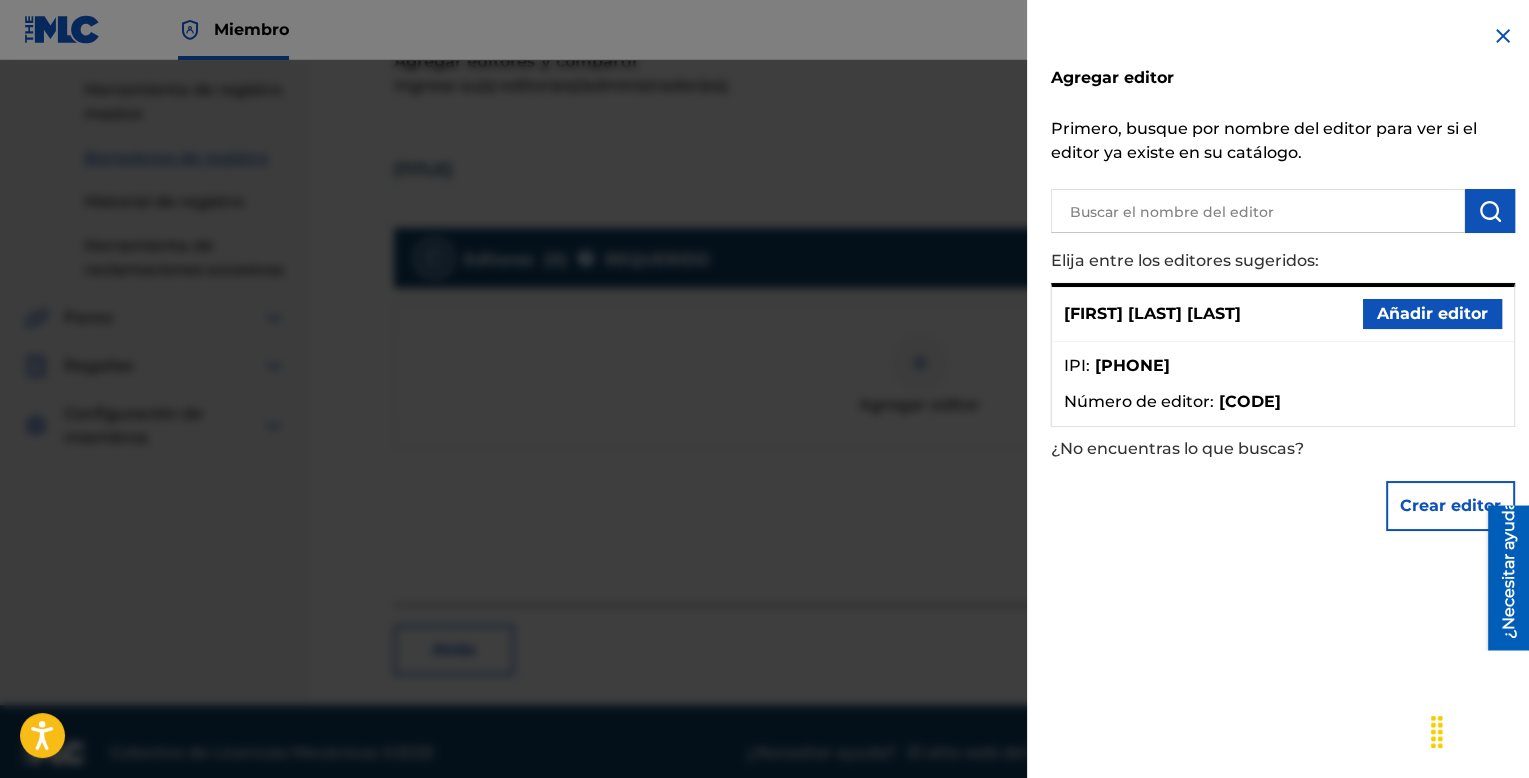 click on "Añadir editor" at bounding box center (1432, 313) 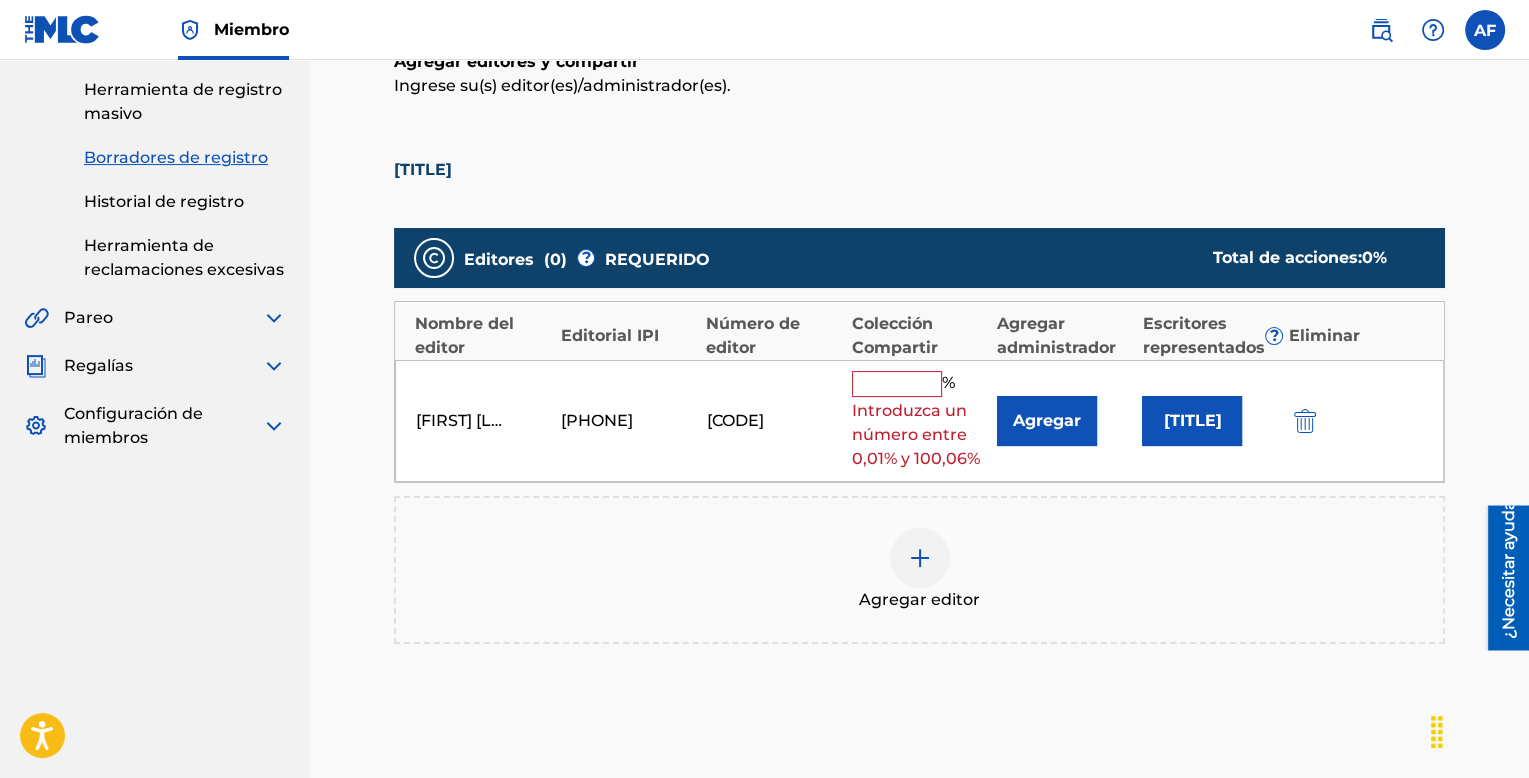click at bounding box center (897, 384) 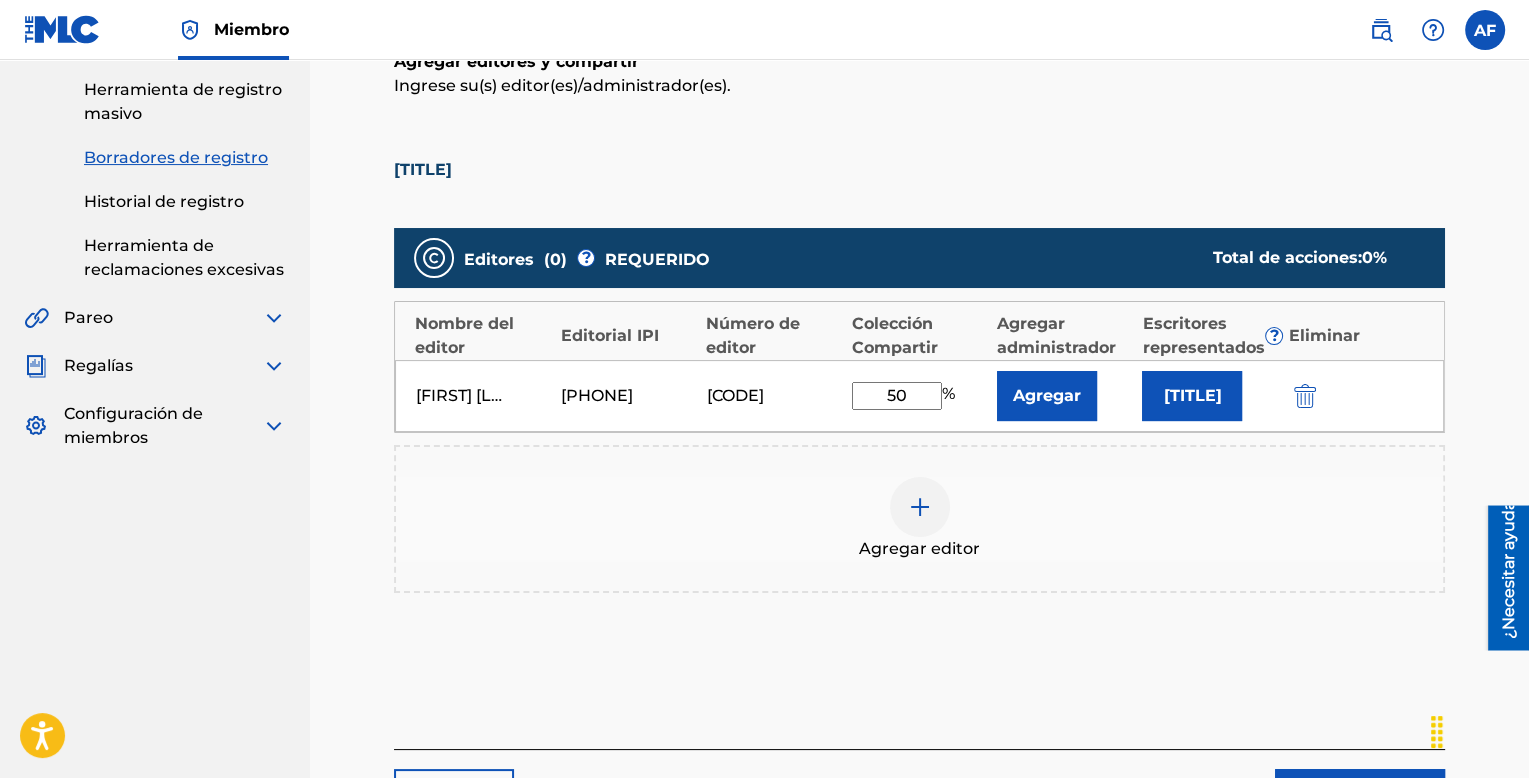 type on "50" 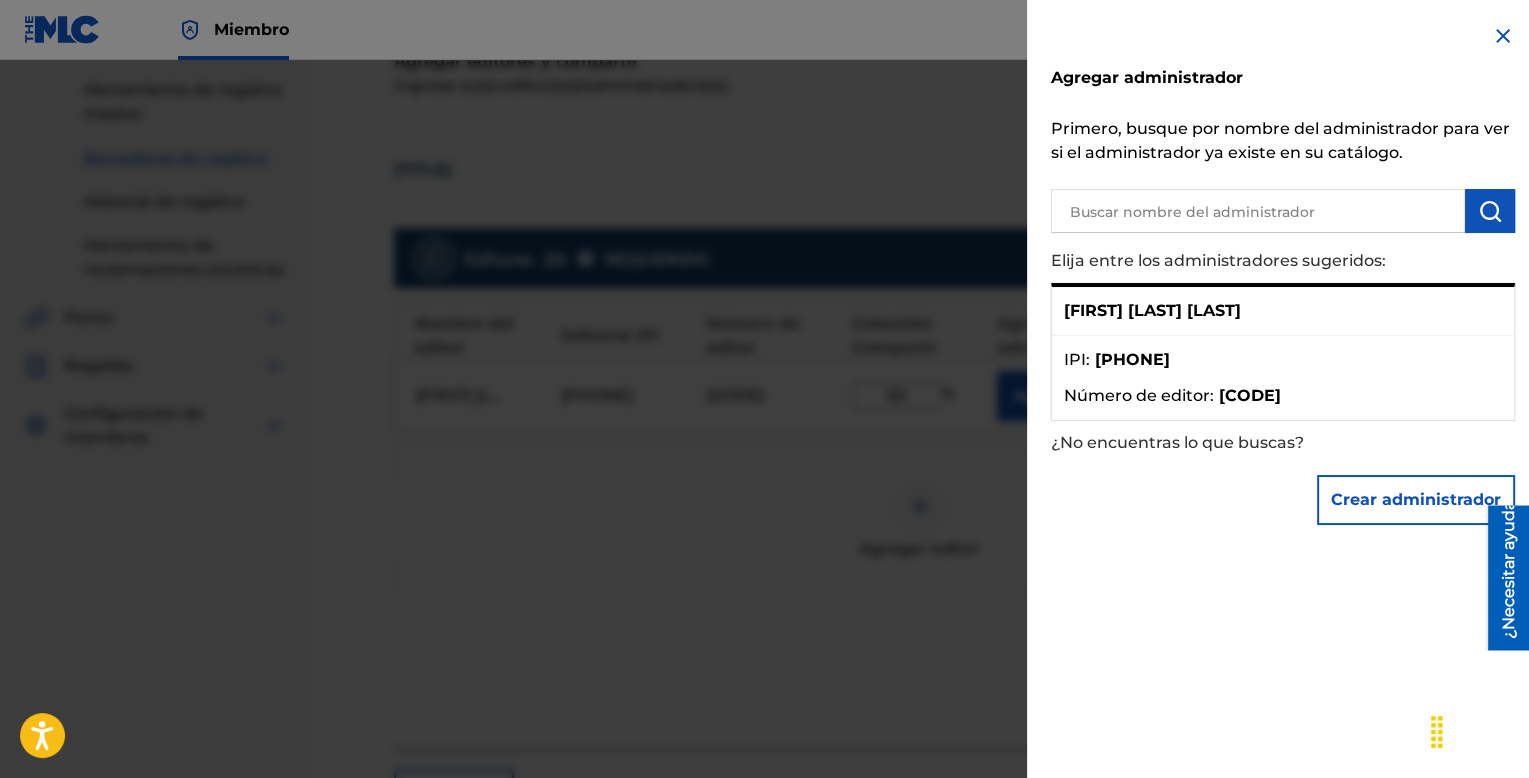 click at bounding box center (1503, 36) 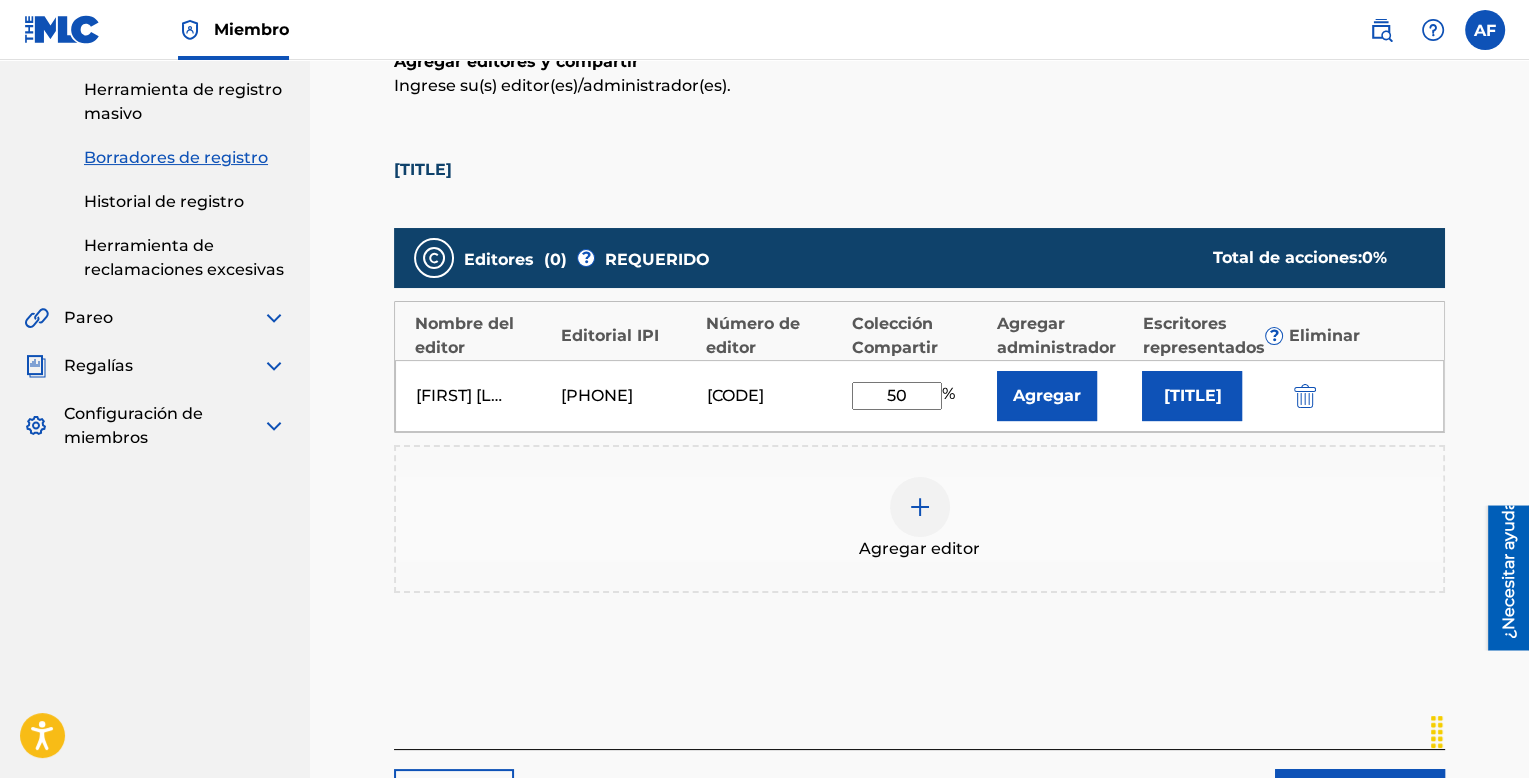 click on "[TITLE]" at bounding box center [1192, 395] 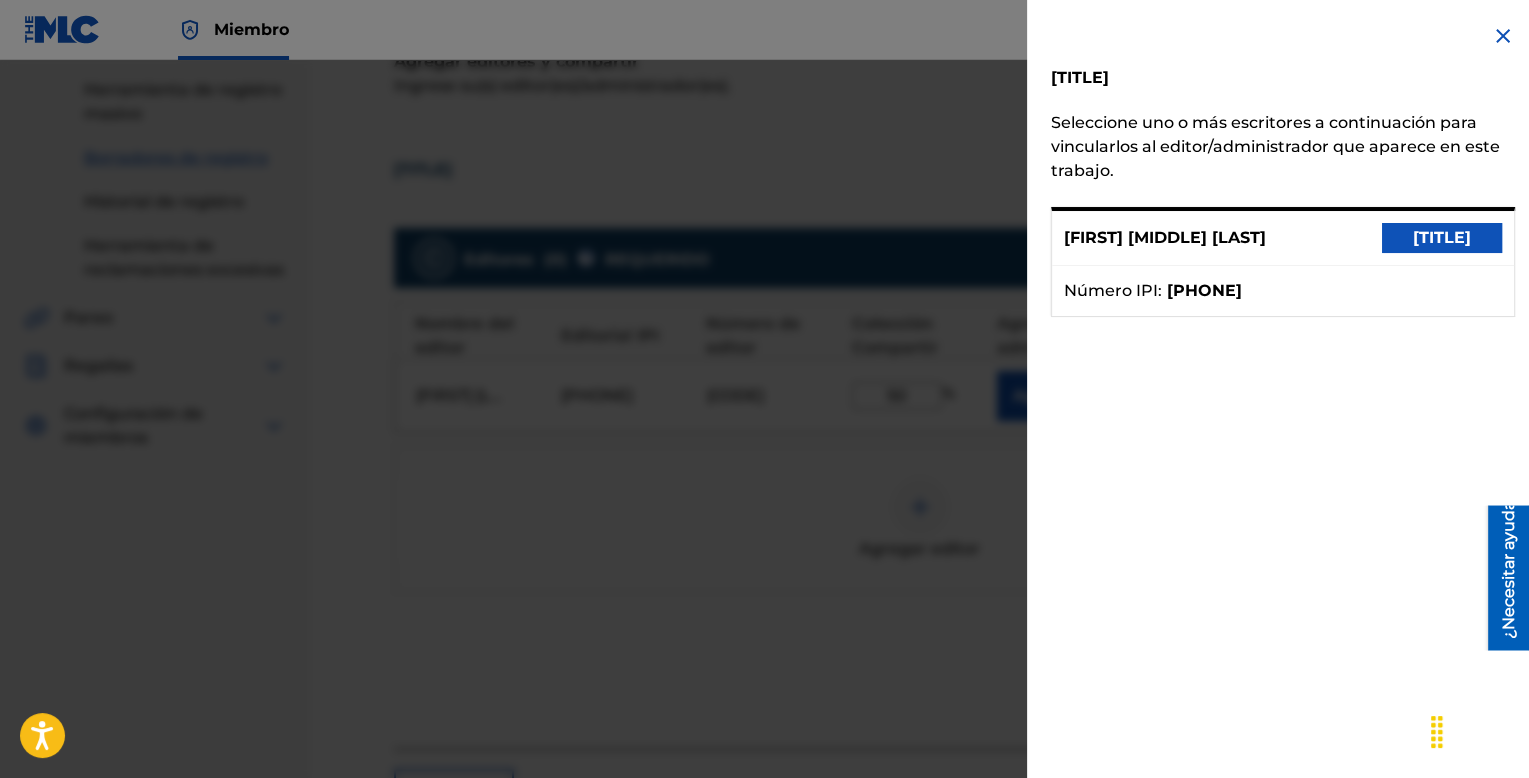 click on "[TITLE]" at bounding box center (1442, 237) 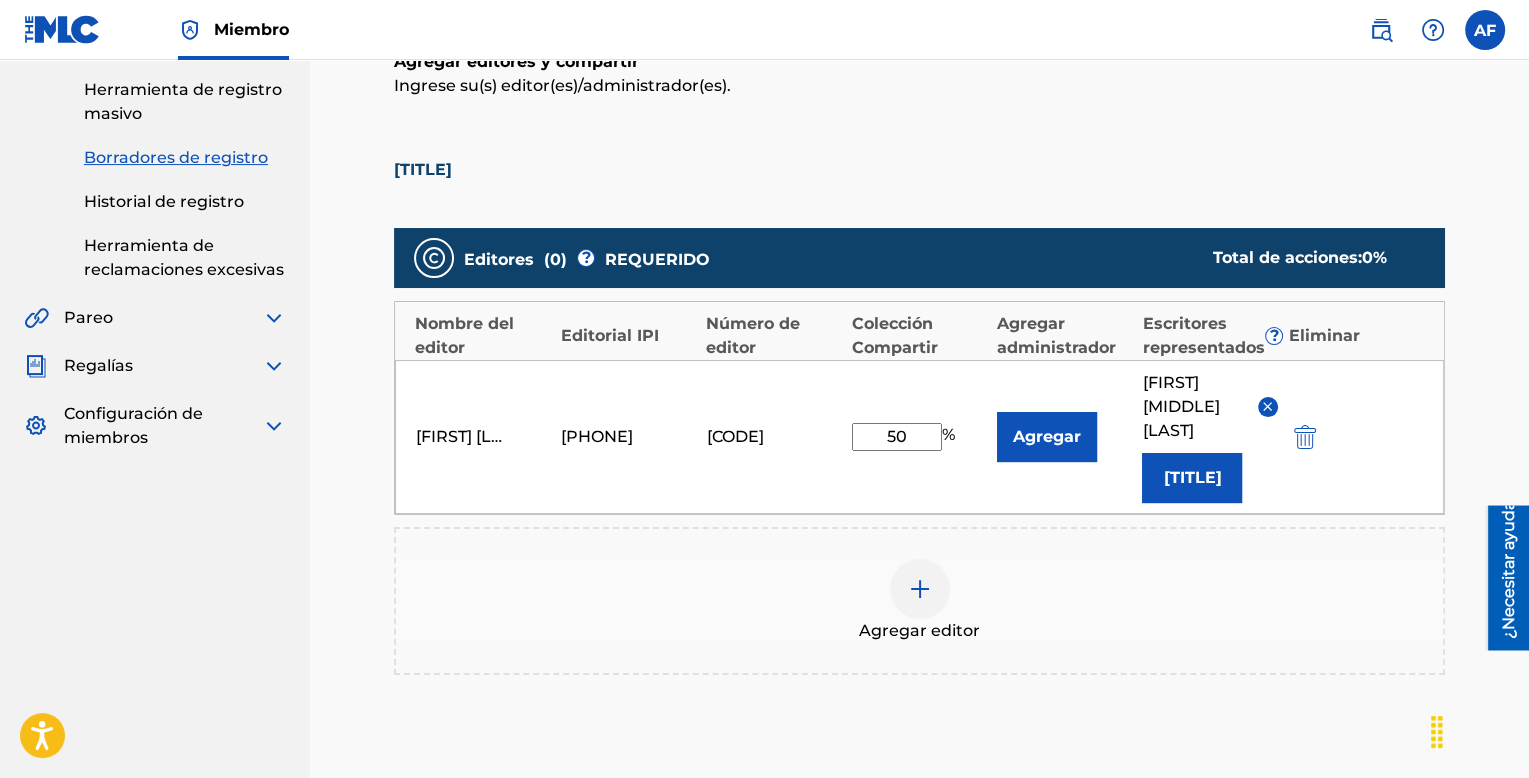 click on "Agregar" at bounding box center [1047, 436] 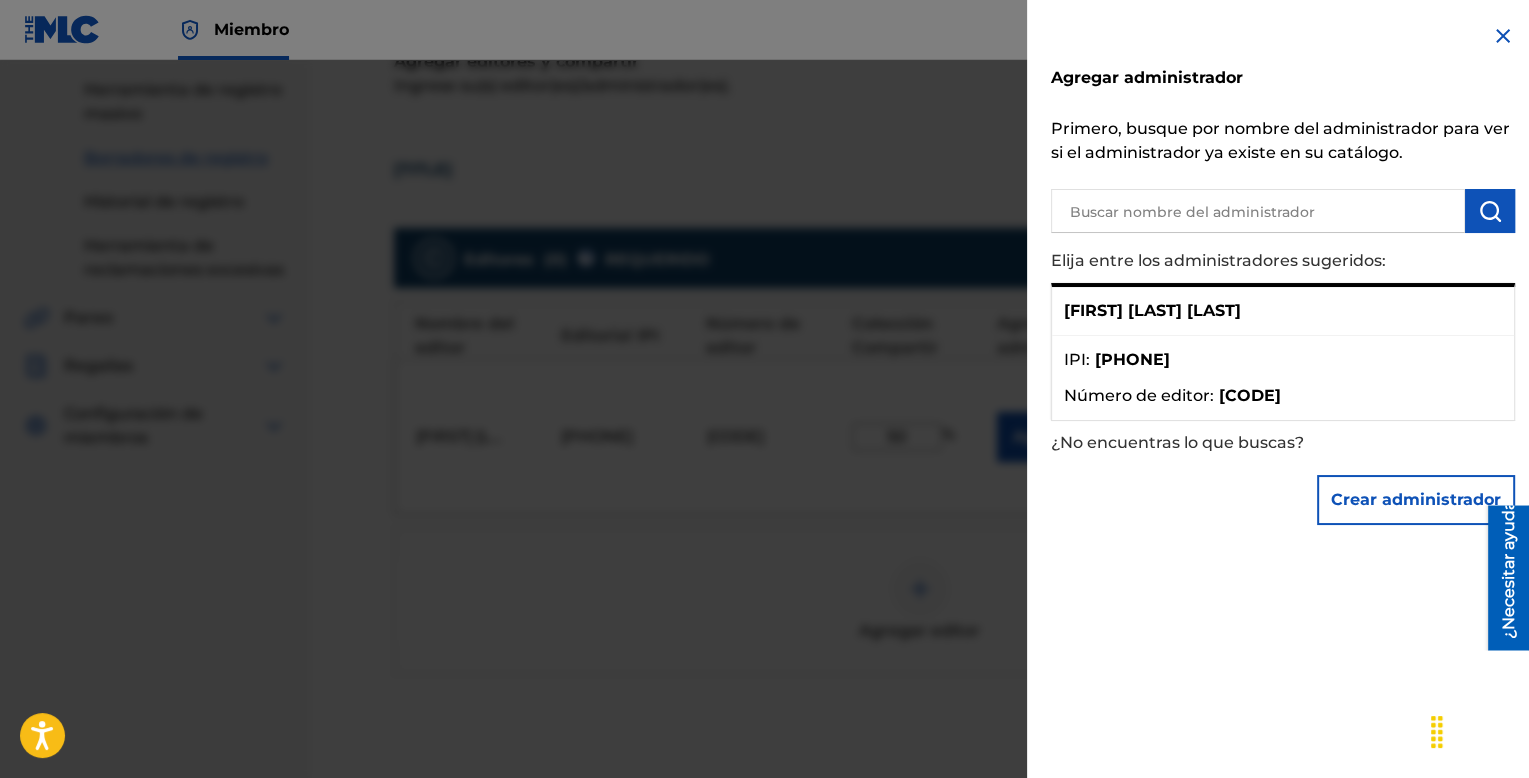 click on "IPI  : [PHONE] Número de editor  : [CODE]" at bounding box center (1283, 378) 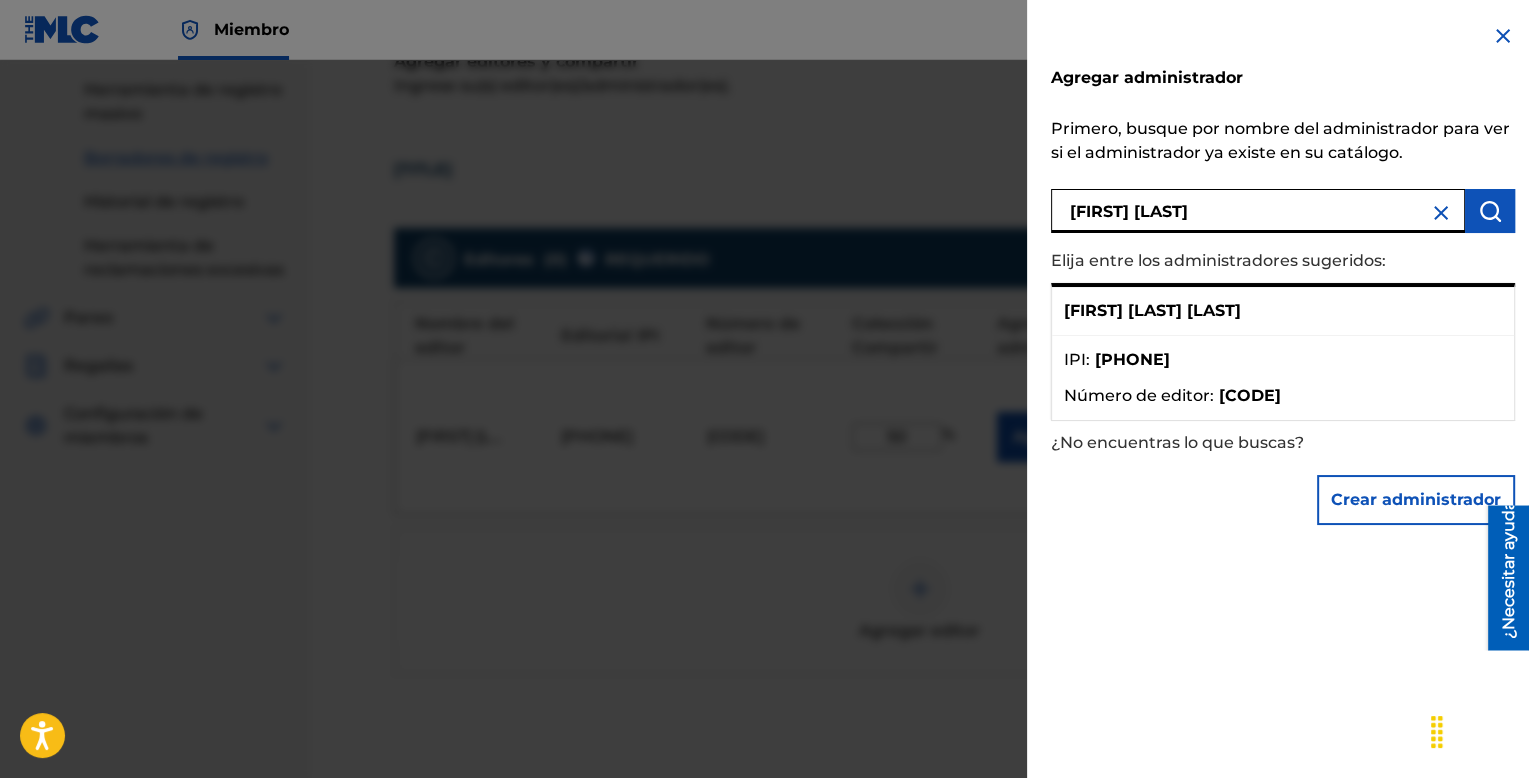 type on "[FIRST] [LAST]" 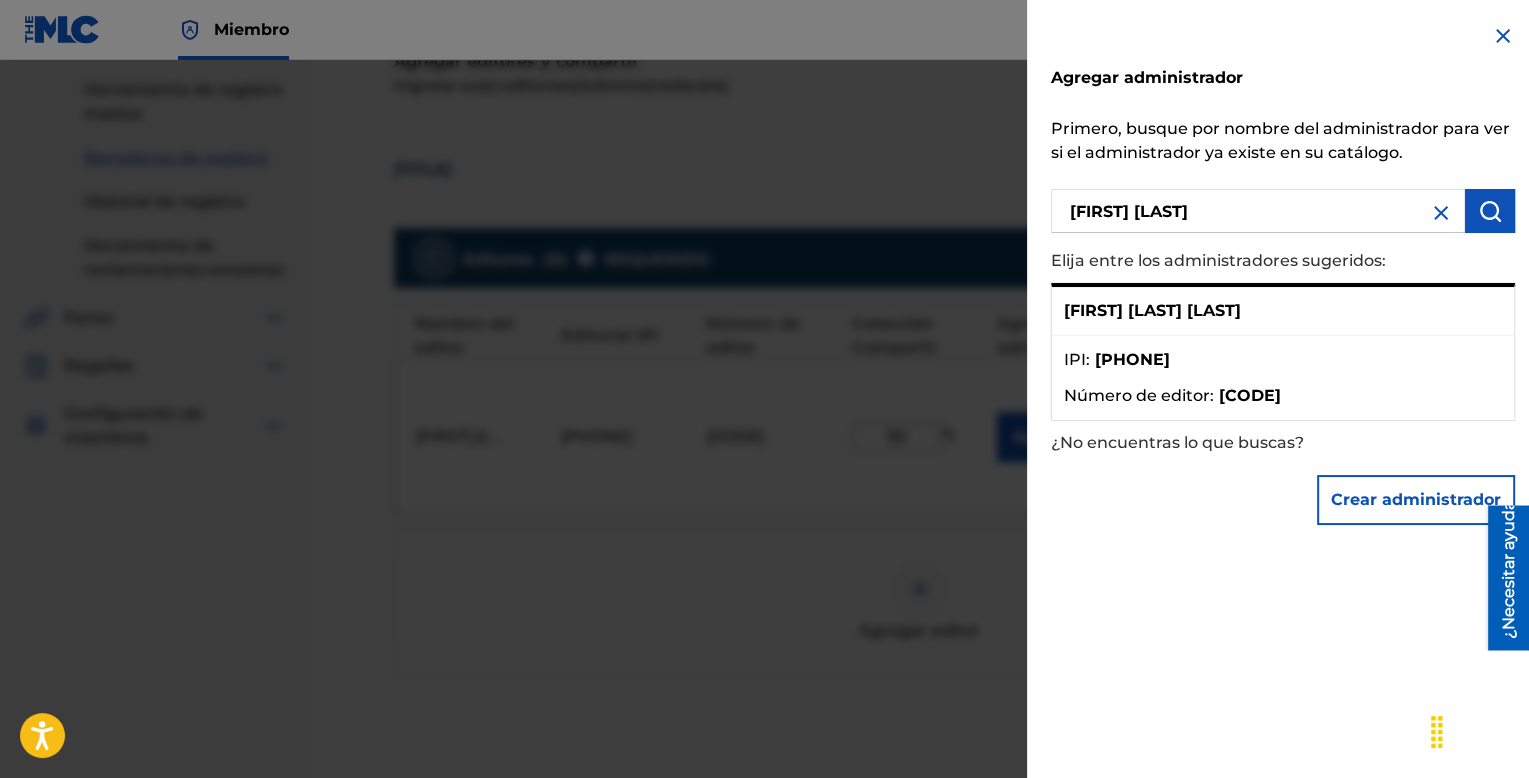 click at bounding box center (1503, 36) 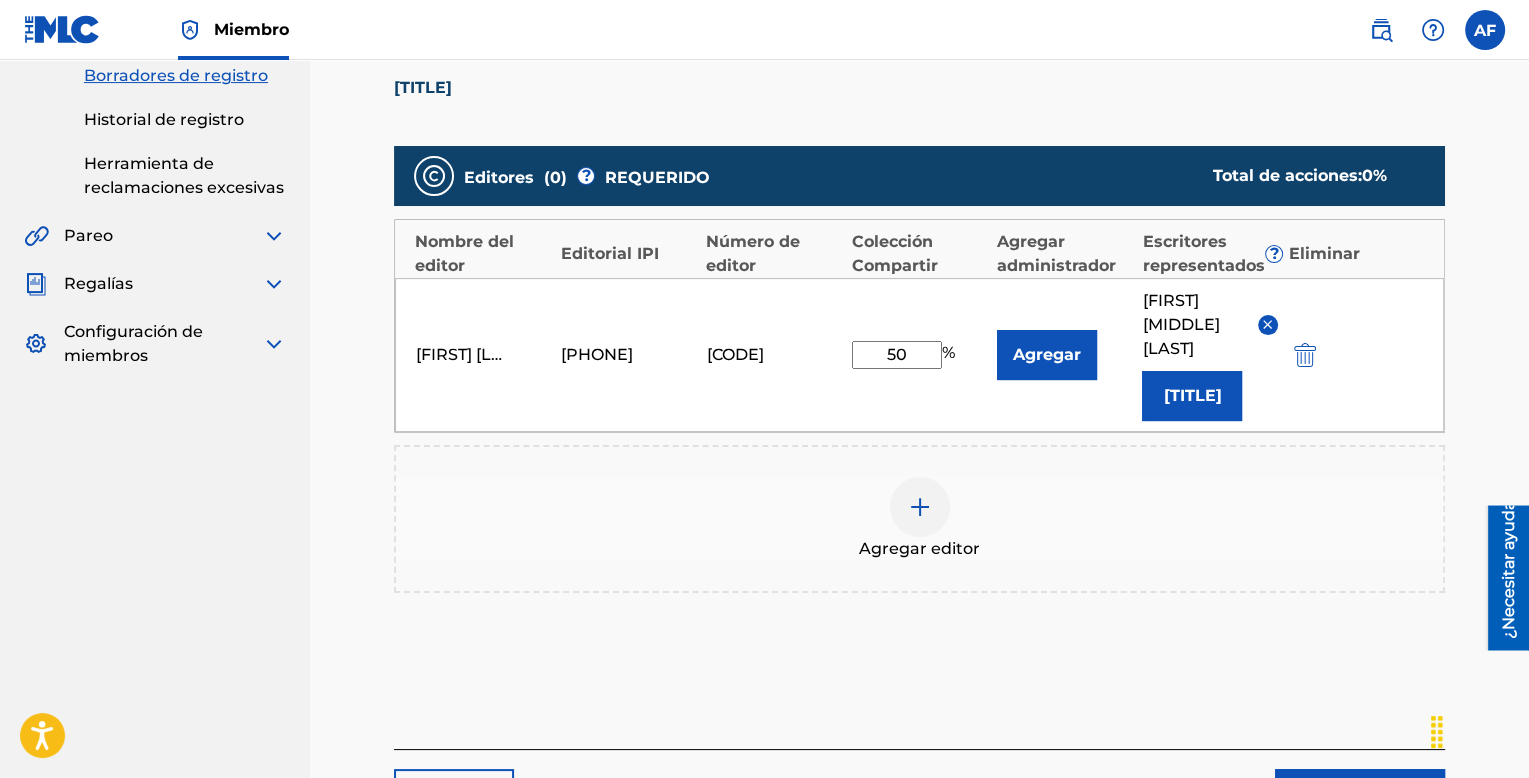 scroll, scrollTop: 434, scrollLeft: 0, axis: vertical 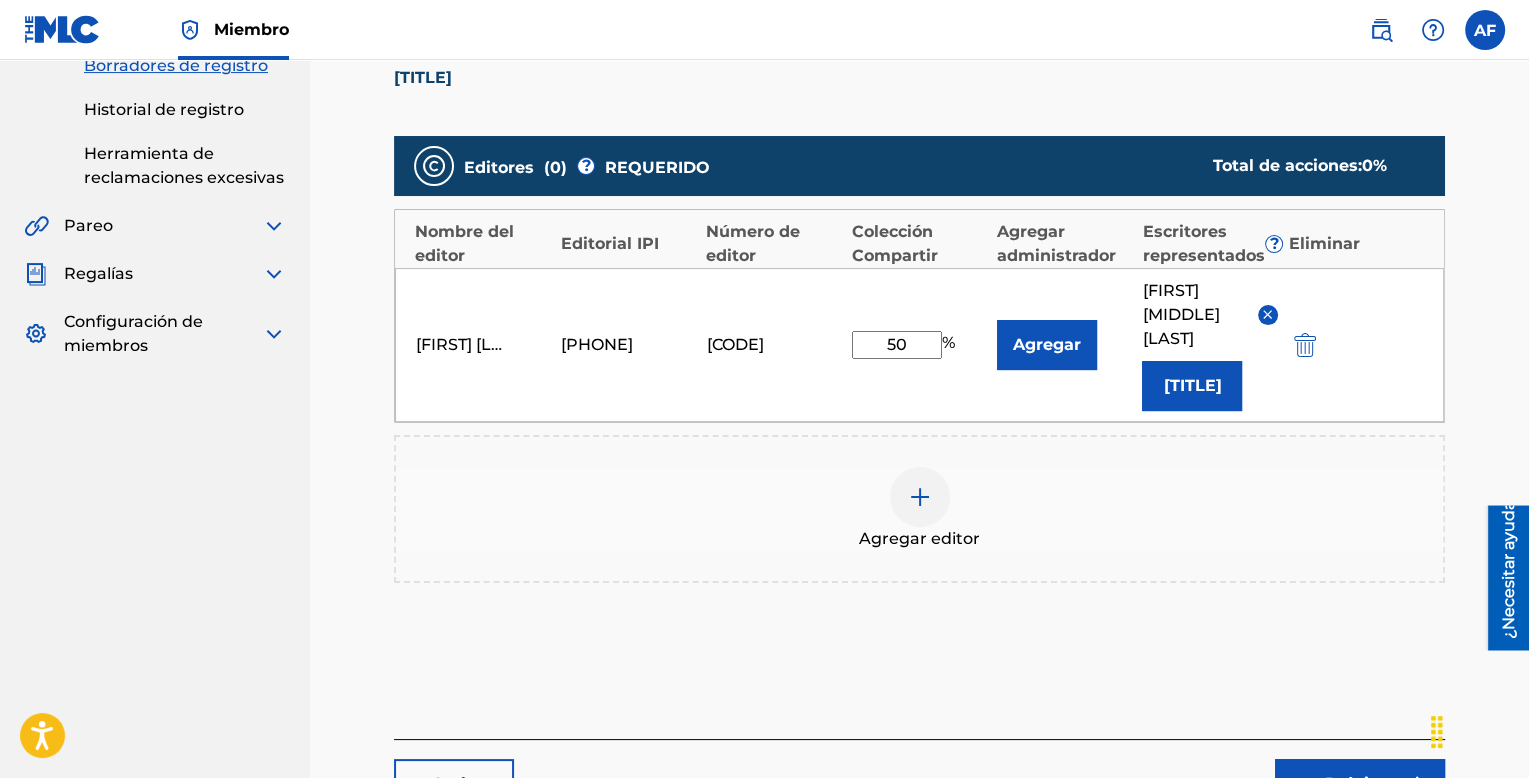 click at bounding box center [920, 497] 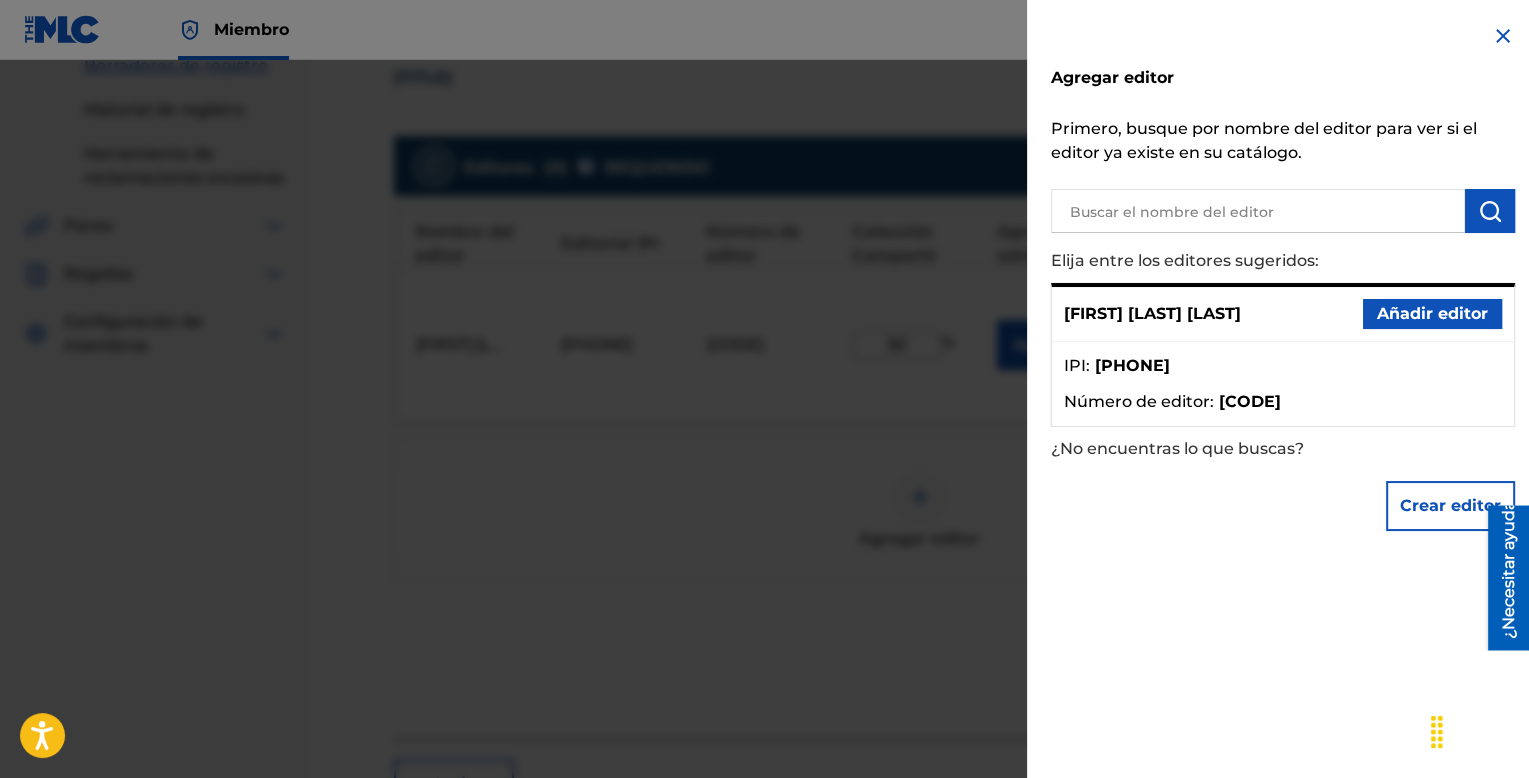click on "Crear editor" at bounding box center (1450, 505) 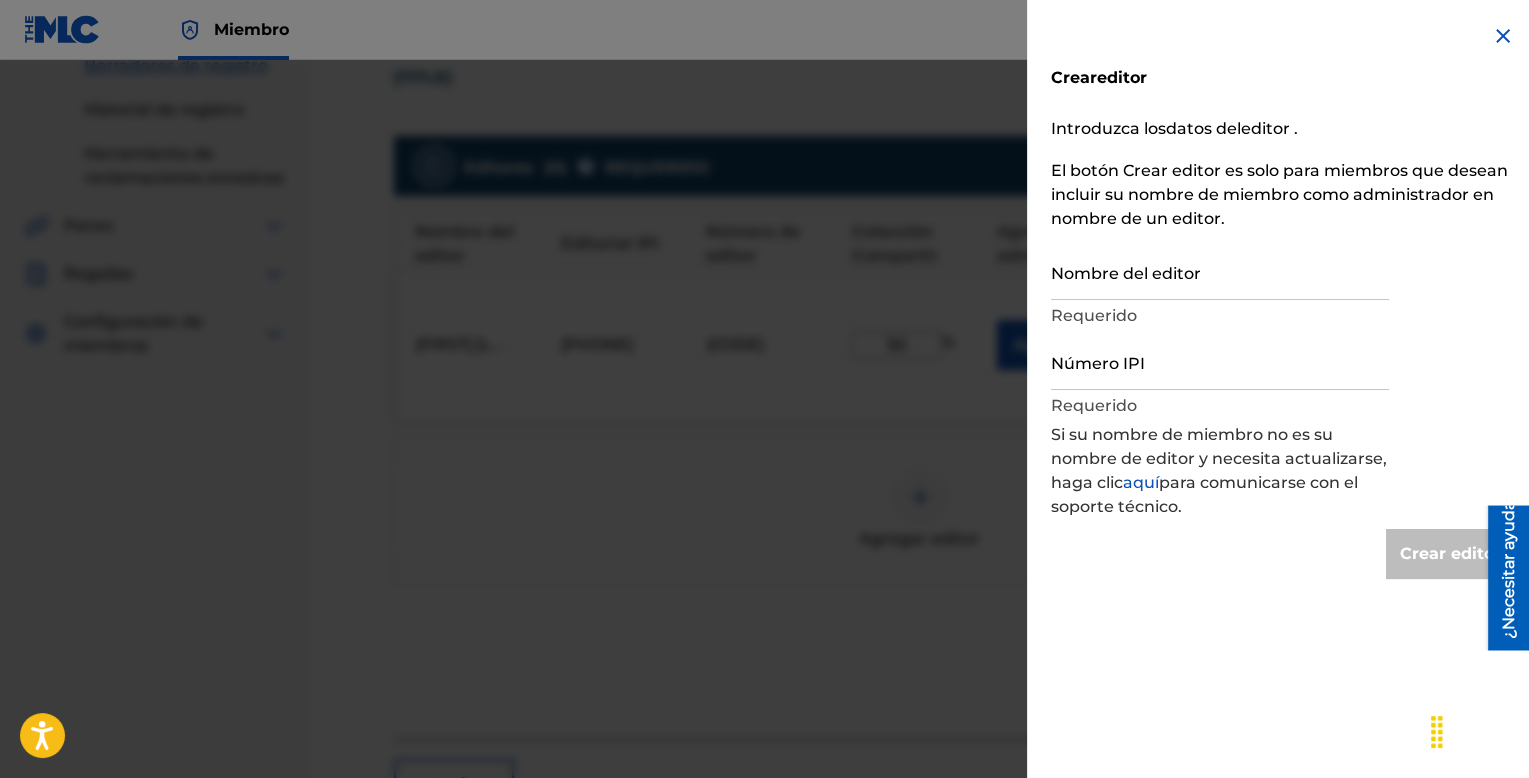 click on "Nombre del editor" at bounding box center (1220, 271) 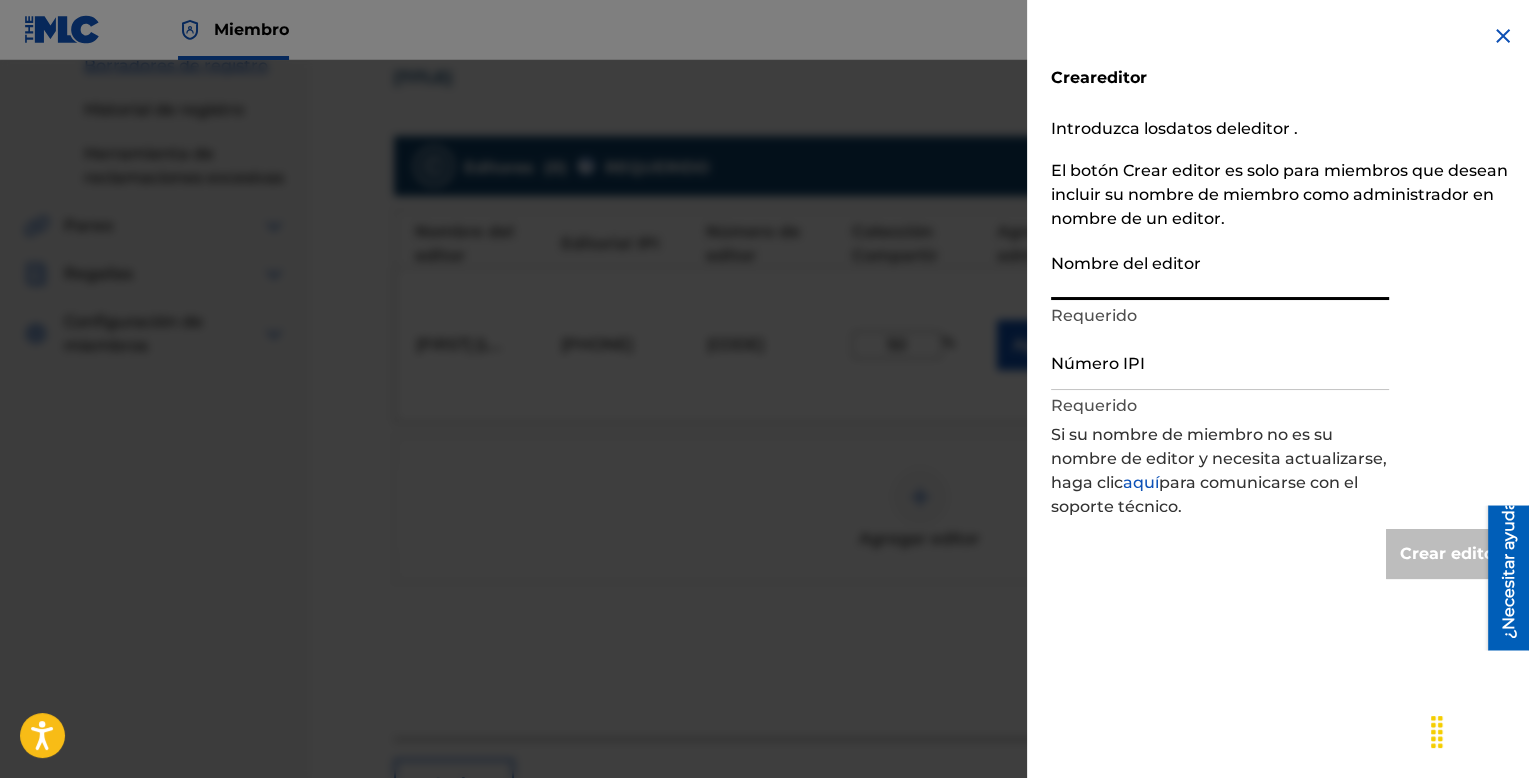type on "H" 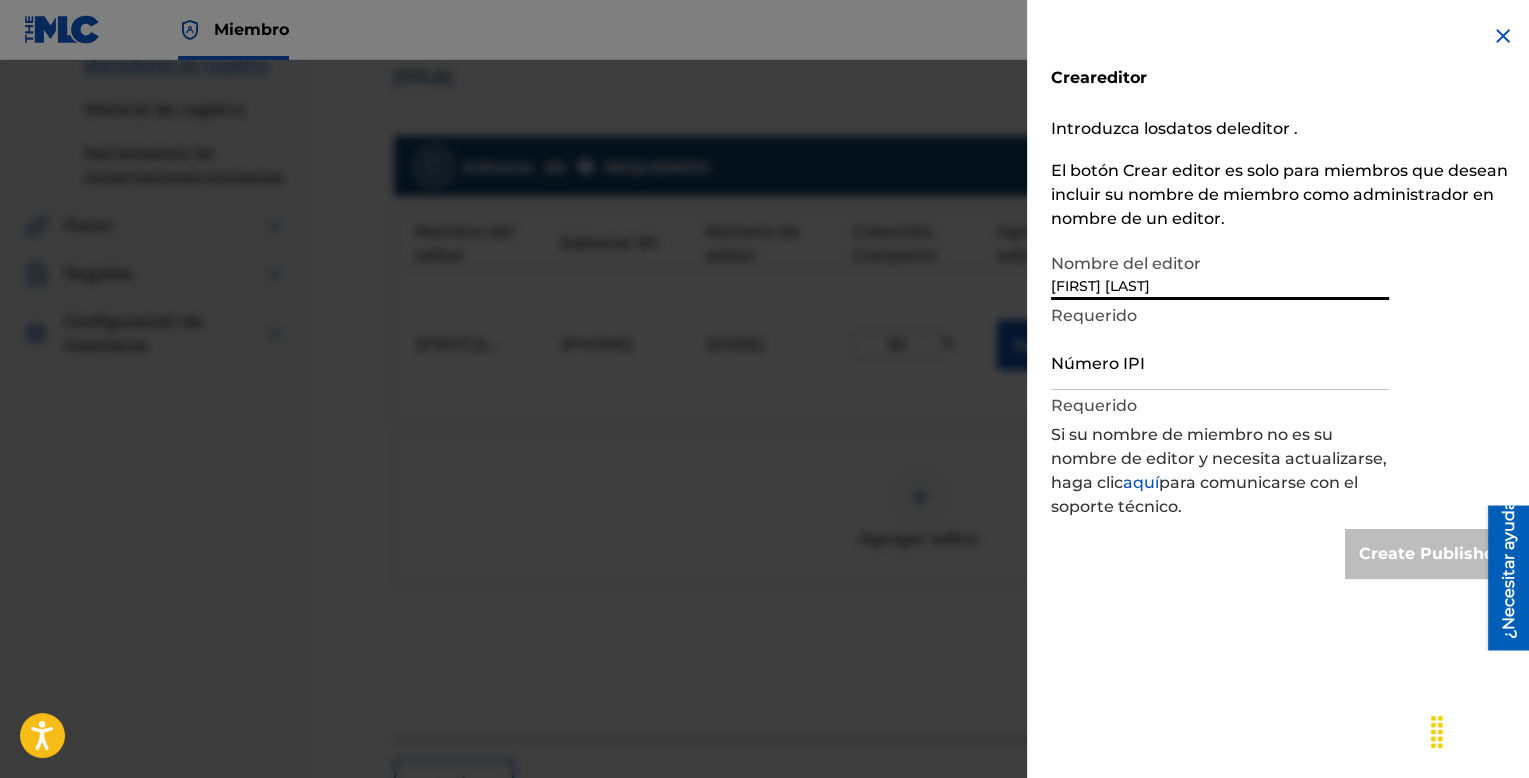 type on "[FIRST] [LAST]" 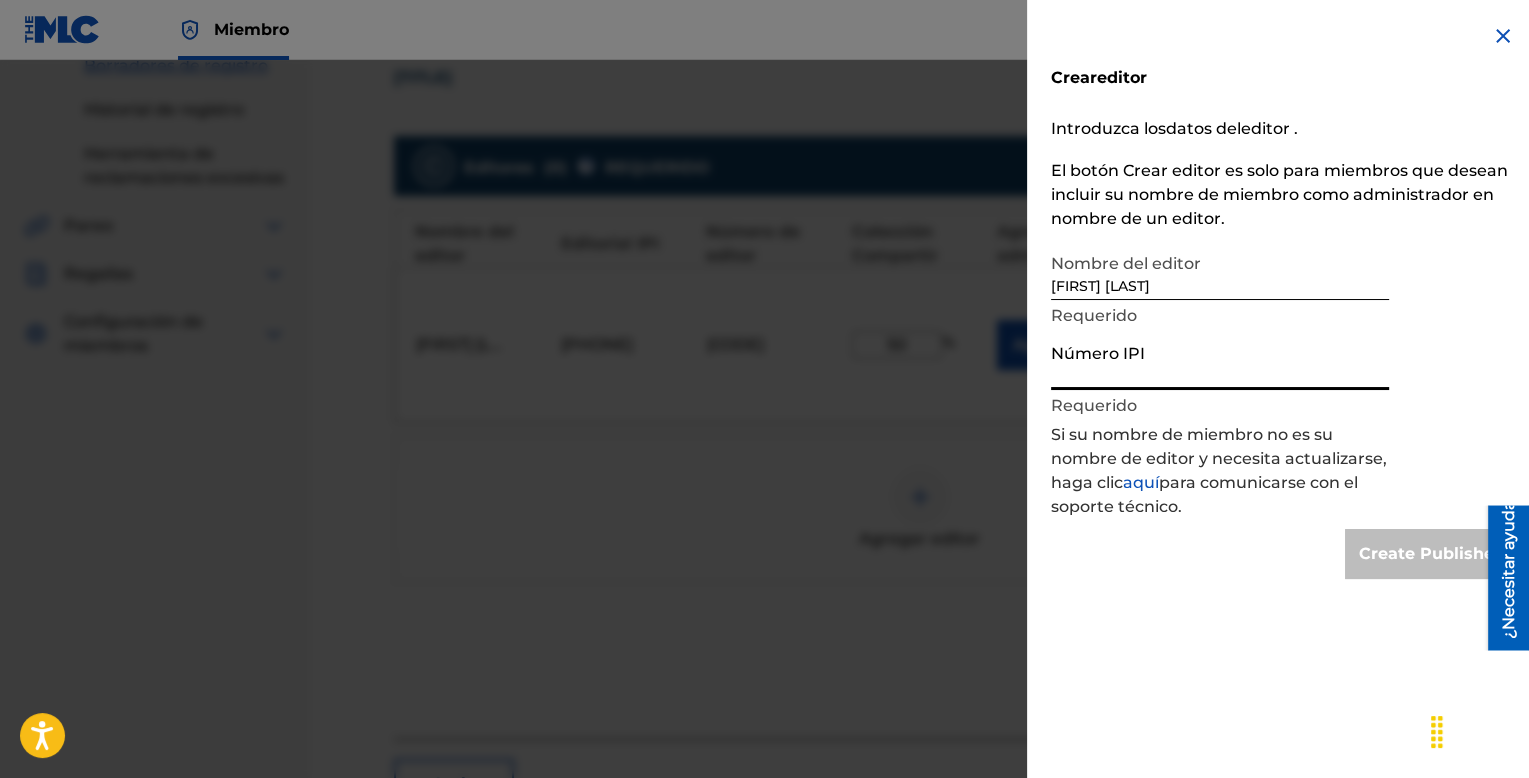 paste on "[NUMBER]" 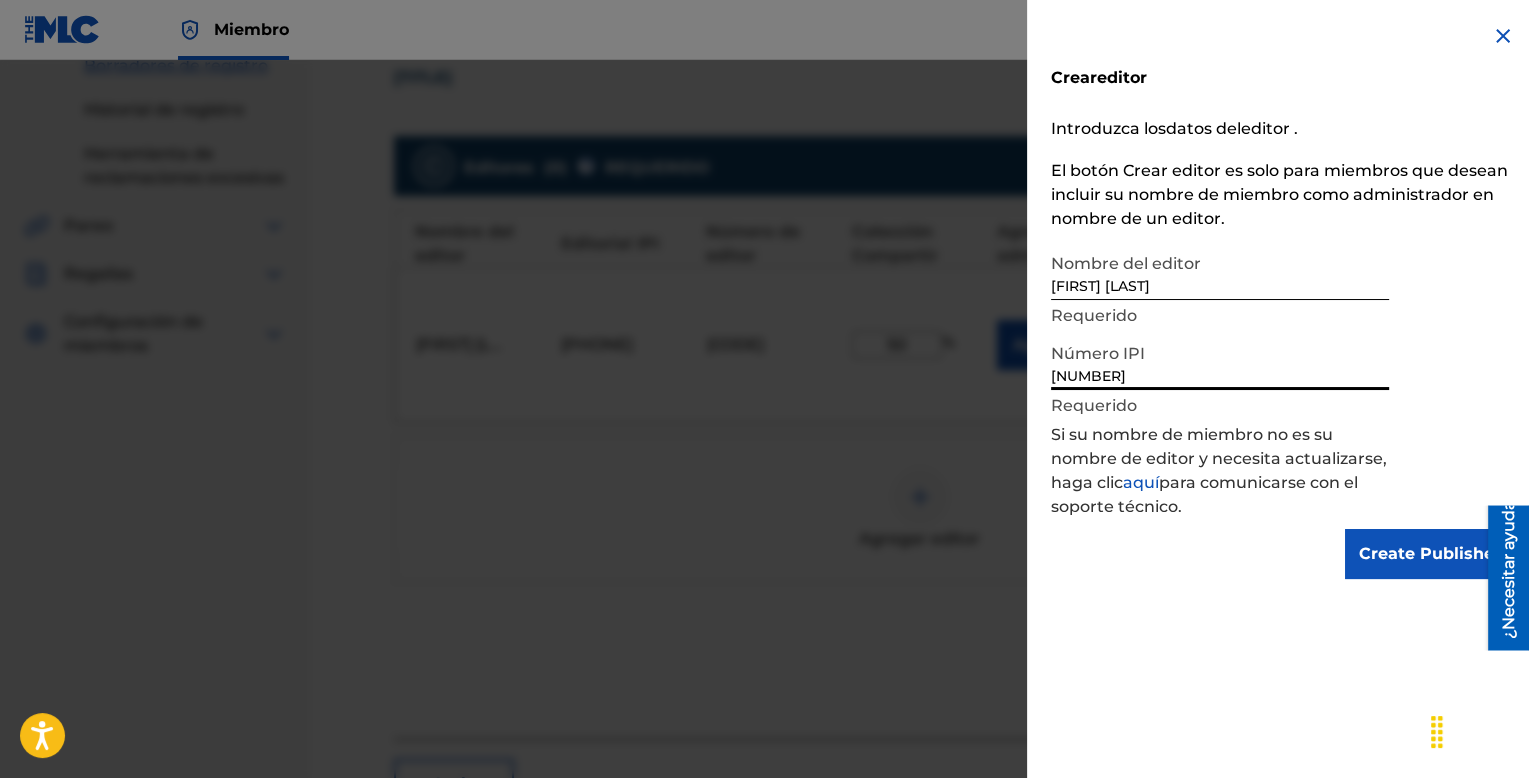 click on "Create Publisher" at bounding box center [1430, 554] 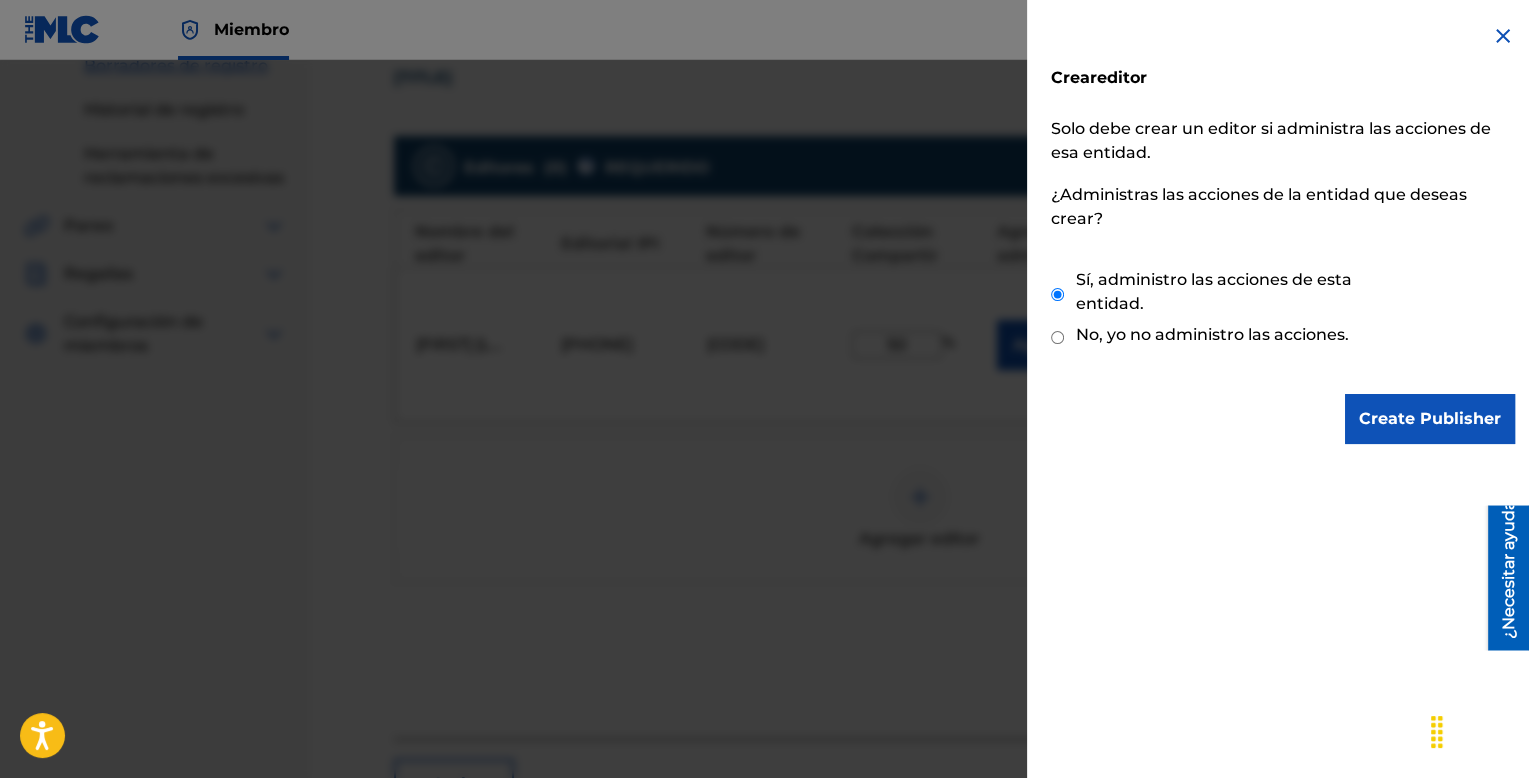 click on "No, yo no administro las acciones." at bounding box center (1212, 334) 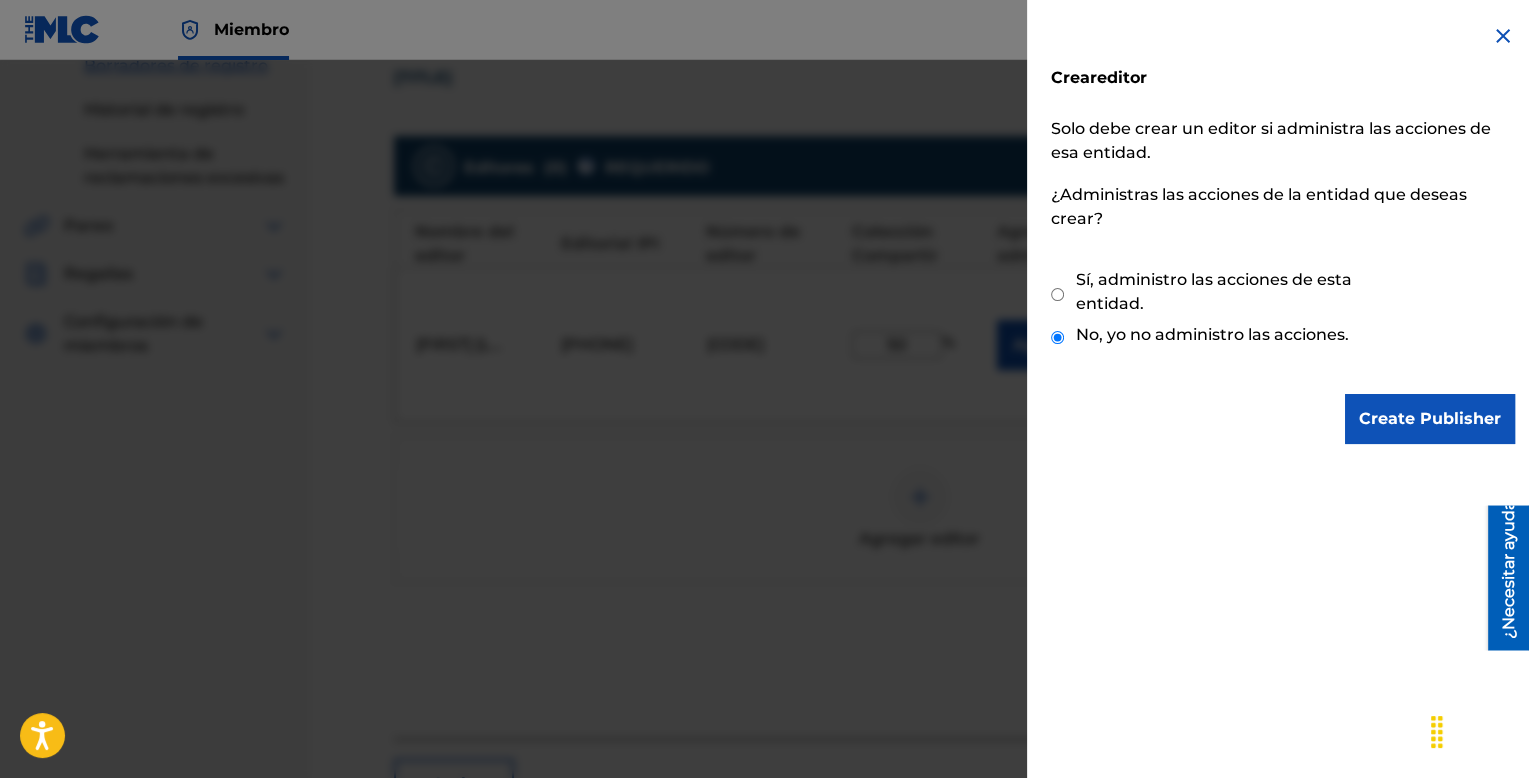 click on "Create Publisher" at bounding box center (1430, 419) 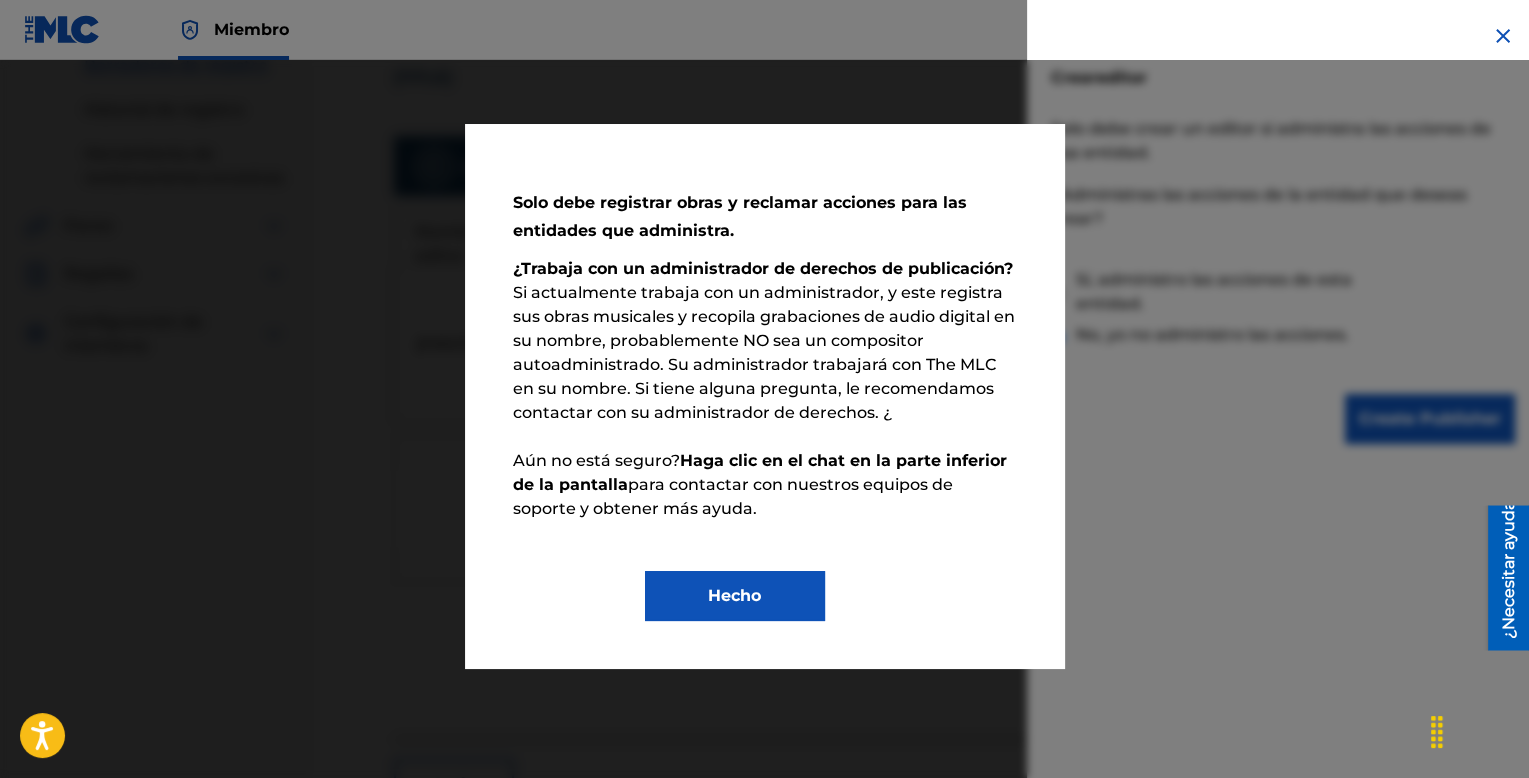 click on "Hecho" at bounding box center [735, 596] 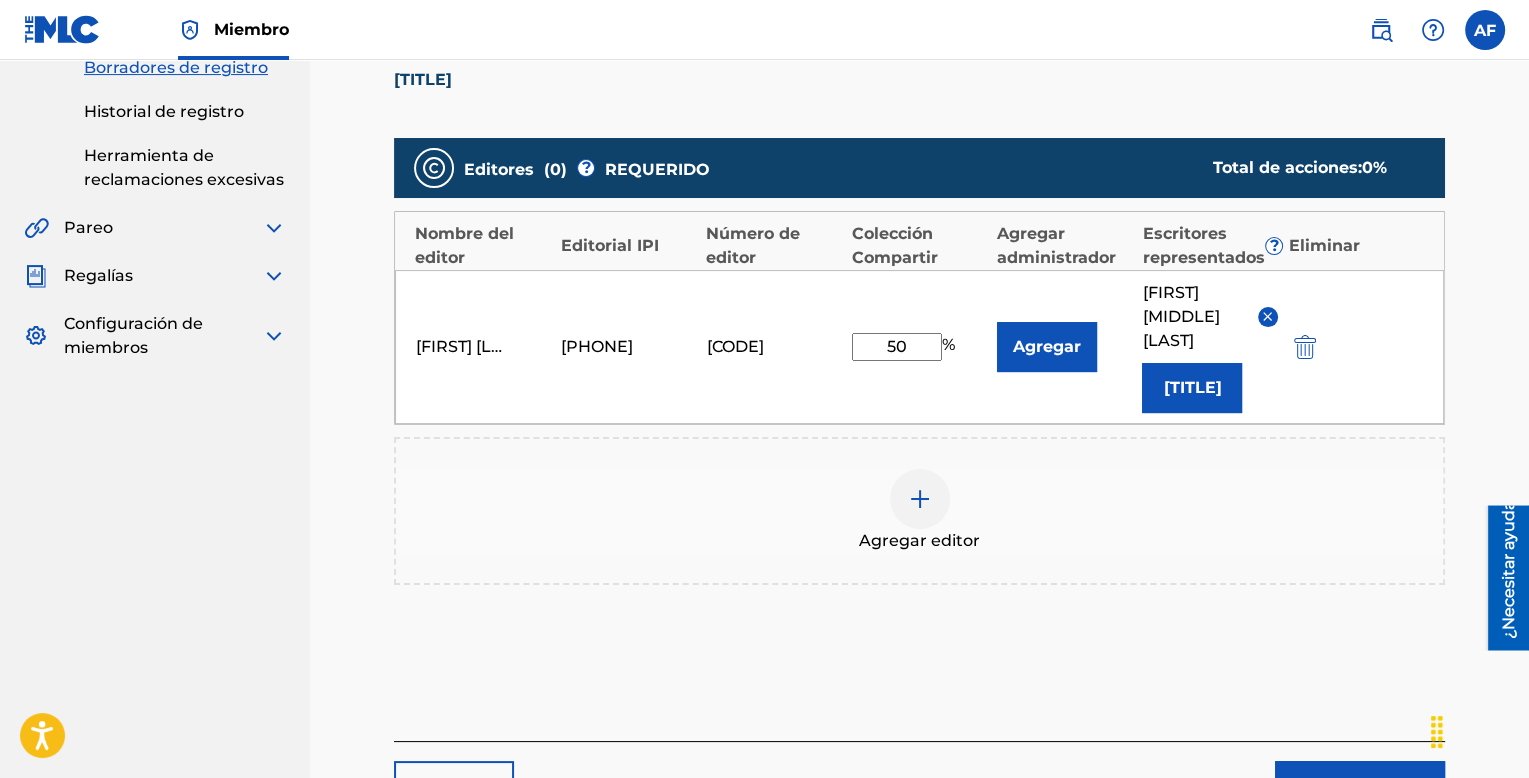 scroll, scrollTop: 448, scrollLeft: 0, axis: vertical 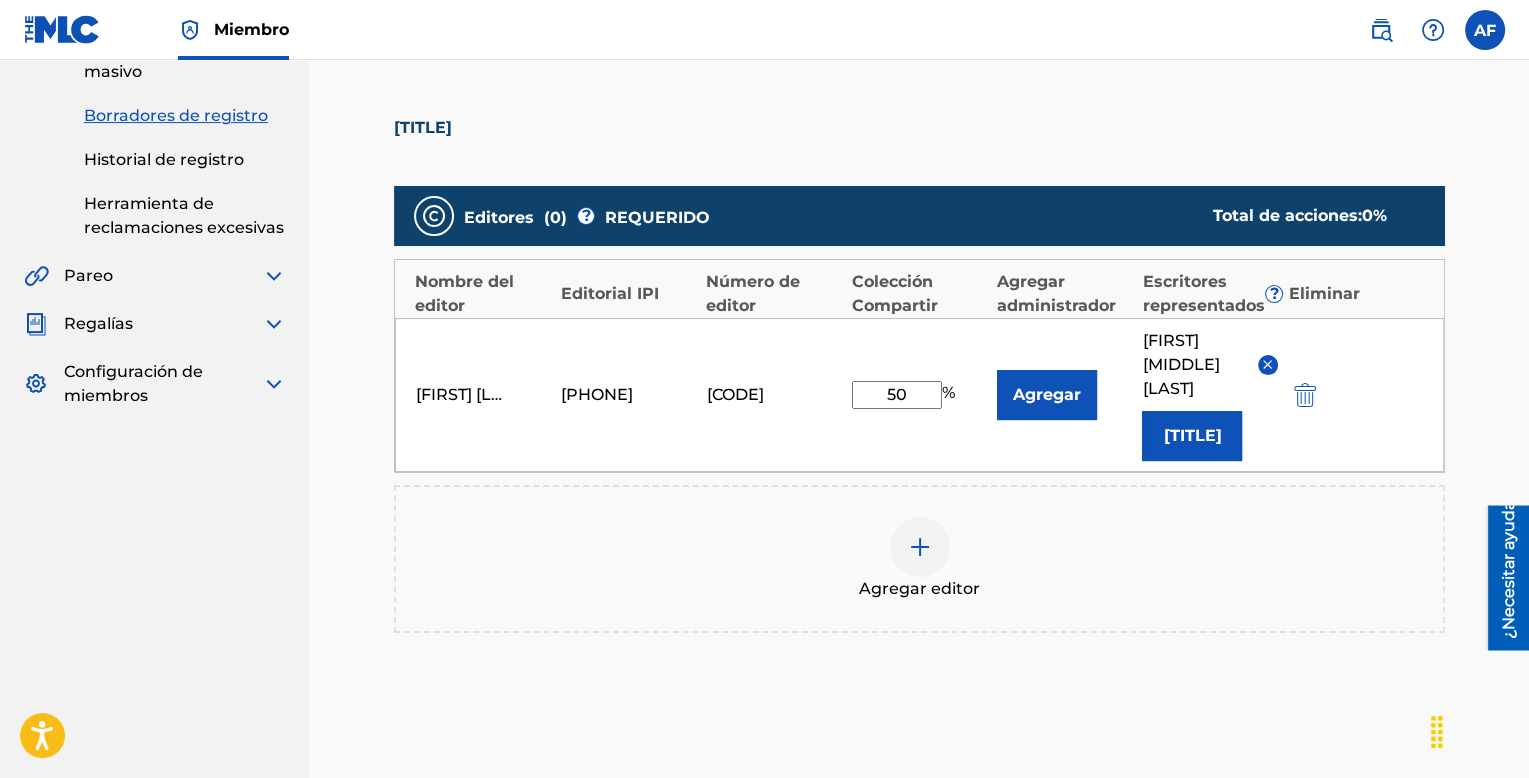 click at bounding box center [920, 547] 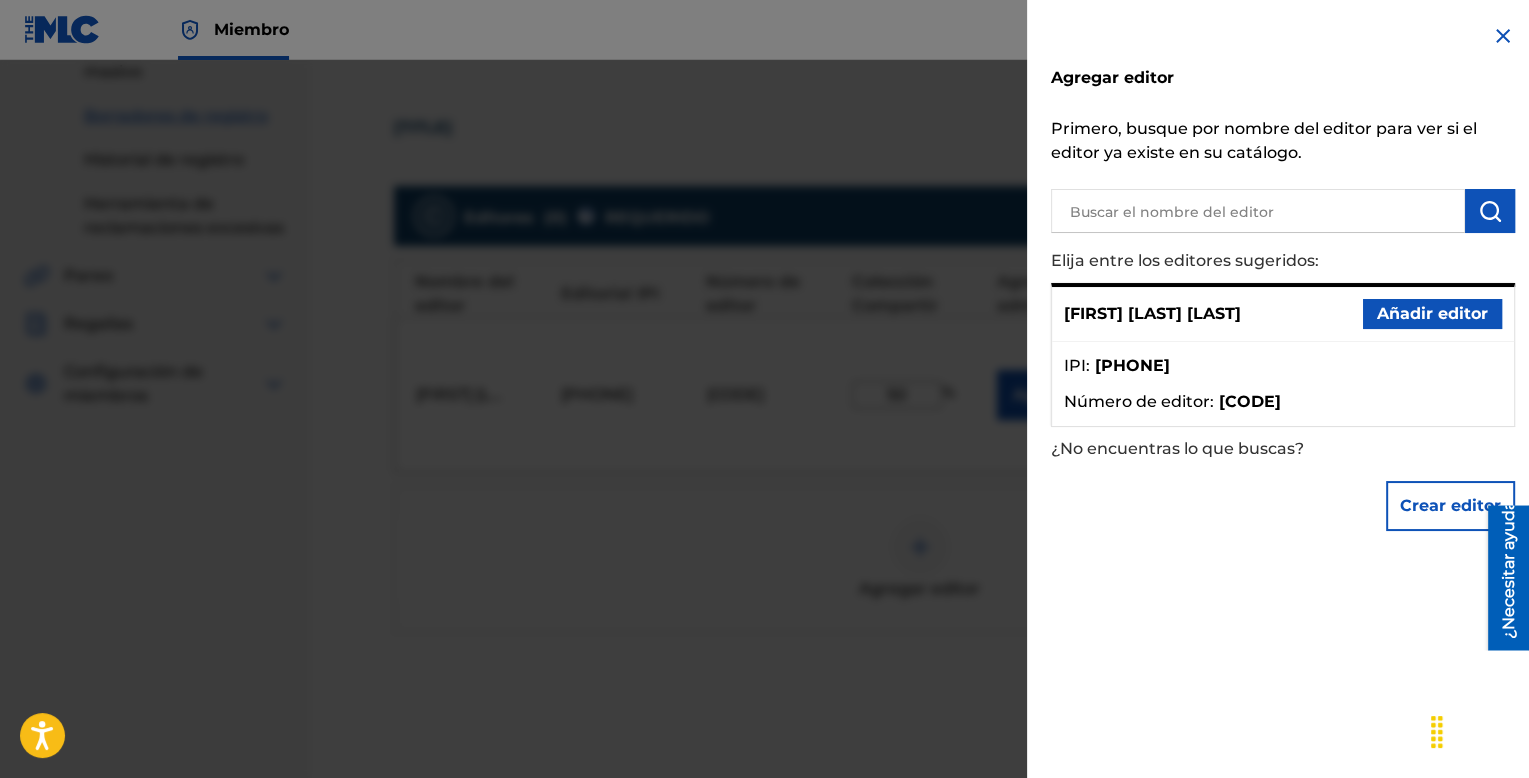 click at bounding box center (1503, 36) 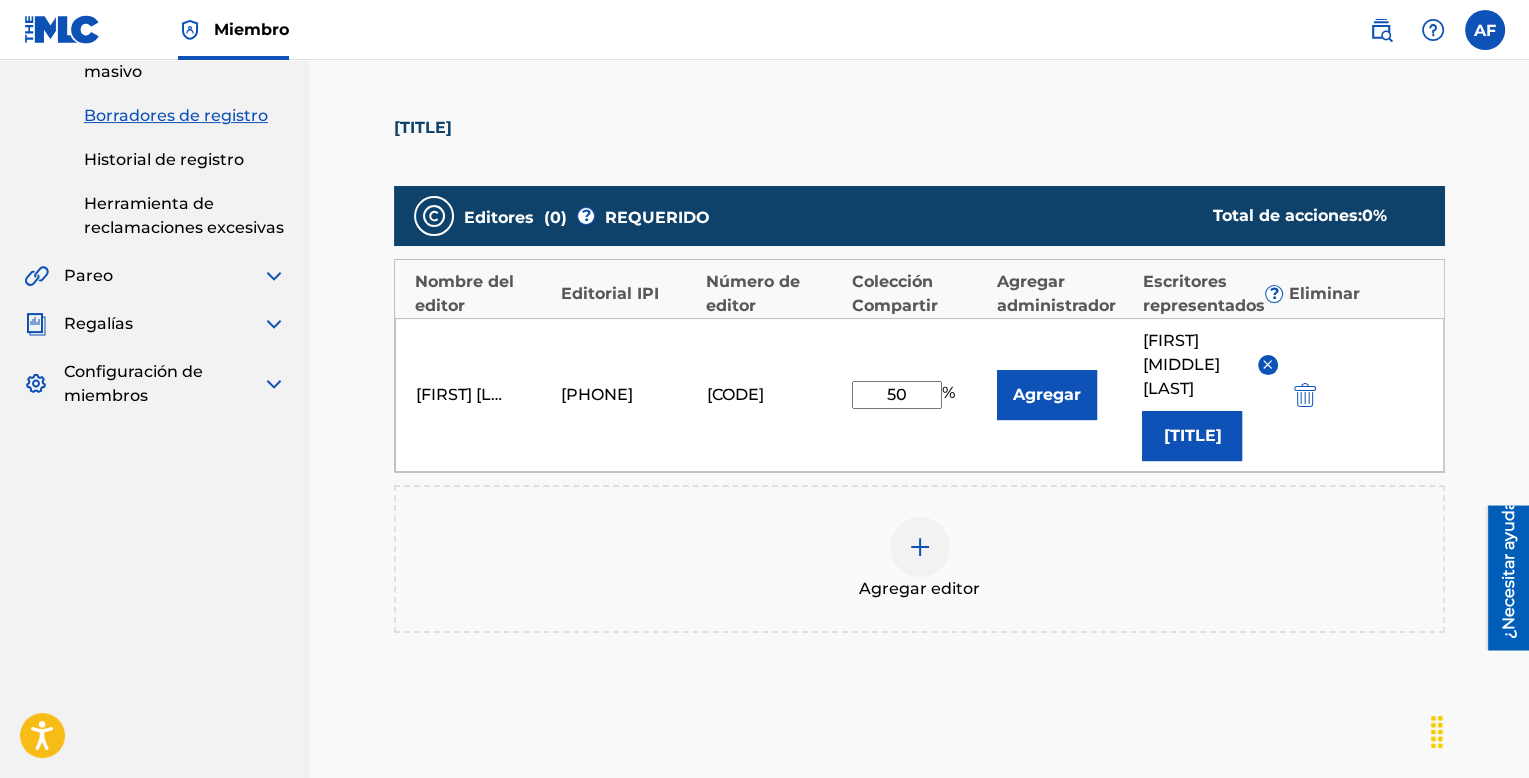 click on "50" at bounding box center (897, 395) 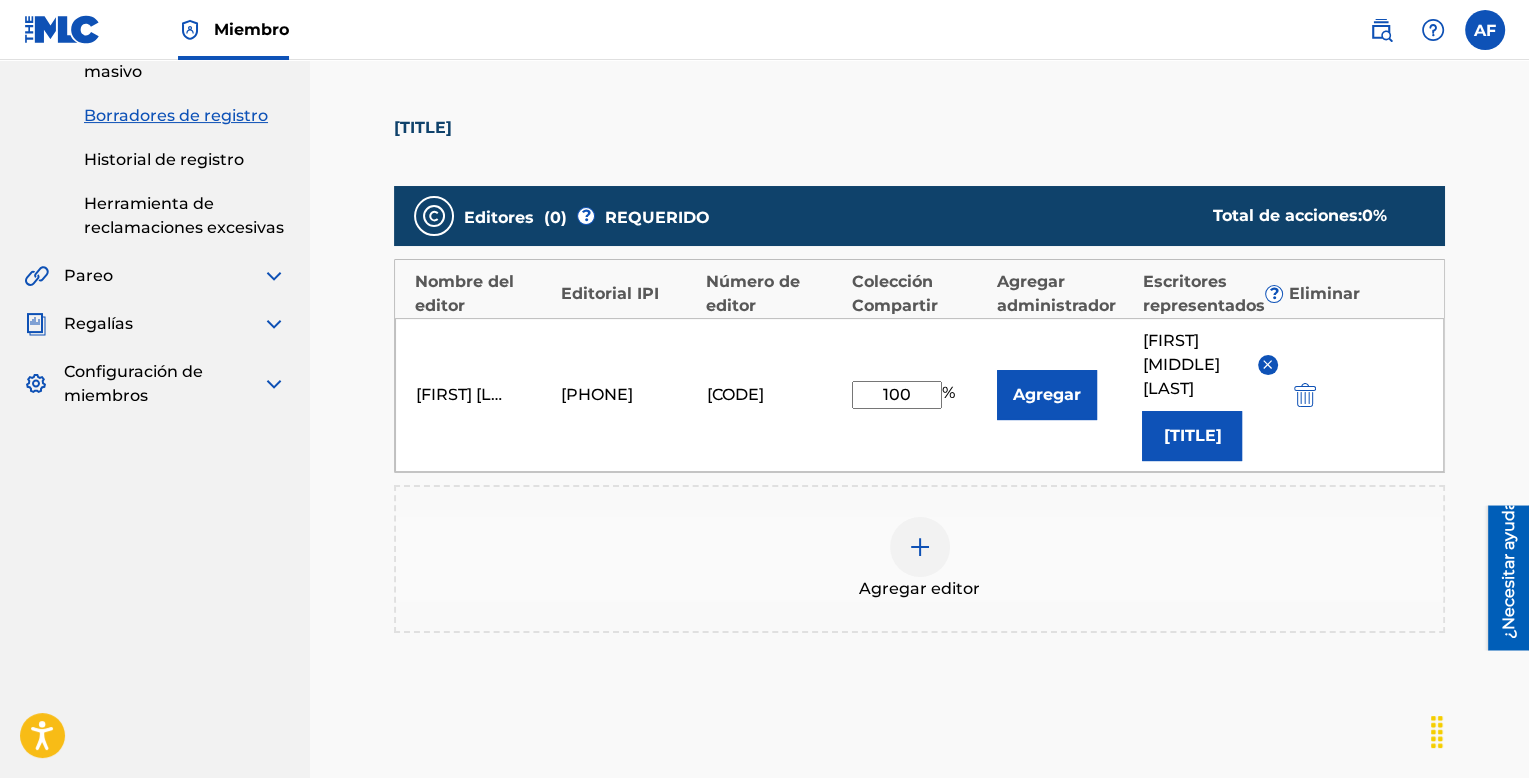 type on "100" 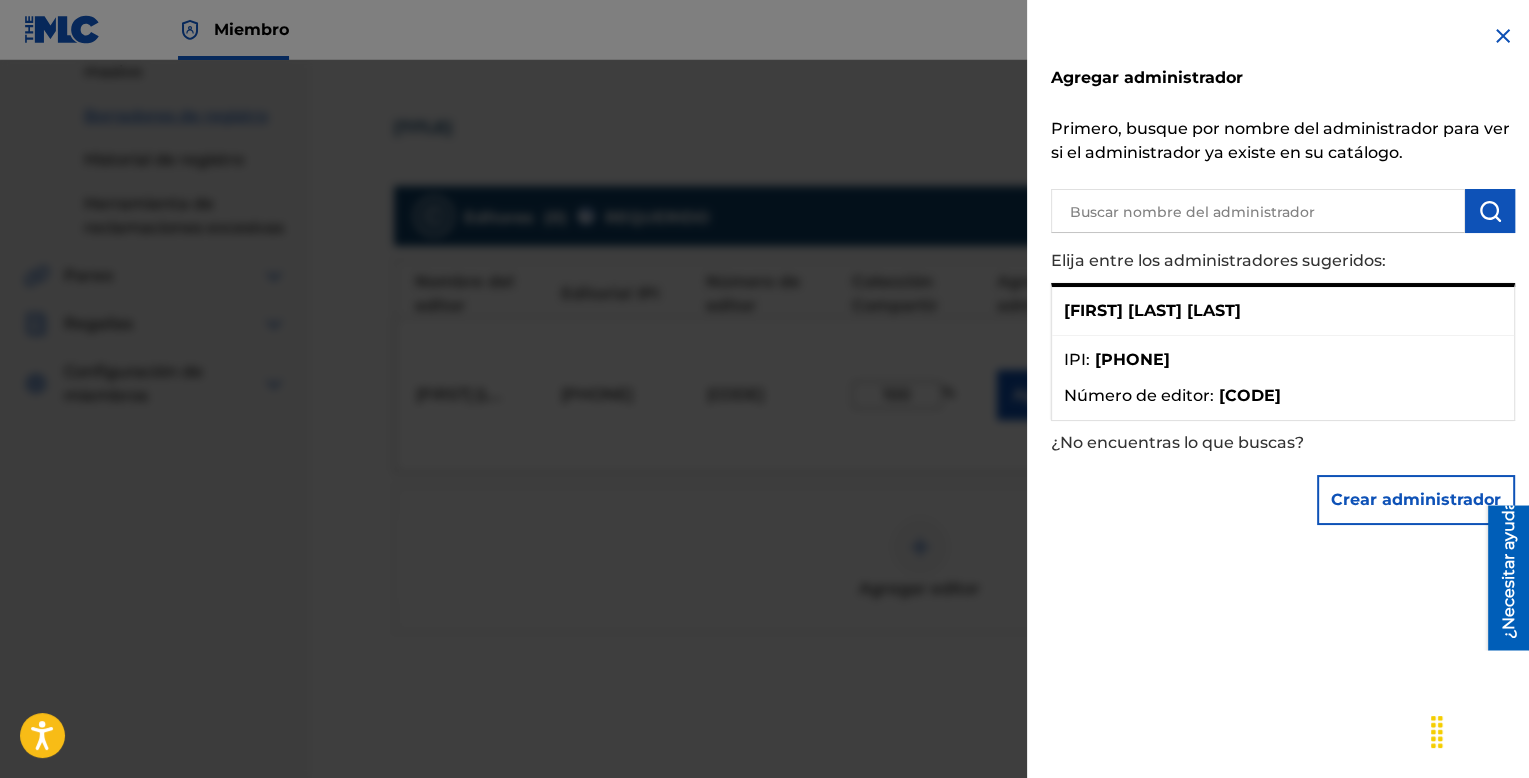 click at bounding box center [1503, 36] 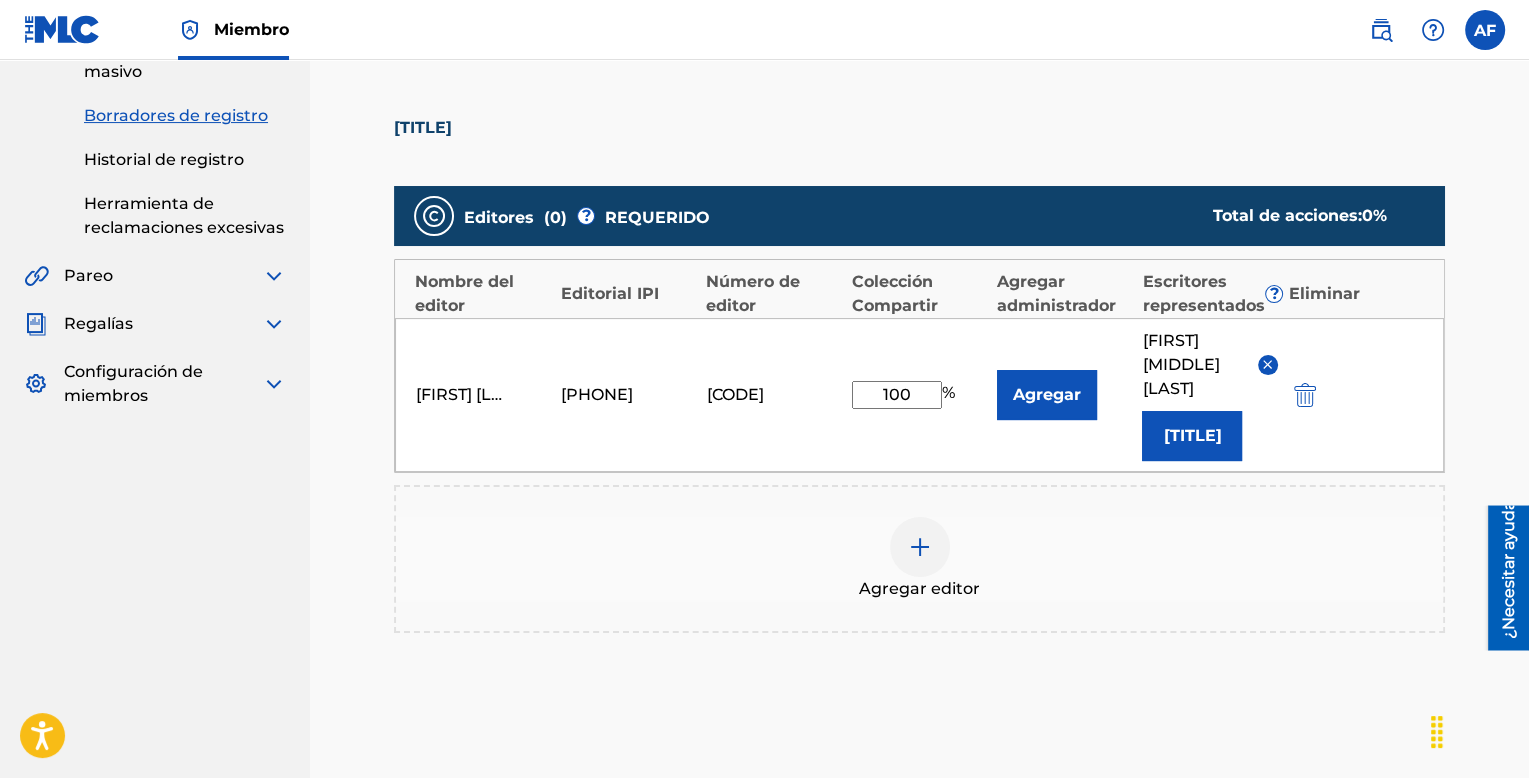 scroll, scrollTop: 589, scrollLeft: 0, axis: vertical 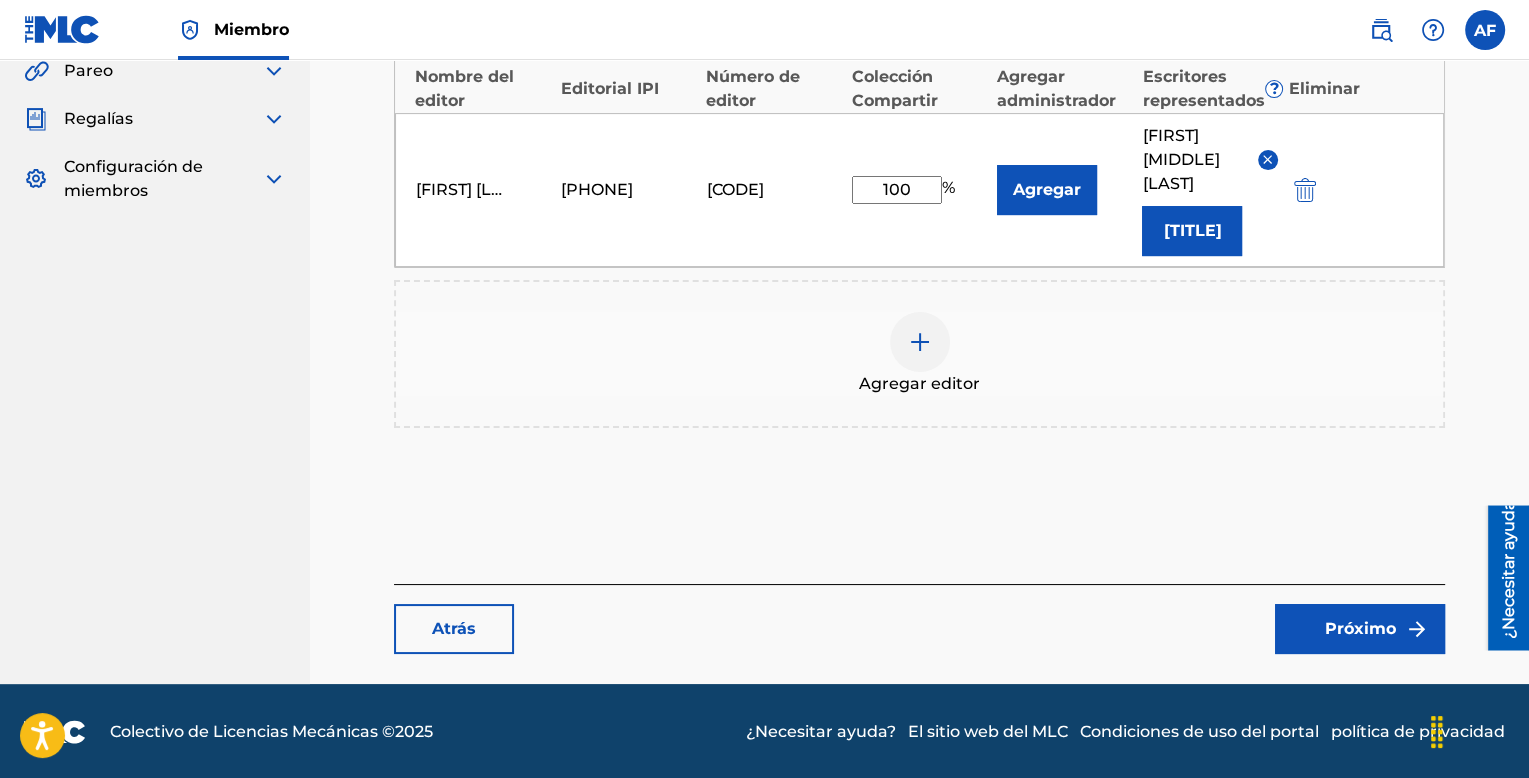 click on "Próximo" at bounding box center [1360, 628] 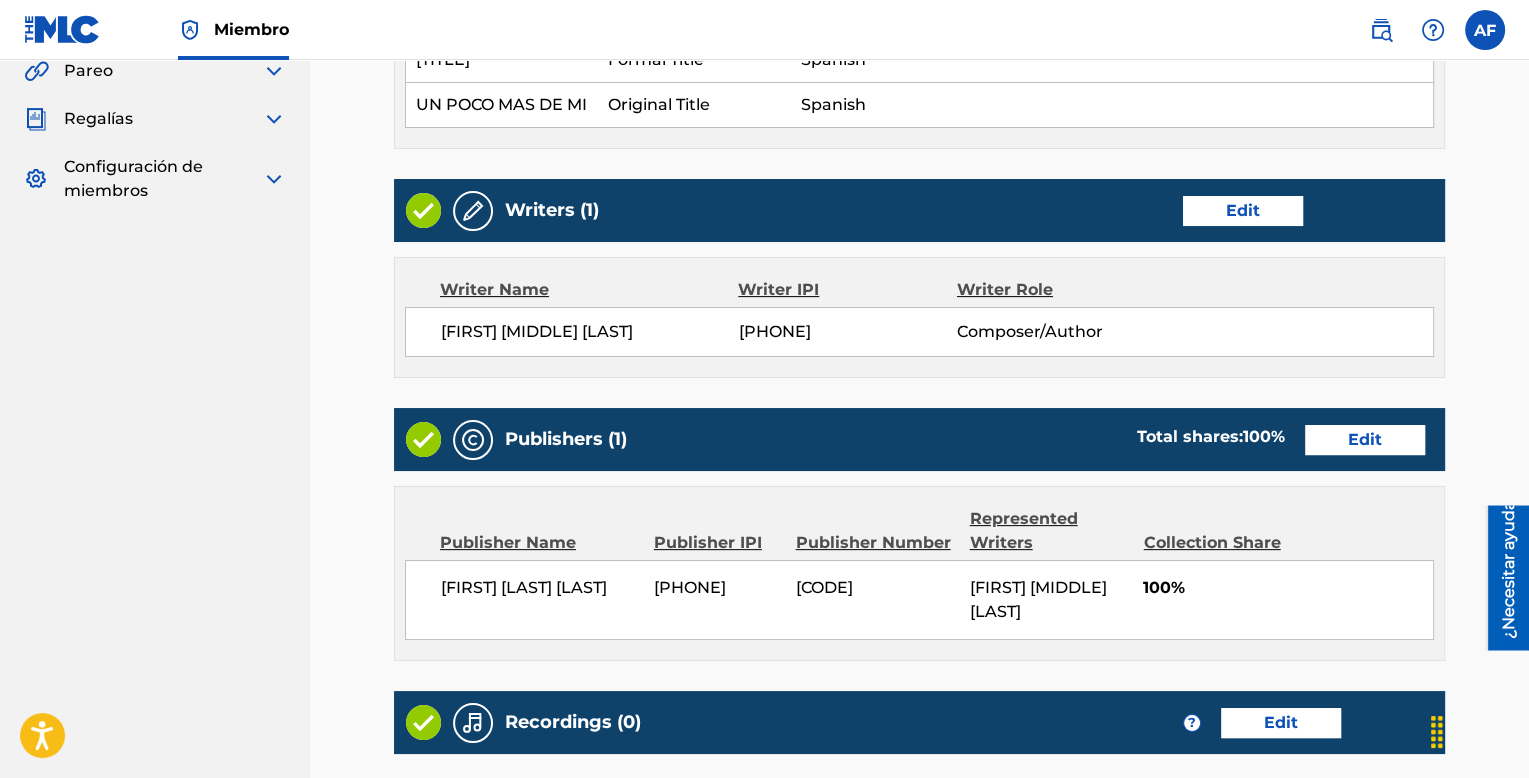 scroll, scrollTop: 0, scrollLeft: 0, axis: both 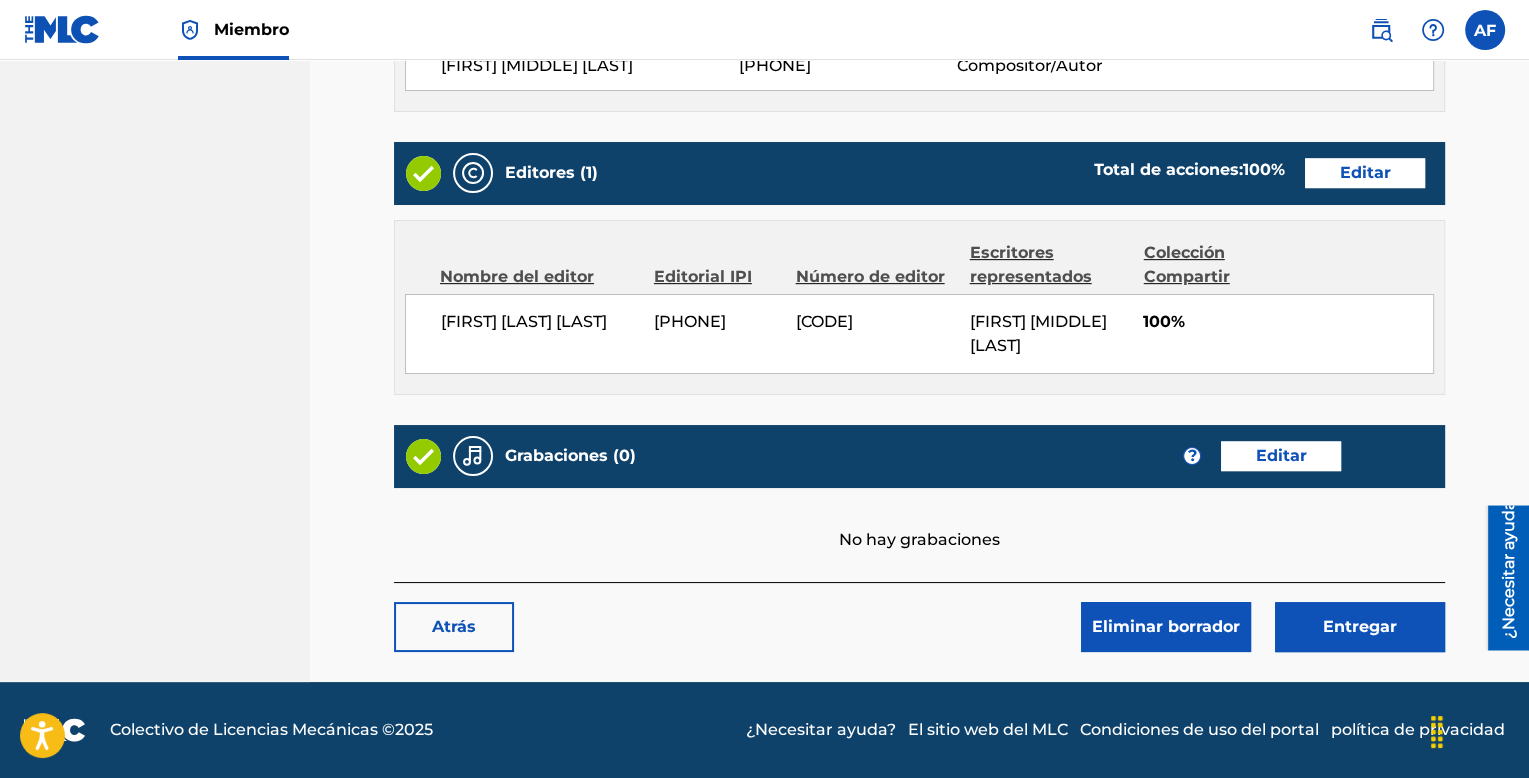 click on "Editar" at bounding box center [1281, 455] 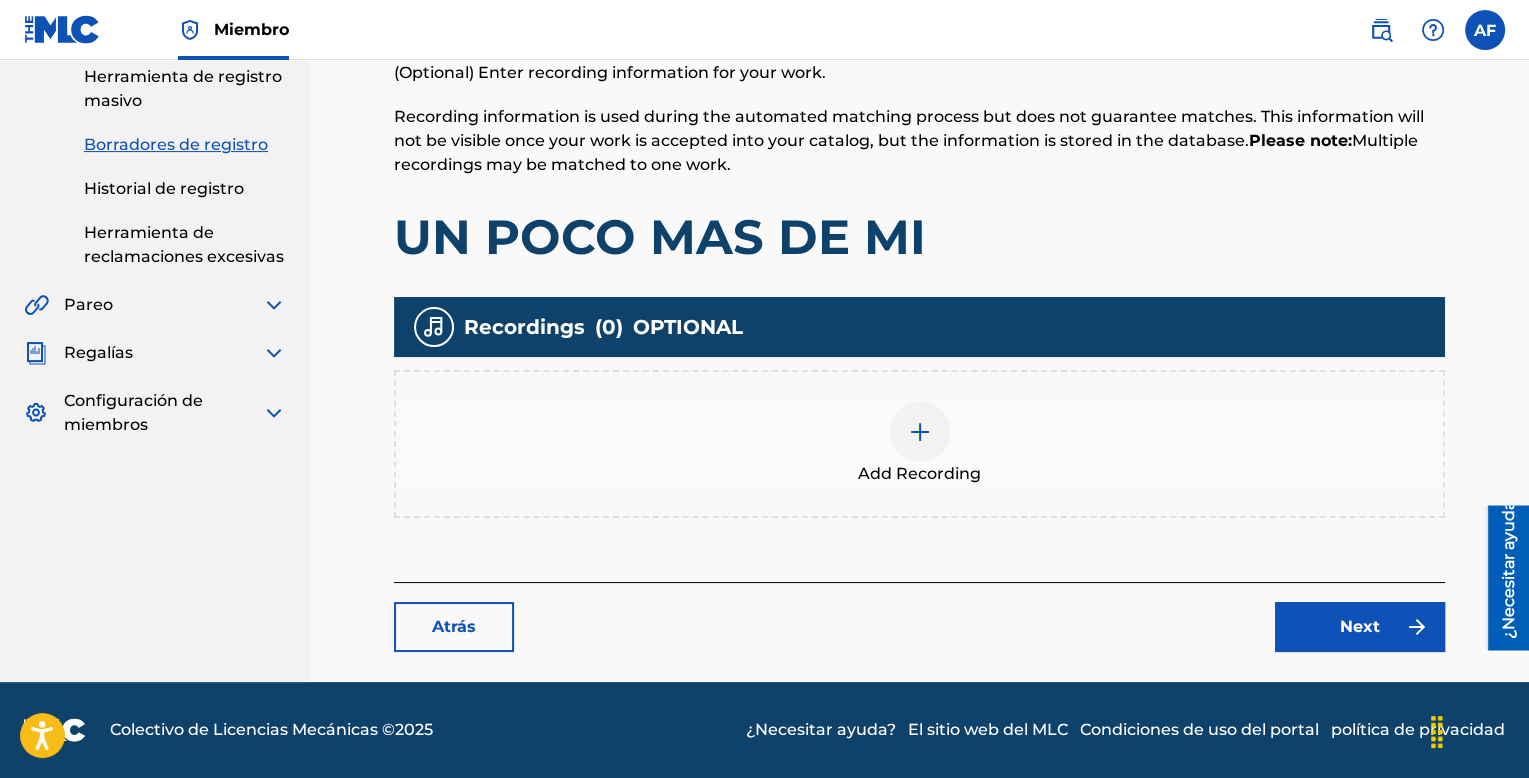 scroll, scrollTop: 0, scrollLeft: 0, axis: both 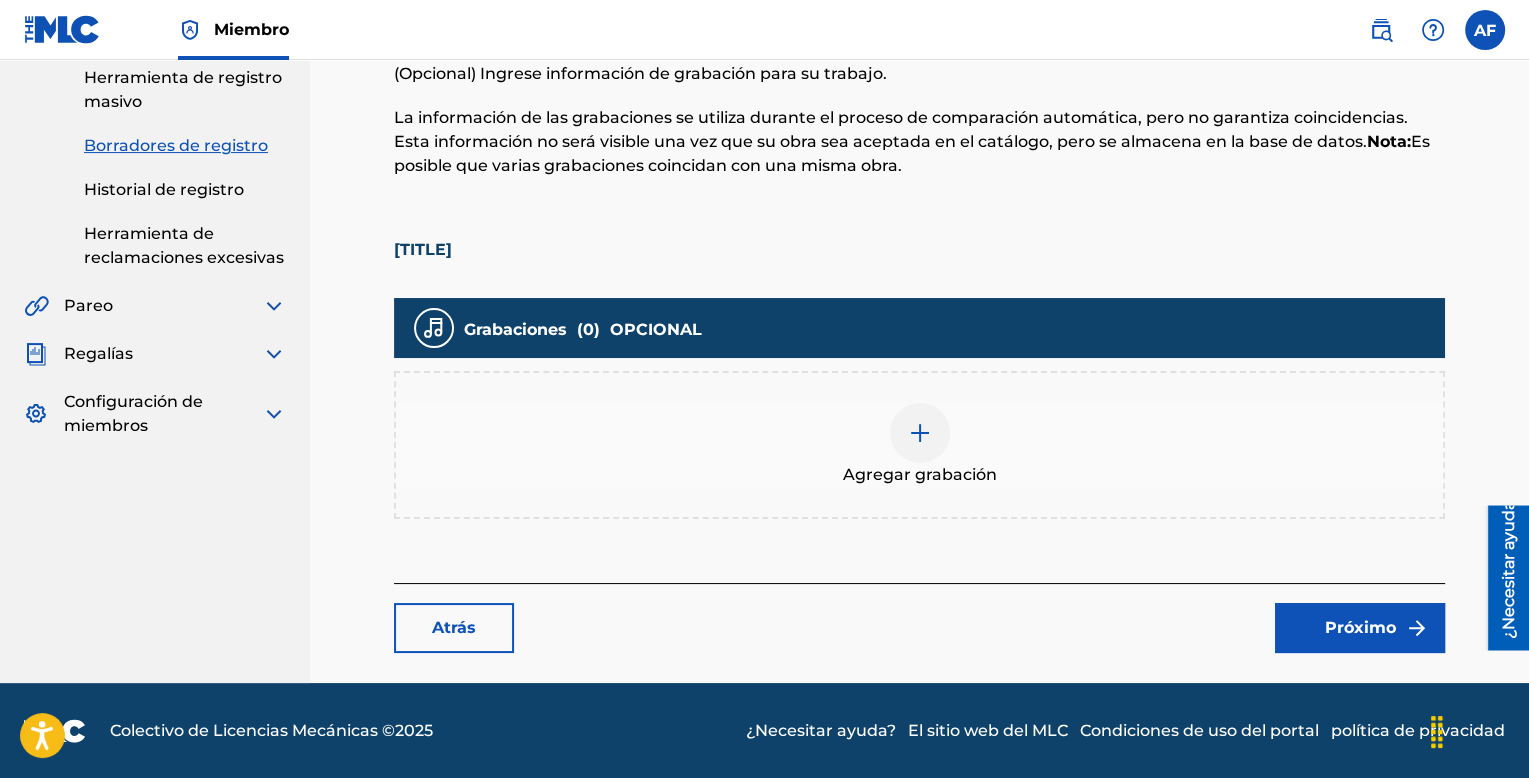 click at bounding box center [920, 433] 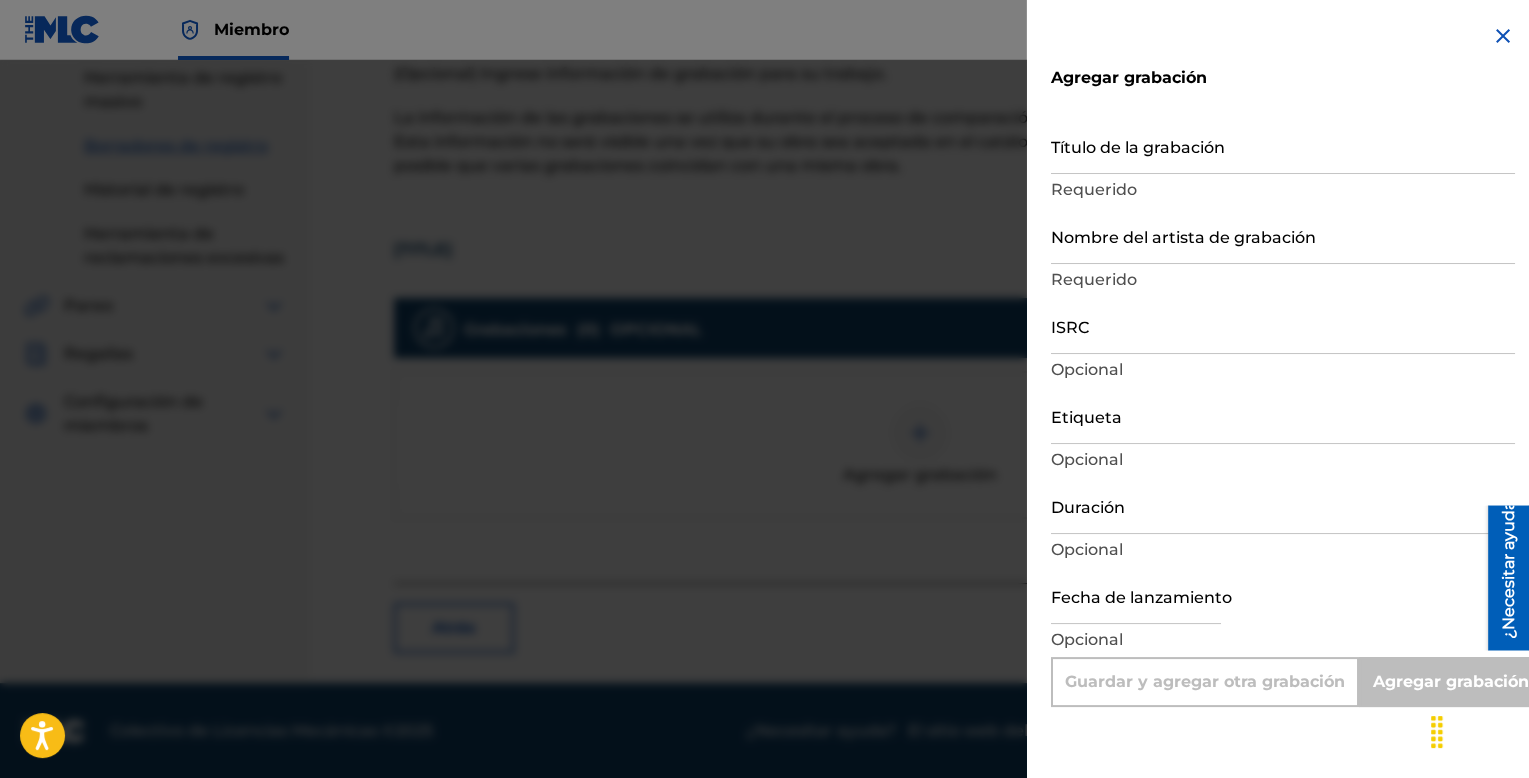 click on "Título de la grabación" at bounding box center [1283, 145] 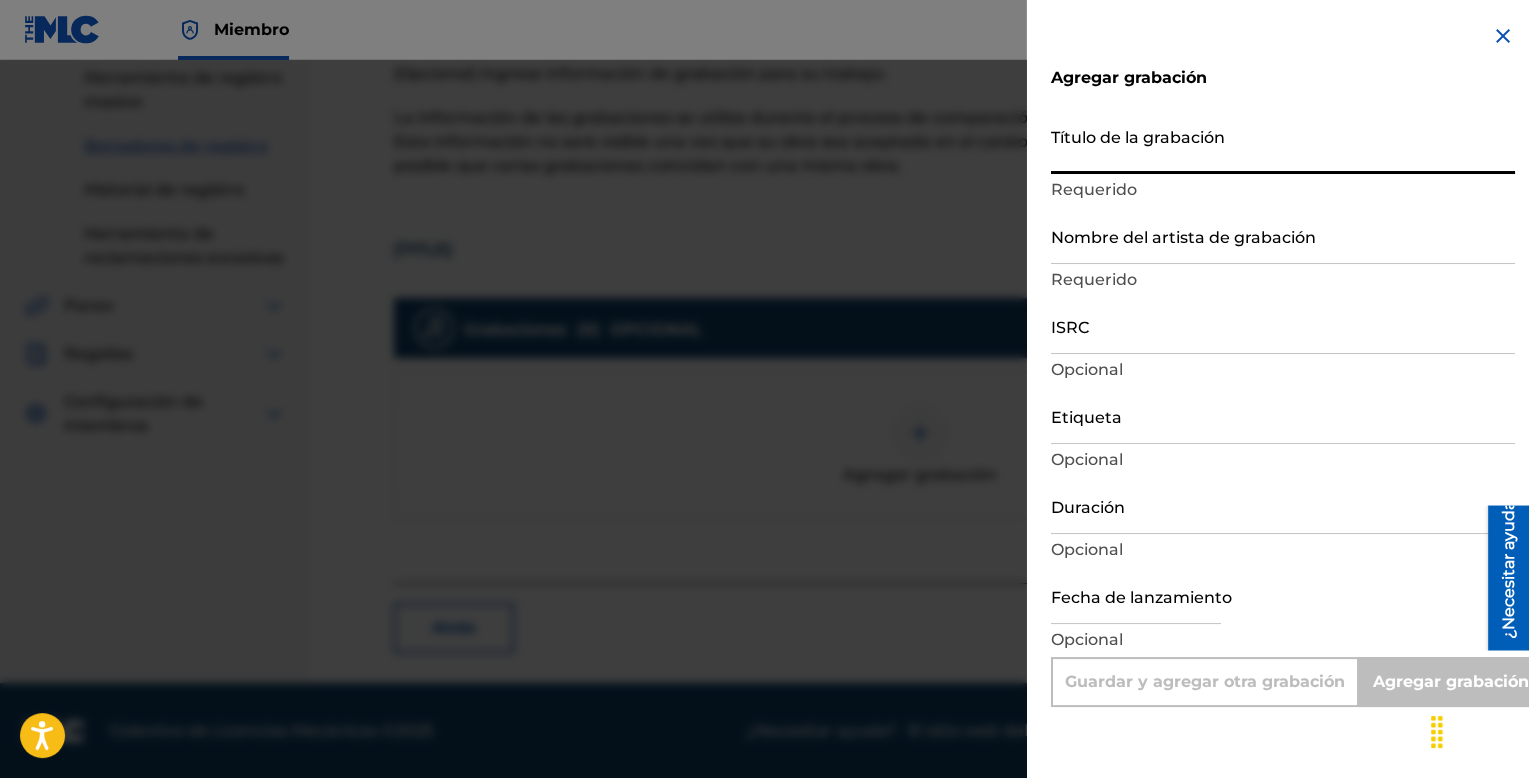 type on "U" 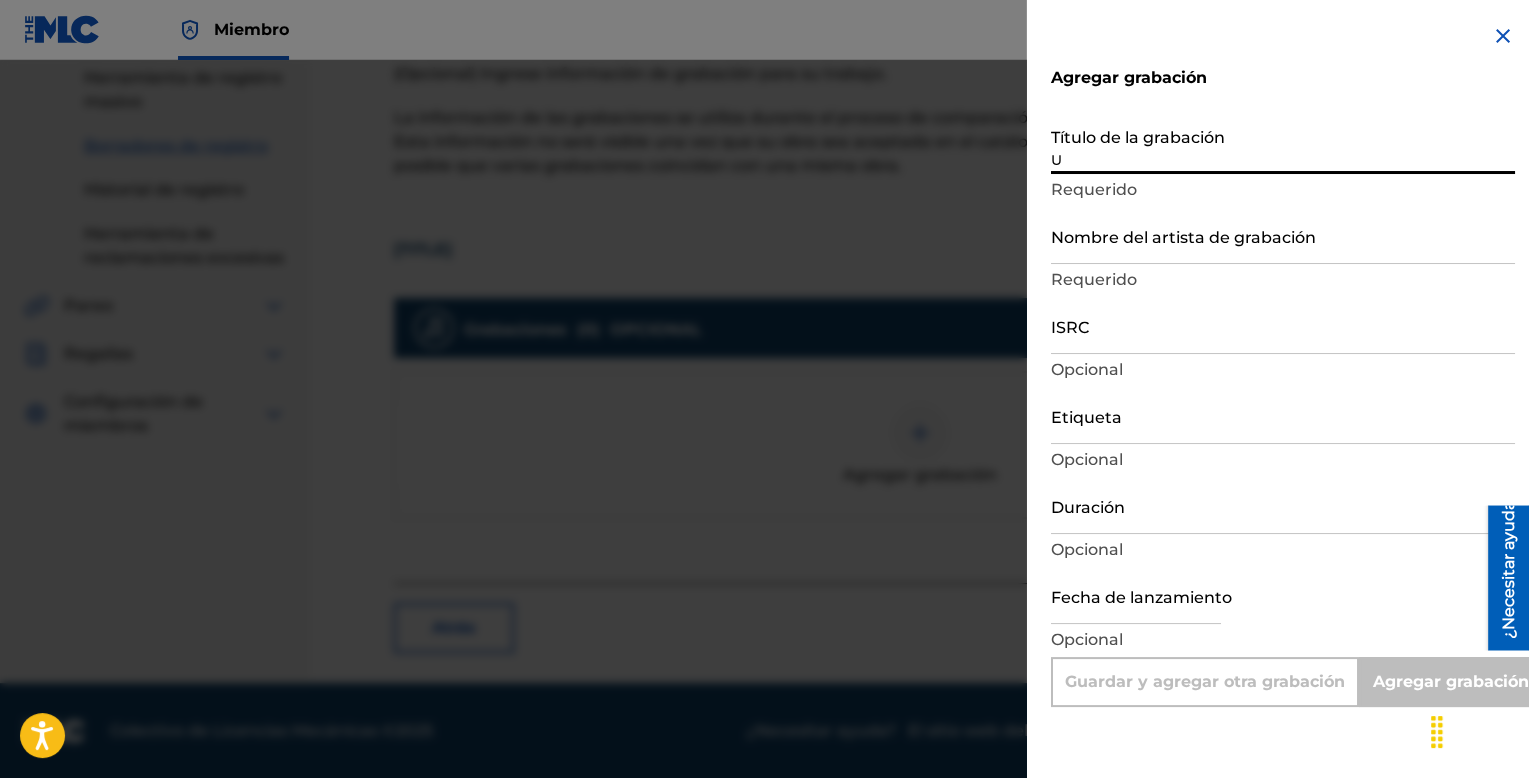 type on "Add Recording" 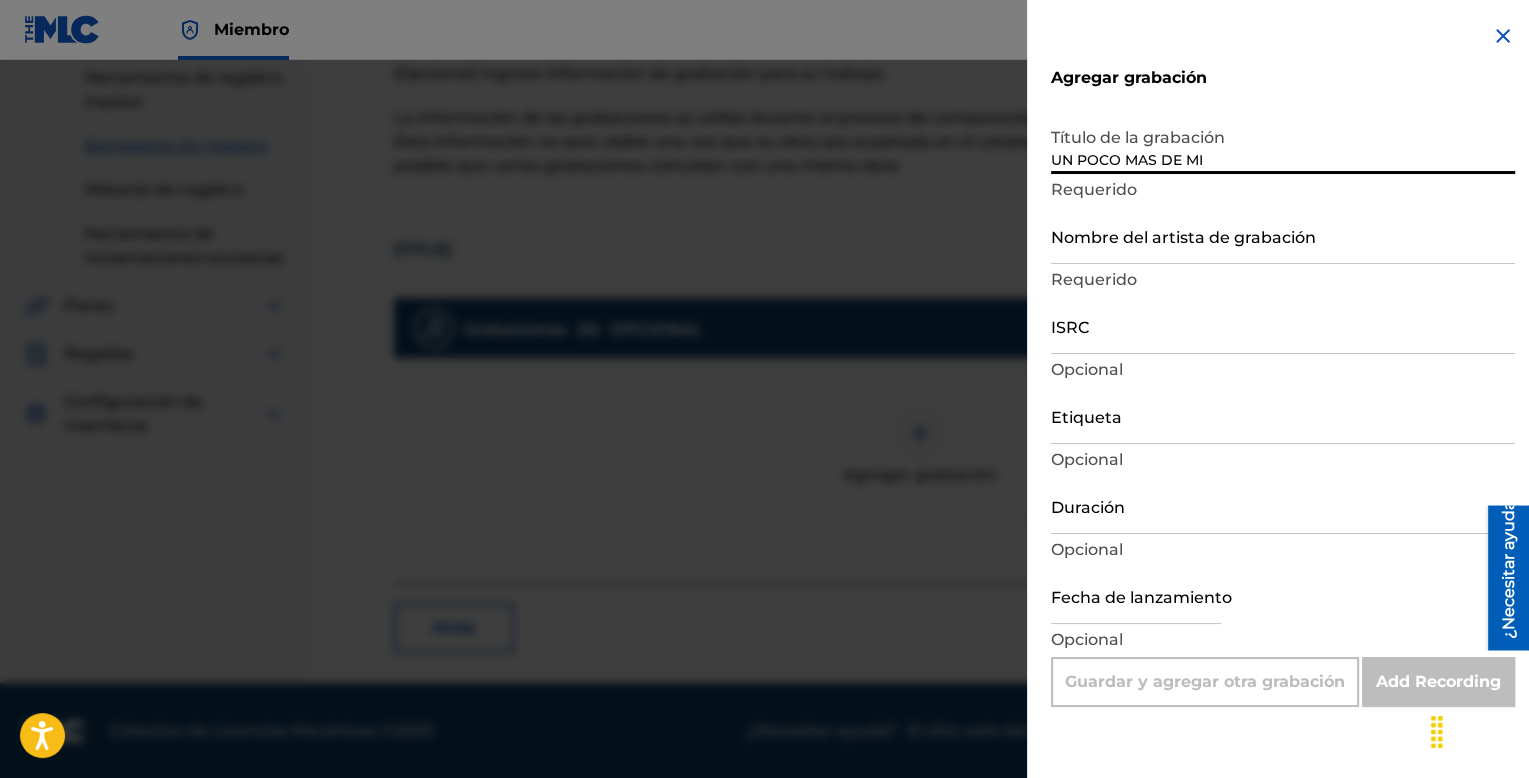 type on "UN POCO MAS DE MI" 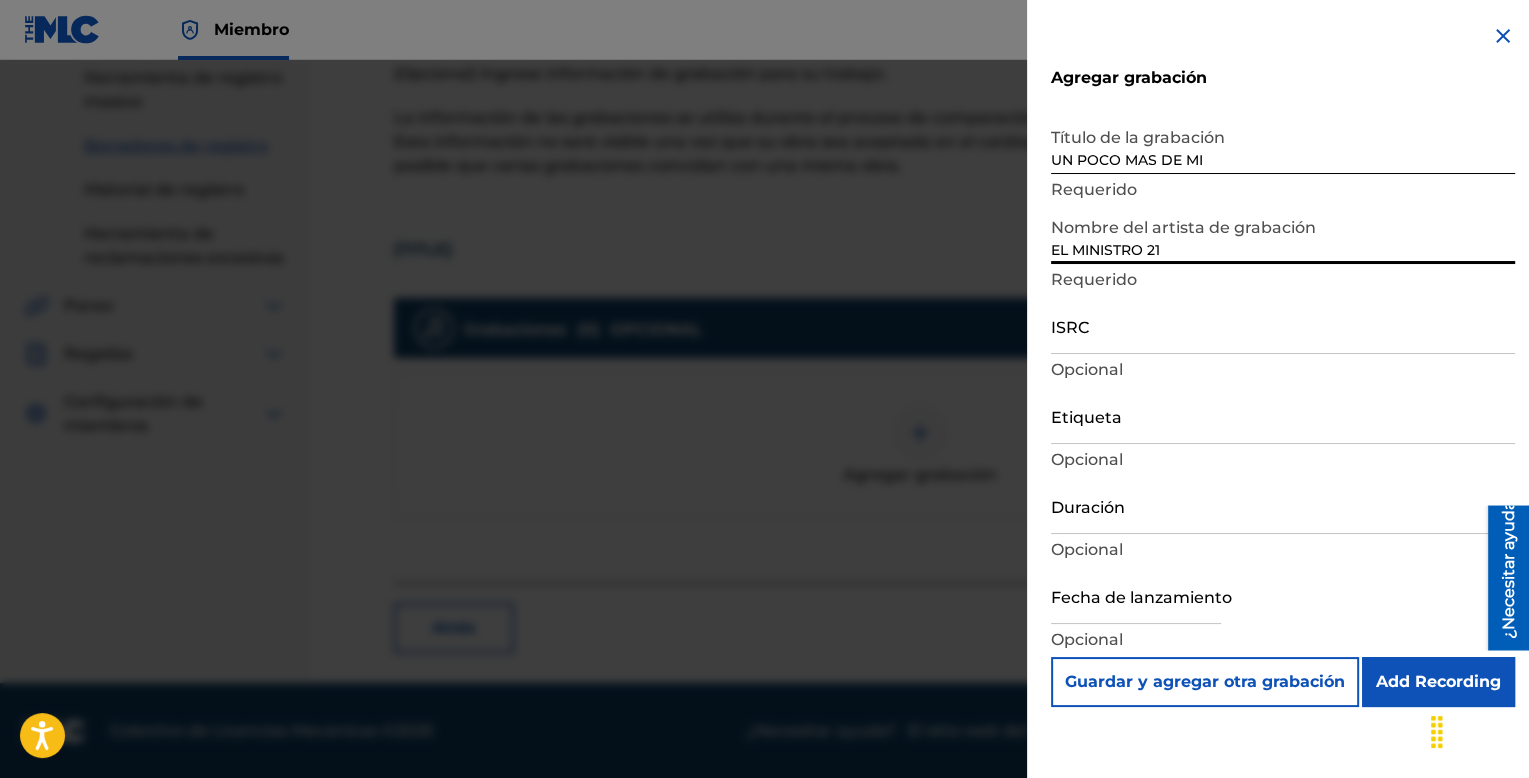 type on "EL MINISTRO 21" 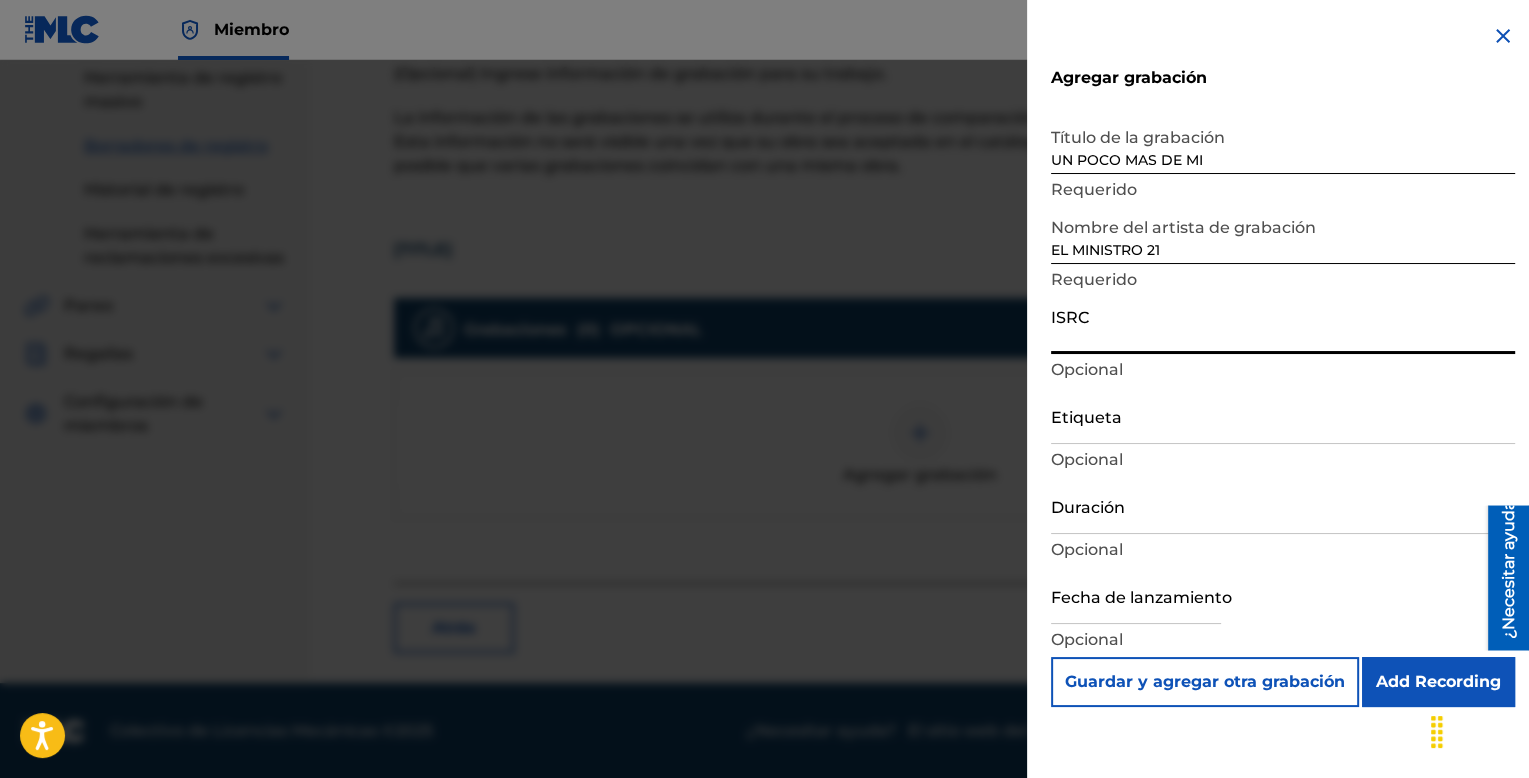 paste on "[CODE]" 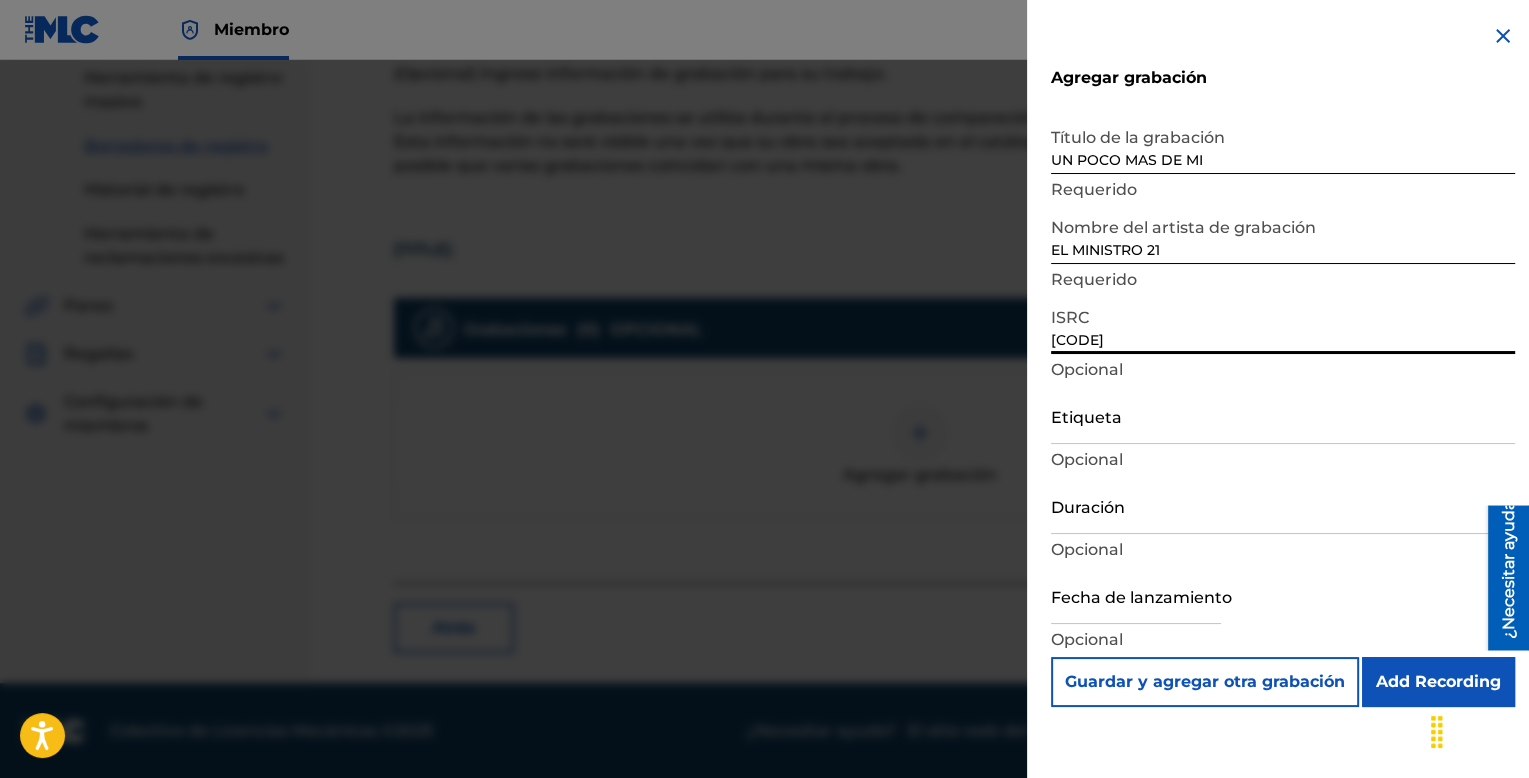 type on "[CODE]" 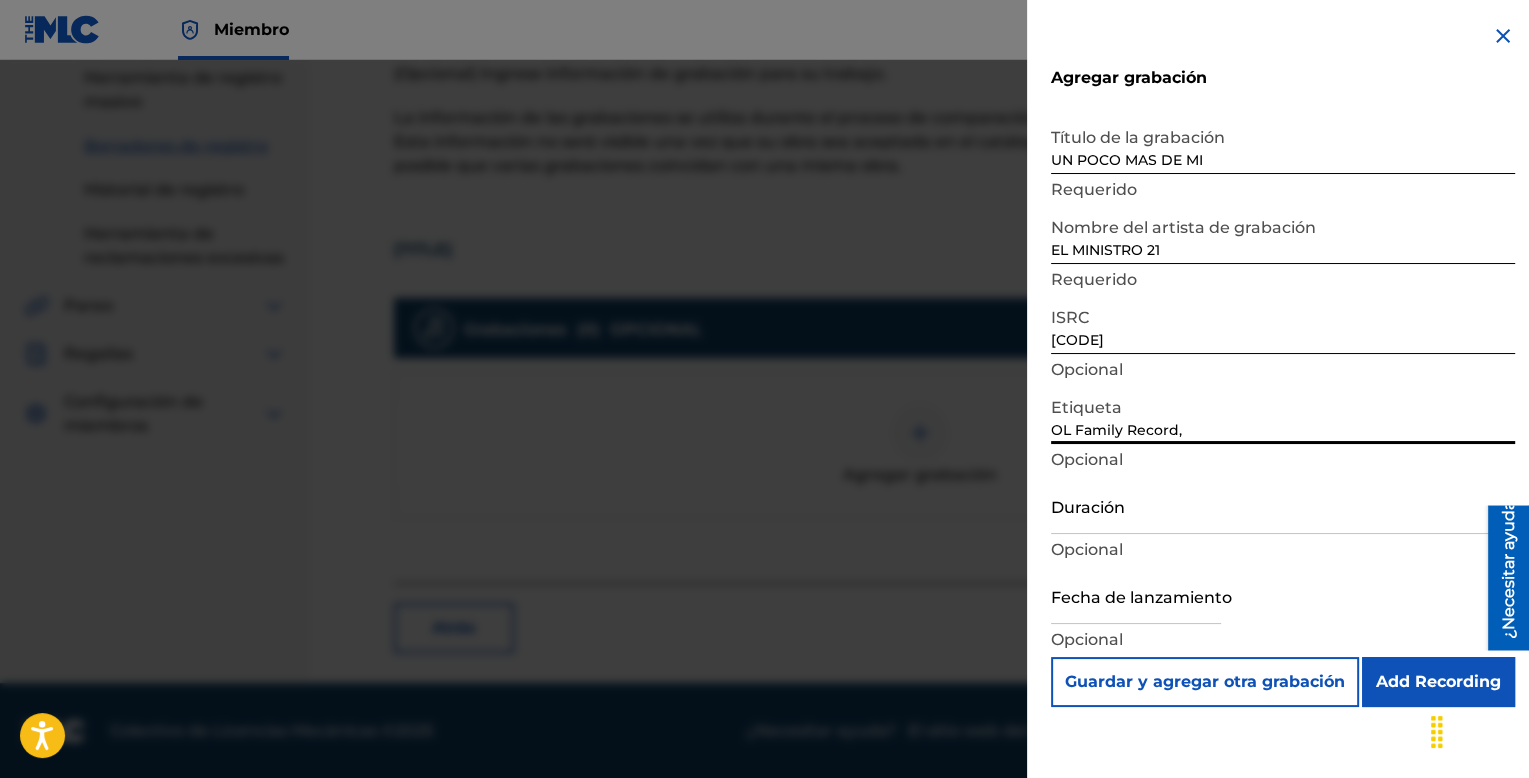 type on "OL Family Record," 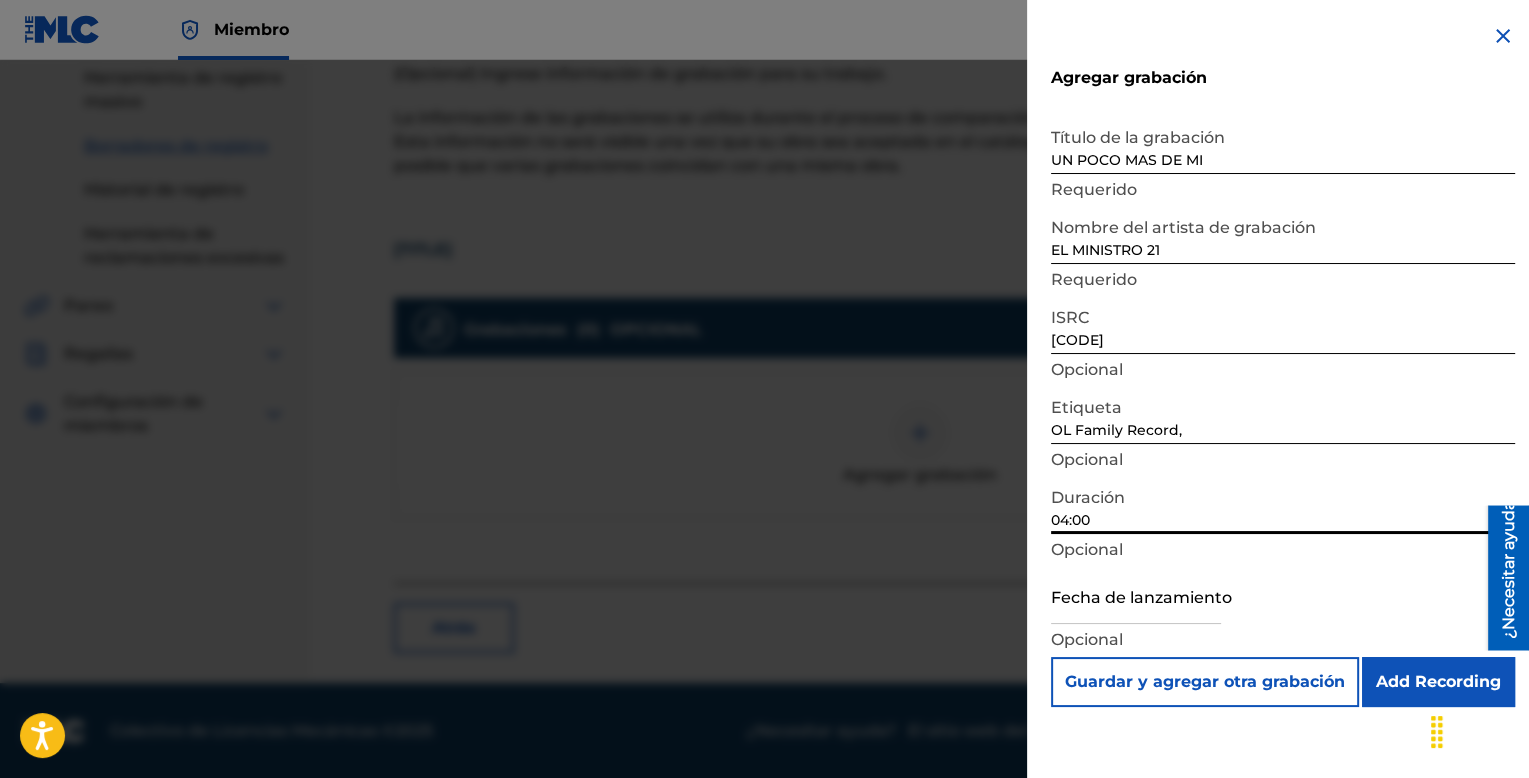 type on "04:00" 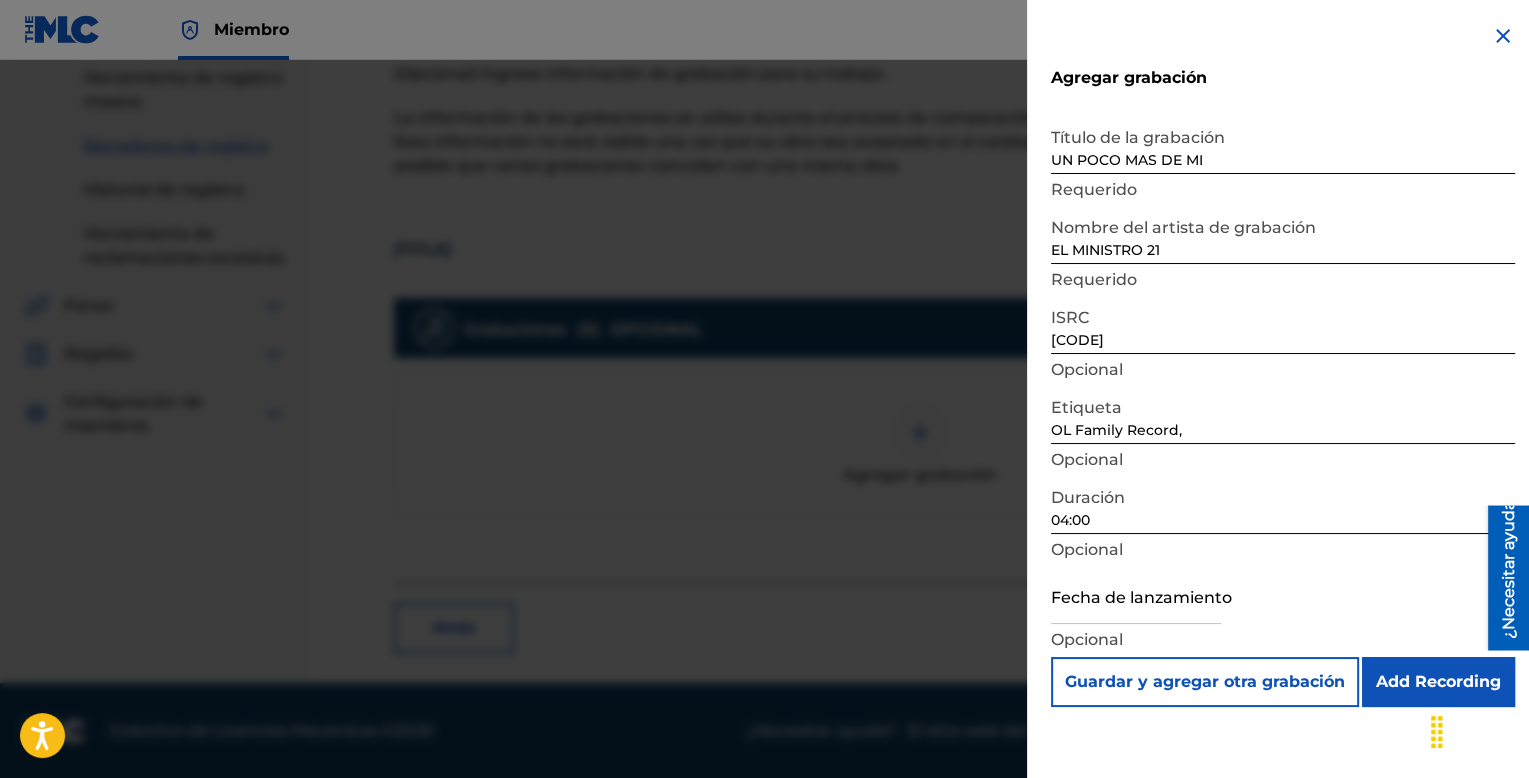 click at bounding box center [1136, 595] 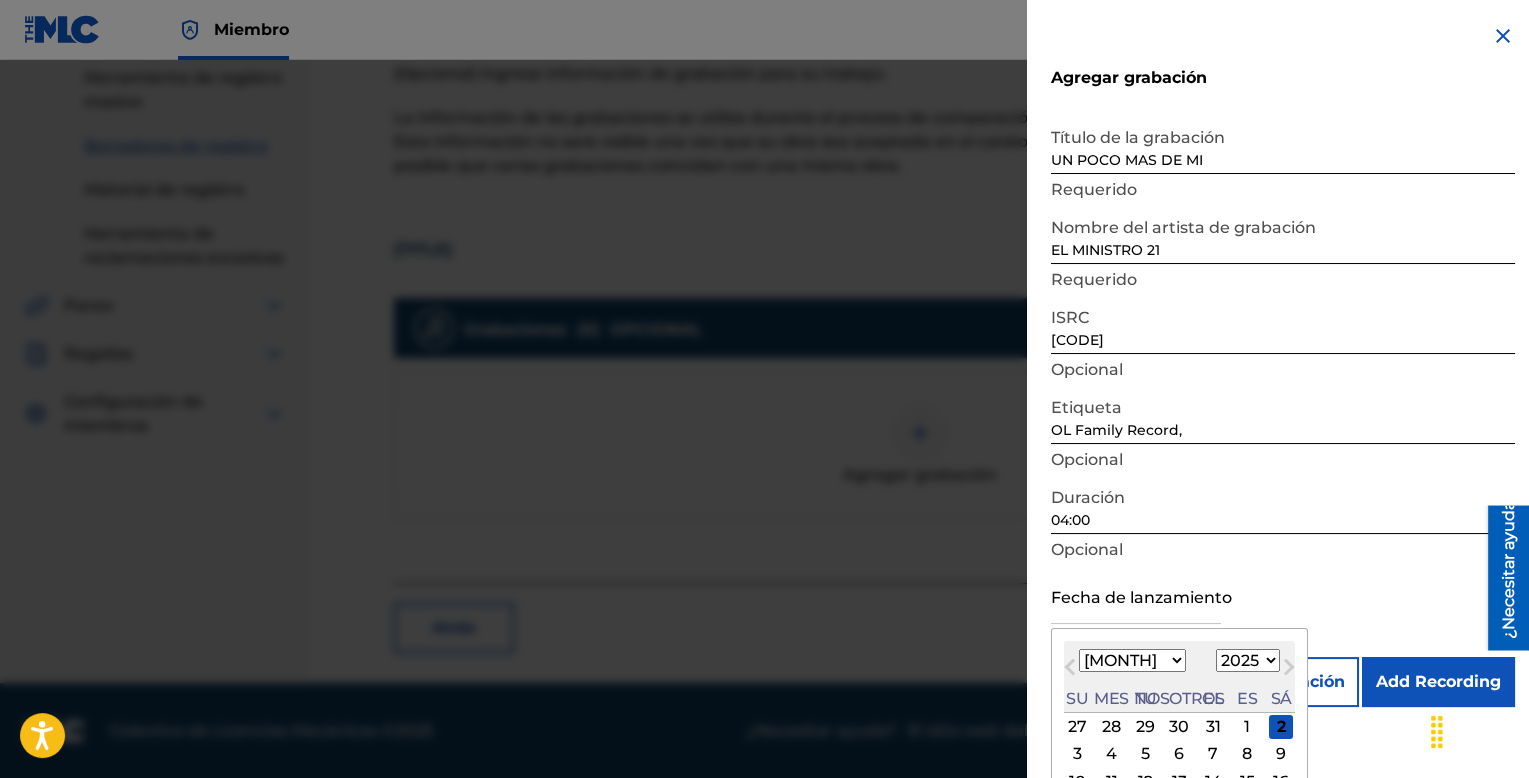 click on "Mes anterior" at bounding box center (1072, 670) 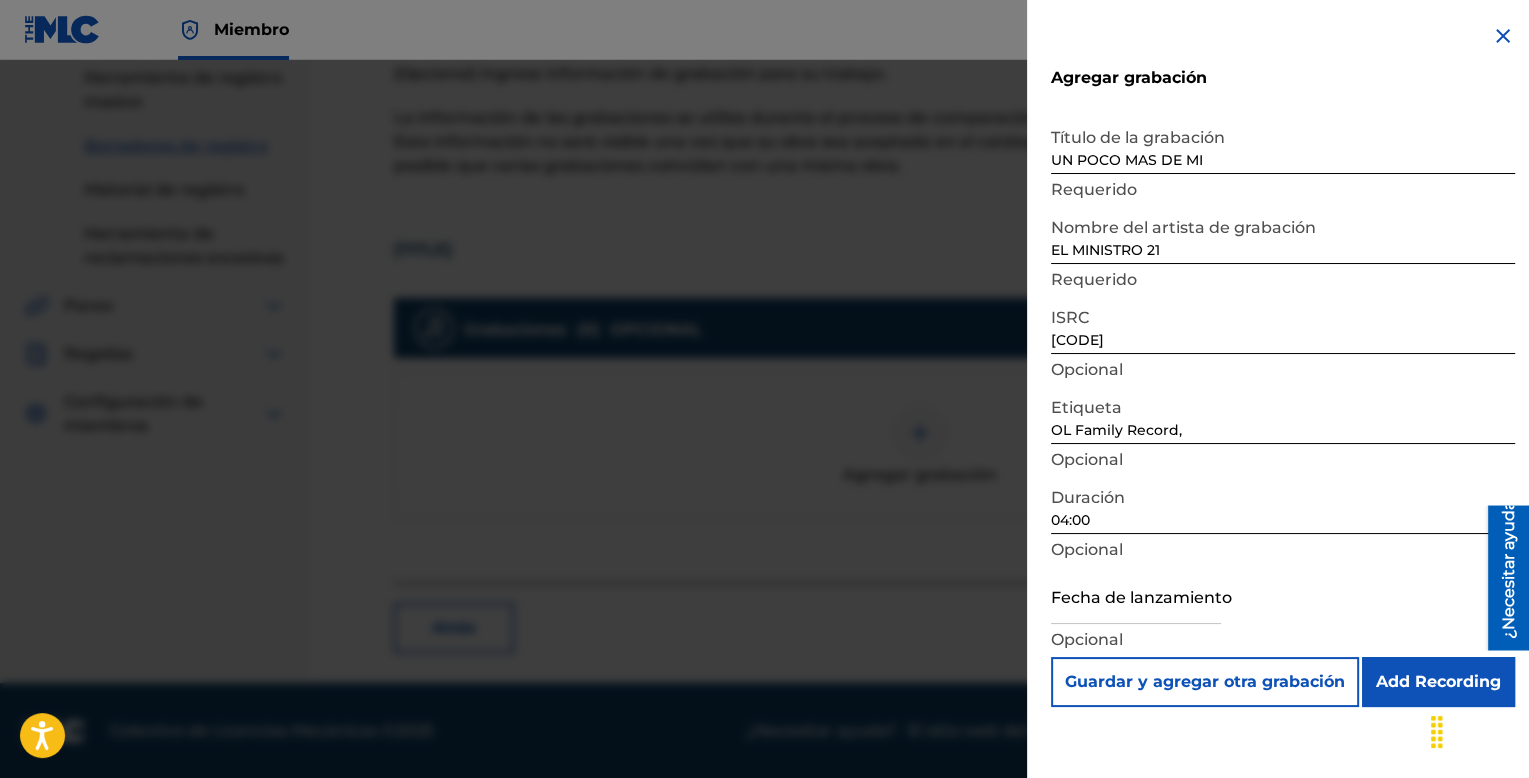 click at bounding box center [1136, 595] 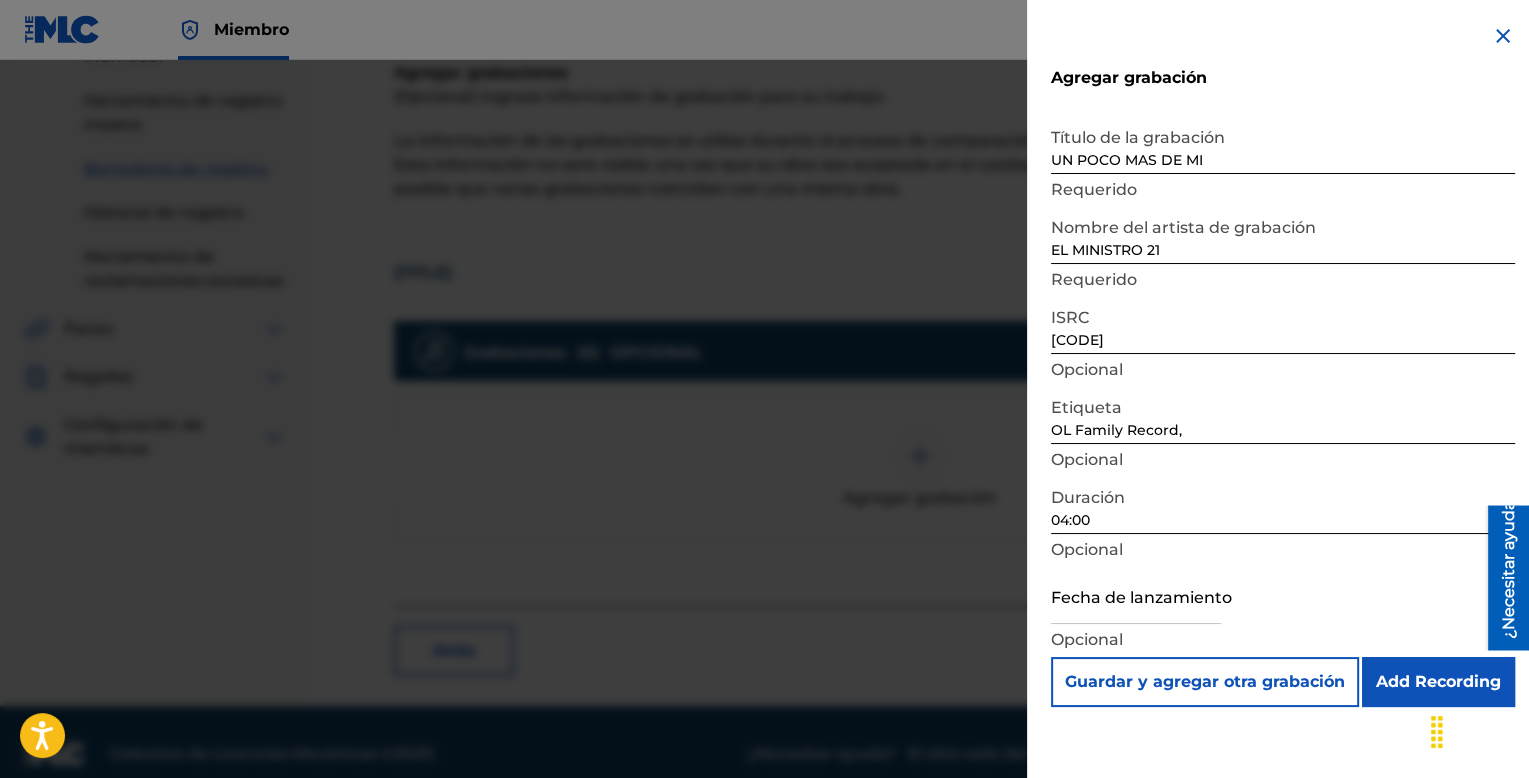 scroll, scrollTop: 354, scrollLeft: 0, axis: vertical 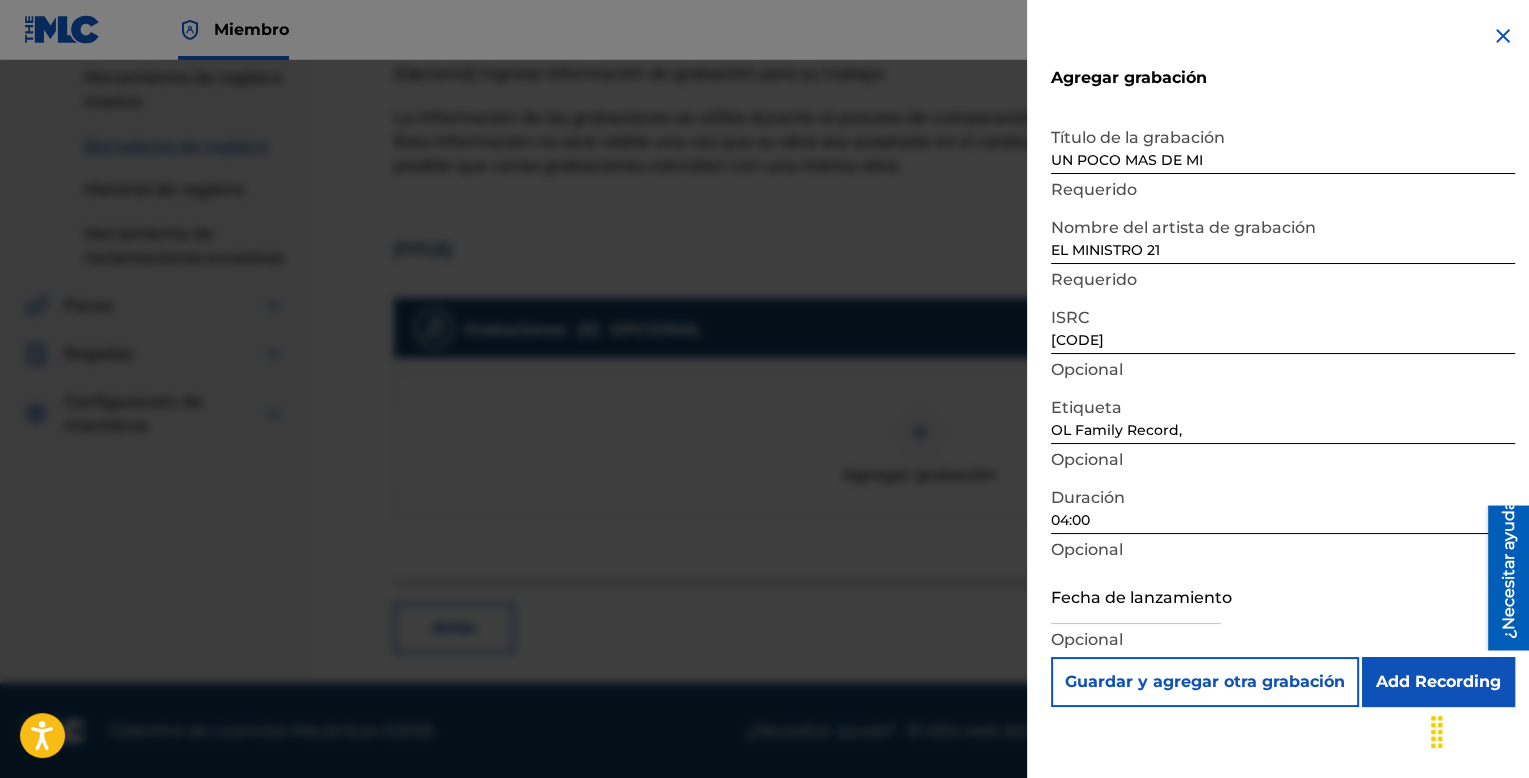 click on "Opcional" at bounding box center [1087, 639] 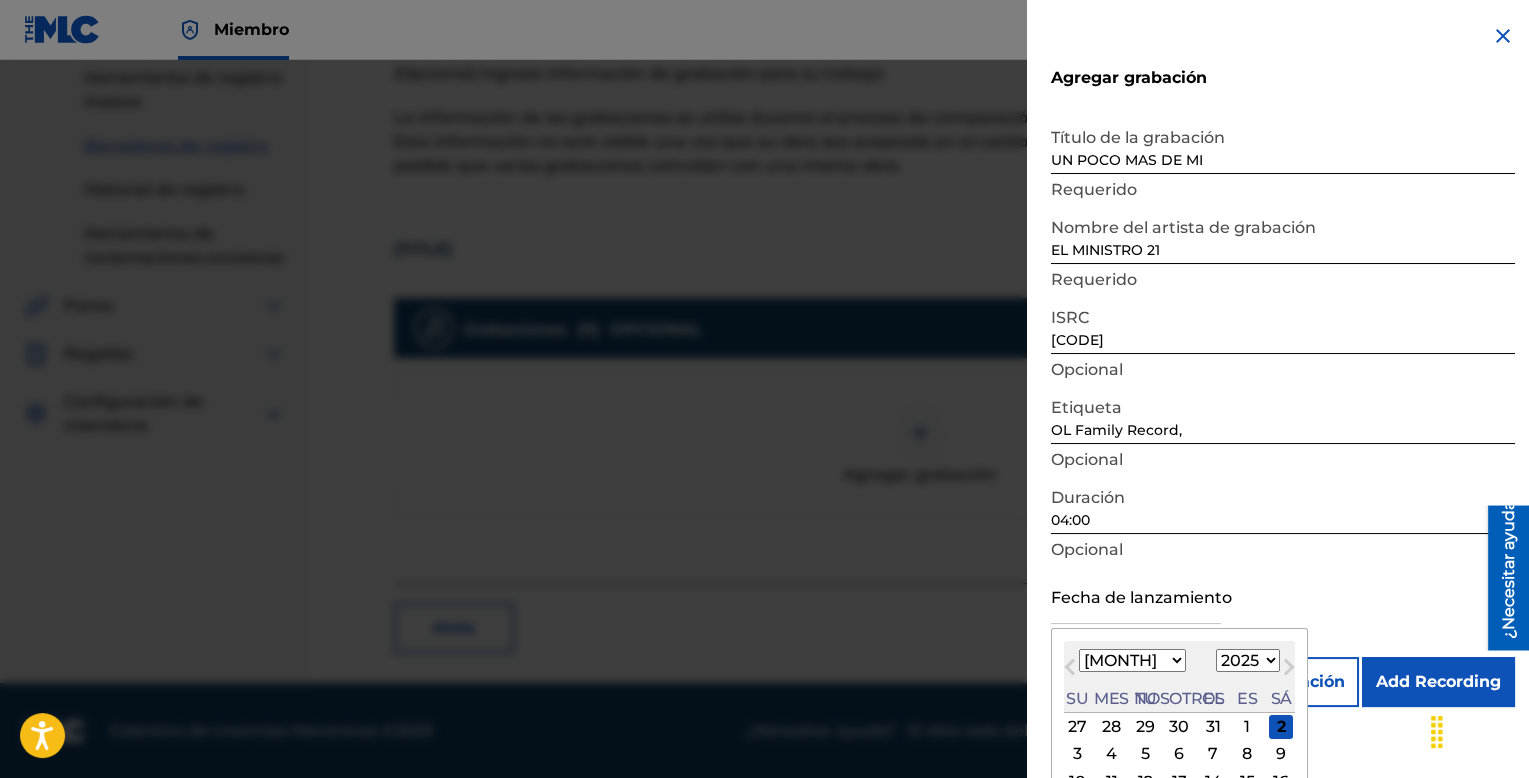 click on "Enero Febrero Marzo Abril Puede Junio Julio Agosto Septiembre Octubre Noviembre Diciembre" at bounding box center (1132, 660) 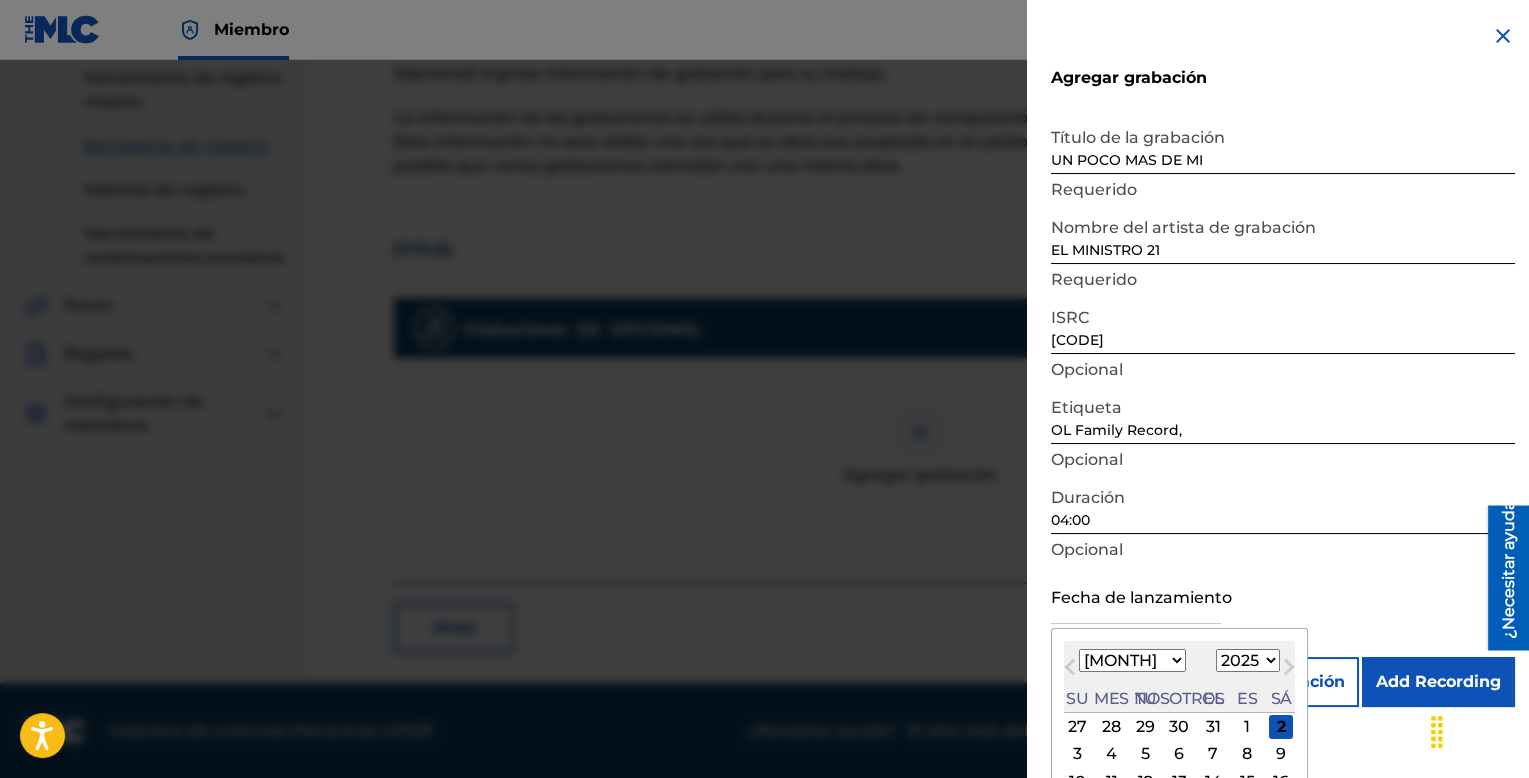 click on "Enero Febrero Marzo Abril Puede Junio Julio Agosto Septiembre Octubre Noviembre Diciembre" at bounding box center (1132, 660) 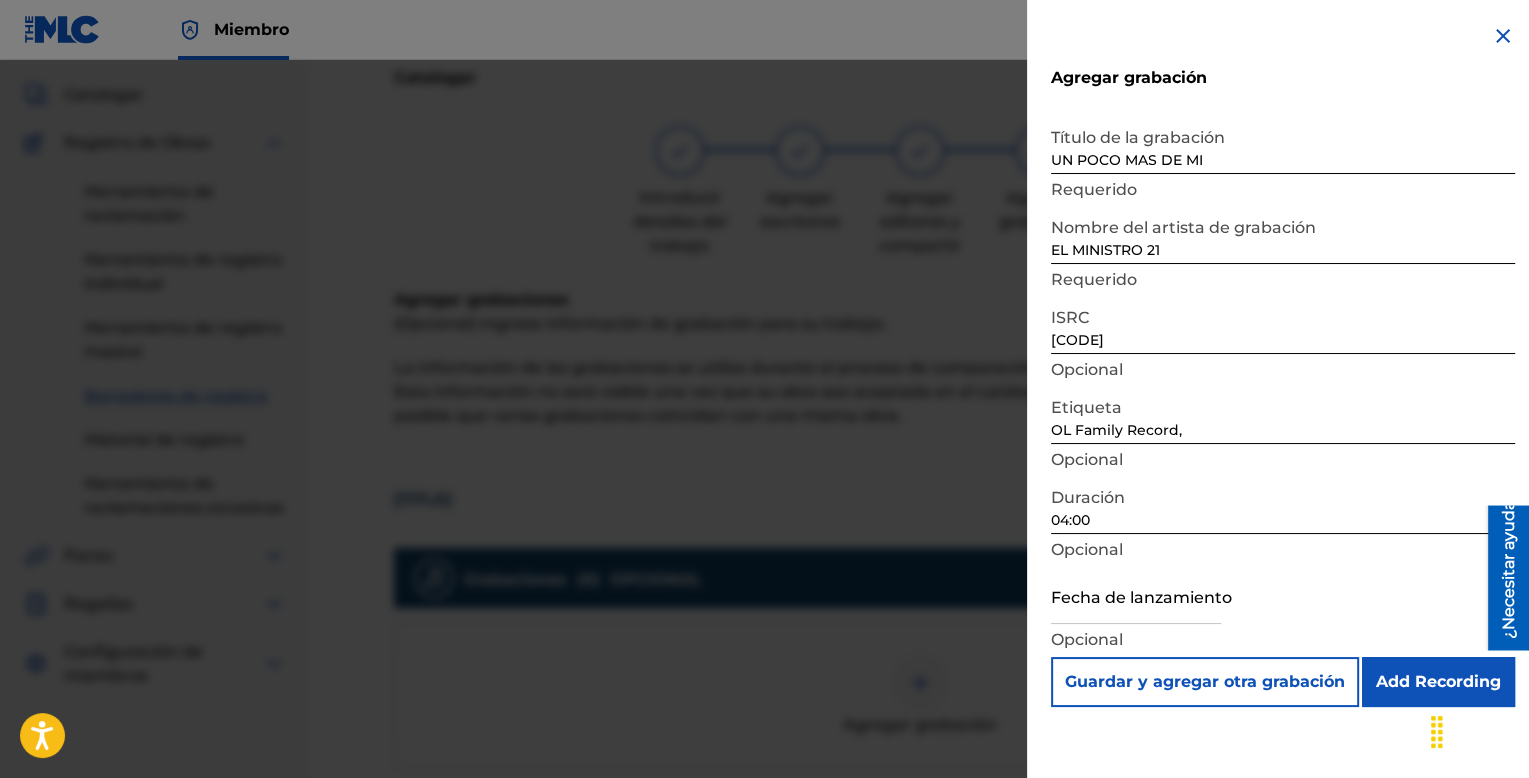 scroll, scrollTop: 354, scrollLeft: 0, axis: vertical 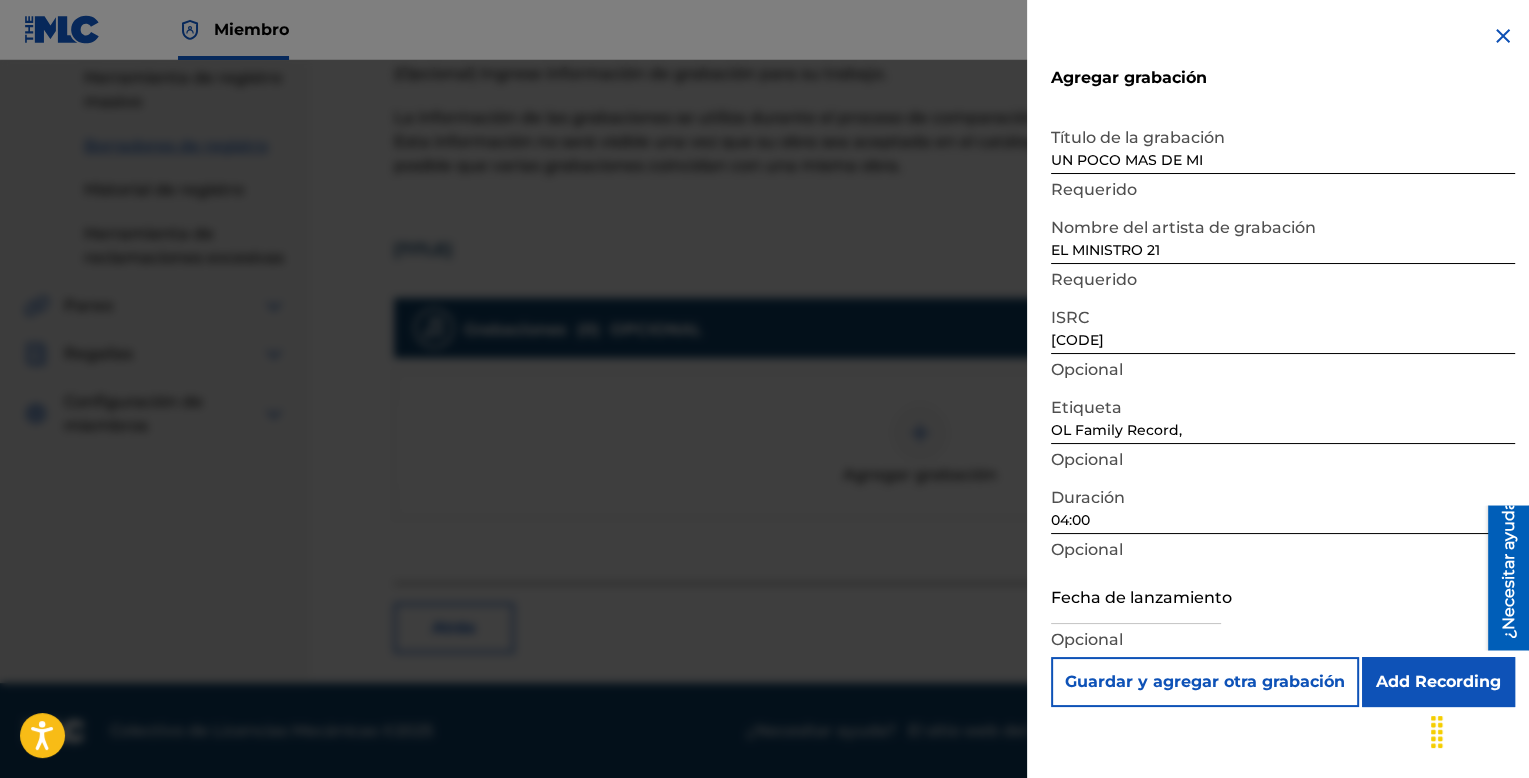 click on "Guardar y agregar otra grabación" at bounding box center [1205, 681] 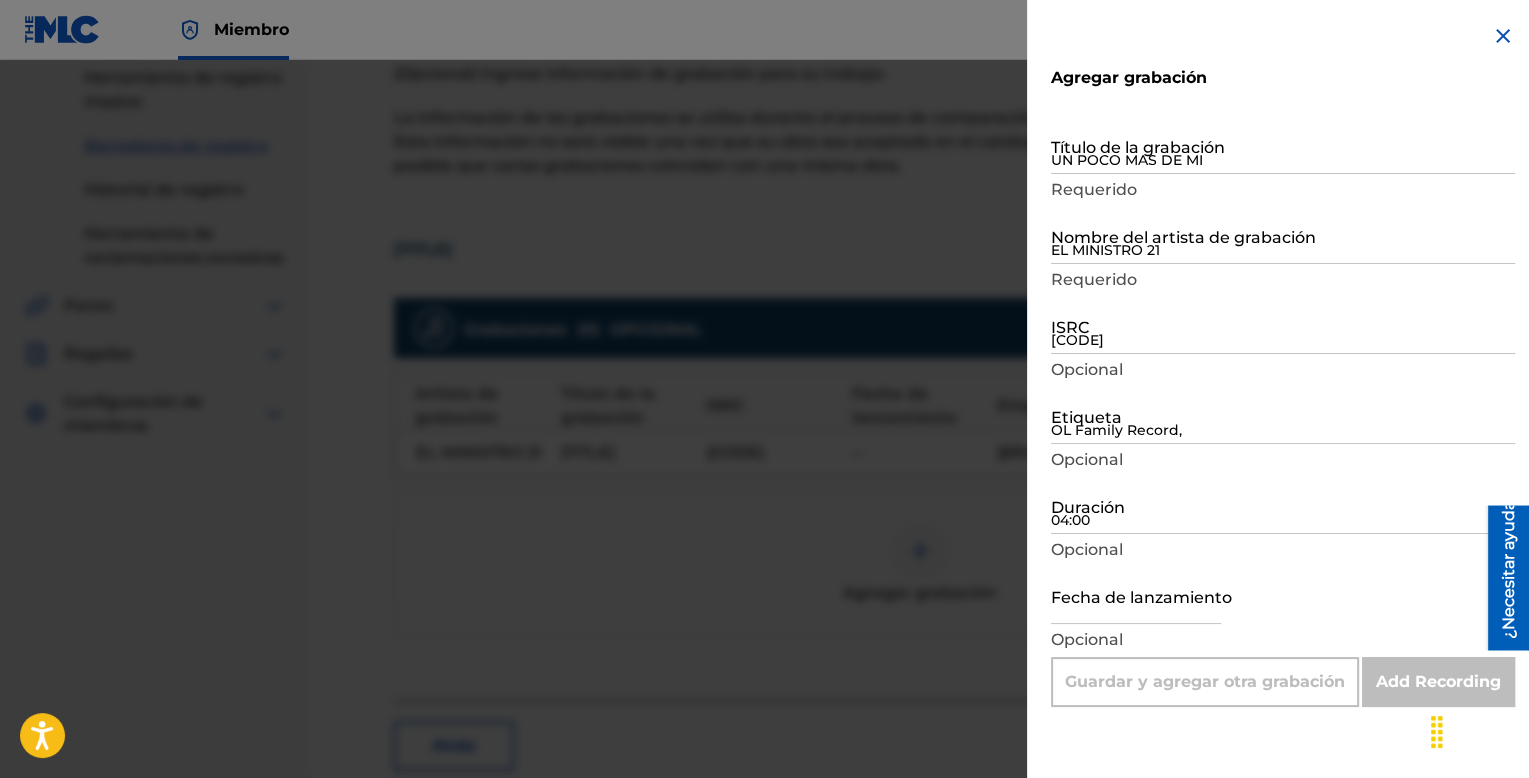 click at bounding box center (1503, 36) 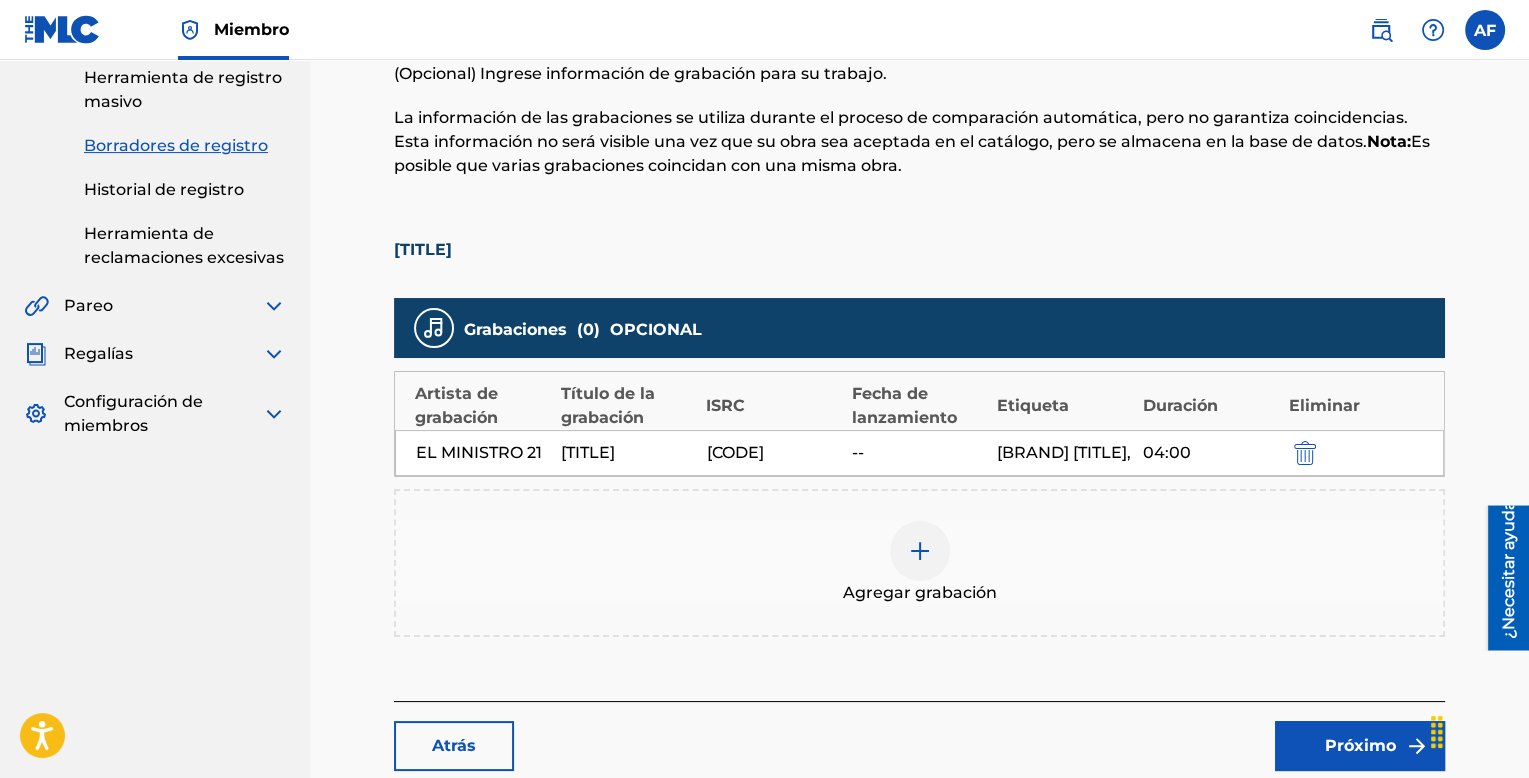 scroll, scrollTop: 0, scrollLeft: 0, axis: both 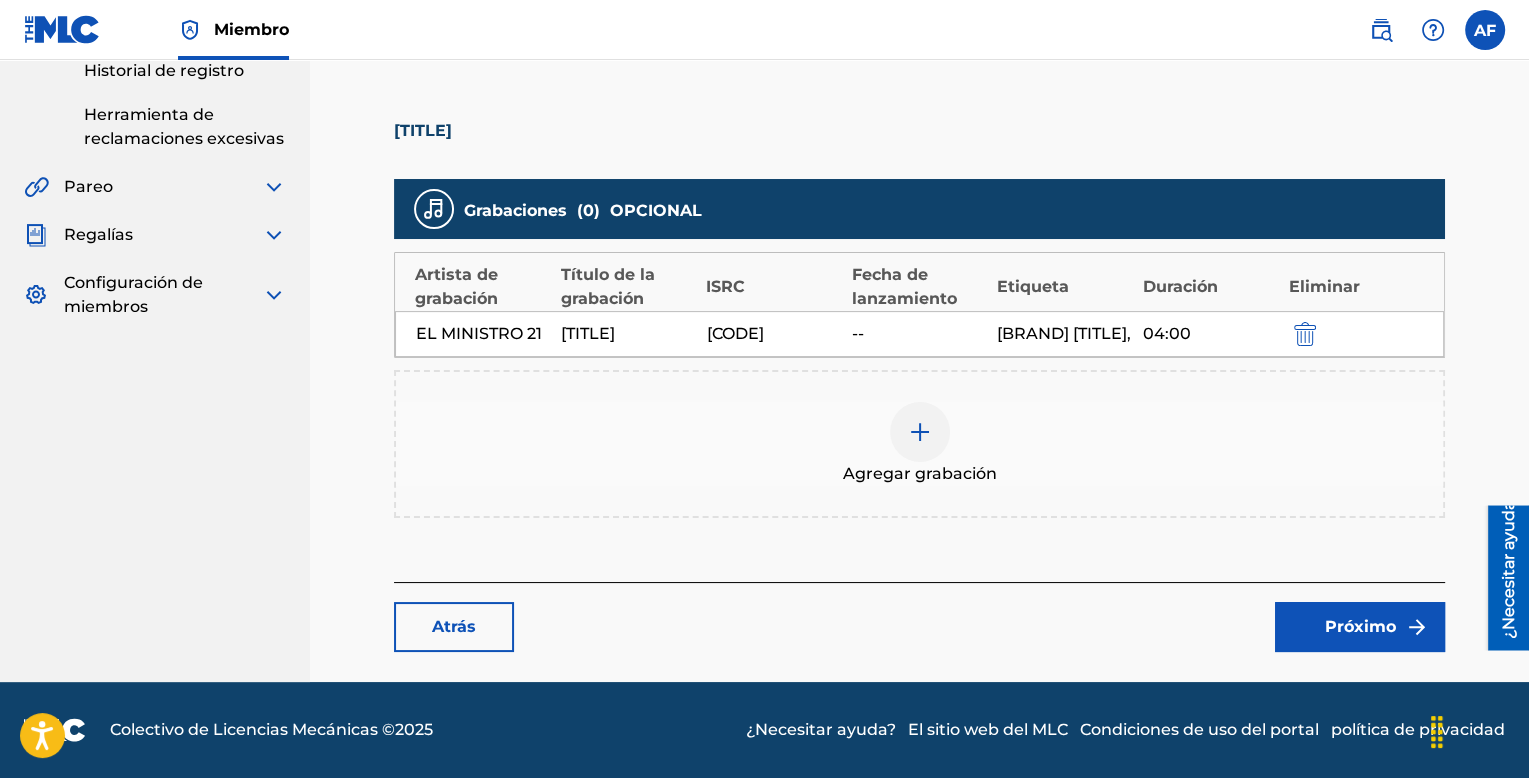 click on "Próximo" at bounding box center (1360, 626) 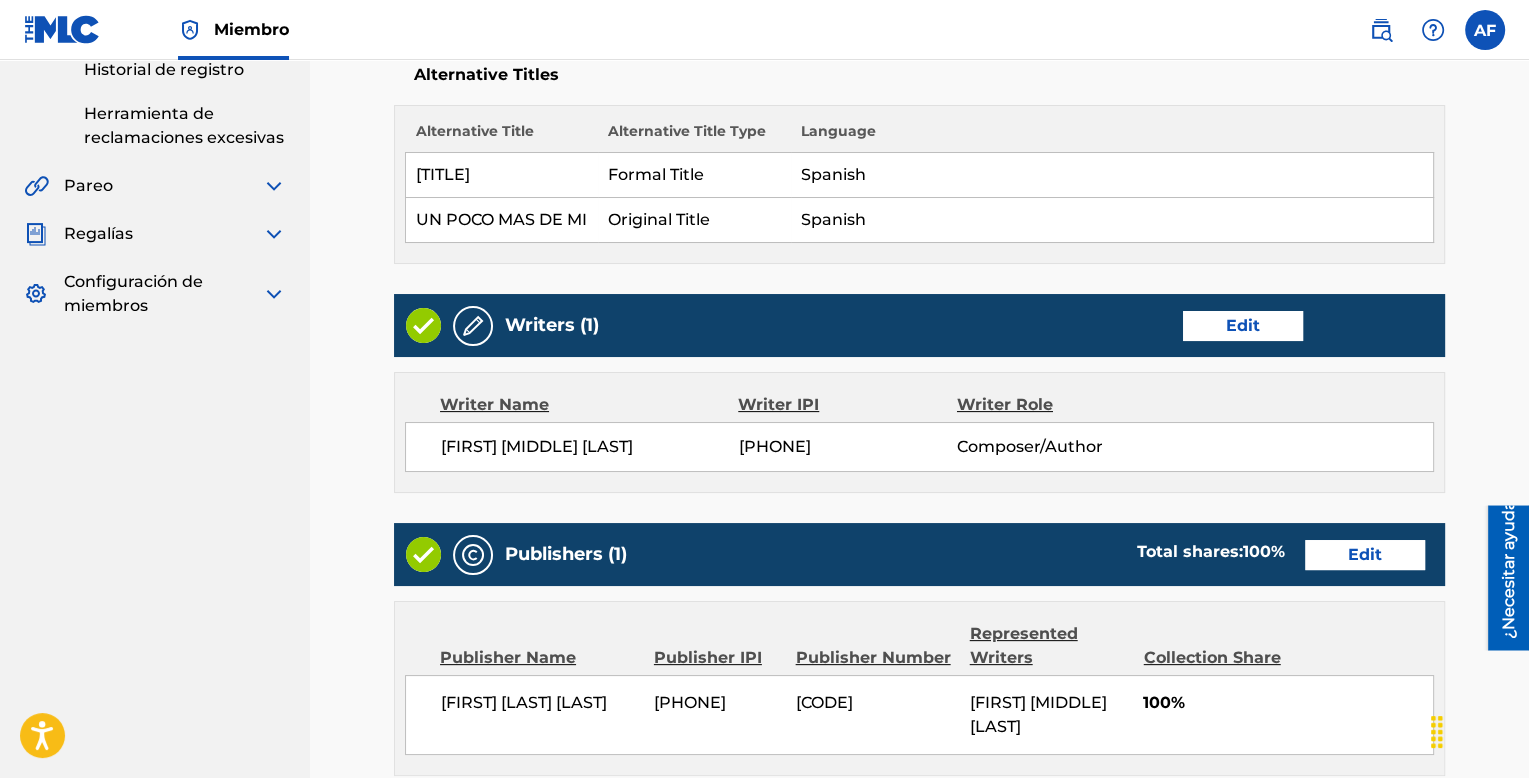 scroll, scrollTop: 0, scrollLeft: 0, axis: both 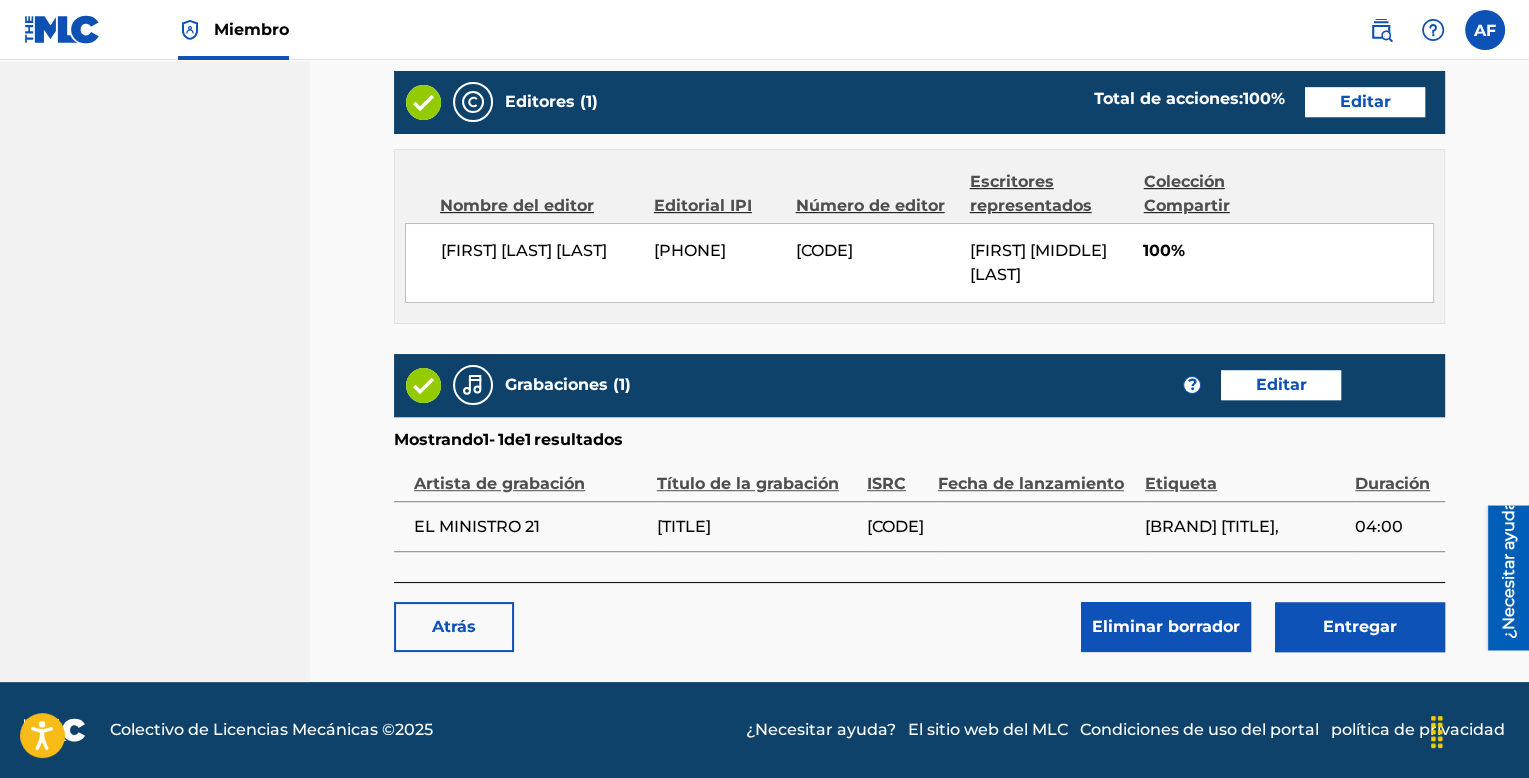 click on "Editar" at bounding box center (1281, 384) 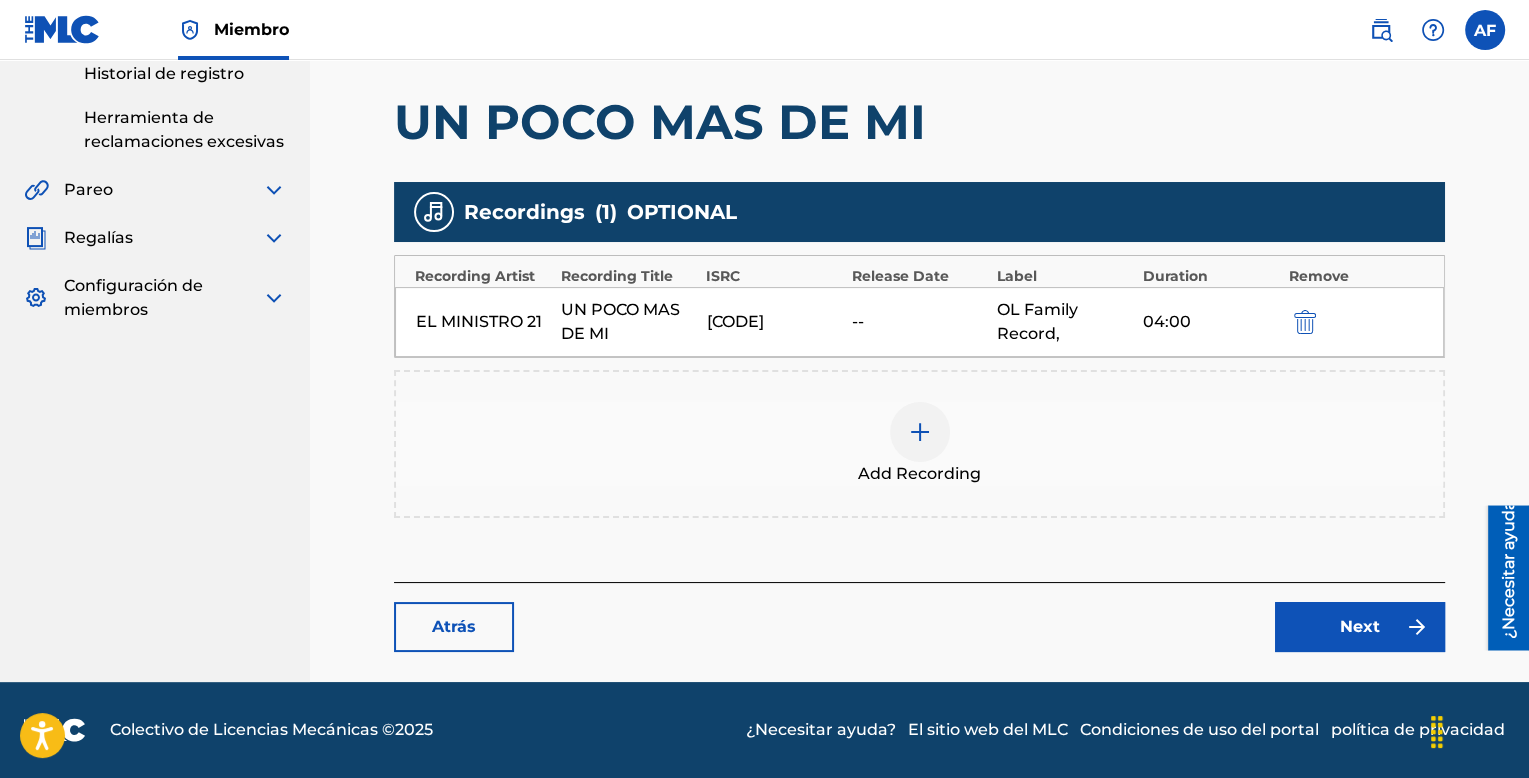scroll, scrollTop: 0, scrollLeft: 0, axis: both 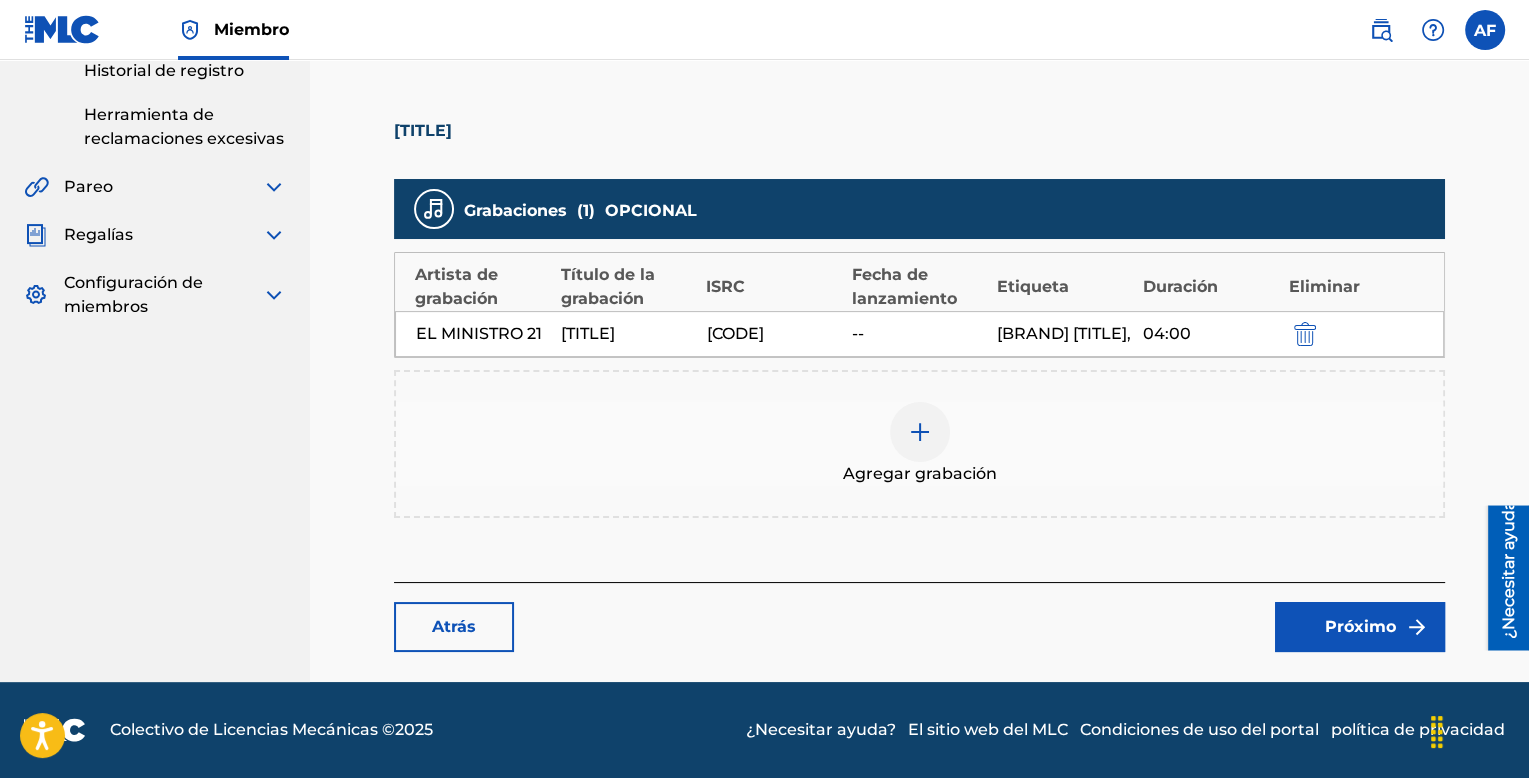 click on "[BRAND] [TITLE]," at bounding box center [1064, 333] 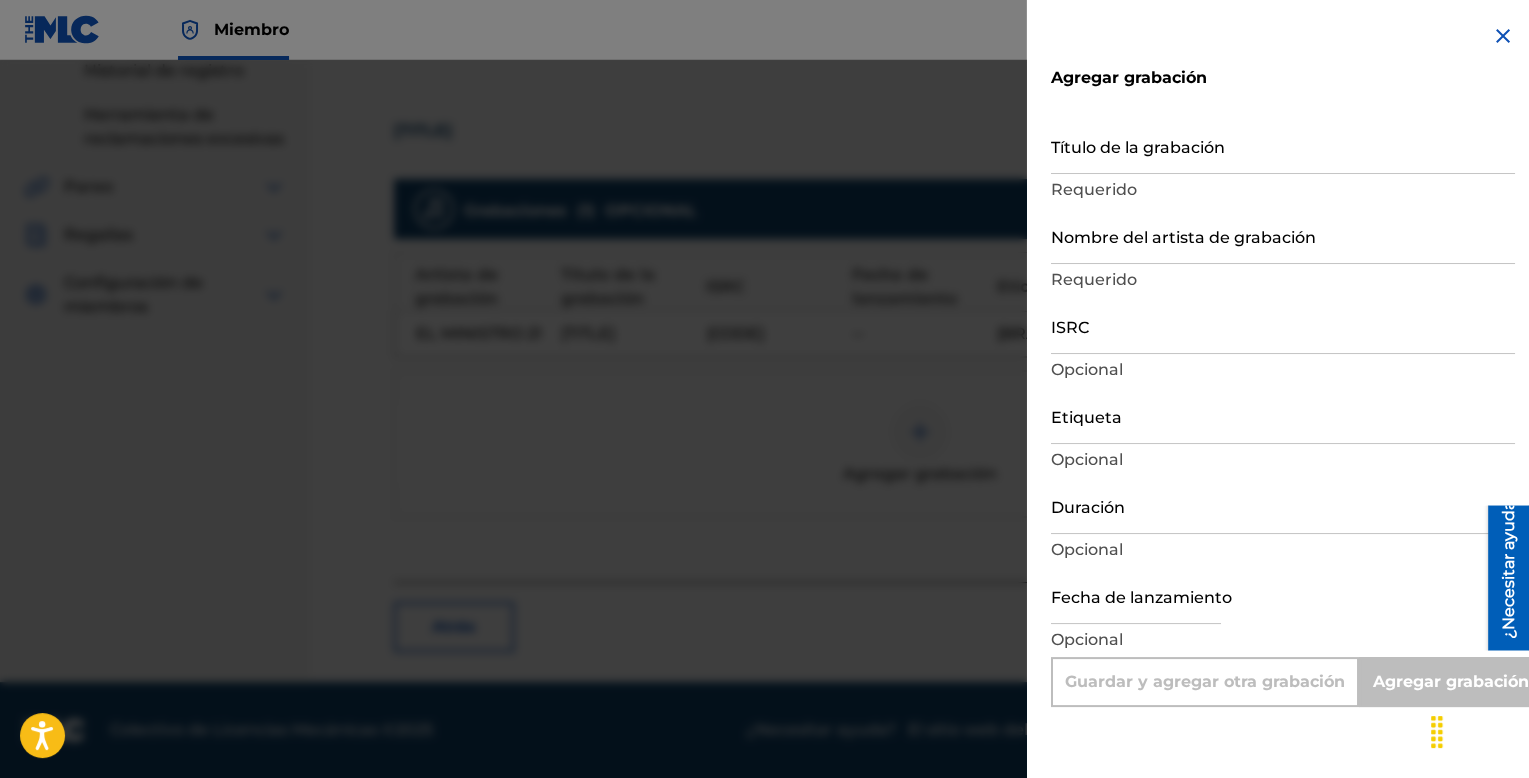 click at bounding box center (1136, 595) 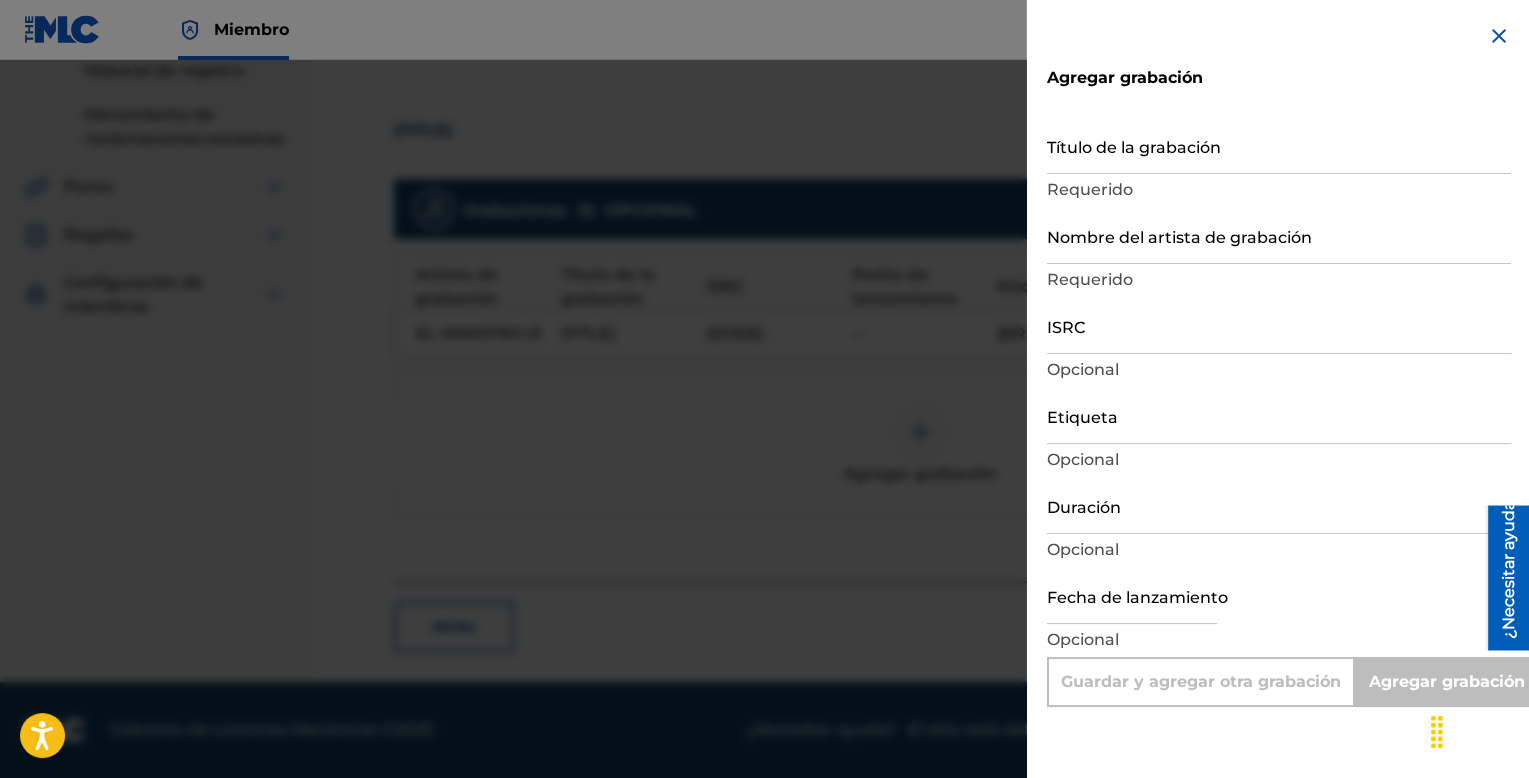 scroll, scrollTop: 0, scrollLeft: 0, axis: both 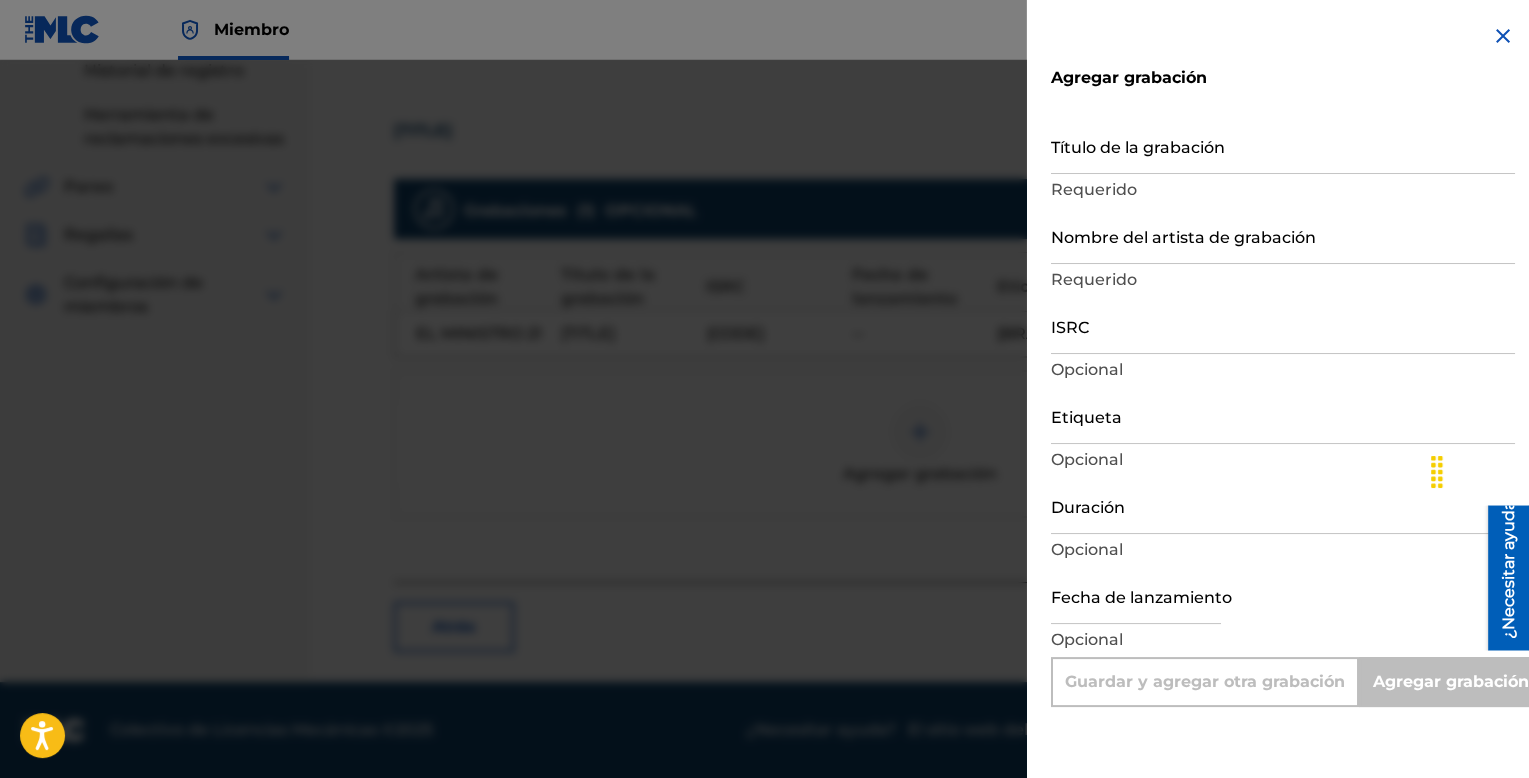 drag, startPoint x: 1437, startPoint y: 738, endPoint x: 1509, endPoint y: 478, distance: 269.7851 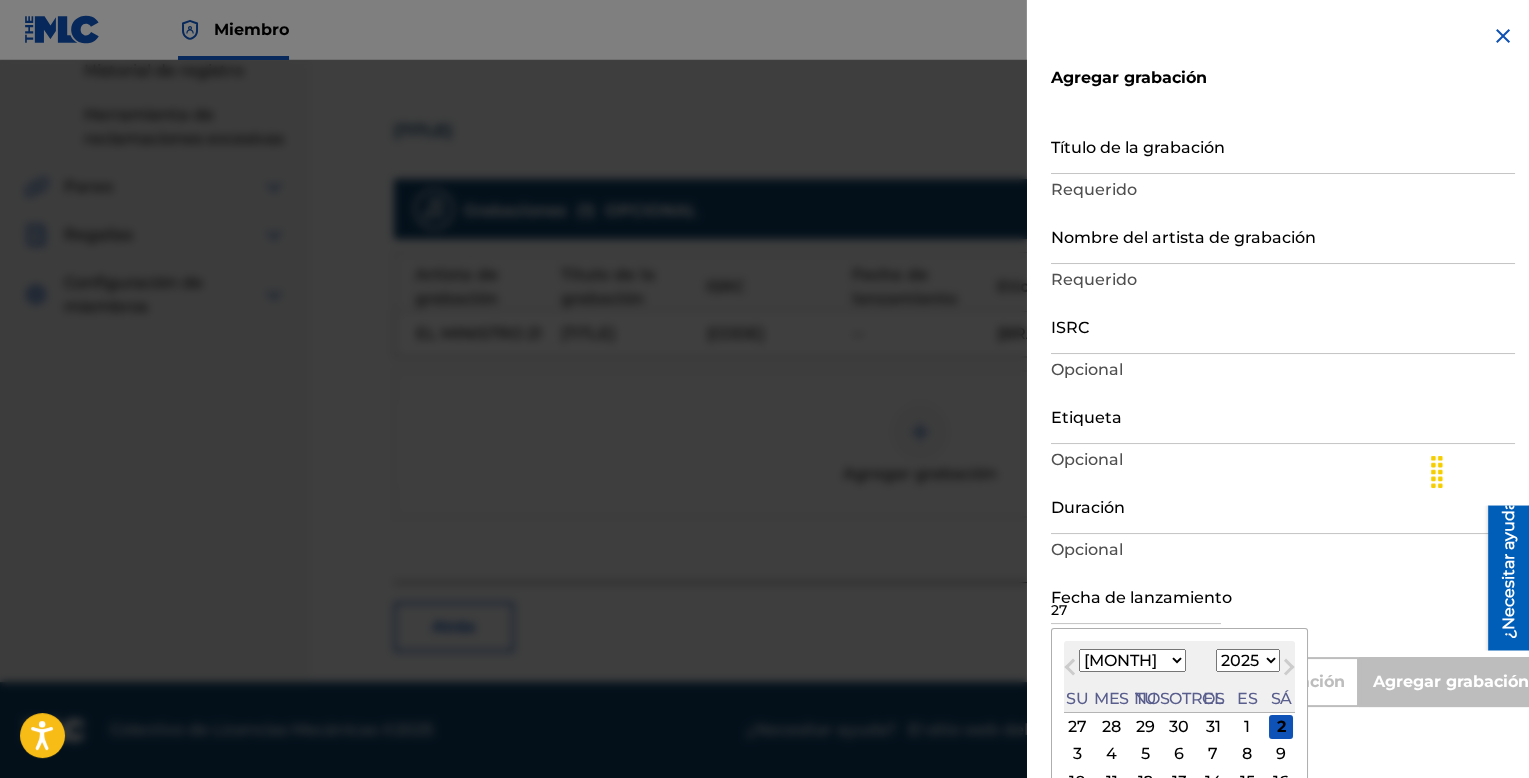 click on "28" at bounding box center (1111, 726) 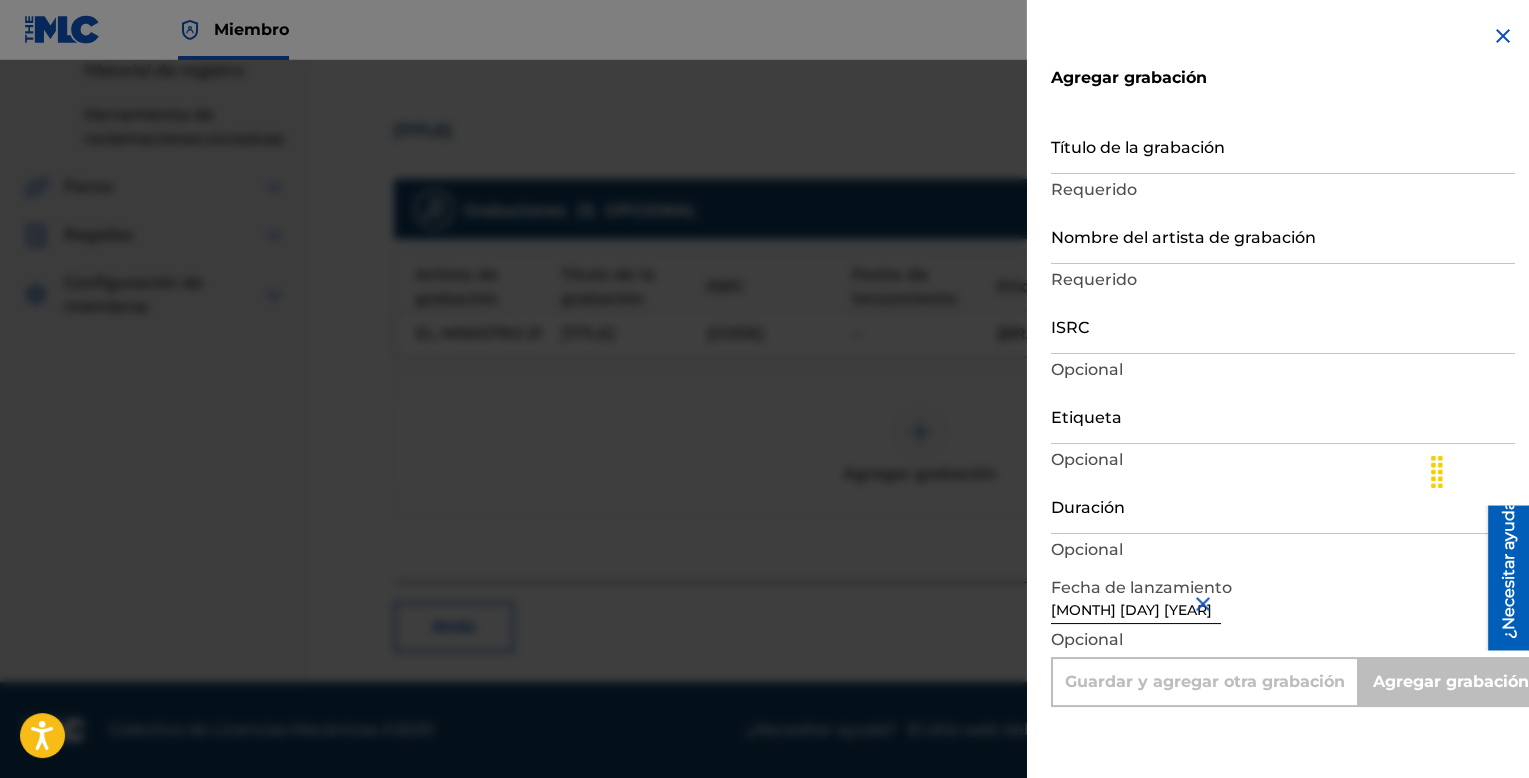drag, startPoint x: 1078, startPoint y: 610, endPoint x: 997, endPoint y: 612, distance: 81.02469 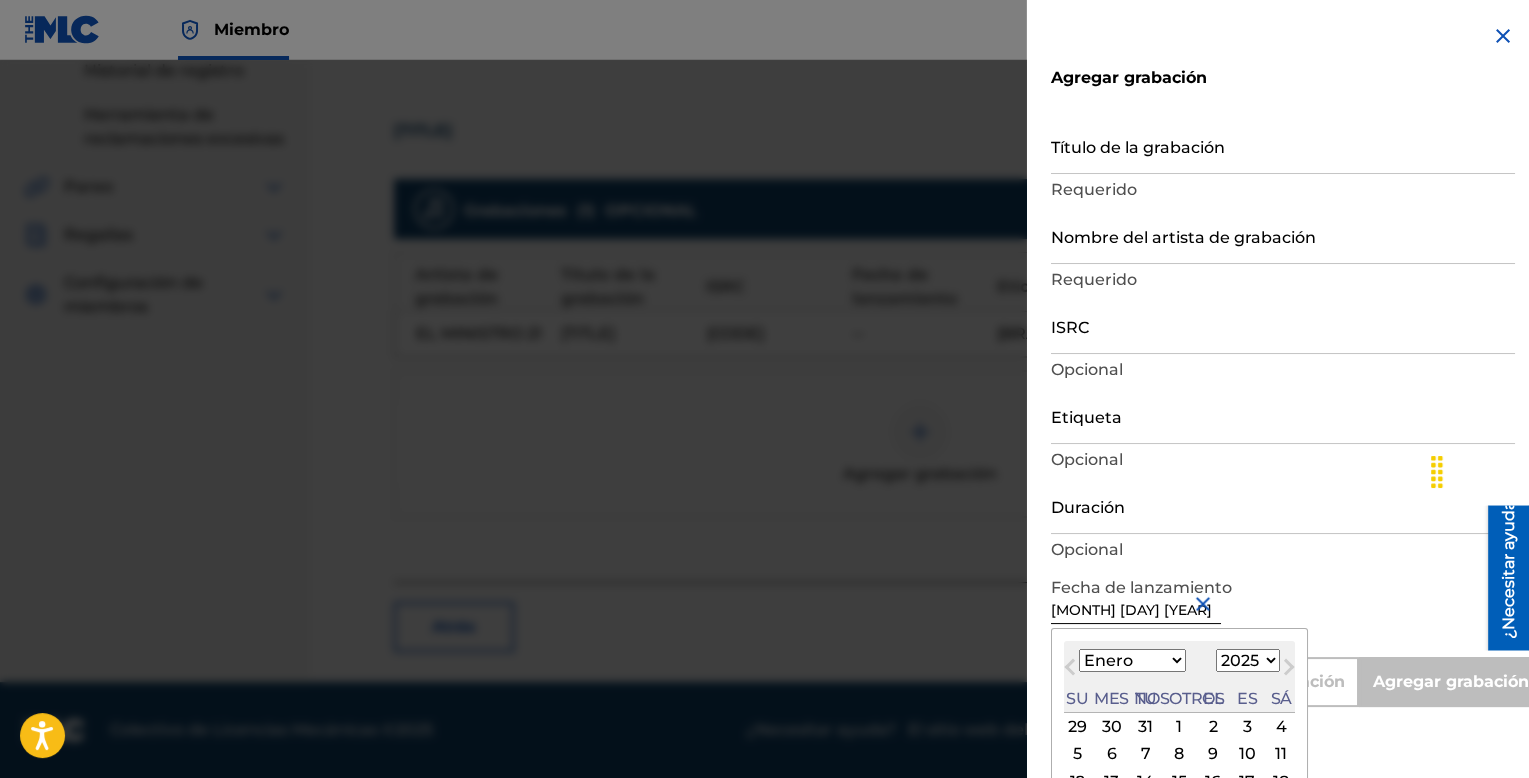 click on "29" at bounding box center [1077, 726] 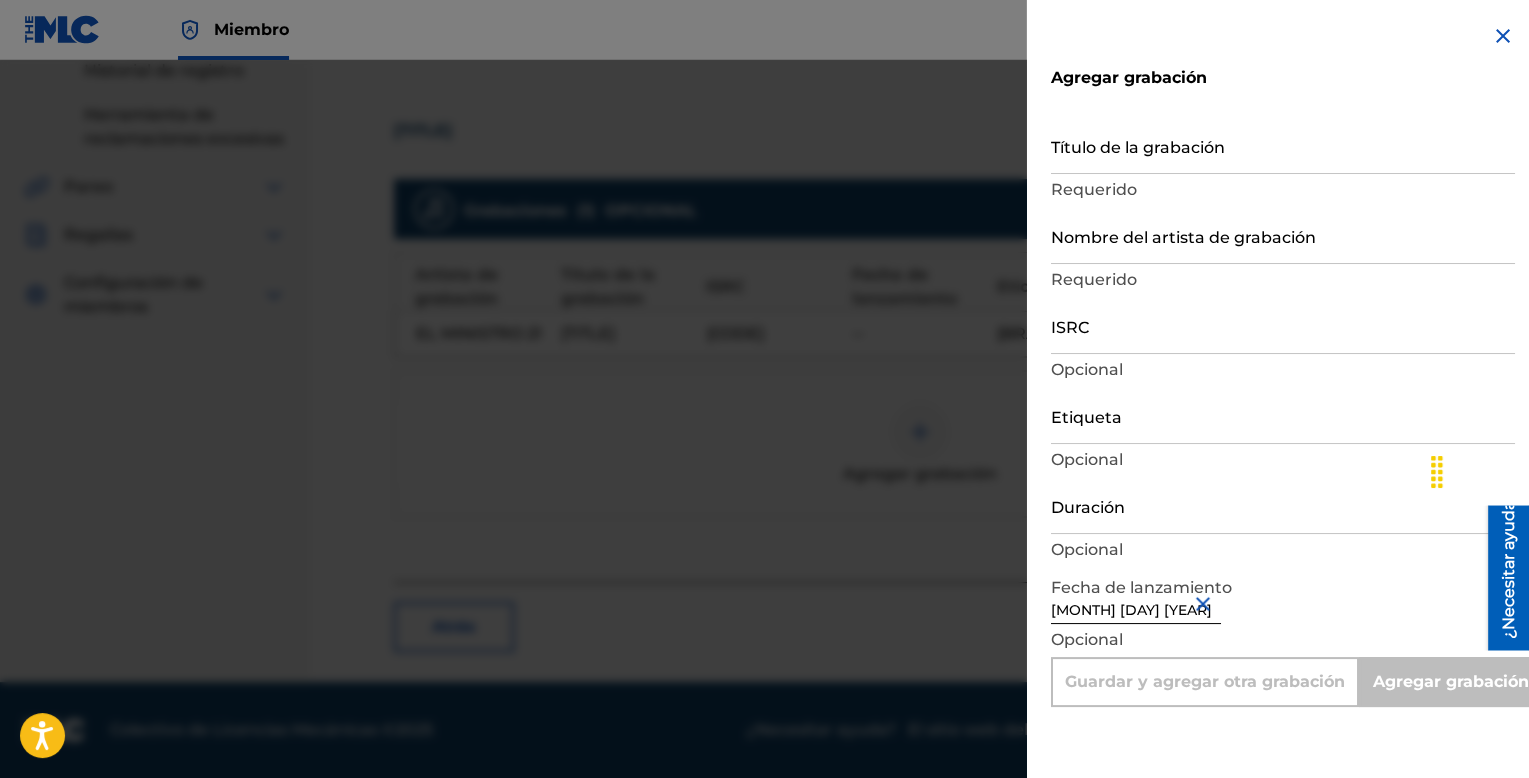 click on "[MONTH] [DAY] [YEAR]" at bounding box center (1136, 595) 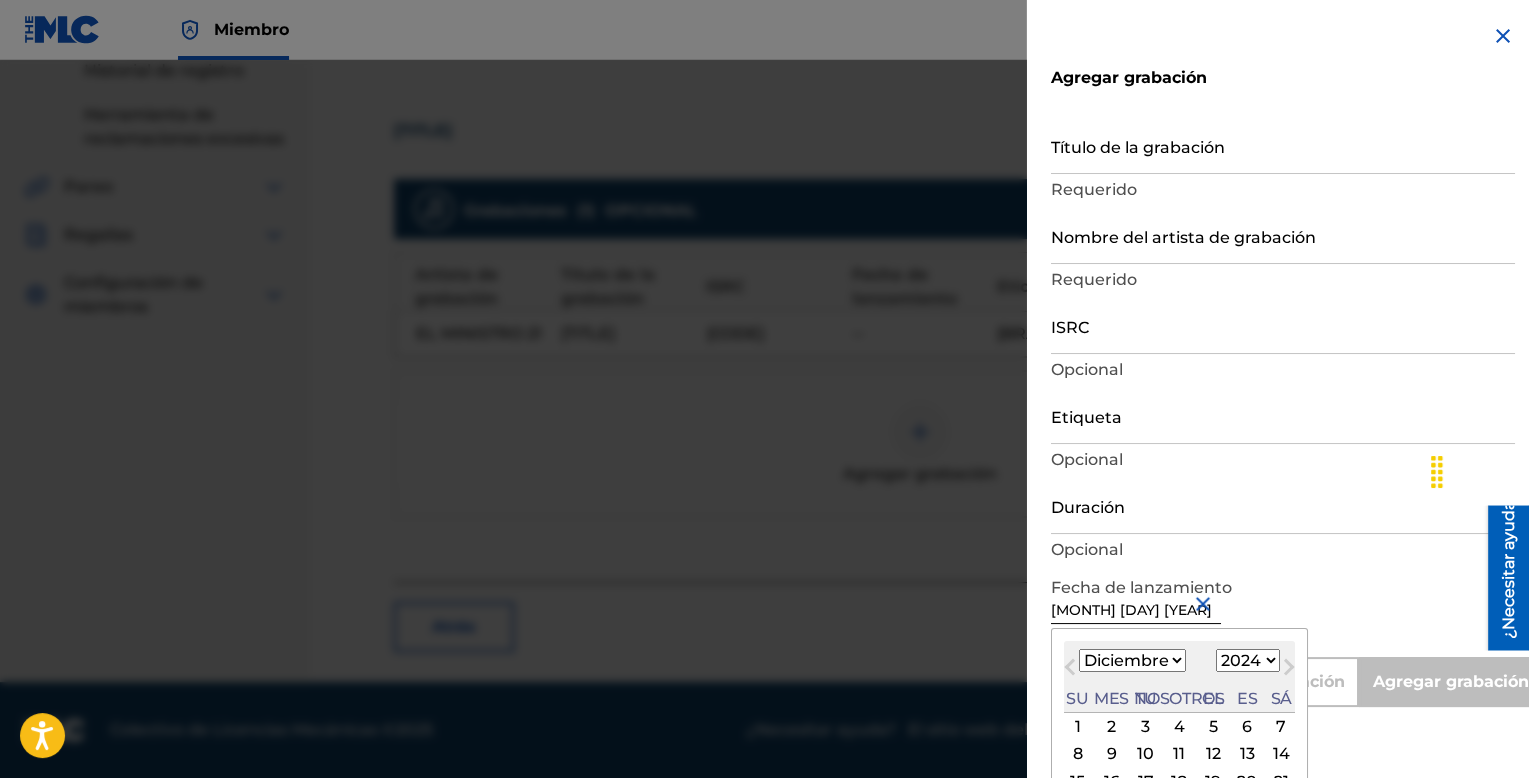 type on "[MONTH] [DAY] [YEAR]" 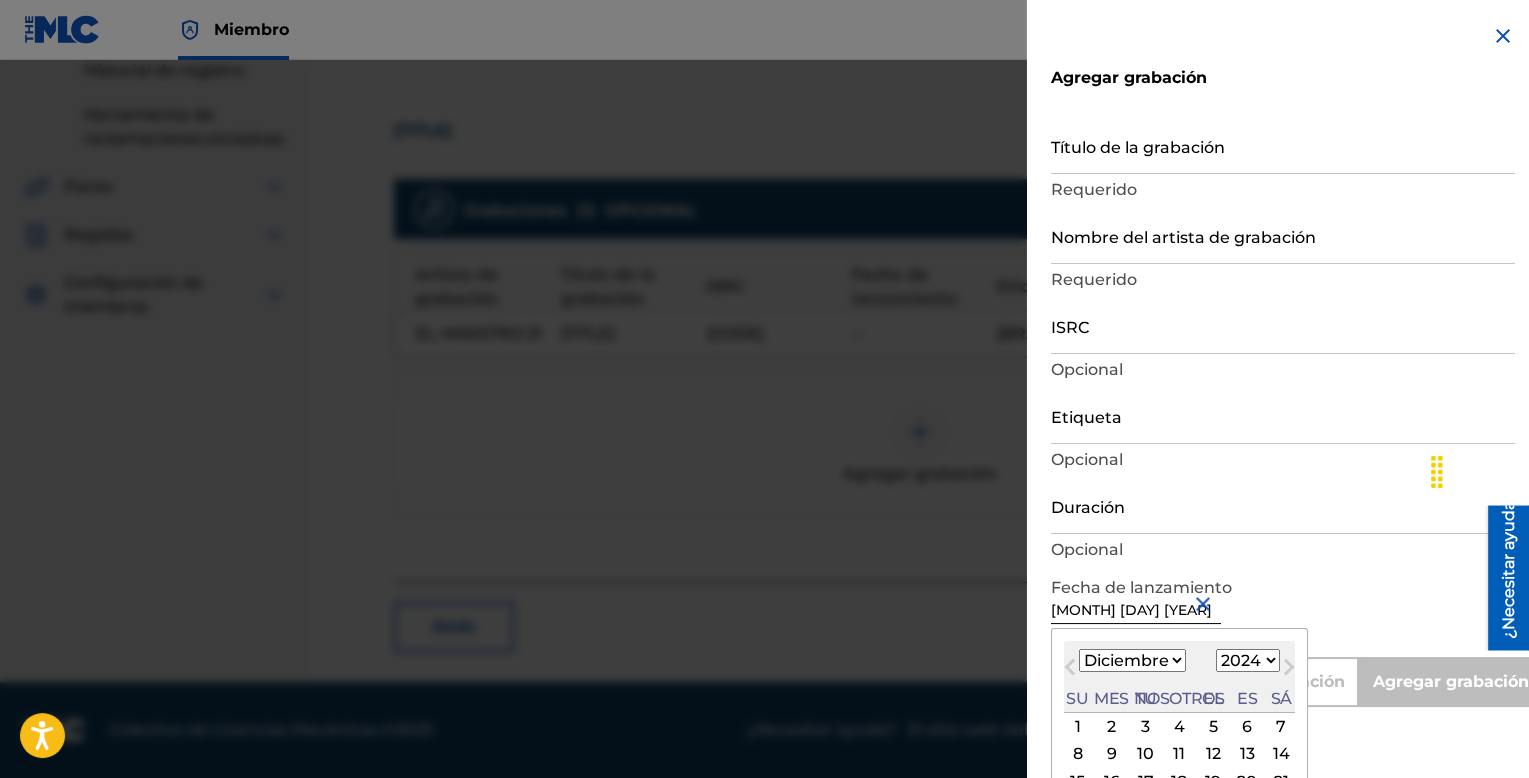 click on "1899 1900 1901 1902 1903 1904 1905 1906 1907 1908 1909 1910 1911 1912 1913 1914 1915 1916 1917 1918 1919 1920 1921 1922 1923 1924 1925 1926 1927 1928 1929 1930 1931 1932 1933 1934 1935 1936 1937 1938 1939 1940 1941 1942 1943 1944 1945 1946 1947 1948 1949 1950 1951 1952 1953 1954 1955 1956 1957 1958 1959 1960 1961 1962 1963 1964 1965 1966 1967 1968 1969 1970 1971 1972 1973 1974 1975 1976 1977 1978 1979 1980 1981 1982 1983 1984 1985 1986 1987 1988 1989 1990 1991 1992 1993 1994 1995 1996 1997 1998 1999 2000 2001 2002 2003 2004 2005 2006 2007 2008 2009 2010 2011 2012 2013 2014 2015 2016 2017 2018 2019 2020 2021 2022 2023 2024 2025 2026 2027 2028 2029 2030 2031 2032 2033 2034 2035 2036 2037 2038 2039 2040 2041 2042 2043 2044 2045 2046 2047 2048 2049 2050 2051 2052 2053 2054 2055 2056 2057 2058 2059 2060 2061 2062 2063 2064 2065 2066 2067 2068 2069 2070 2071 2072 2073 2074 2075 2076 2077 2078 2079 2080 2081 2082 2083 2084 2085 2086 2087 2088 2089 2090 2091 2092 2093 2094 2095 2096 2097 2098 2099 2100" at bounding box center (1248, 660) 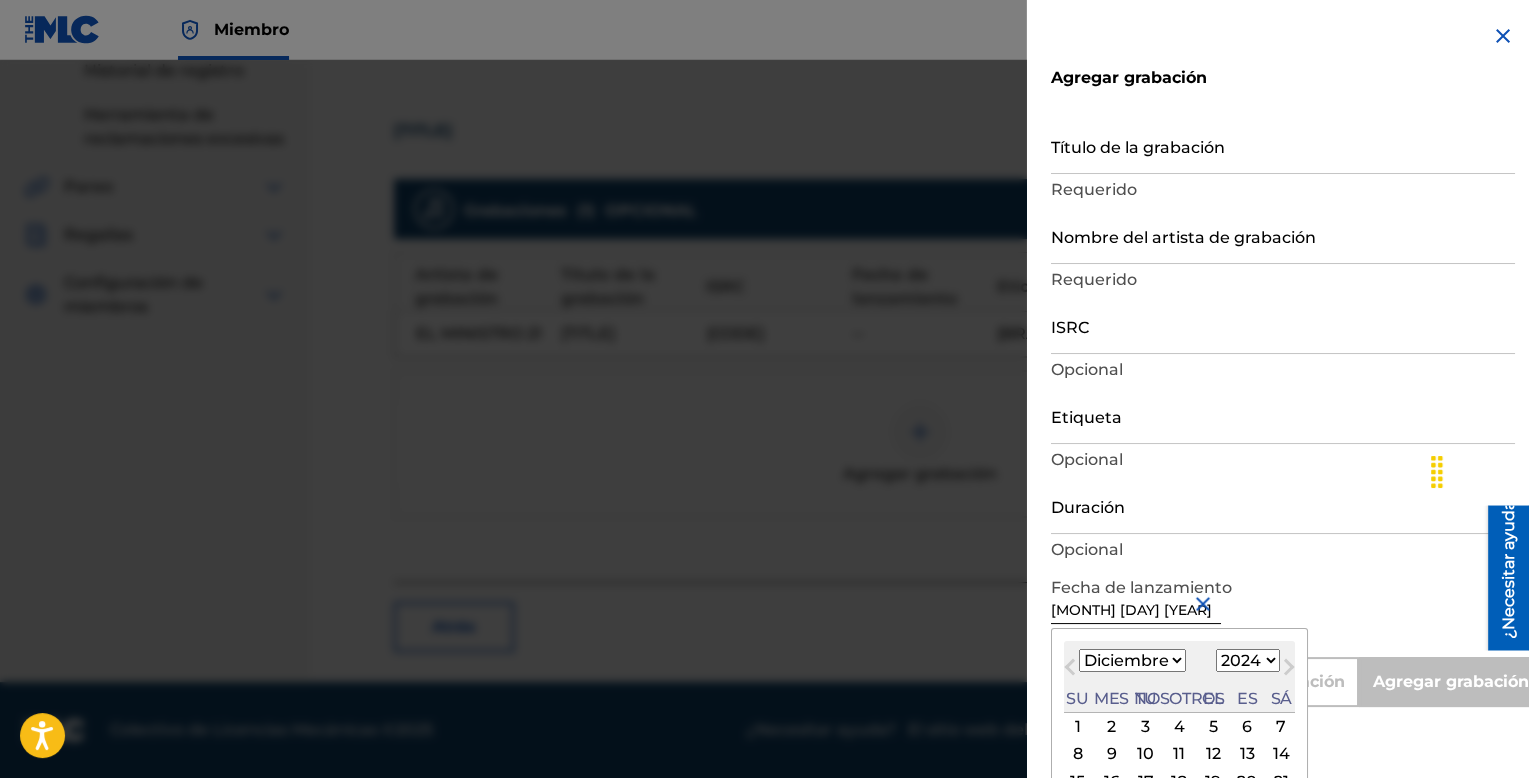 select on "2025" 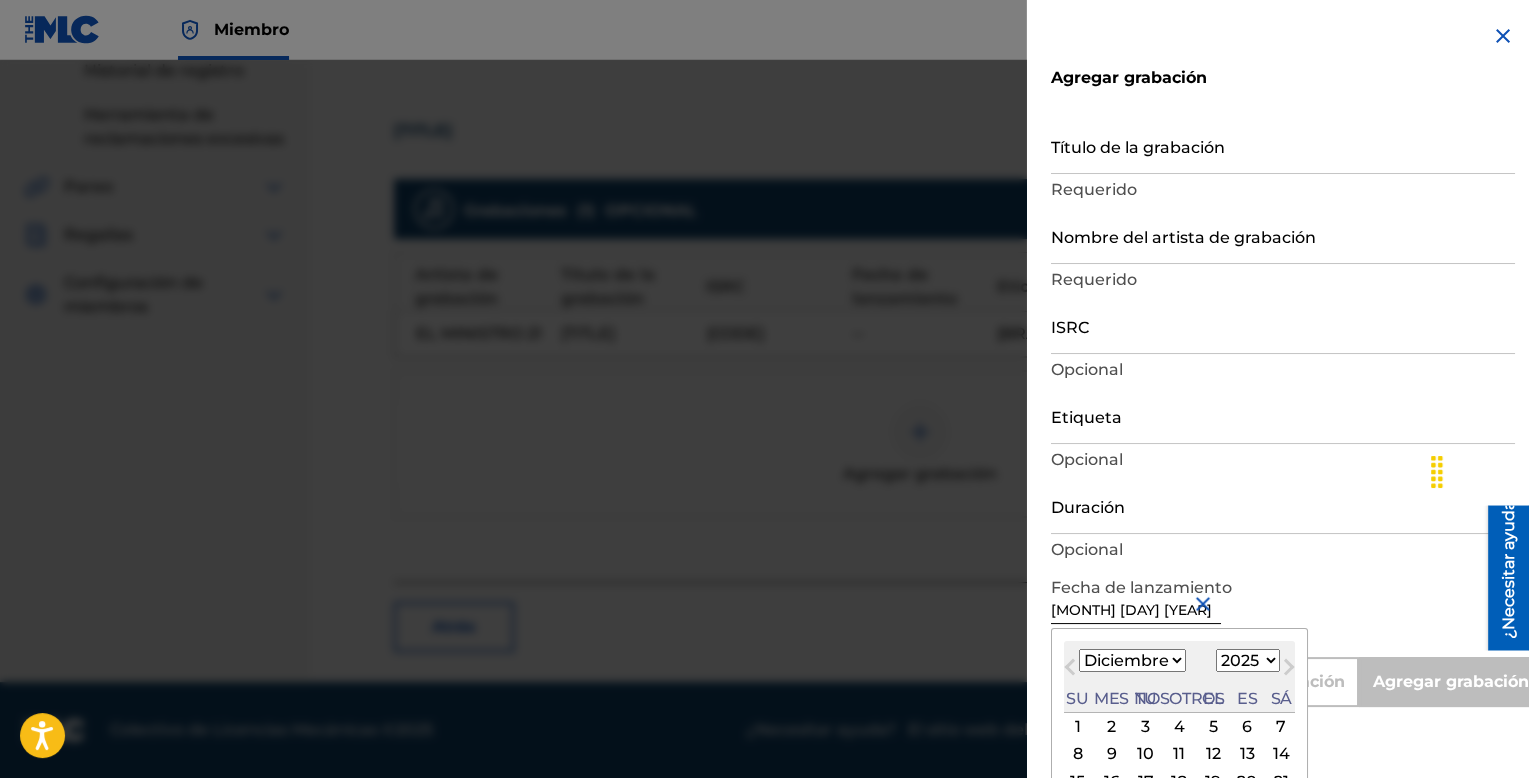 click on "1899 1900 1901 1902 1903 1904 1905 1906 1907 1908 1909 1910 1911 1912 1913 1914 1915 1916 1917 1918 1919 1920 1921 1922 1923 1924 1925 1926 1927 1928 1929 1930 1931 1932 1933 1934 1935 1936 1937 1938 1939 1940 1941 1942 1943 1944 1945 1946 1947 1948 1949 1950 1951 1952 1953 1954 1955 1956 1957 1958 1959 1960 1961 1962 1963 1964 1965 1966 1967 1968 1969 1970 1971 1972 1973 1974 1975 1976 1977 1978 1979 1980 1981 1982 1983 1984 1985 1986 1987 1988 1989 1990 1991 1992 1993 1994 1995 1996 1997 1998 1999 2000 2001 2002 2003 2004 2005 2006 2007 2008 2009 2010 2011 2012 2013 2014 2015 2016 2017 2018 2019 2020 2021 2022 2023 2024 2025 2026 2027 2028 2029 2030 2031 2032 2033 2034 2035 2036 2037 2038 2039 2040 2041 2042 2043 2044 2045 2046 2047 2048 2049 2050 2051 2052 2053 2054 2055 2056 2057 2058 2059 2060 2061 2062 2063 2064 2065 2066 2067 2068 2069 2070 2071 2072 2073 2074 2075 2076 2077 2078 2079 2080 2081 2082 2083 2084 2085 2086 2087 2088 2089 2090 2091 2092 2093 2094 2095 2096 2097 2098 2099 2100" at bounding box center [1248, 660] 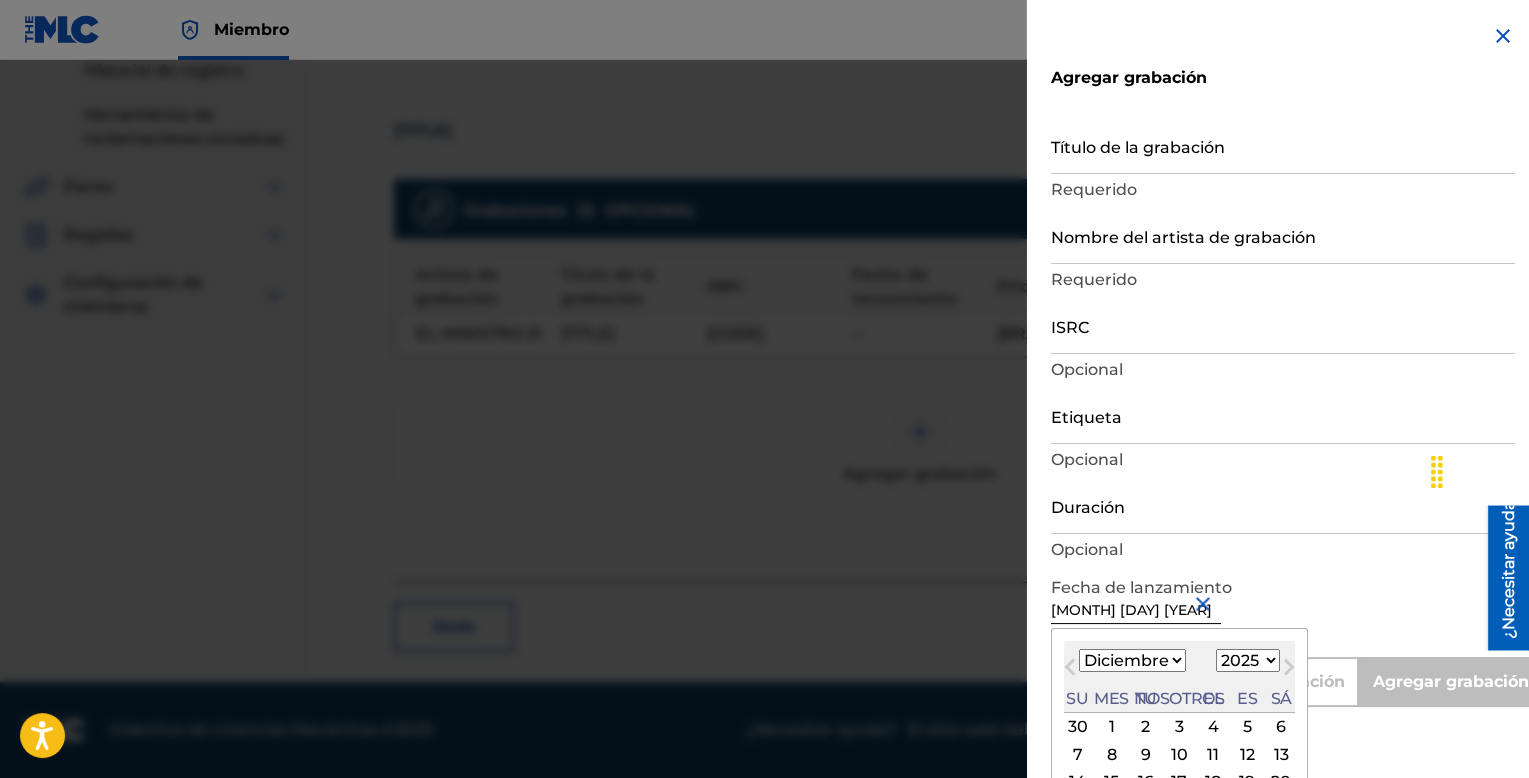 click on "Enero Febrero Marzo Abril Puede Junio Julio Agosto Septiembre Octubre Noviembre Diciembre" at bounding box center [1132, 660] 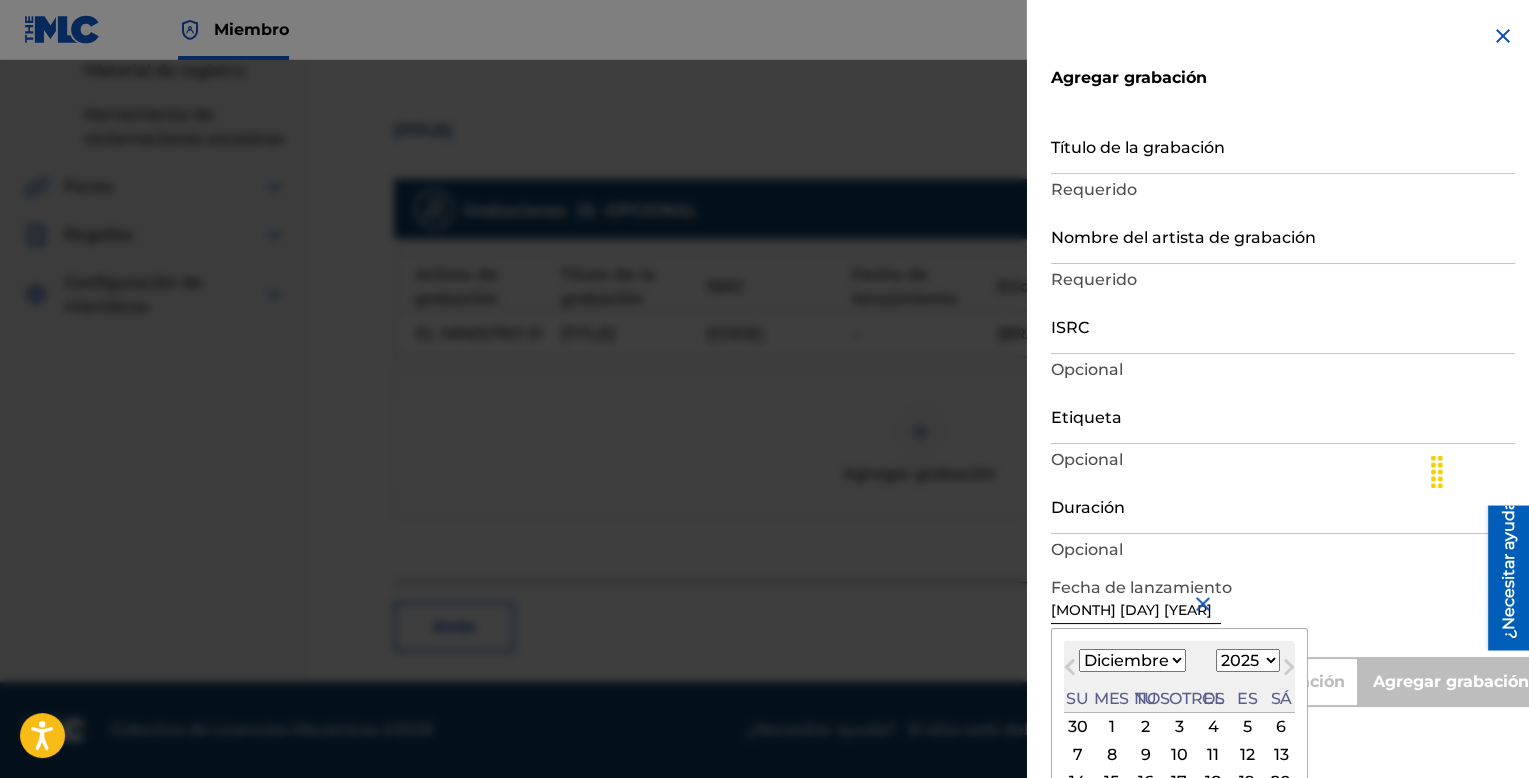 select on "6" 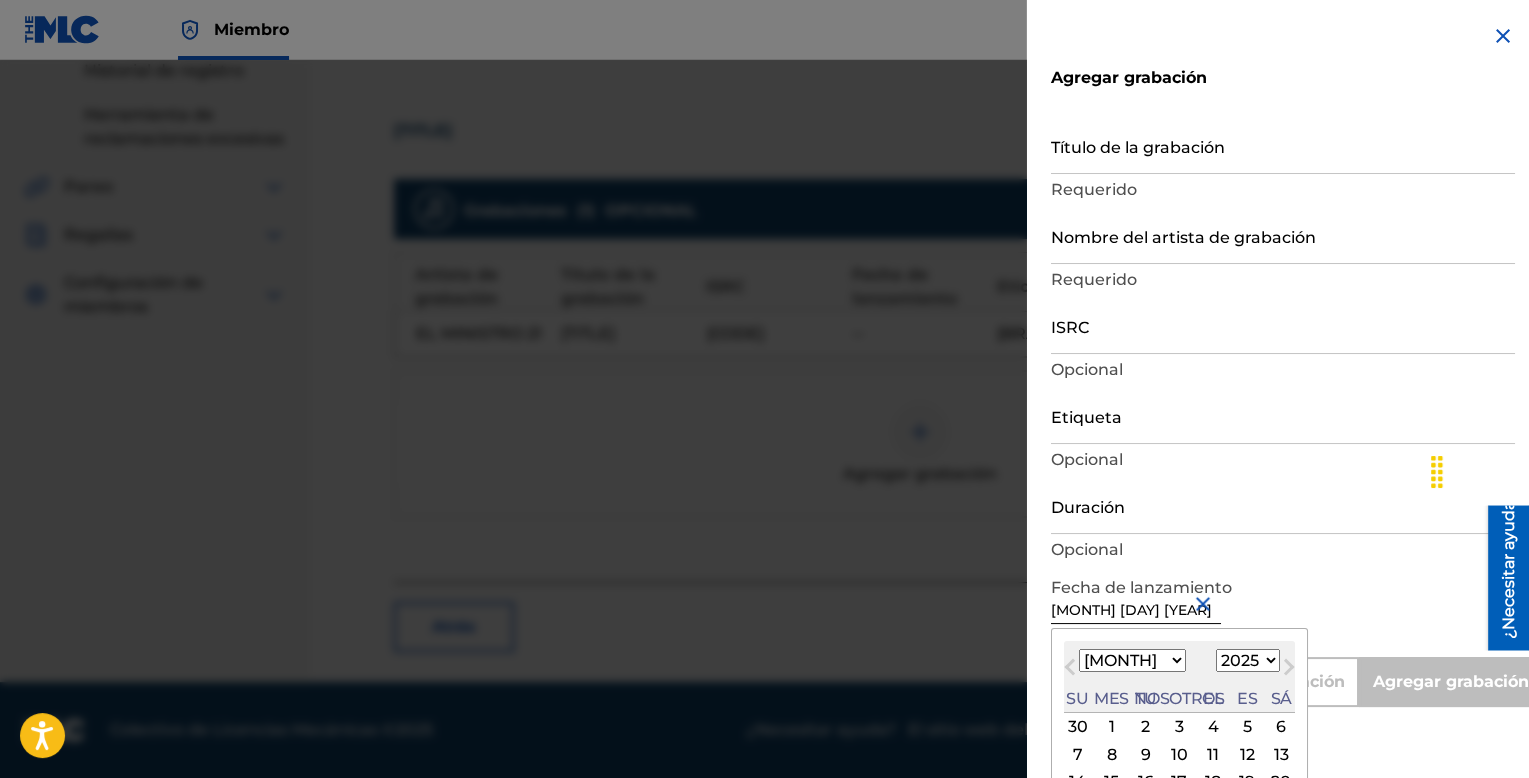 click on "Enero Febrero Marzo Abril Puede Junio Julio Agosto Septiembre Octubre Noviembre Diciembre" at bounding box center (1132, 660) 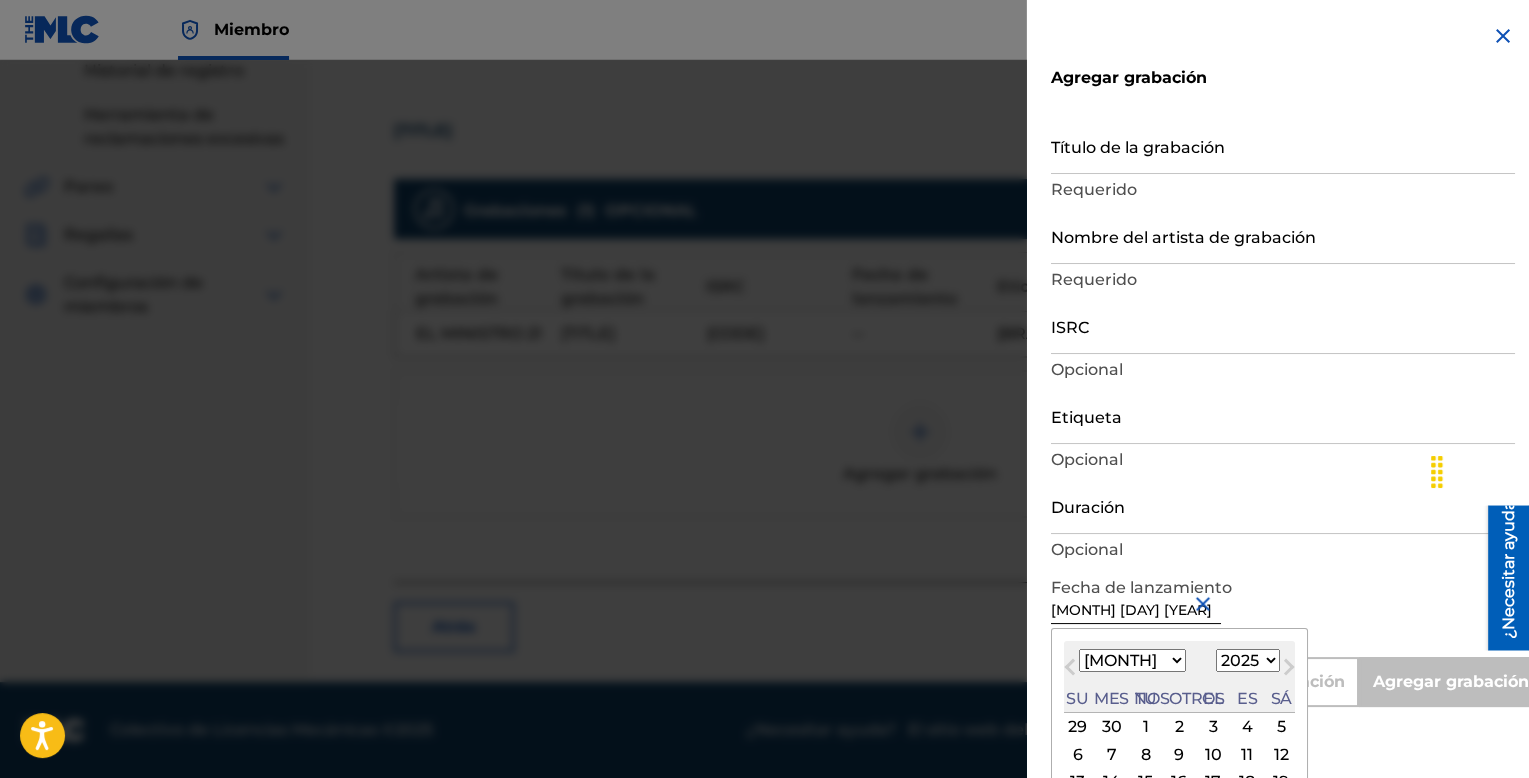 click on "29" at bounding box center [1078, 727] 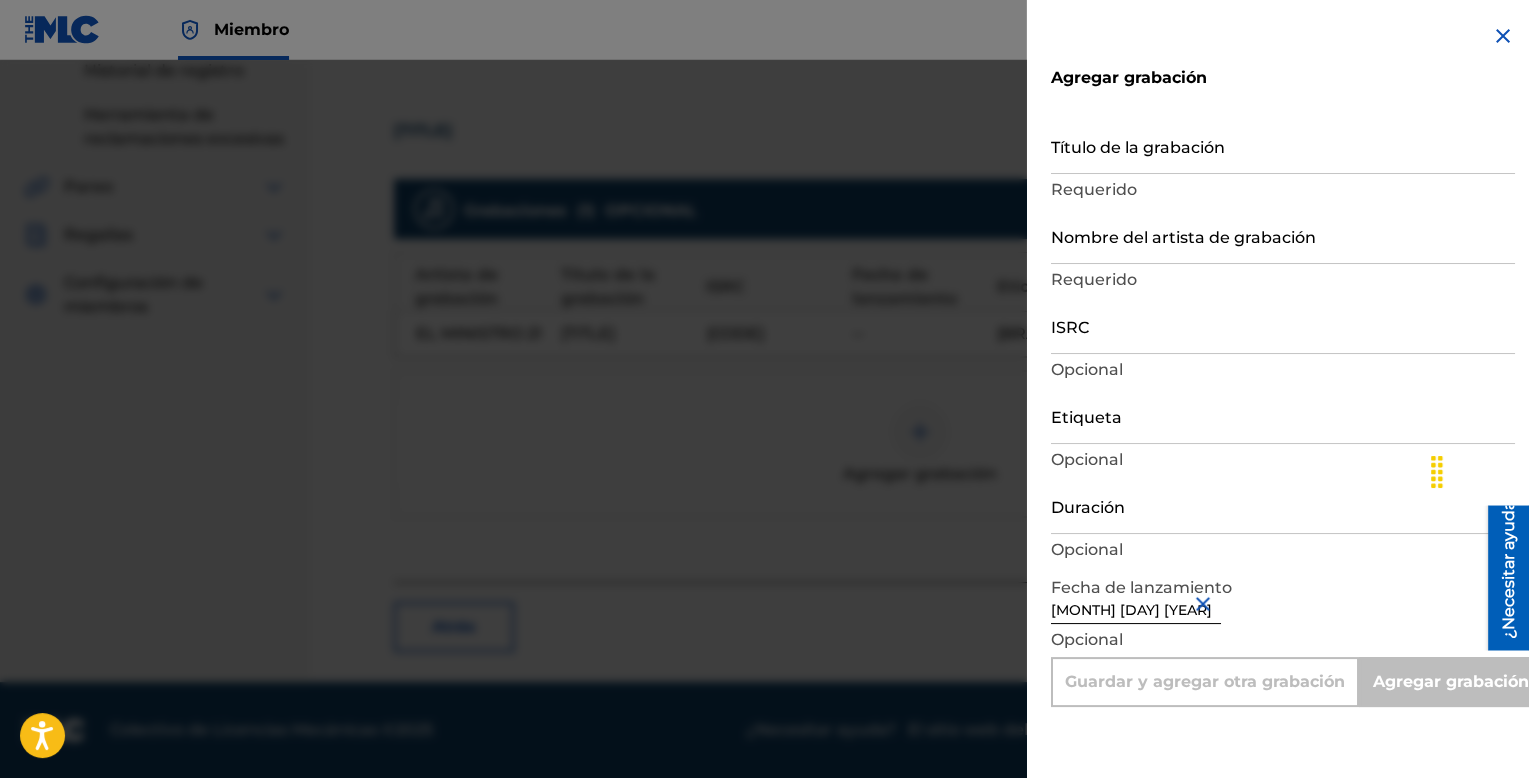 click on "[MONTH] [DAY] [YEAR]" at bounding box center [1136, 595] 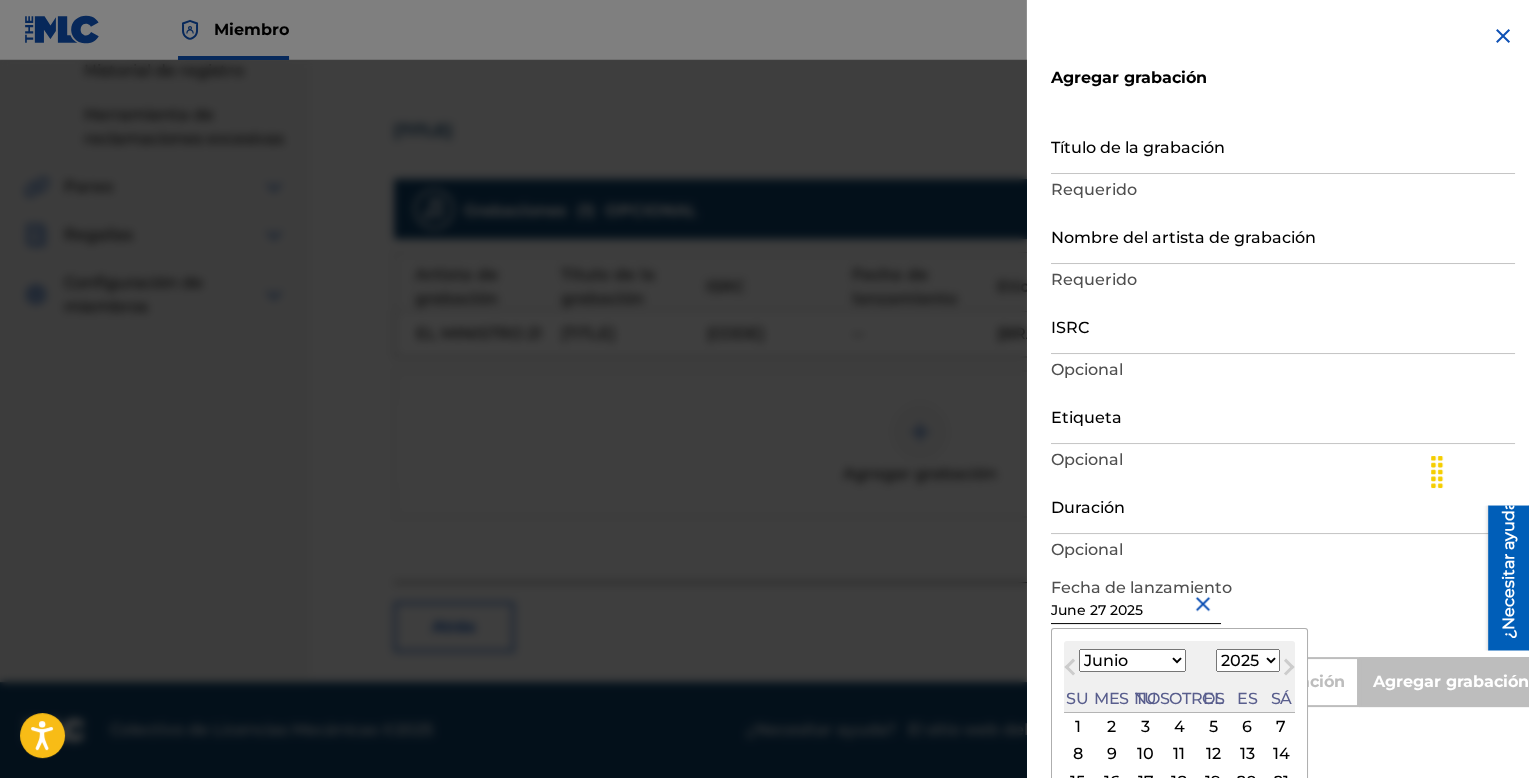 type on "June 27 2025" 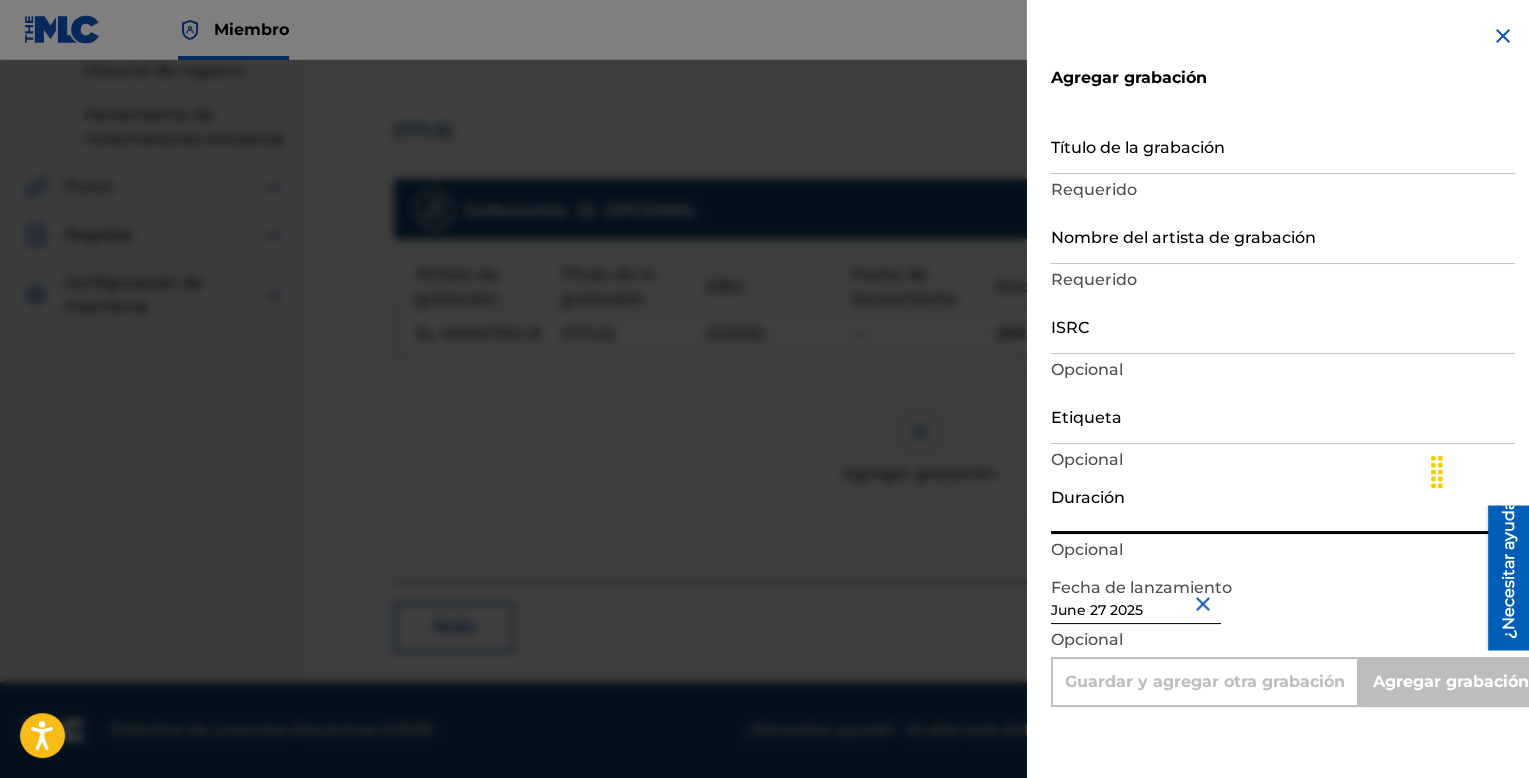 type on "04:00" 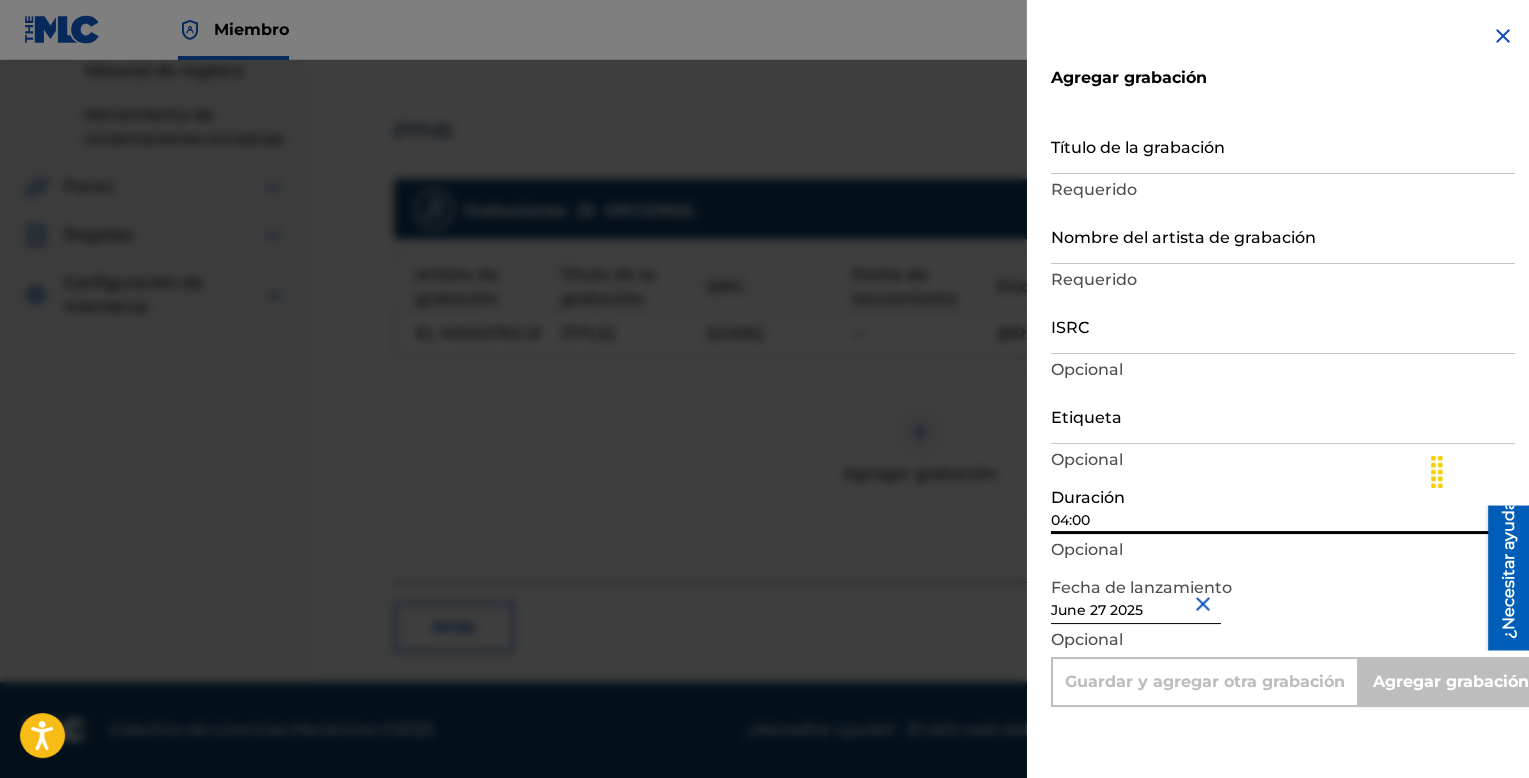 type on "Add Recording" 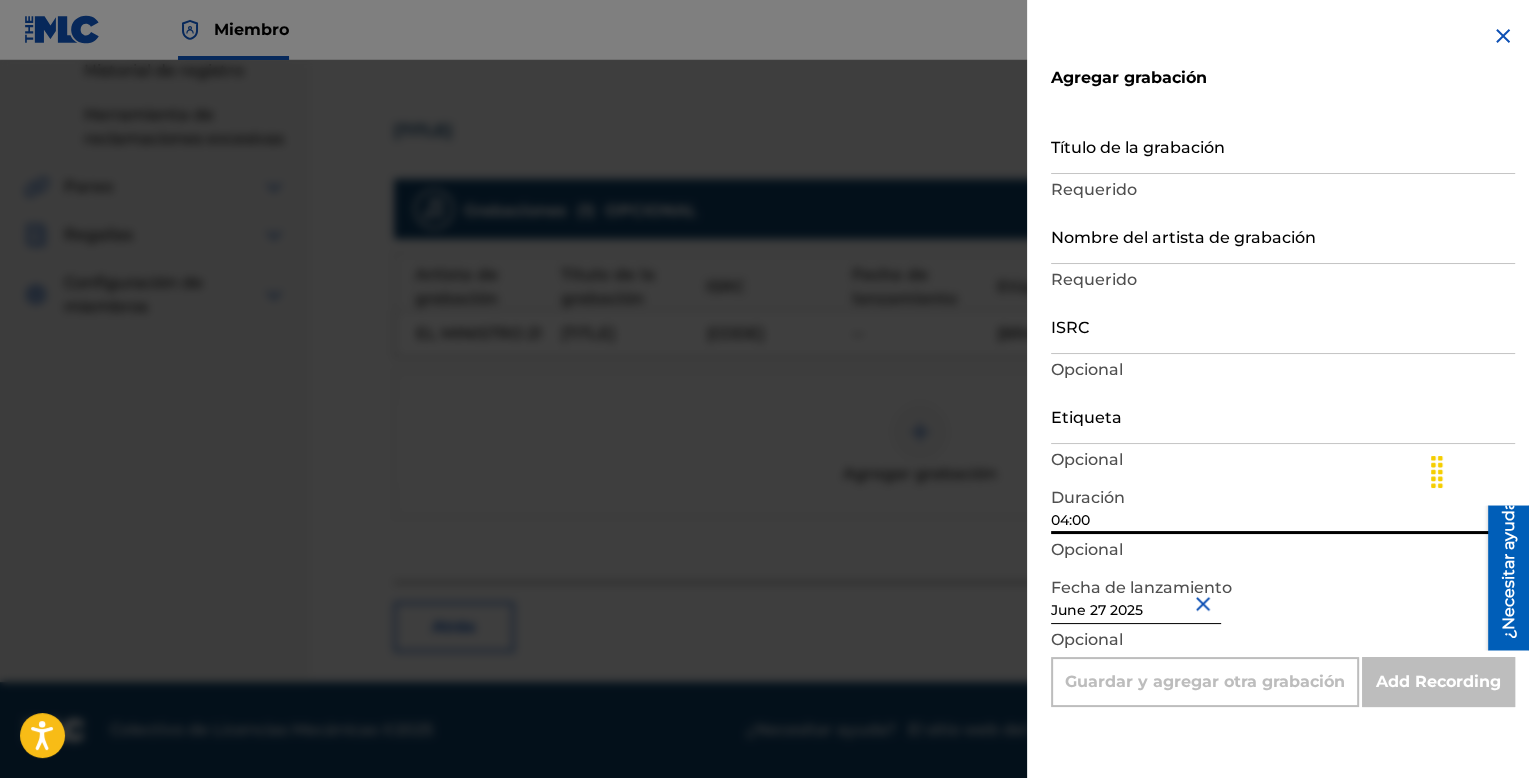 click on "Etiqueta" at bounding box center (1283, 415) 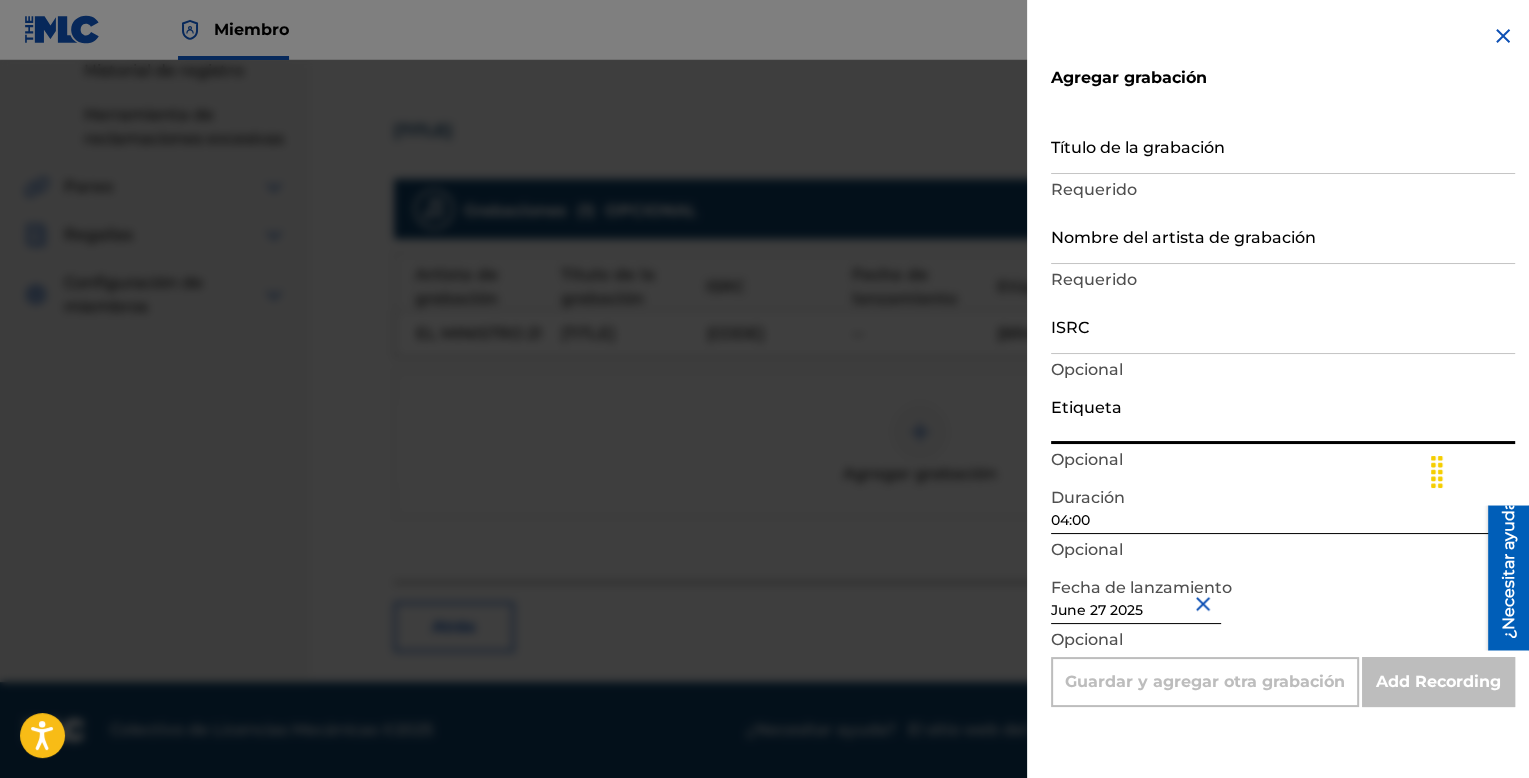 type on "OL Family Record," 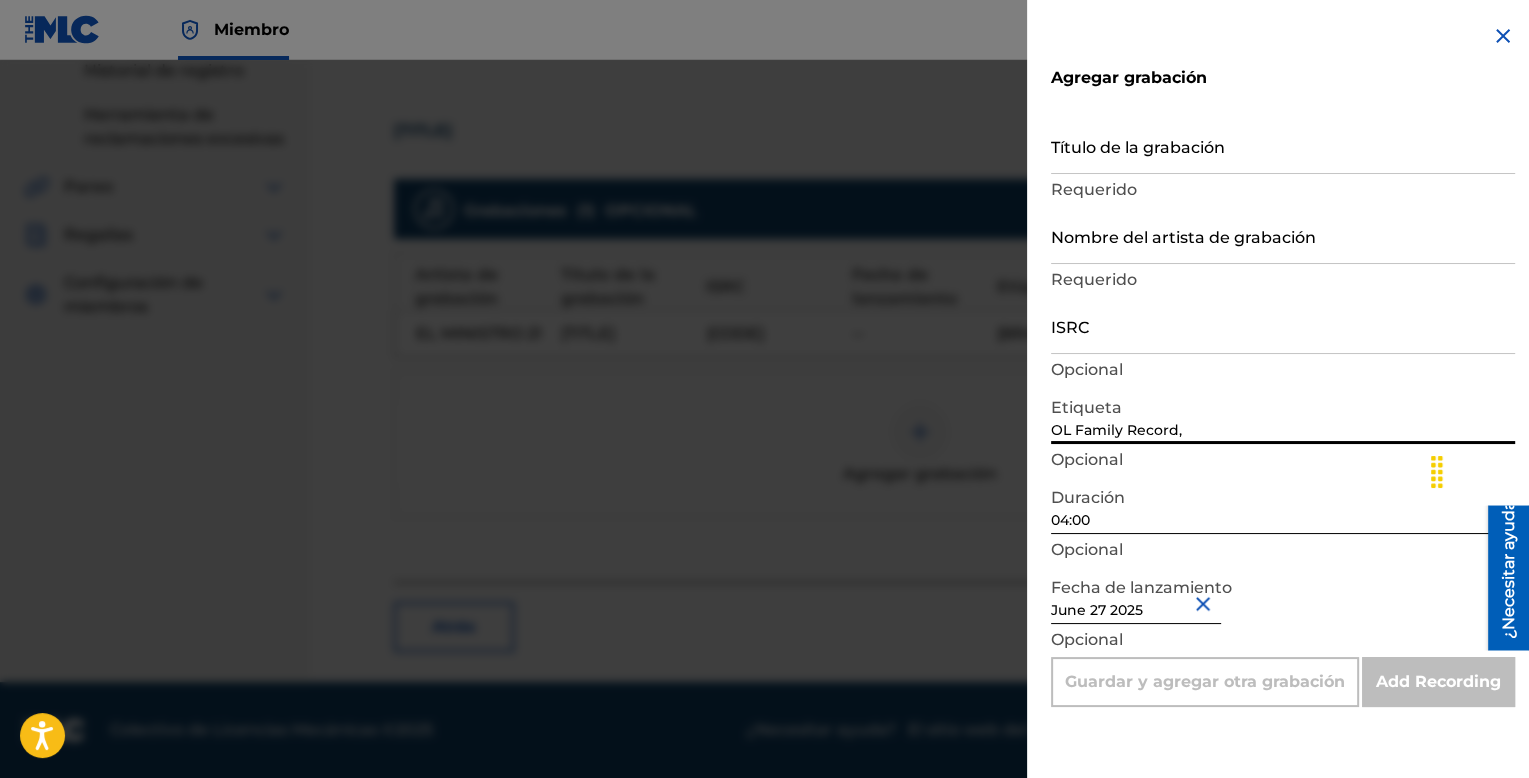 click on "ISRC" at bounding box center [1283, 325] 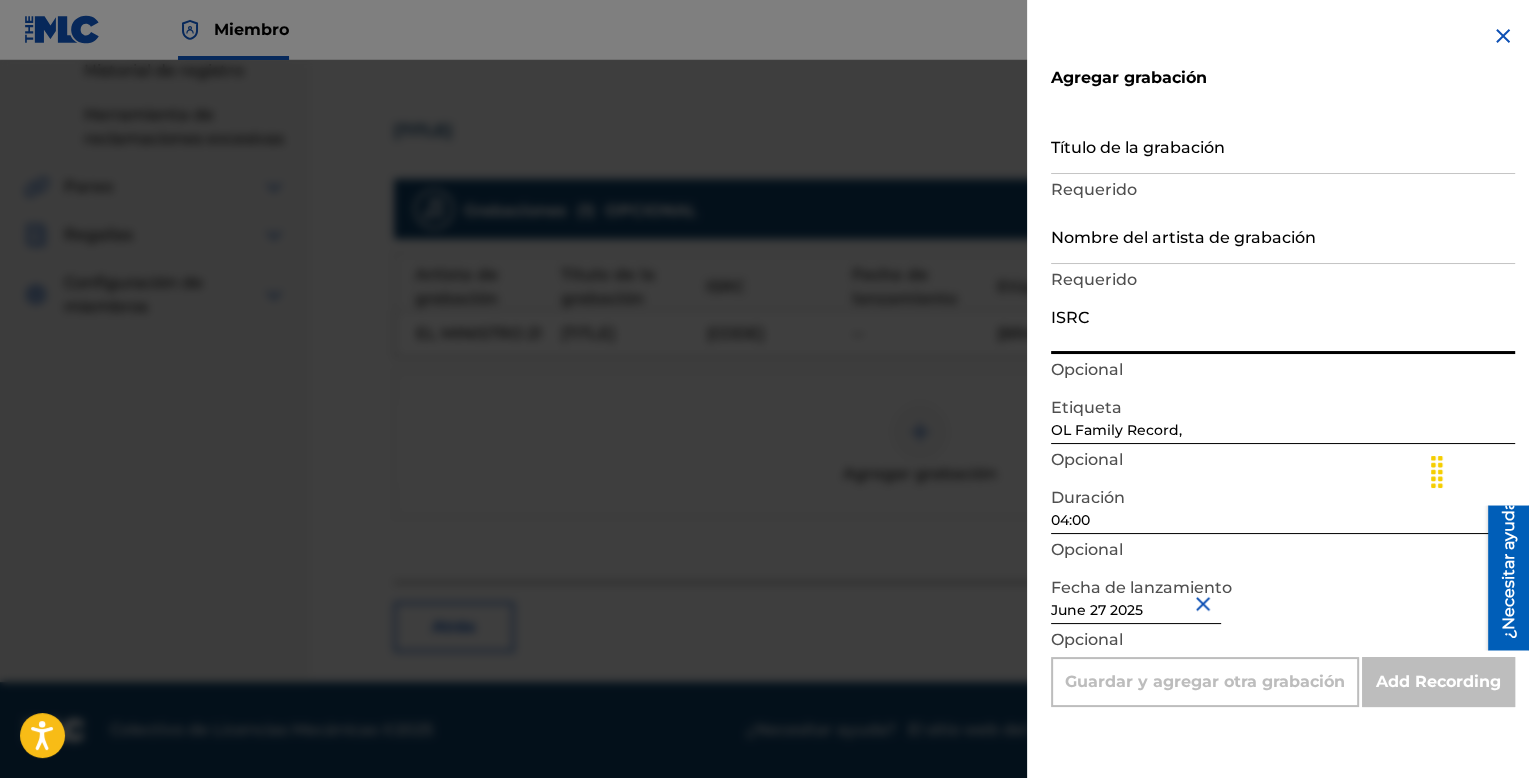 type on "[CODE]" 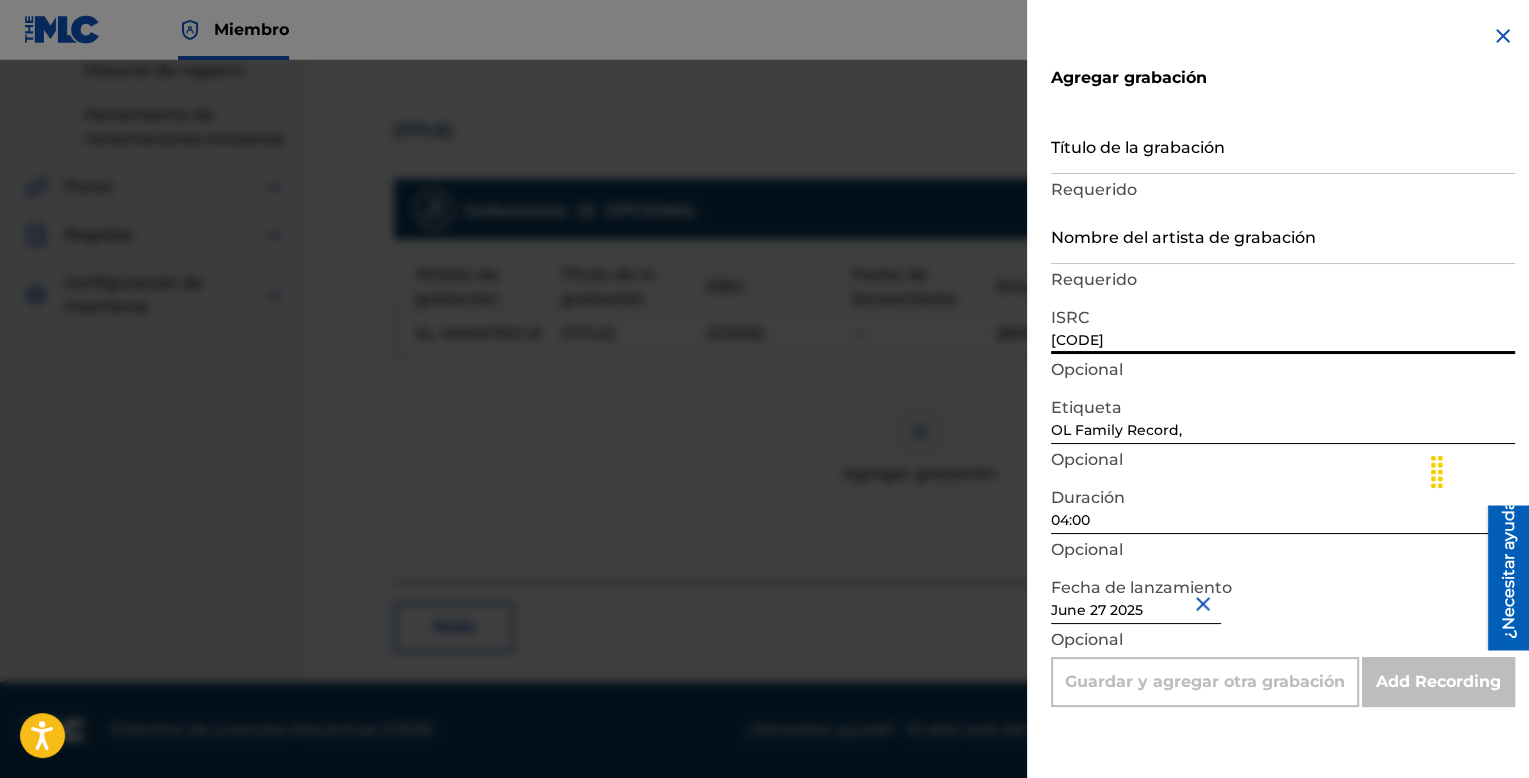 click on "Nombre del artista de grabación" at bounding box center (1283, 235) 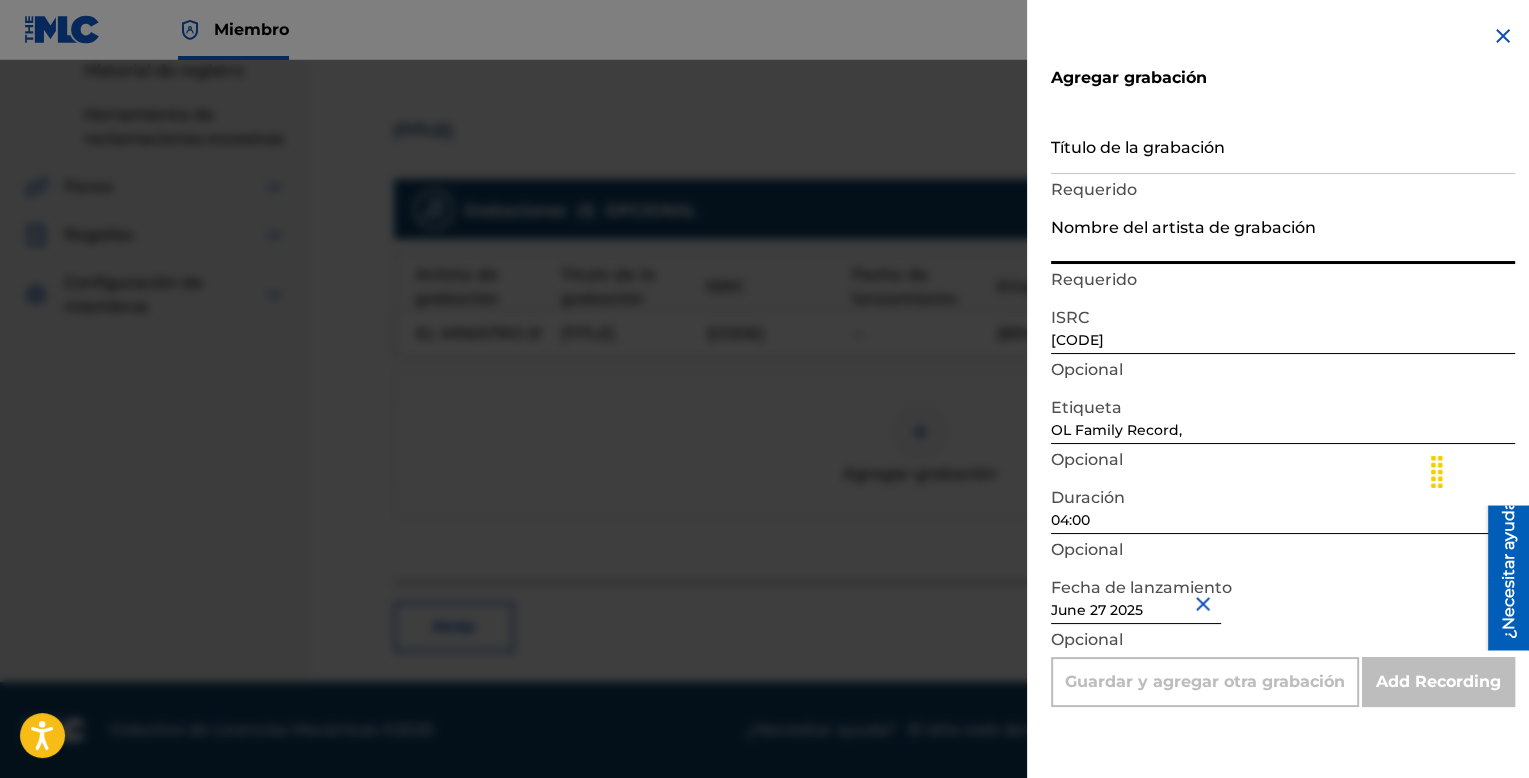 type on "EL MINISTRO 21" 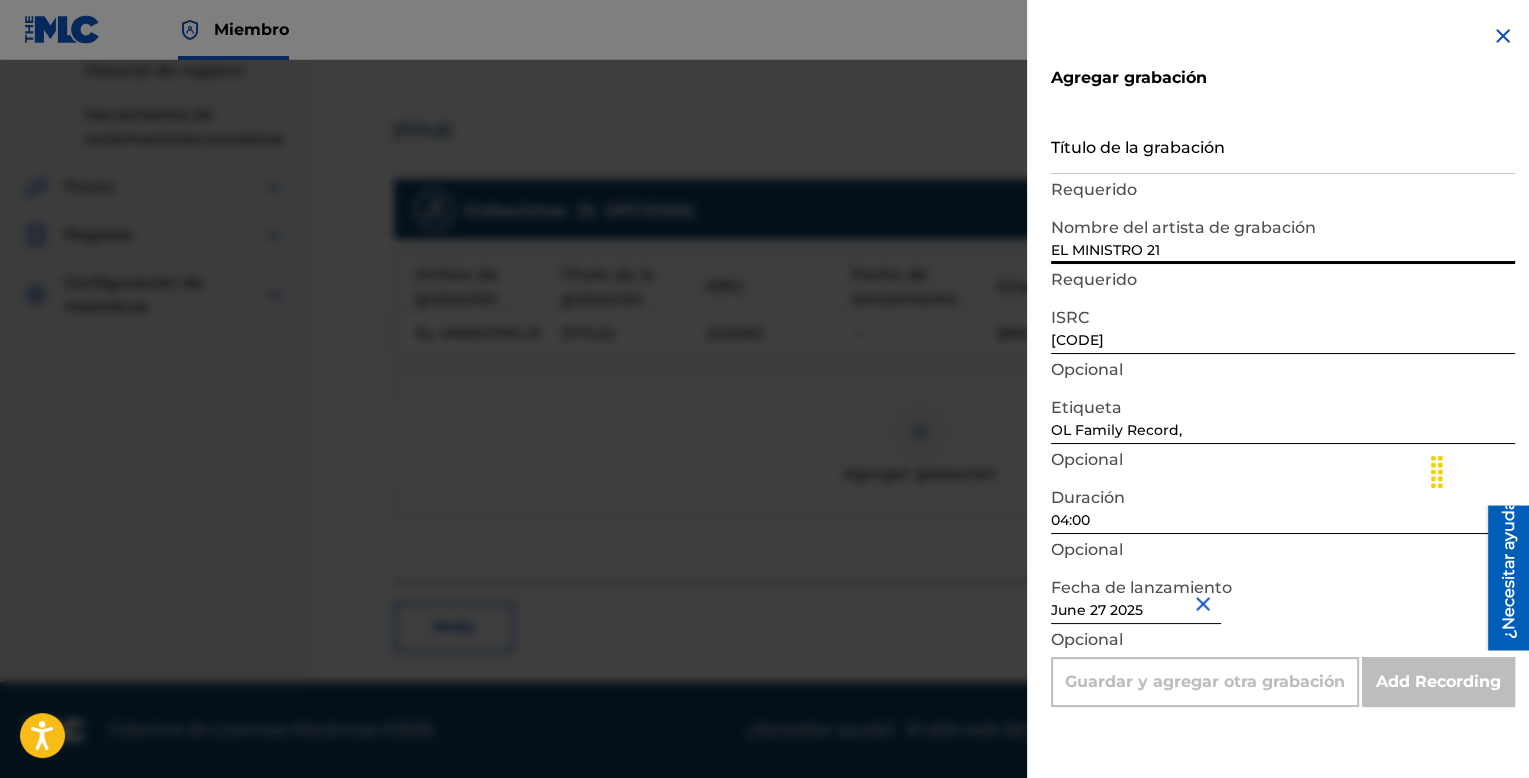 click on "Título de la grabación" at bounding box center (1283, 145) 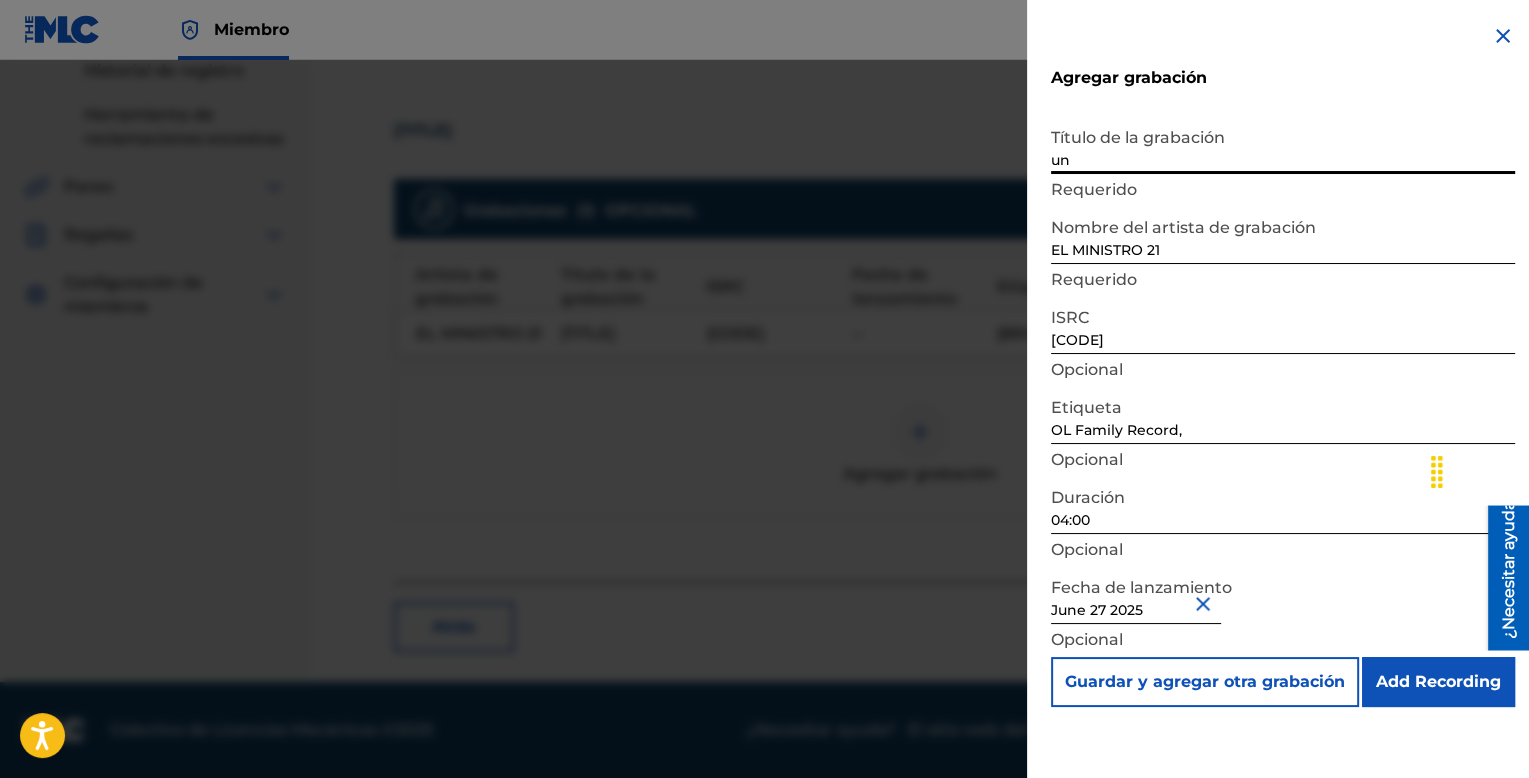 type on "u" 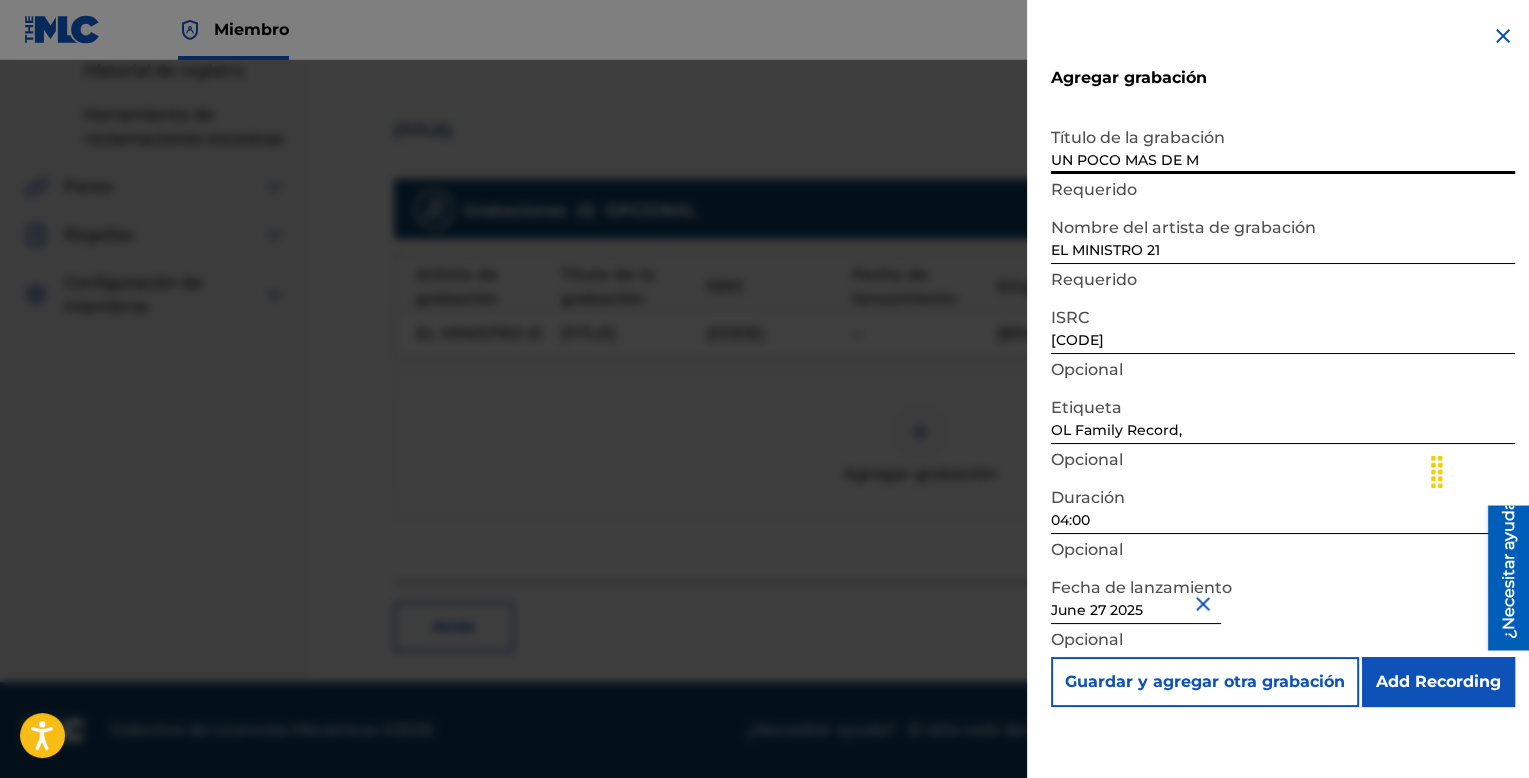 type on "UN POCO MAS DE MI" 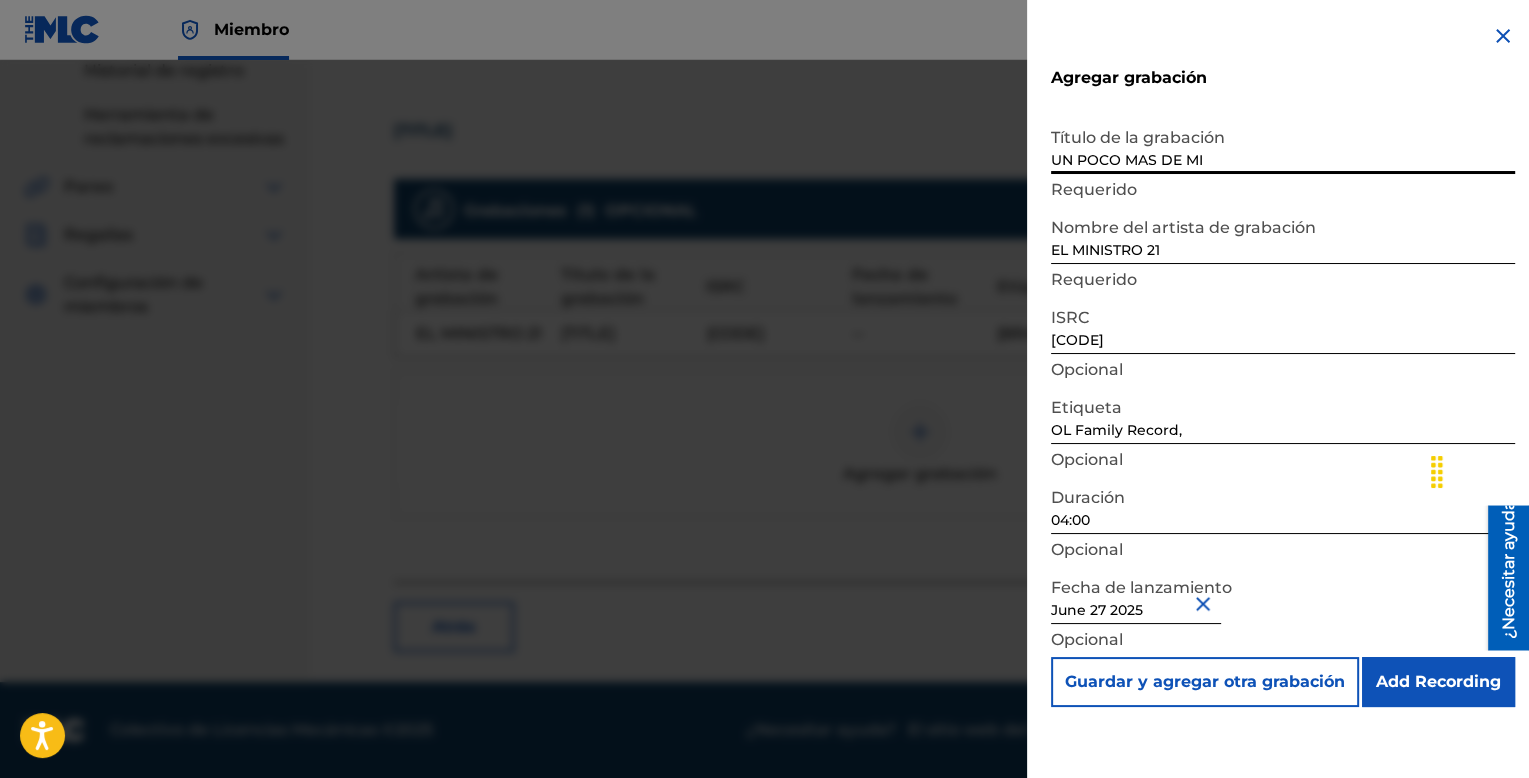 click on "Add Recording" at bounding box center [1438, 682] 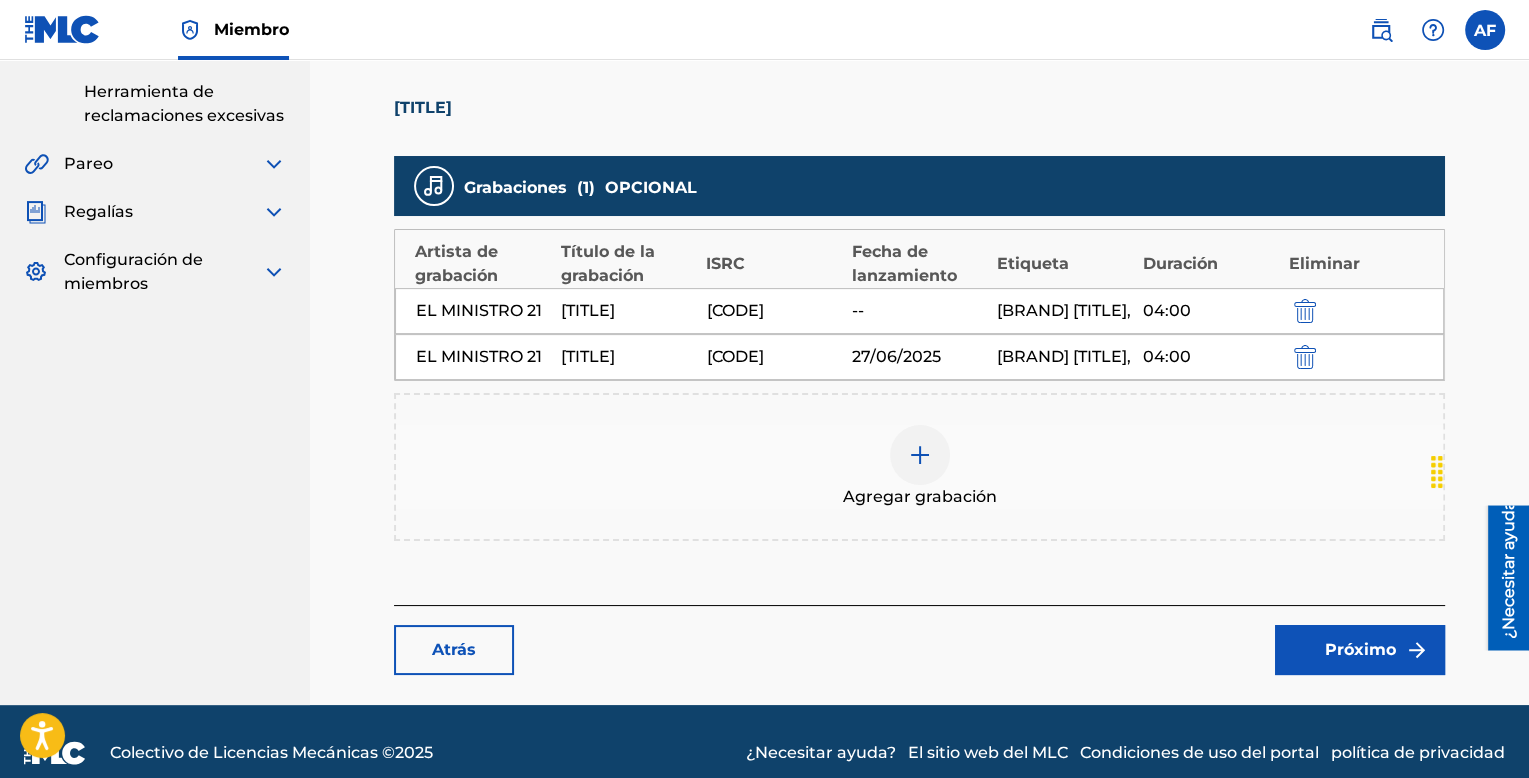 click at bounding box center [1305, 311] 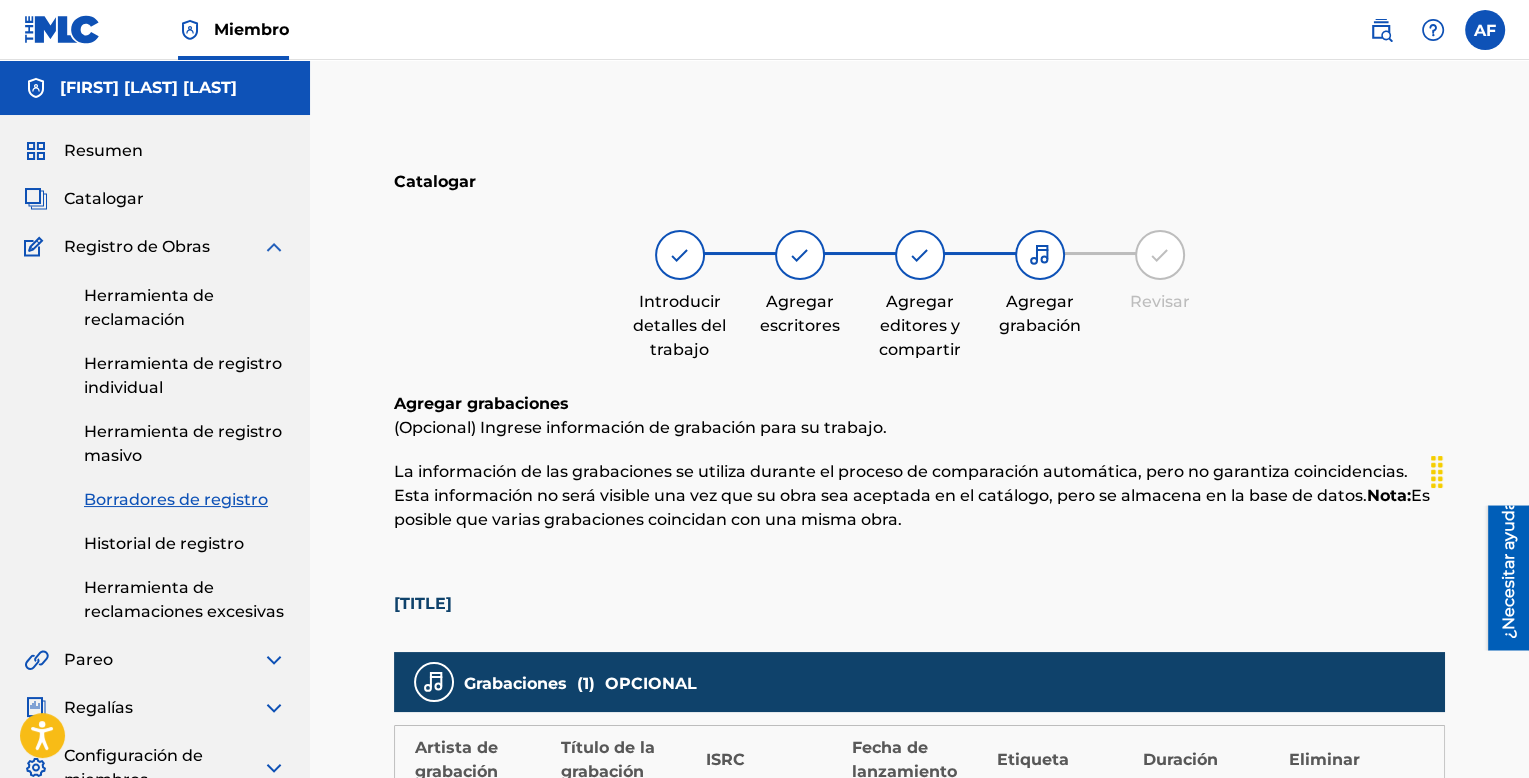 scroll, scrollTop: 496, scrollLeft: 0, axis: vertical 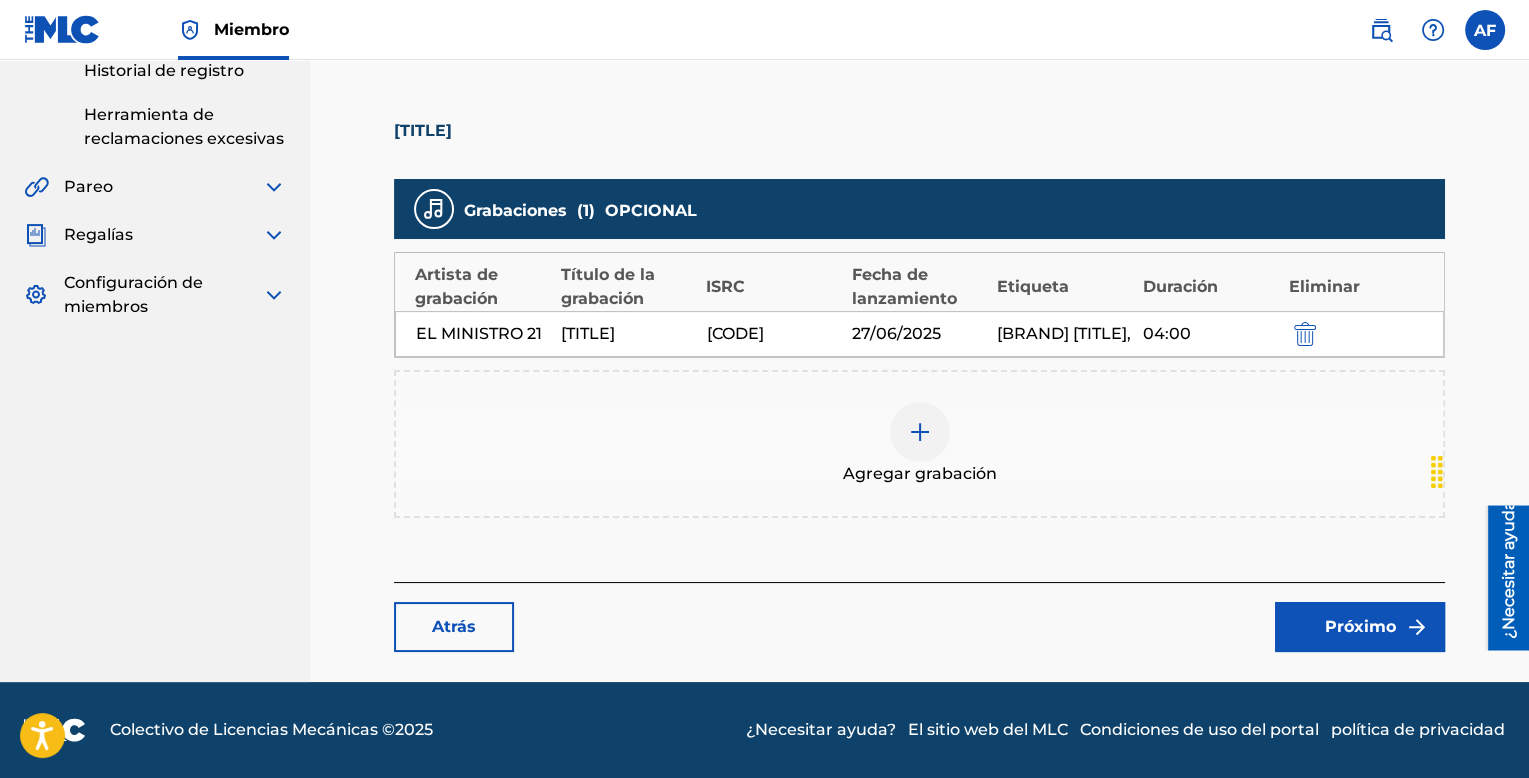 click at bounding box center [1305, 334] 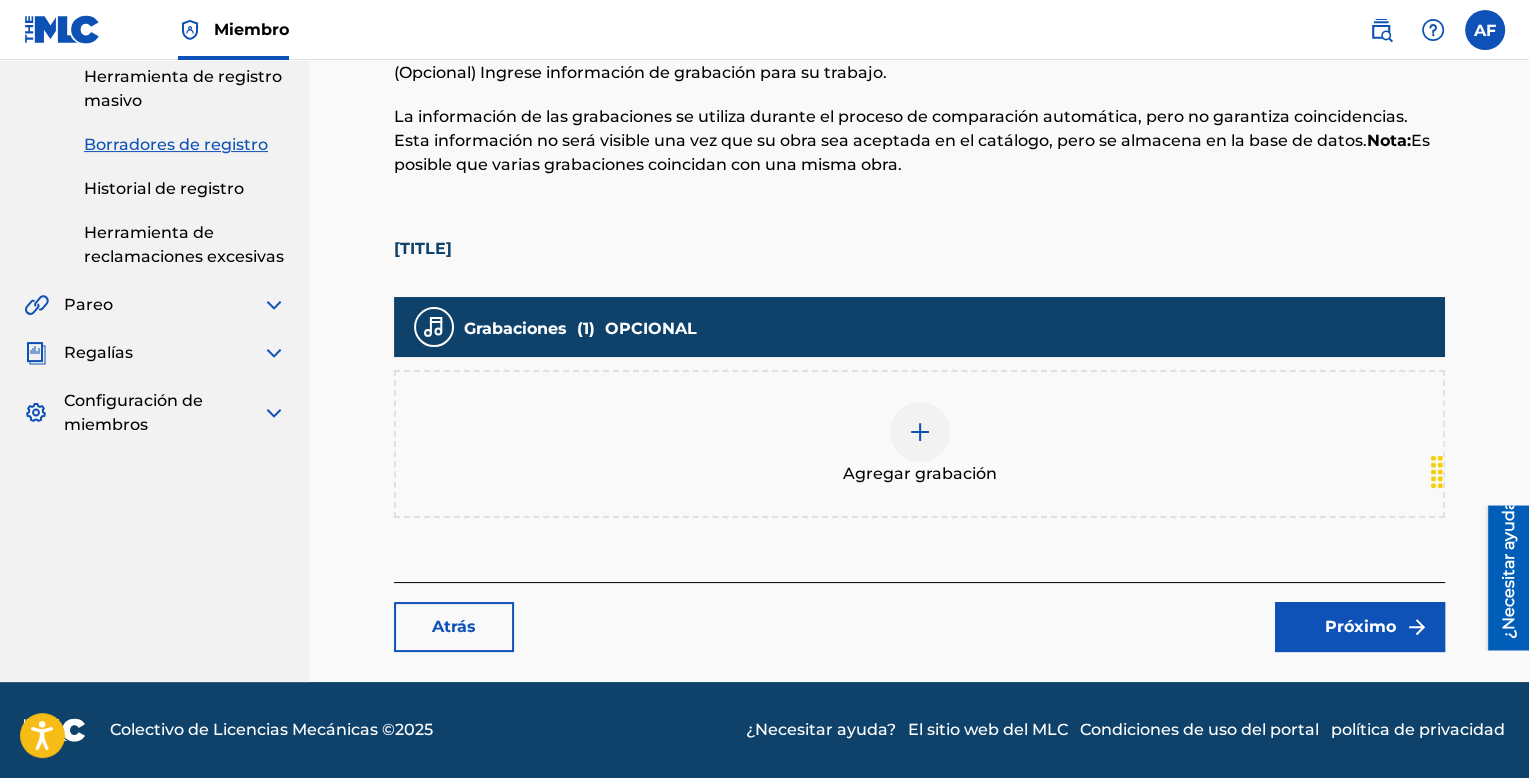 scroll, scrollTop: 354, scrollLeft: 0, axis: vertical 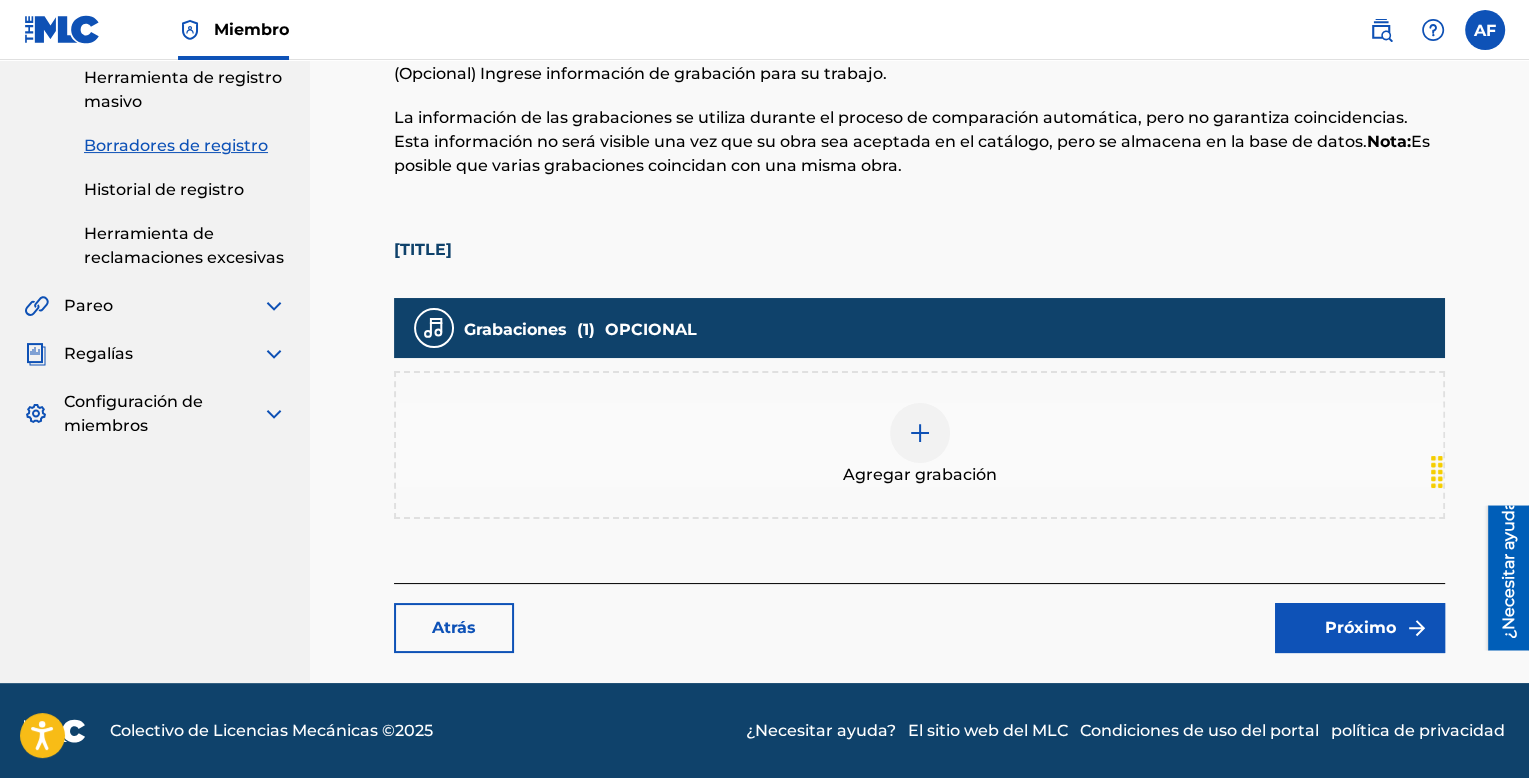 click on "Agregar grabación" at bounding box center (919, 445) 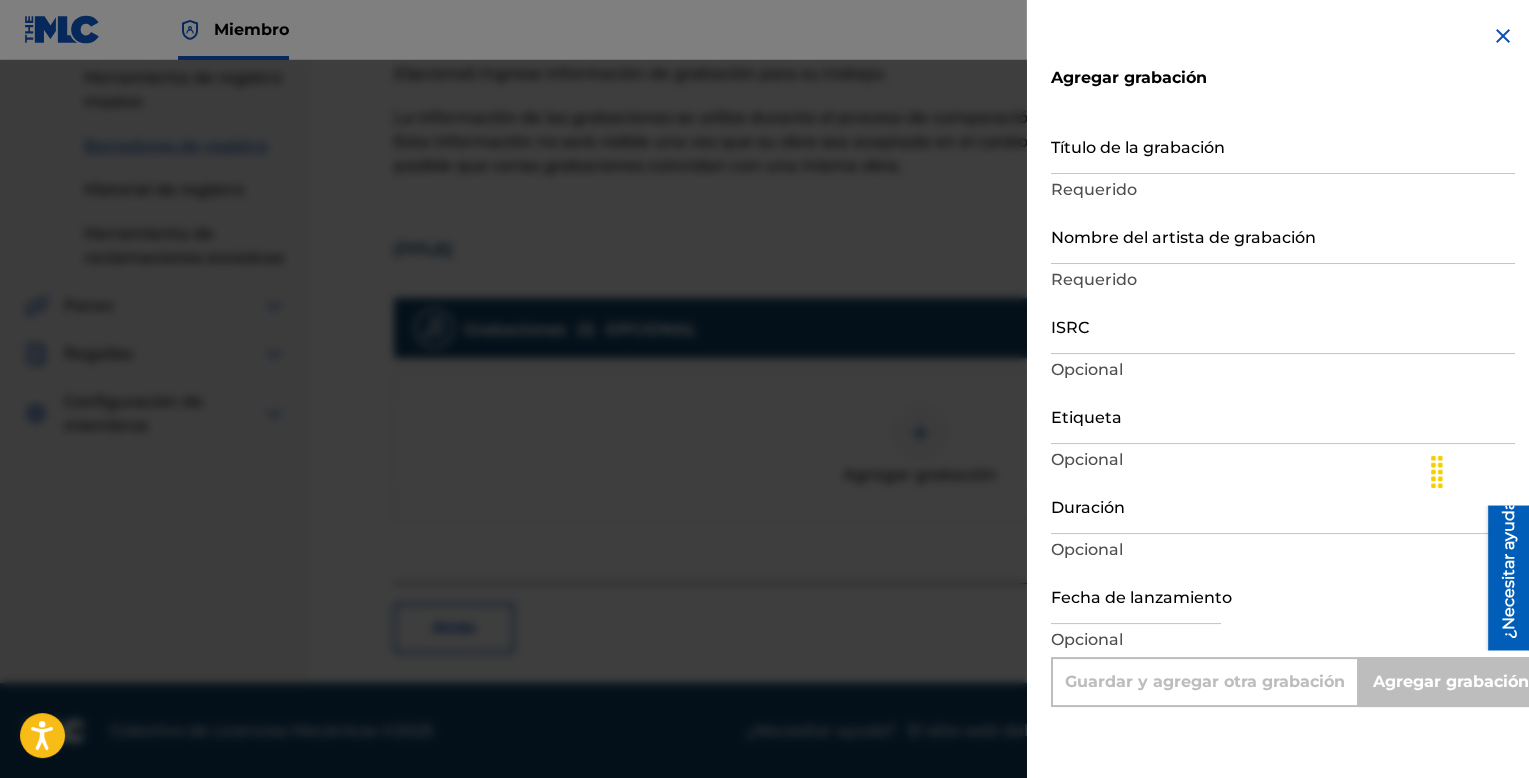 click on "Título de la grabación" at bounding box center (1283, 145) 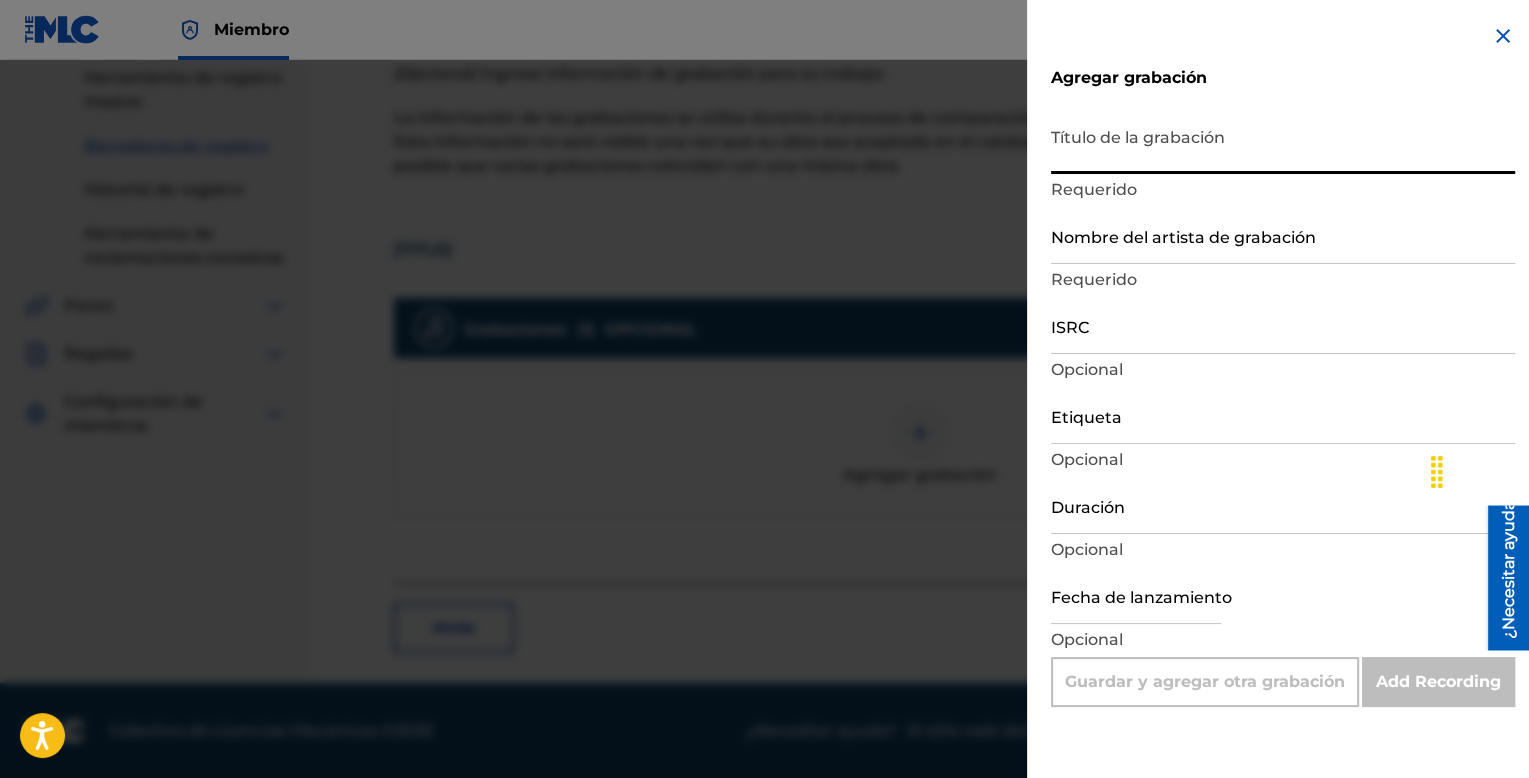 type on "U" 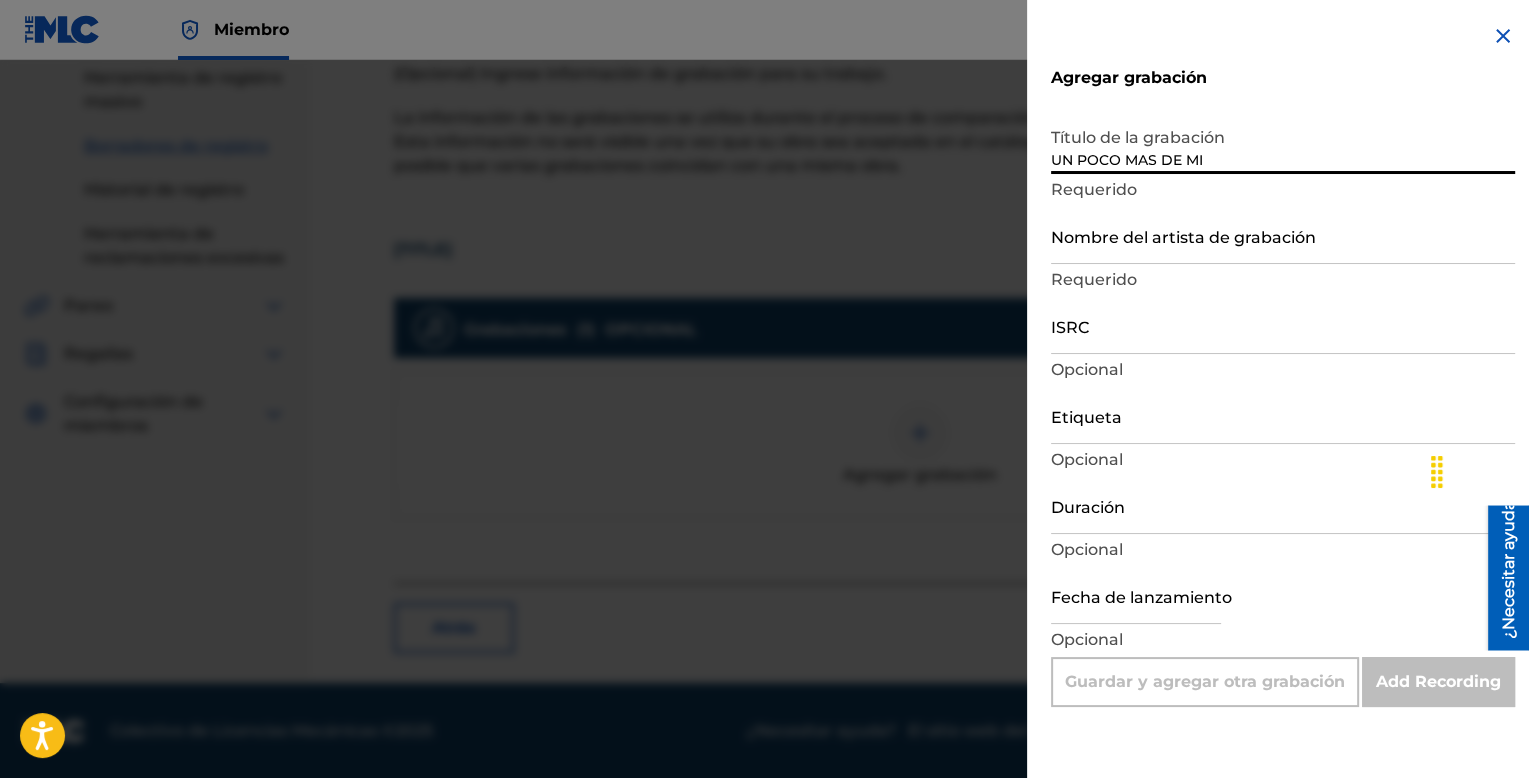type on "UN POCO MAS DE MI" 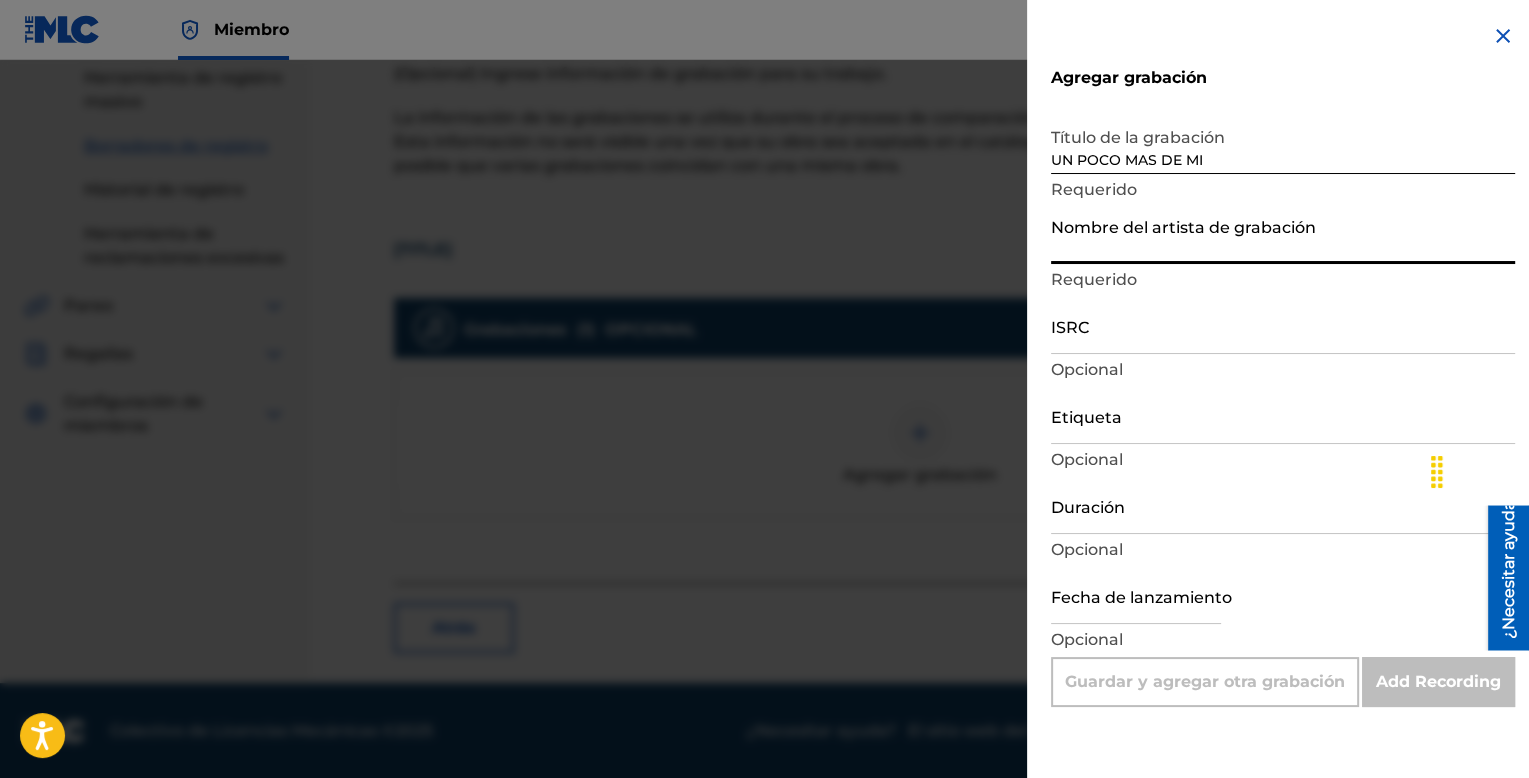 type on "EL MINISTRO 21" 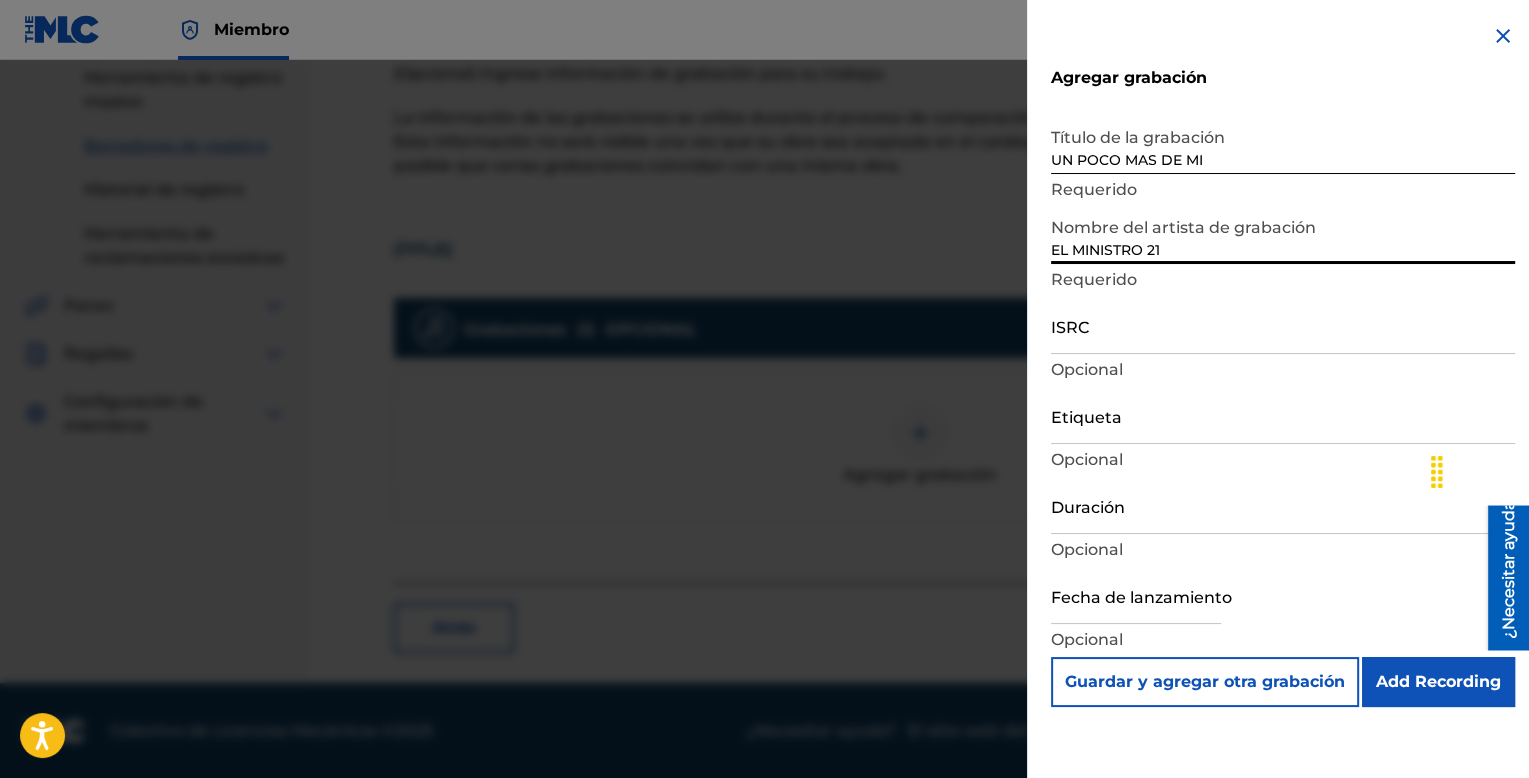 click on "ISRC" at bounding box center [1283, 325] 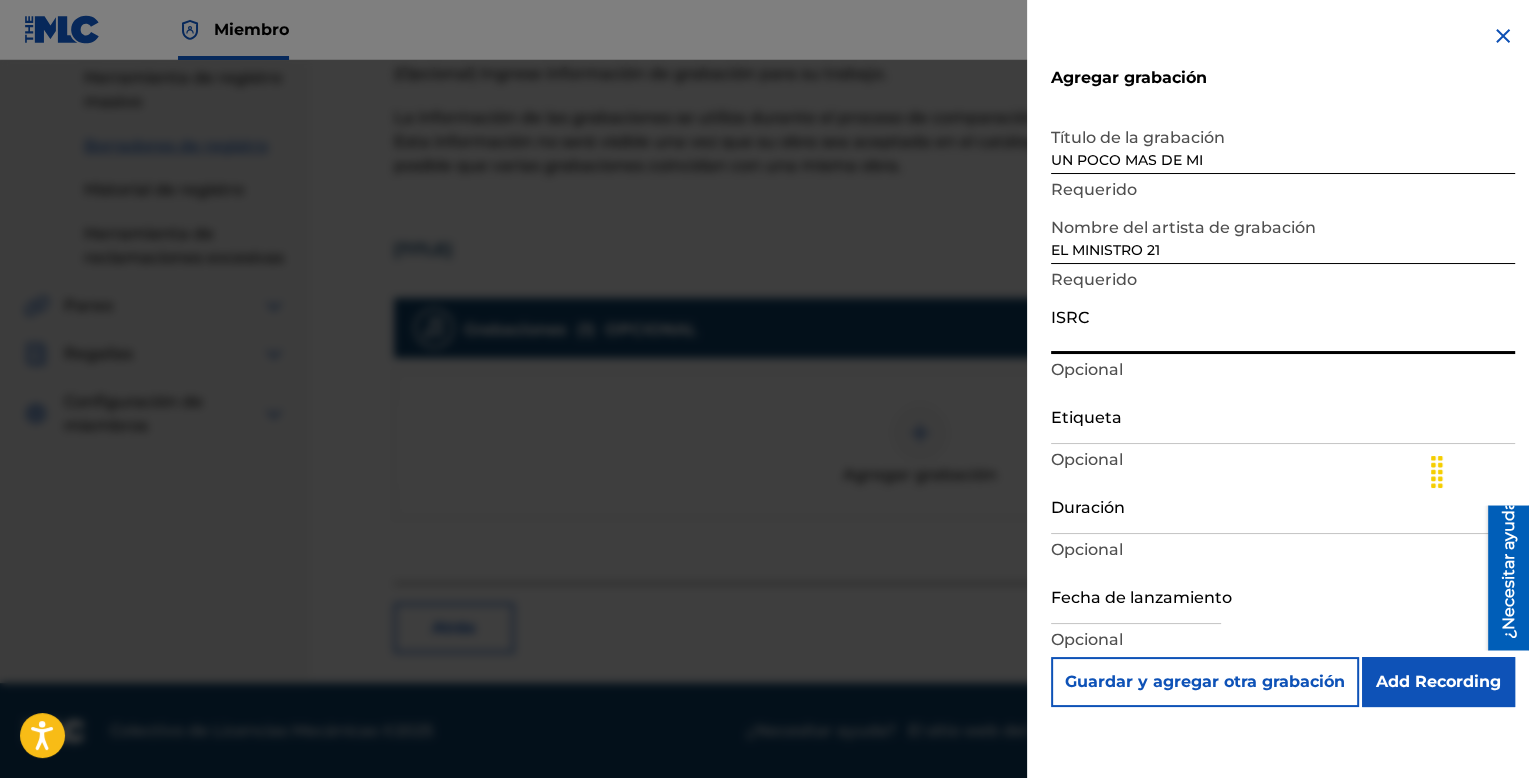 type on "[CODE]" 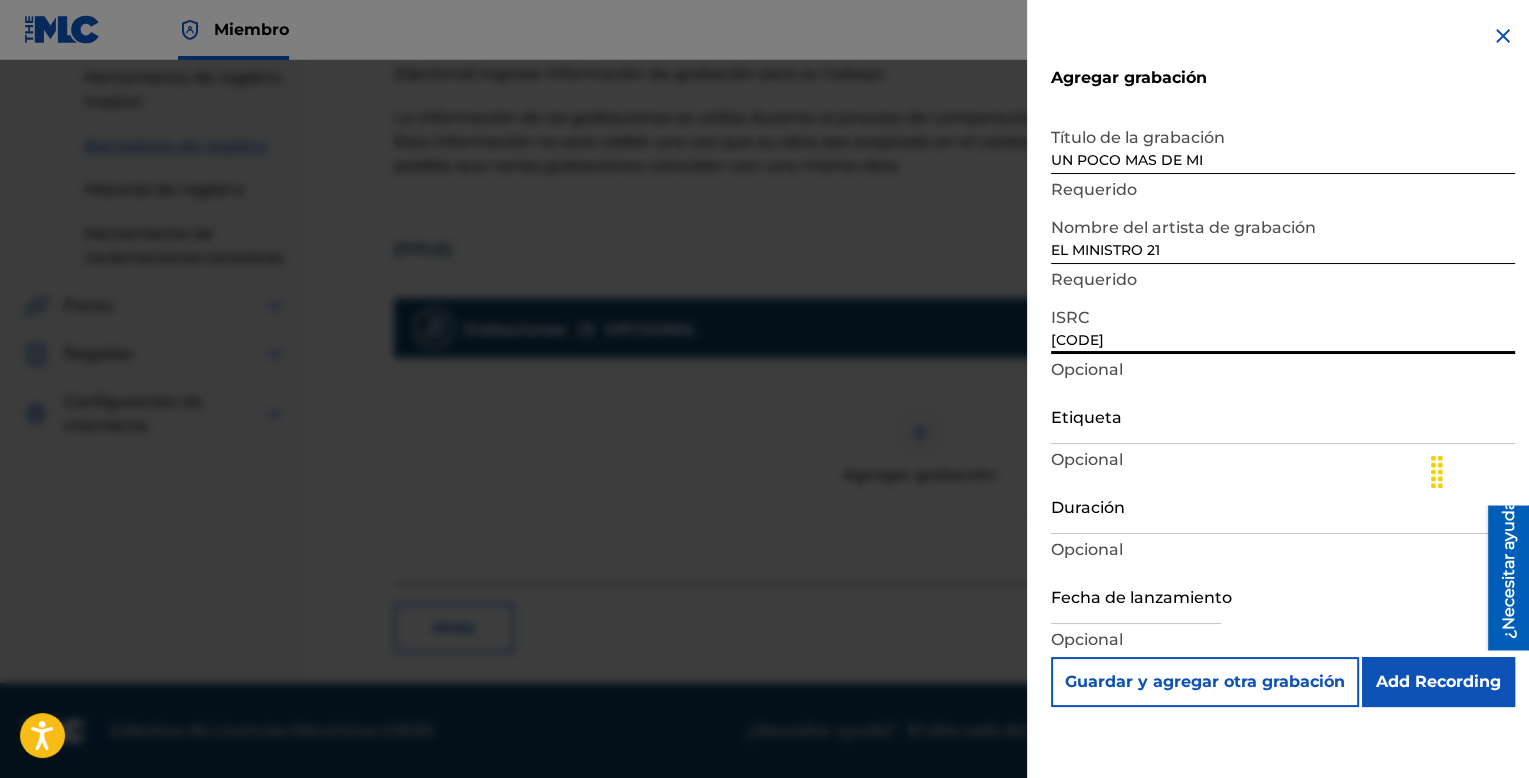 click on "Etiqueta" at bounding box center (1283, 415) 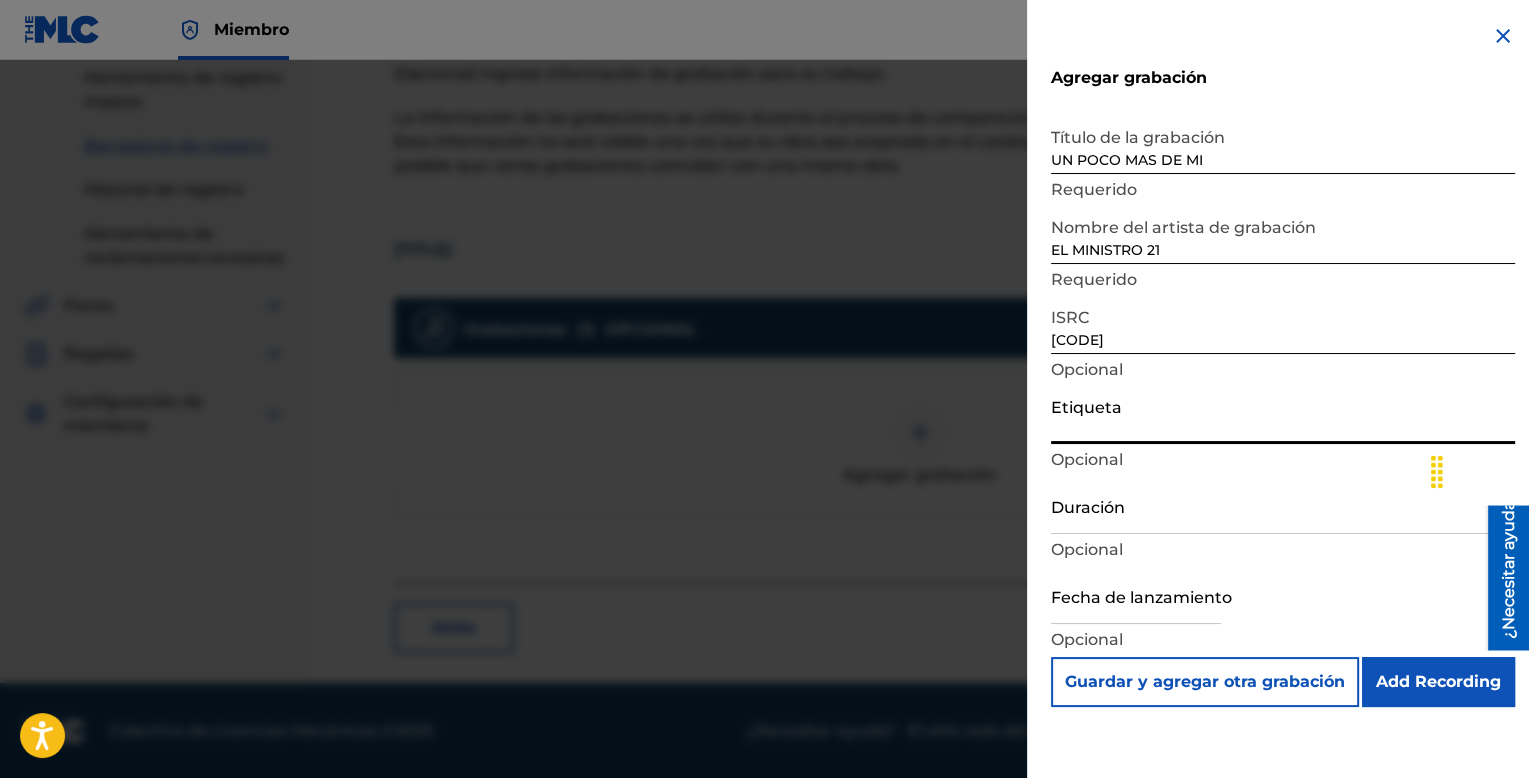 type on "OL Family Record," 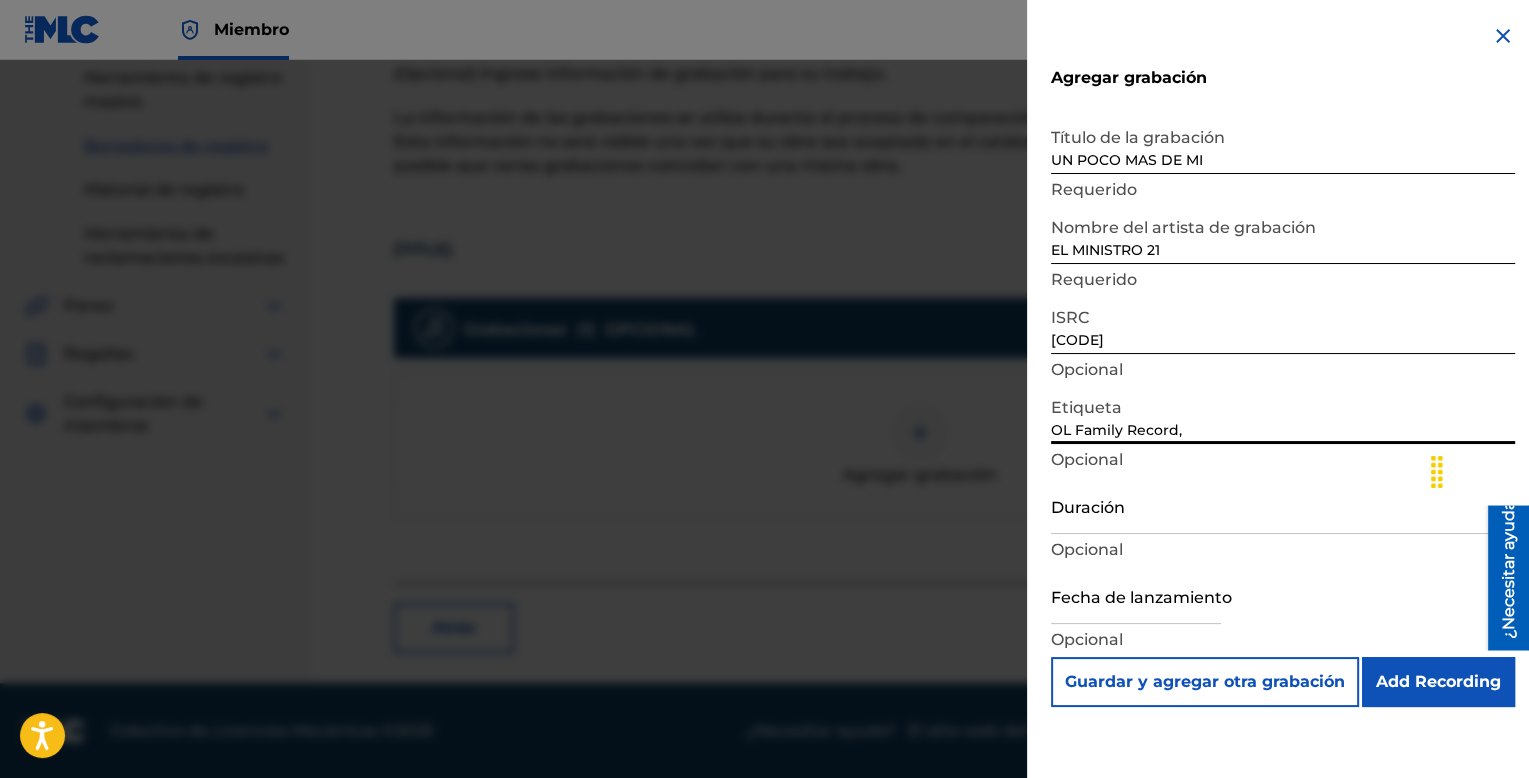 click on "Duración" at bounding box center [1283, 505] 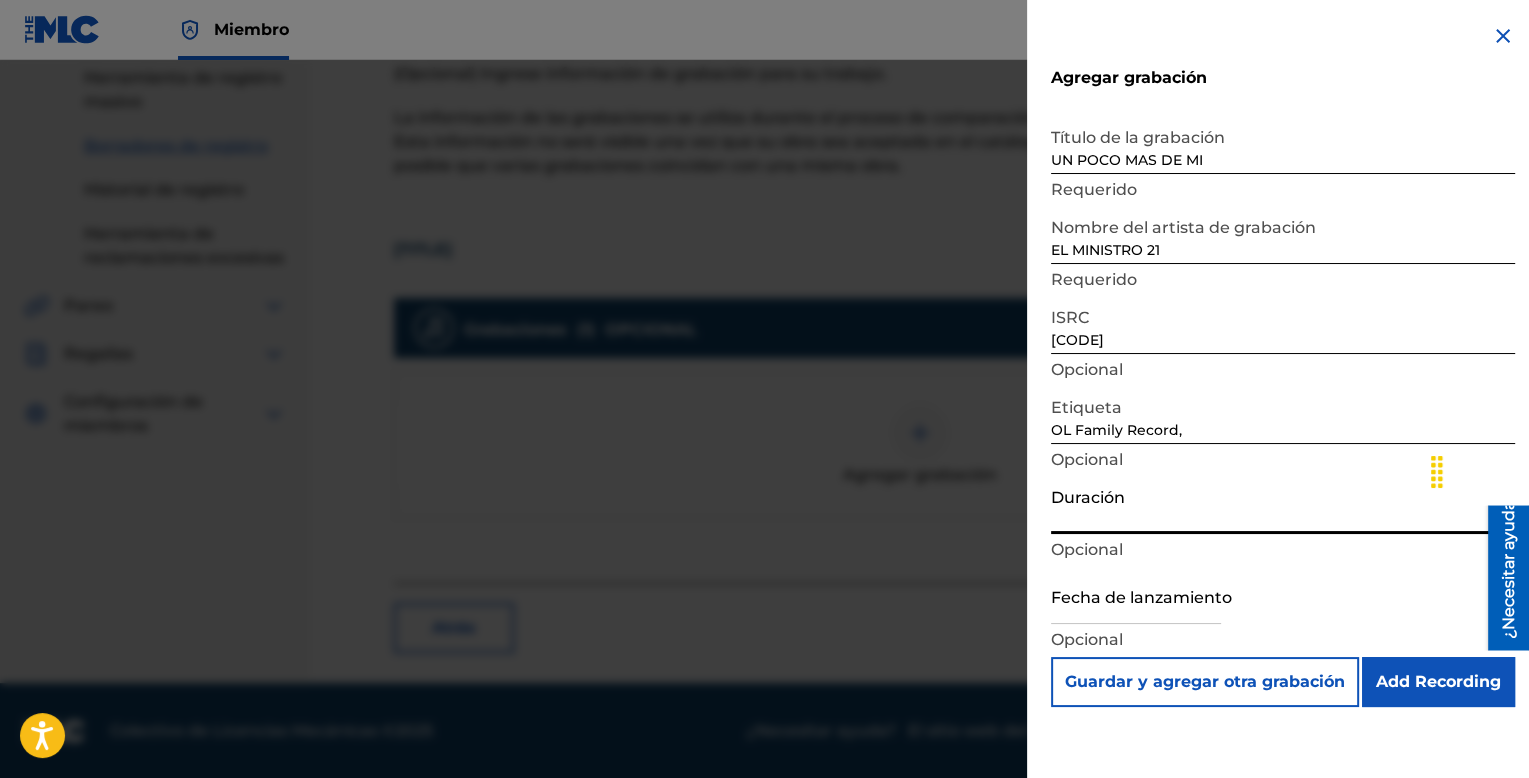 type on "04:00" 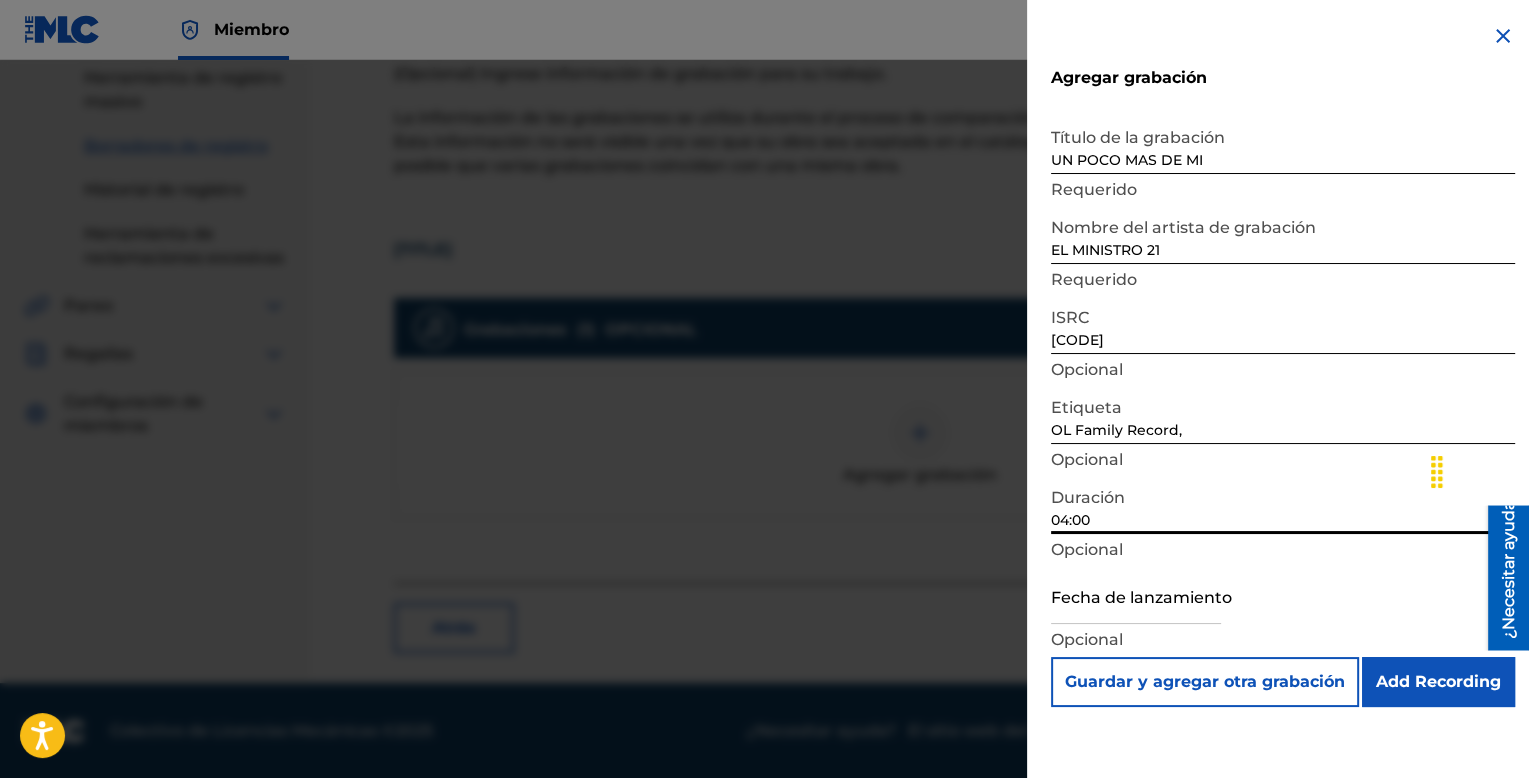 click at bounding box center [1136, 595] 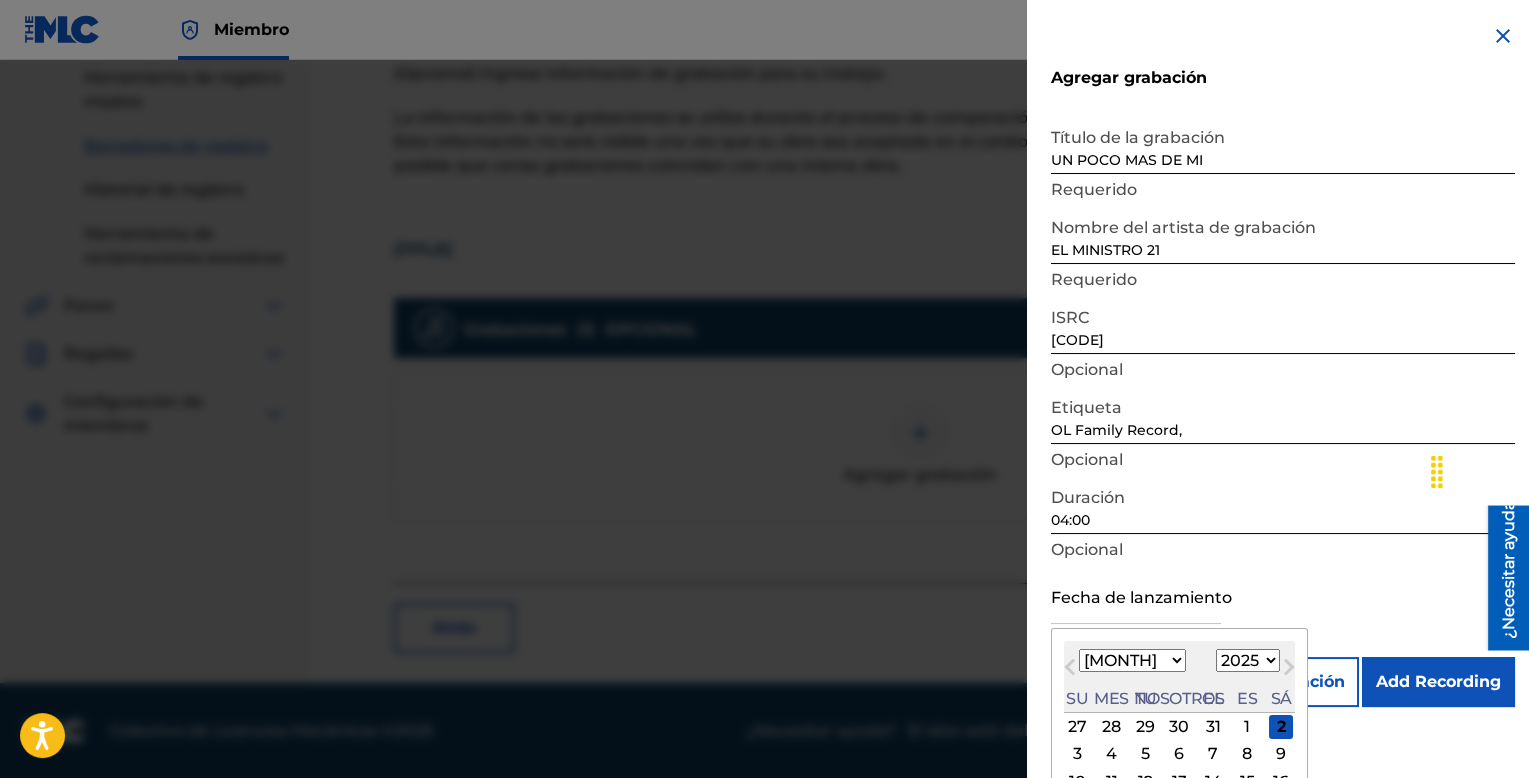 click on "Enero Febrero Marzo Abril Puede Junio Julio Agosto Septiembre Octubre Noviembre Diciembre" at bounding box center [1132, 660] 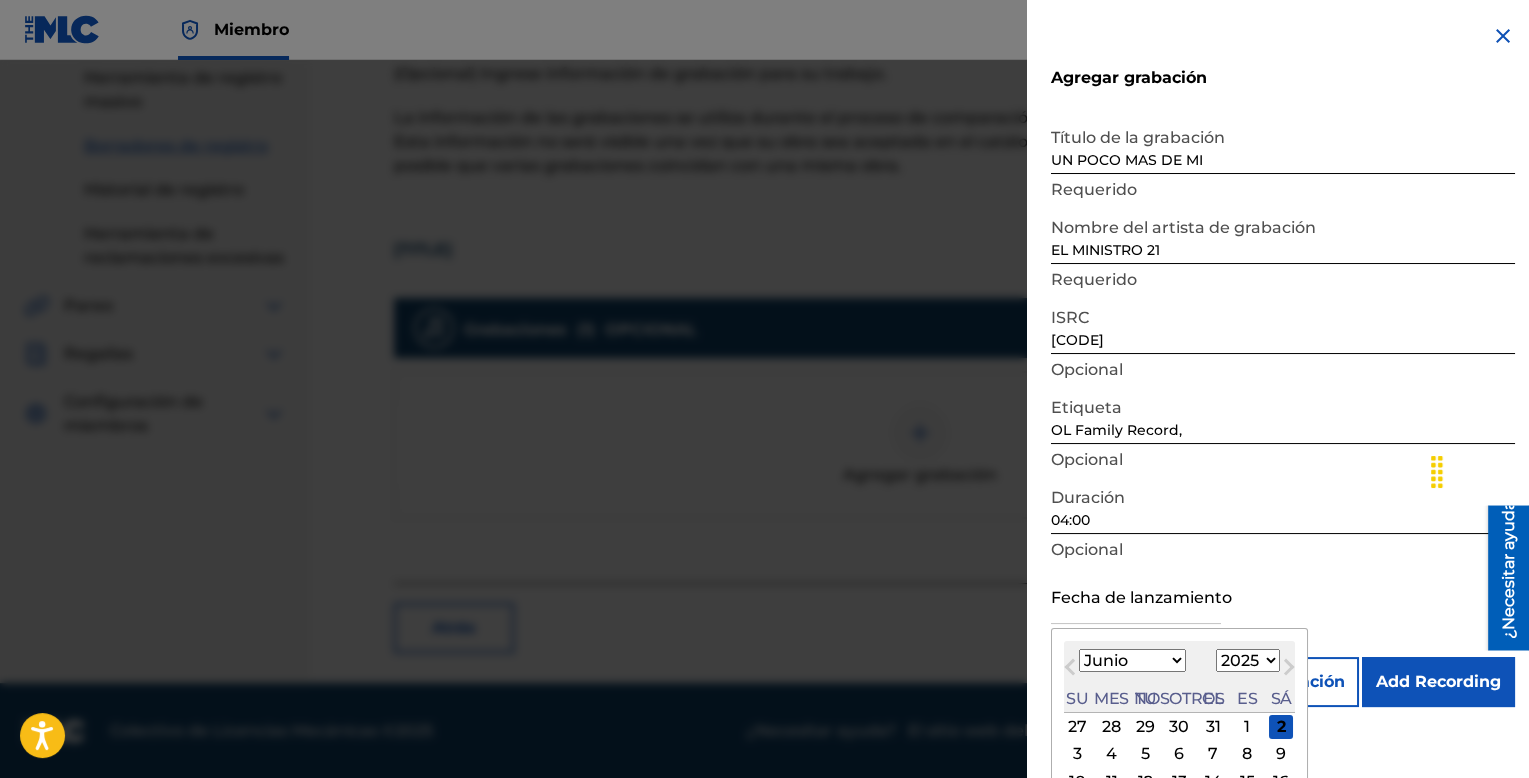 click on "Enero Febrero Marzo Abril Puede Junio Julio Agosto Septiembre Octubre Noviembre Diciembre" at bounding box center (1132, 660) 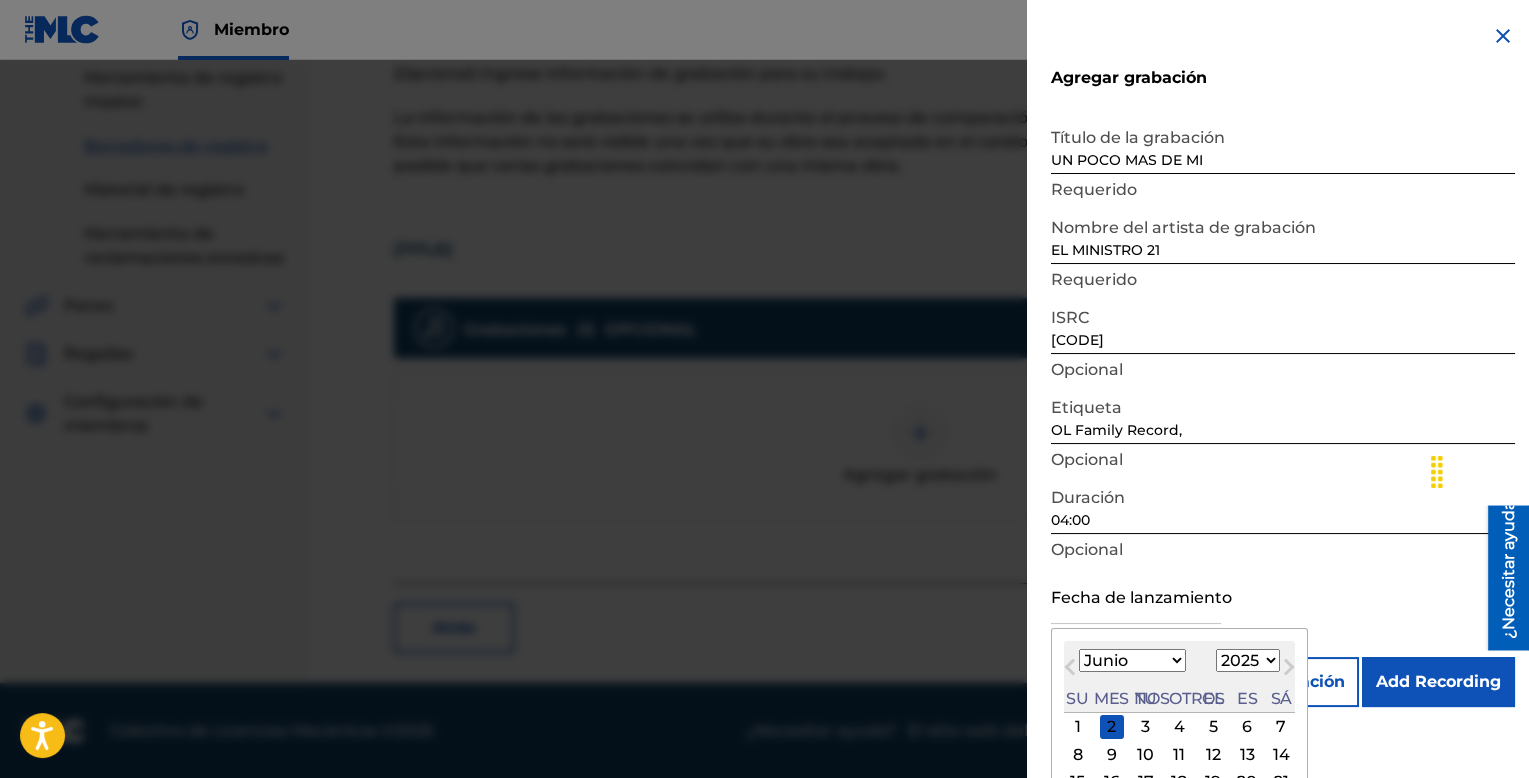 click on "19" at bounding box center (1213, 782) 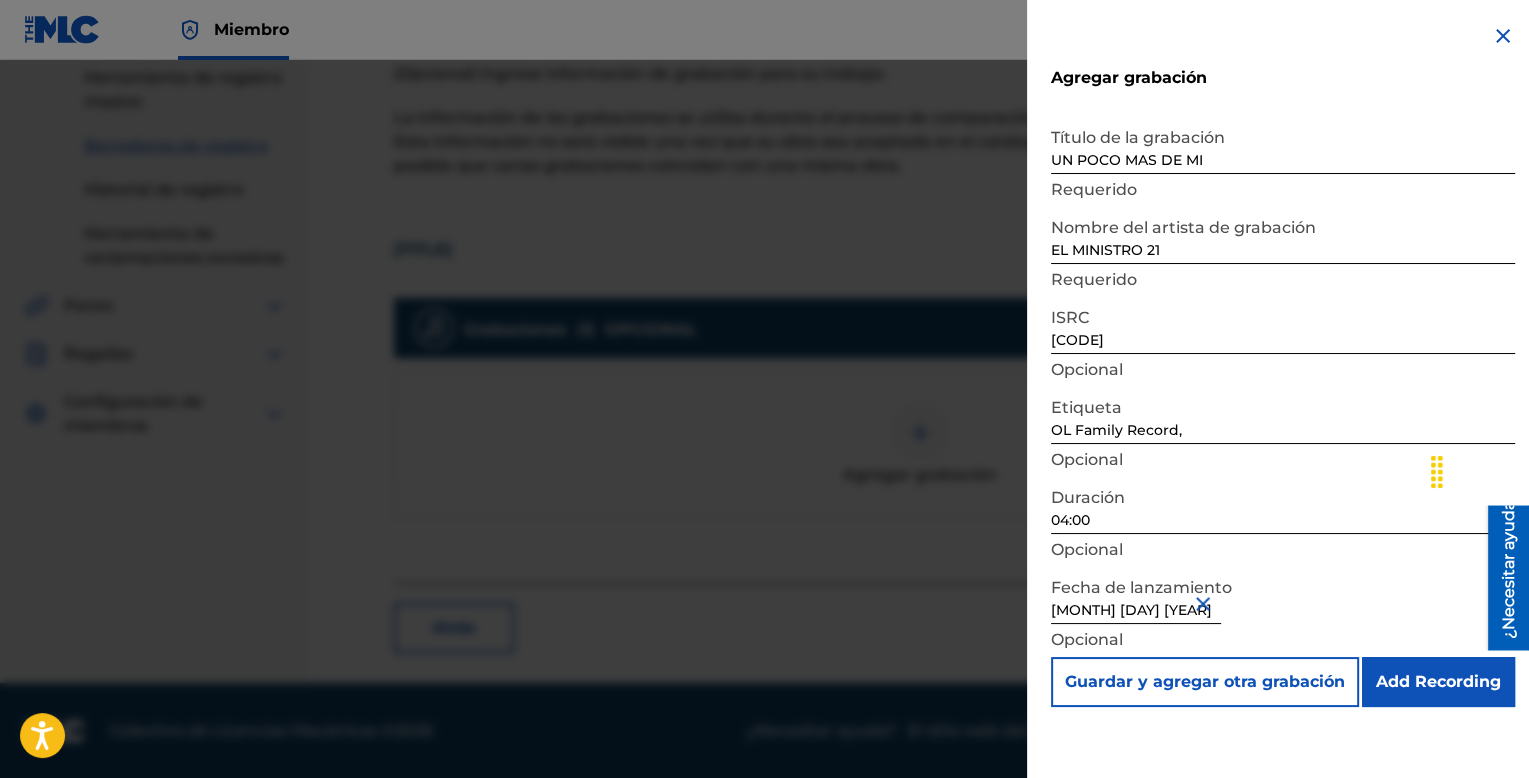 type on "[MONTH] [DAY] [YEAR]" 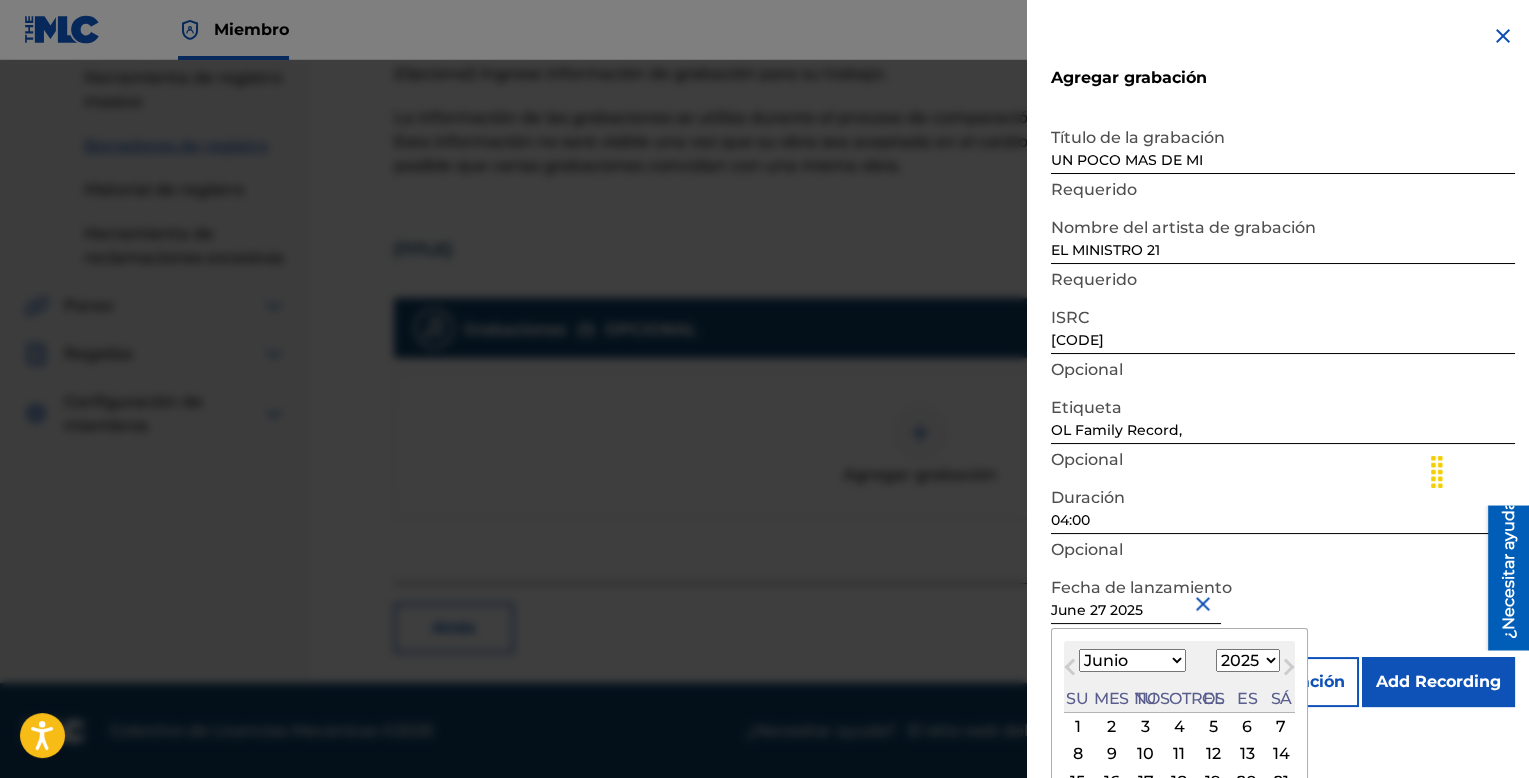 type on "June 27 2025" 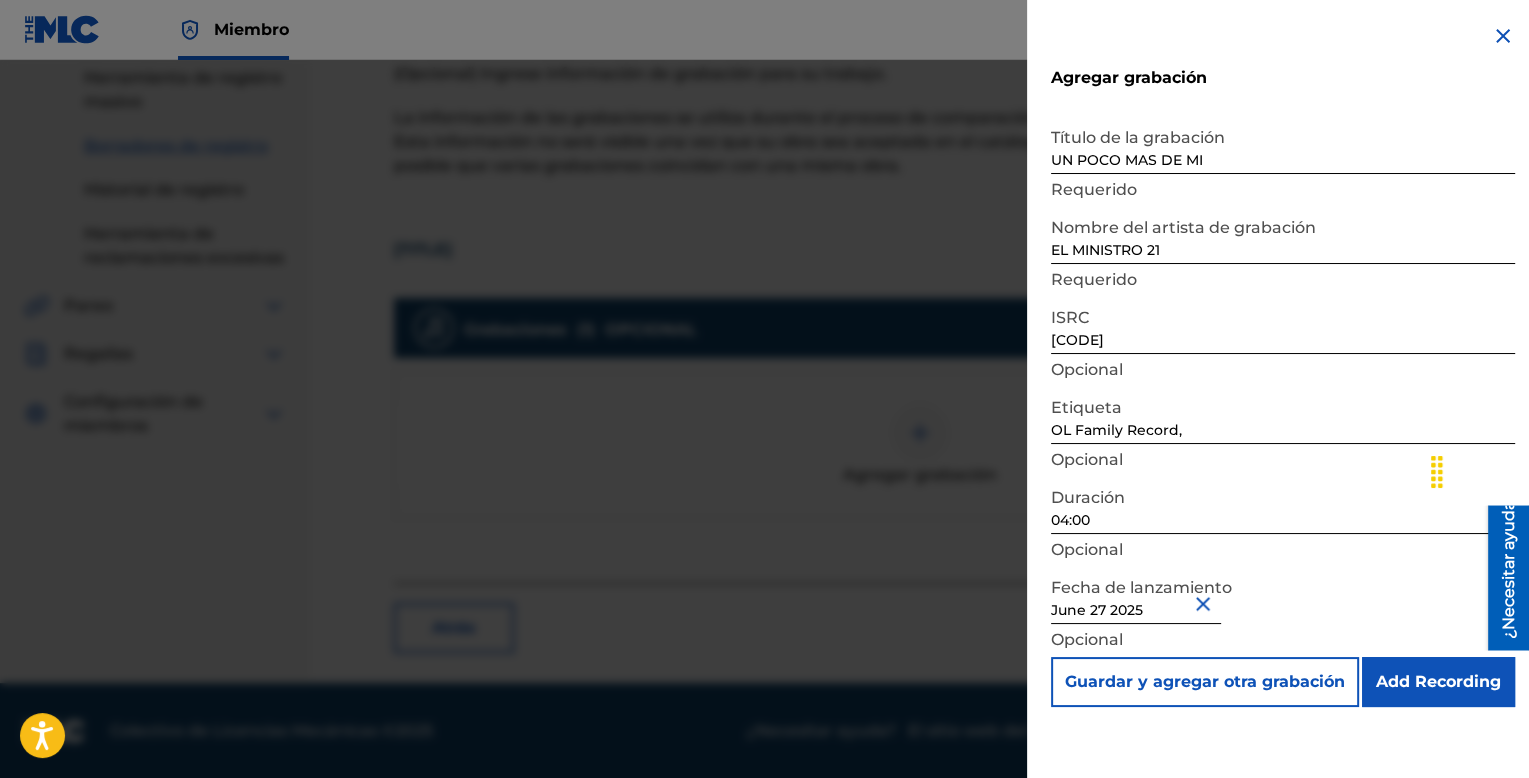 click on "Add Recording" at bounding box center [1438, 682] 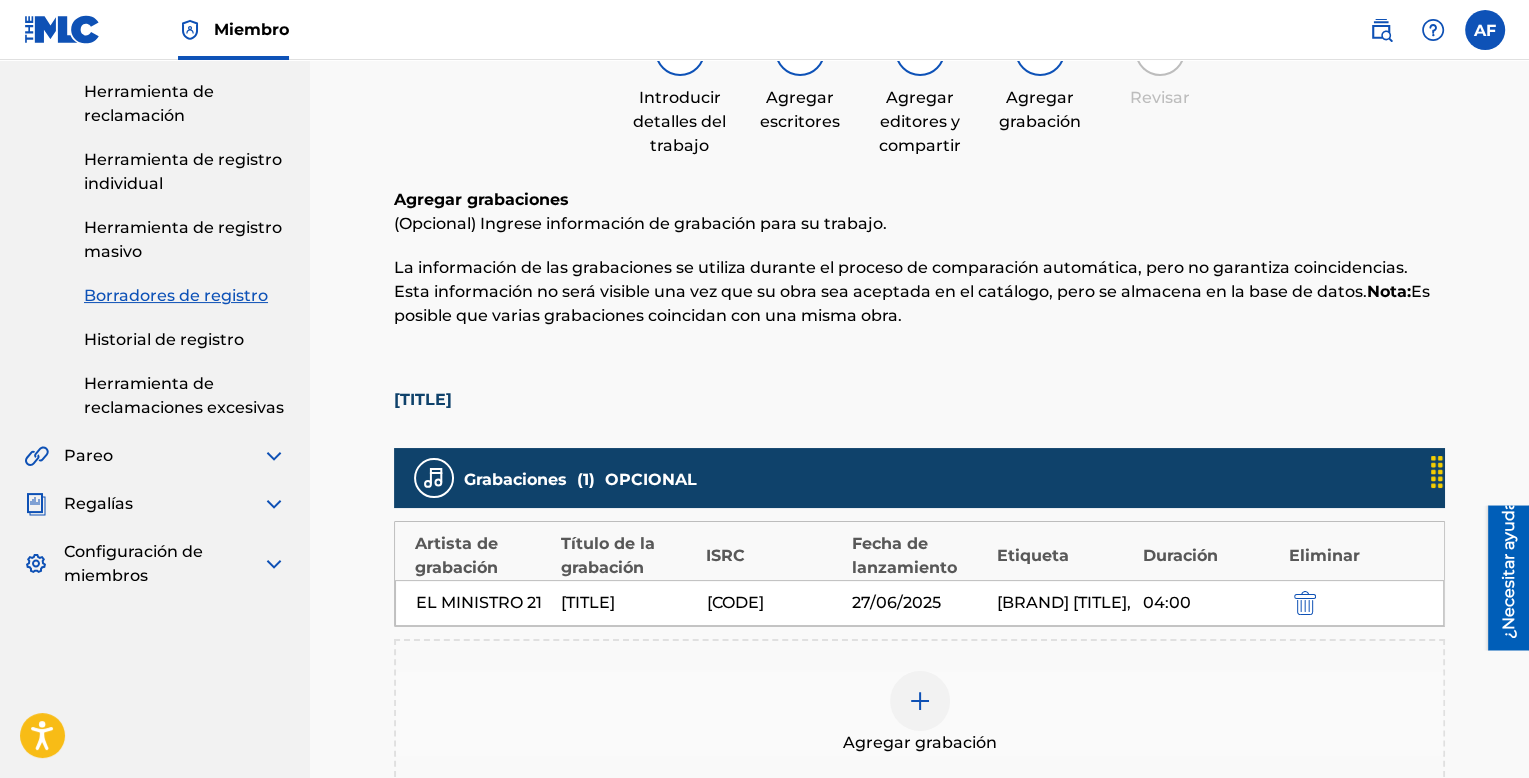 scroll, scrollTop: 496, scrollLeft: 0, axis: vertical 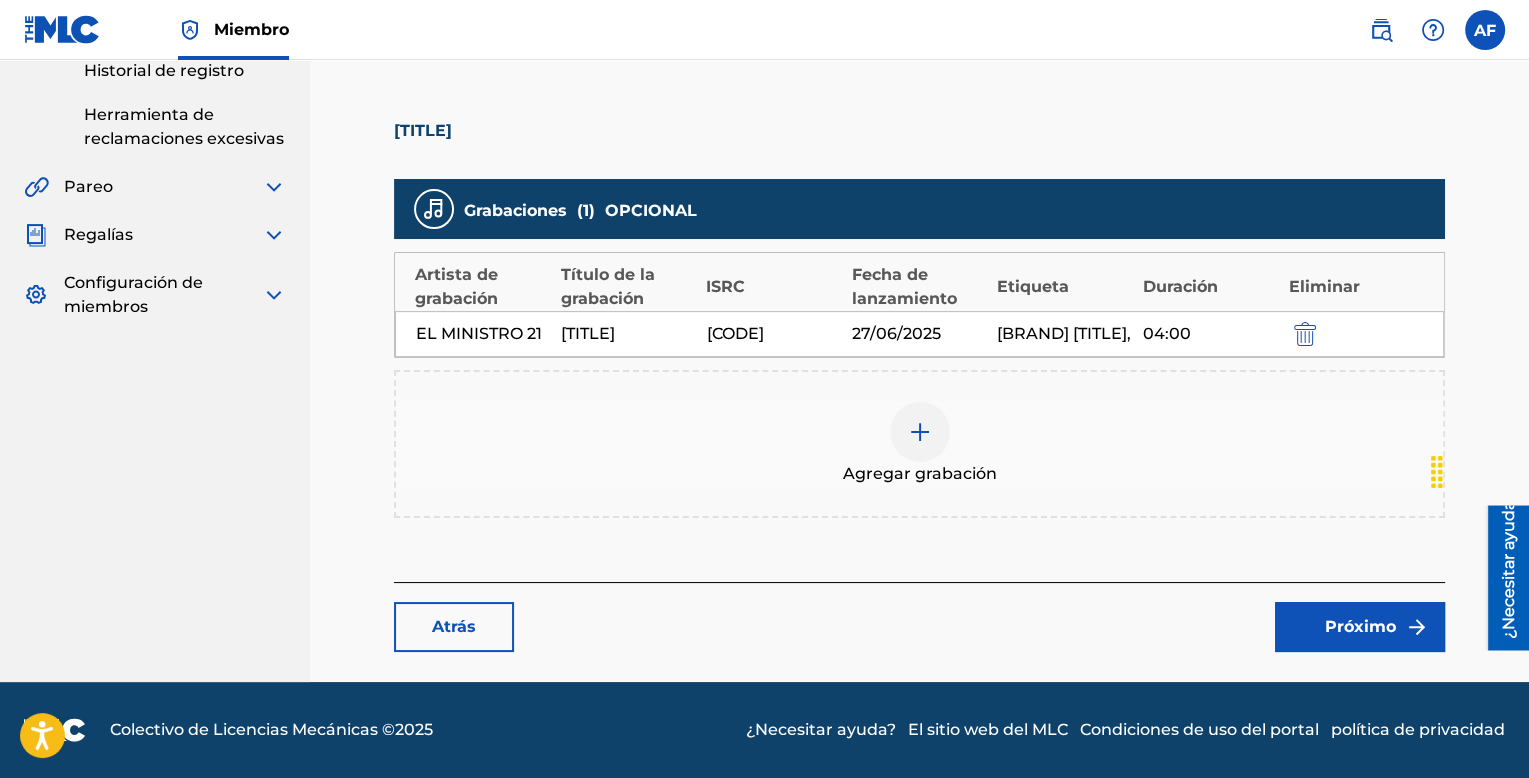 click on "Próximo" at bounding box center (1360, 627) 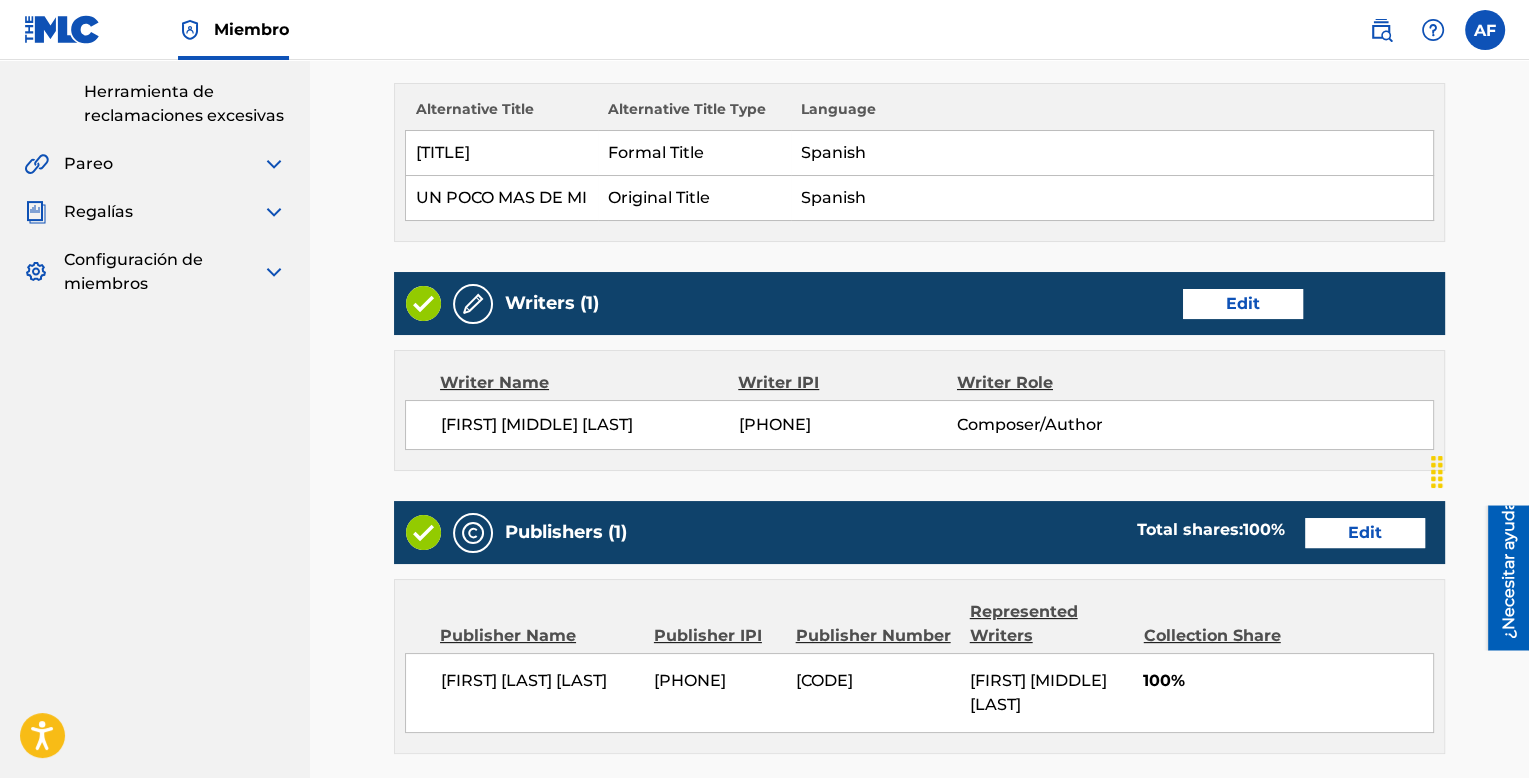 scroll, scrollTop: 0, scrollLeft: 0, axis: both 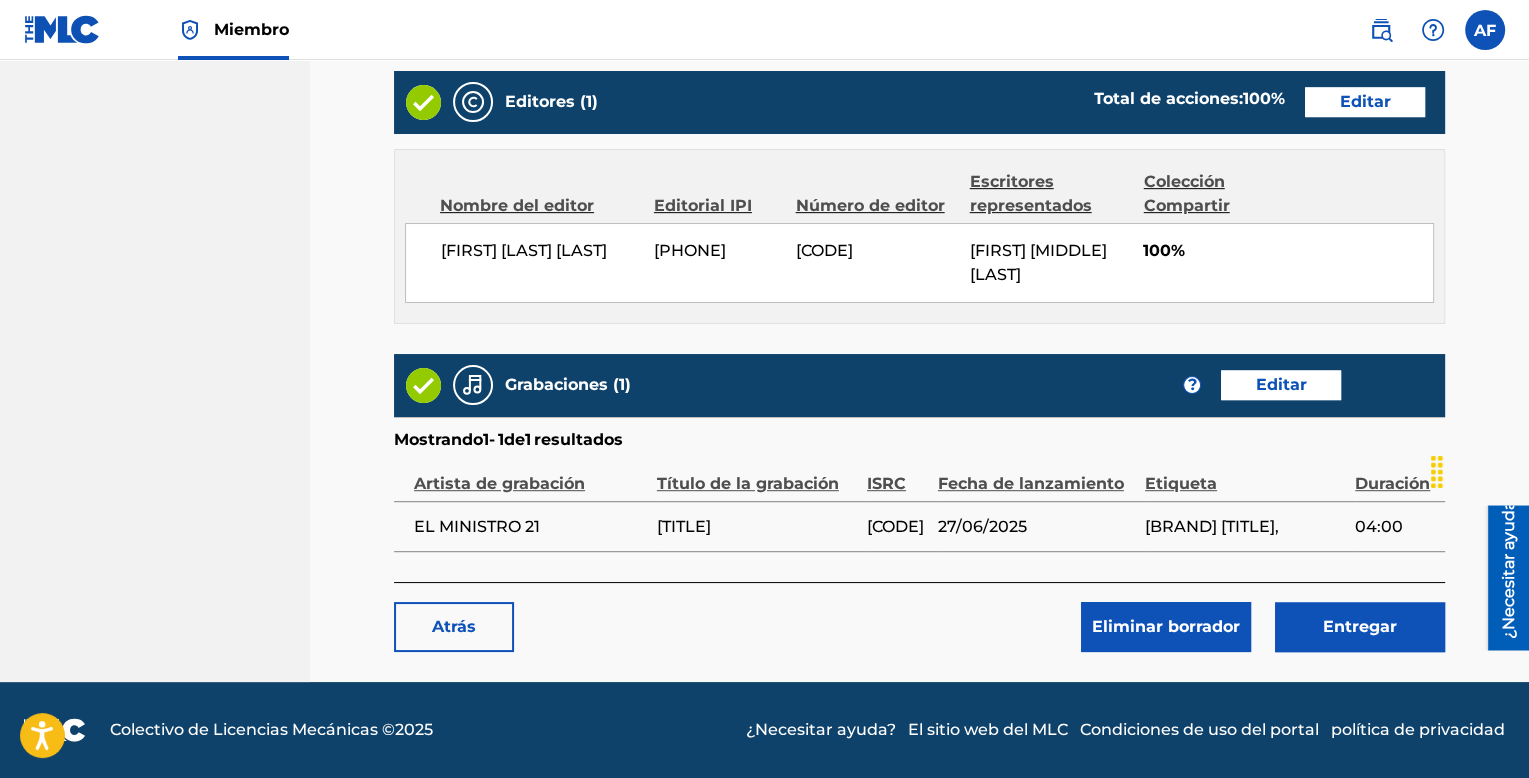 click on "Entregar" at bounding box center [1360, 626] 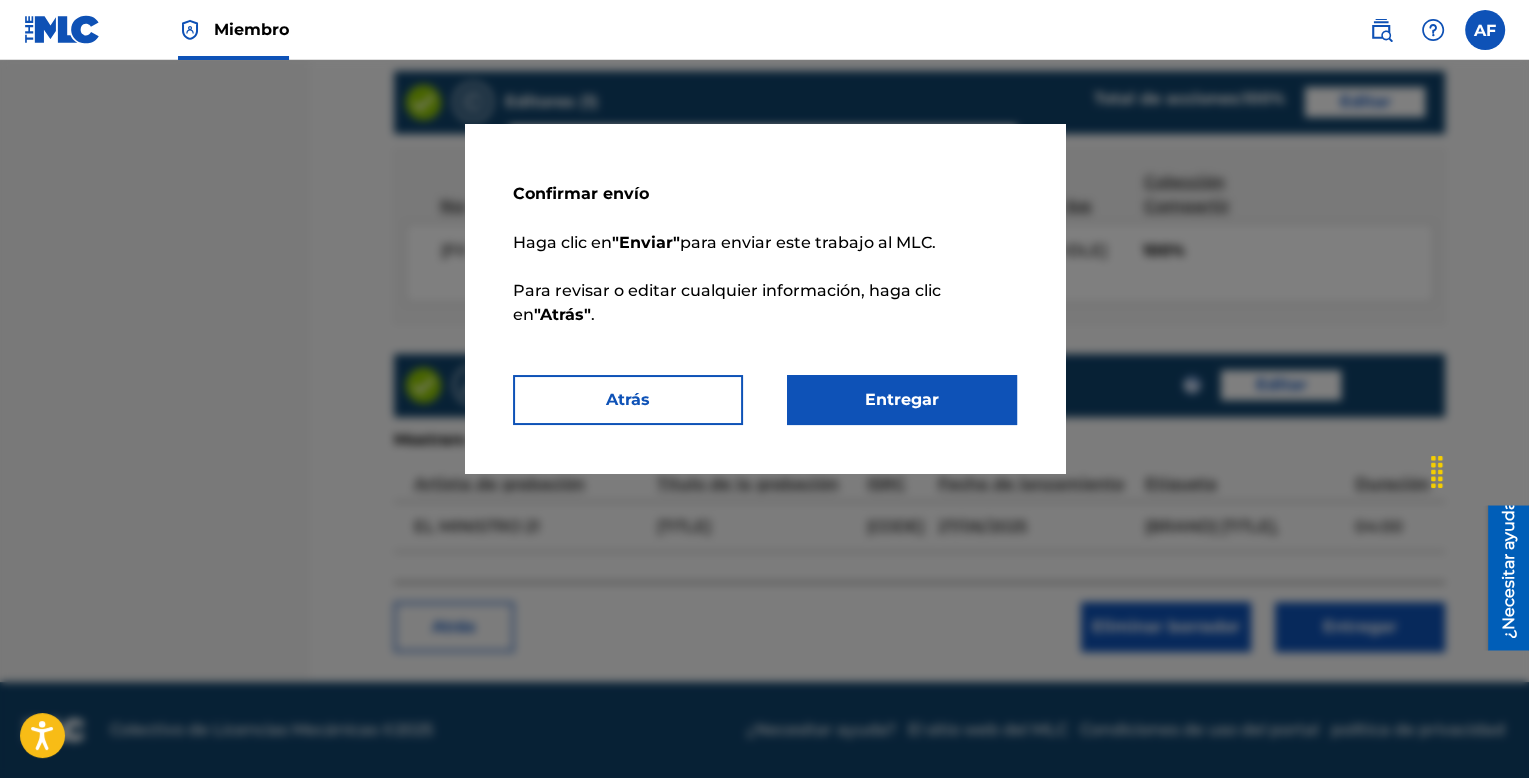 click on "Entregar" at bounding box center [902, 399] 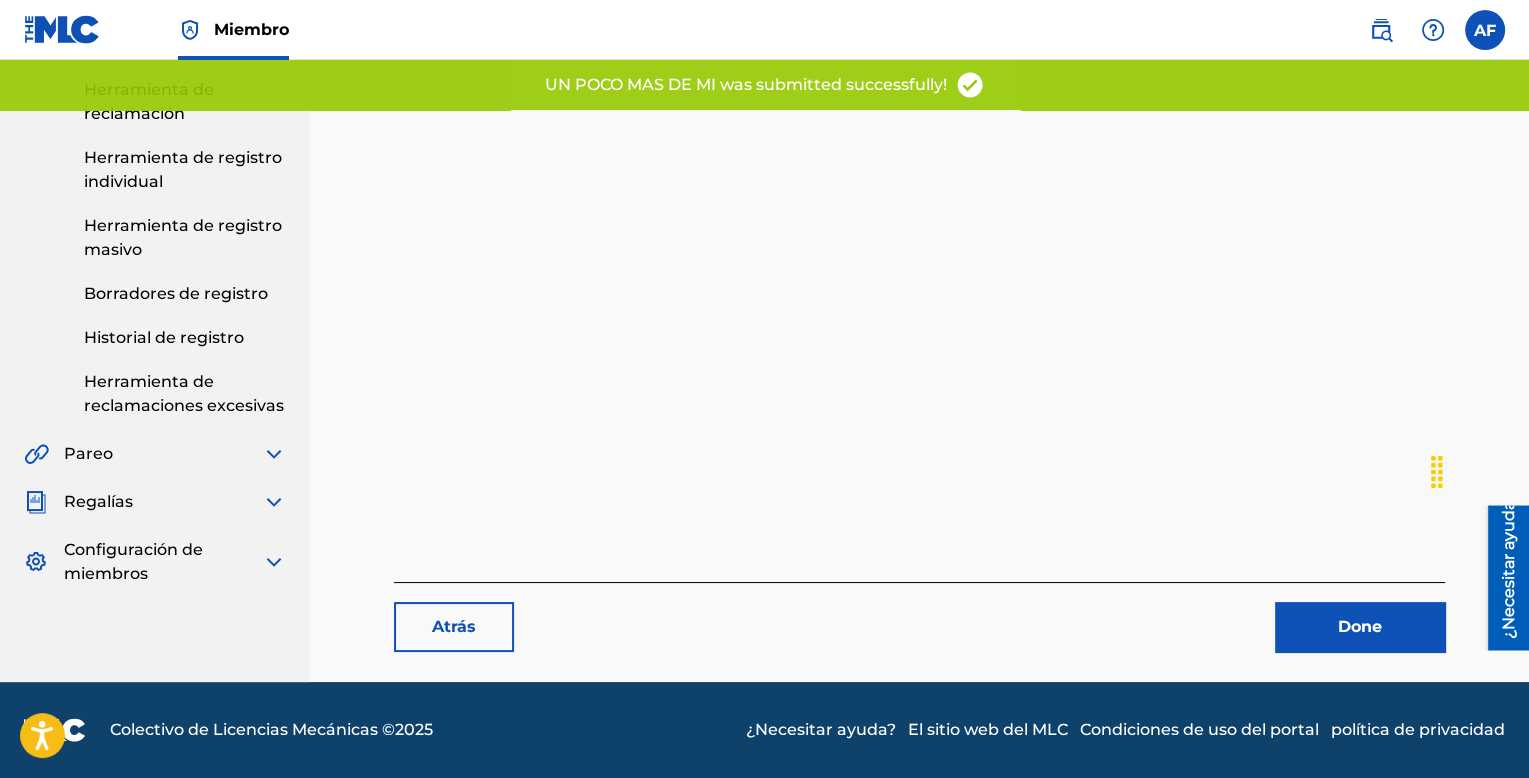 scroll, scrollTop: 0, scrollLeft: 0, axis: both 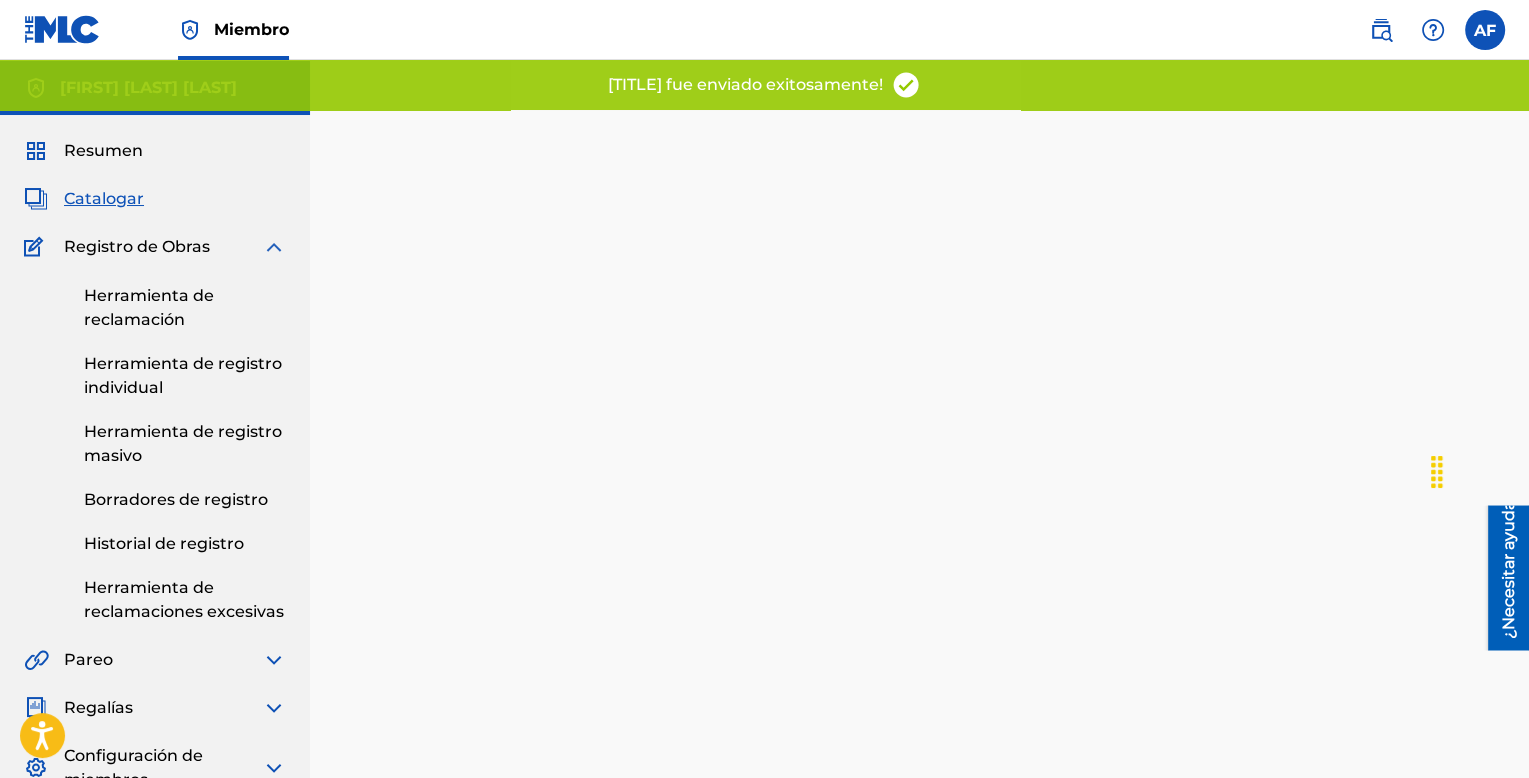 click at bounding box center [274, 247] 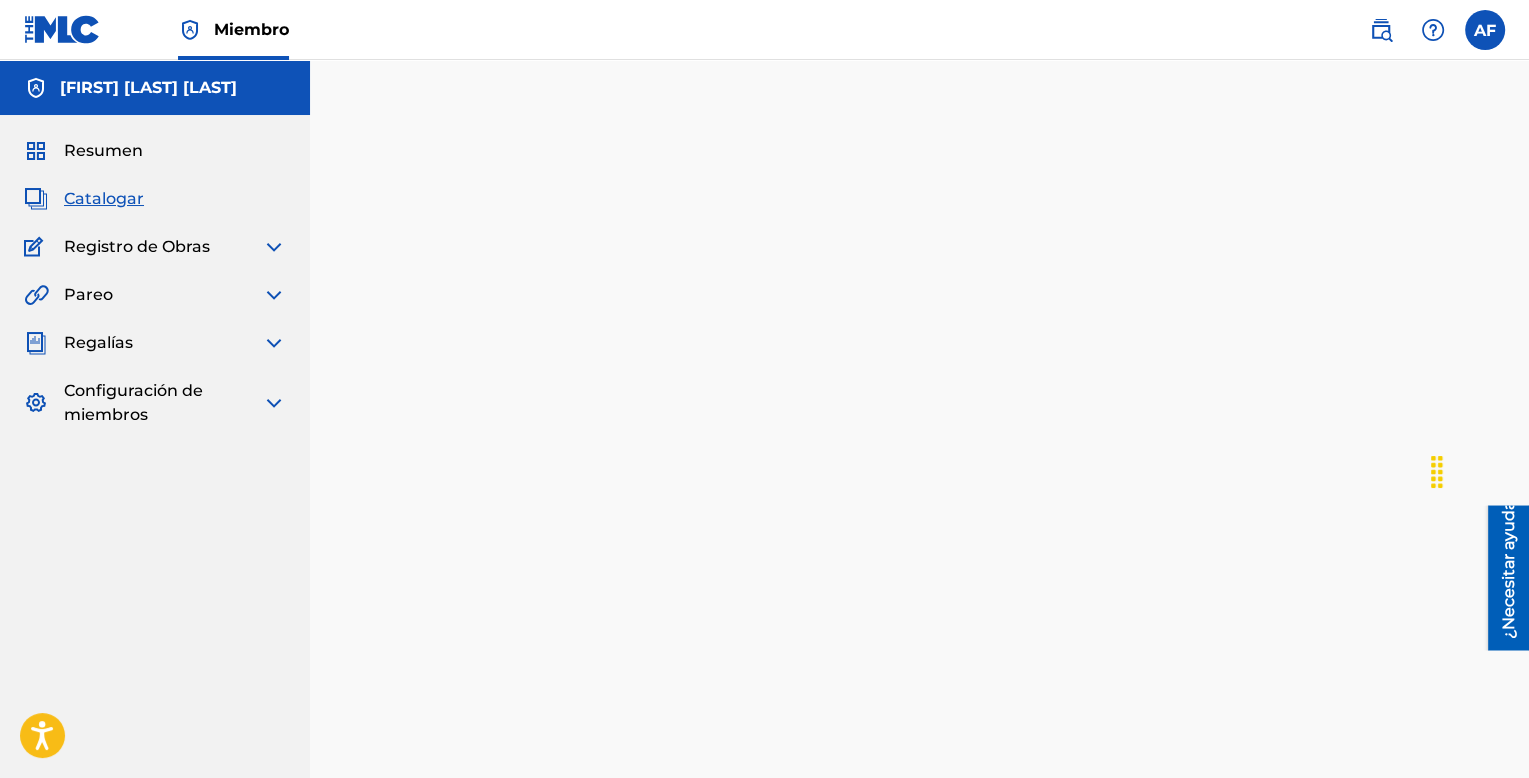 click at bounding box center [274, 247] 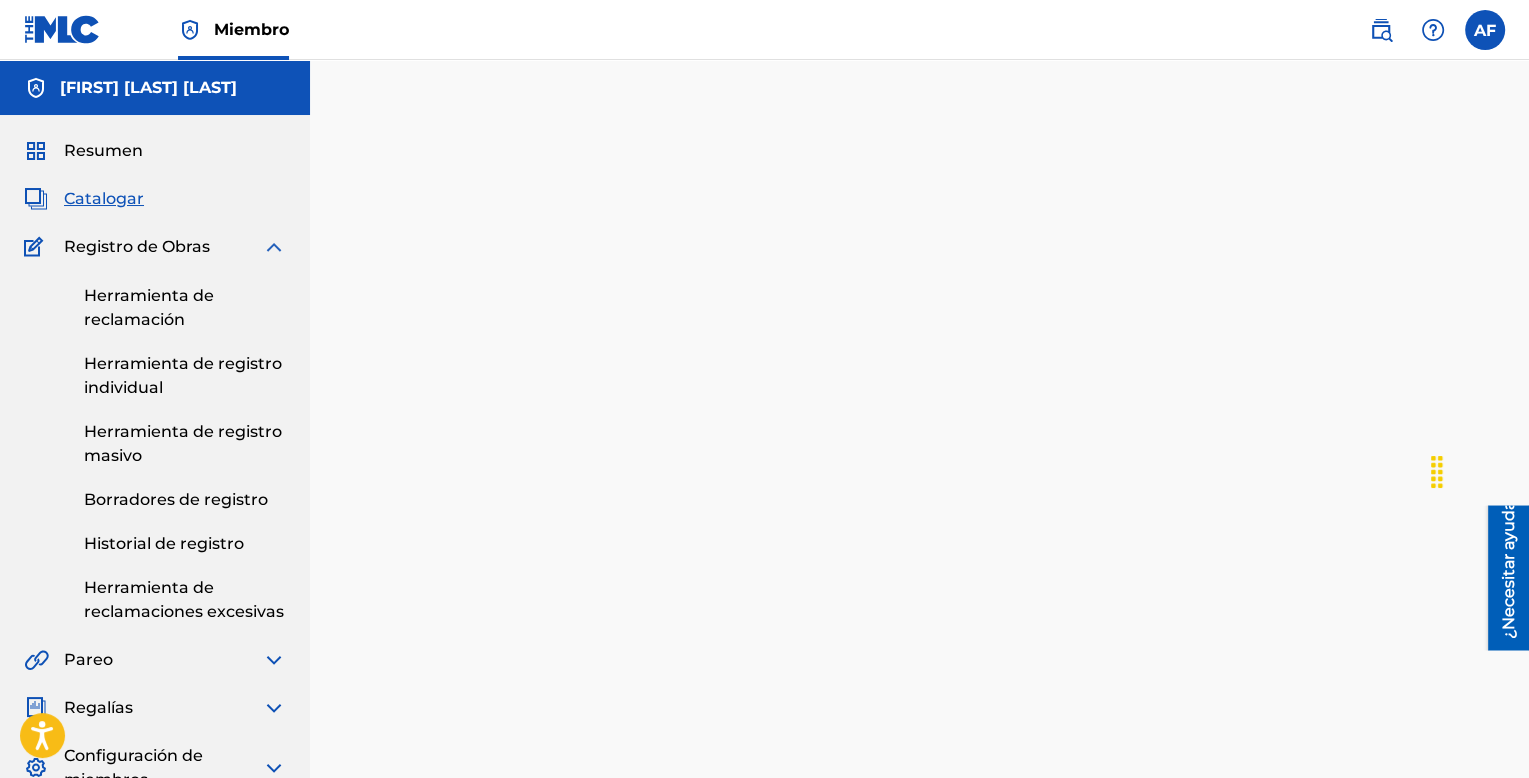 click on "Historial de registro" at bounding box center (185, 544) 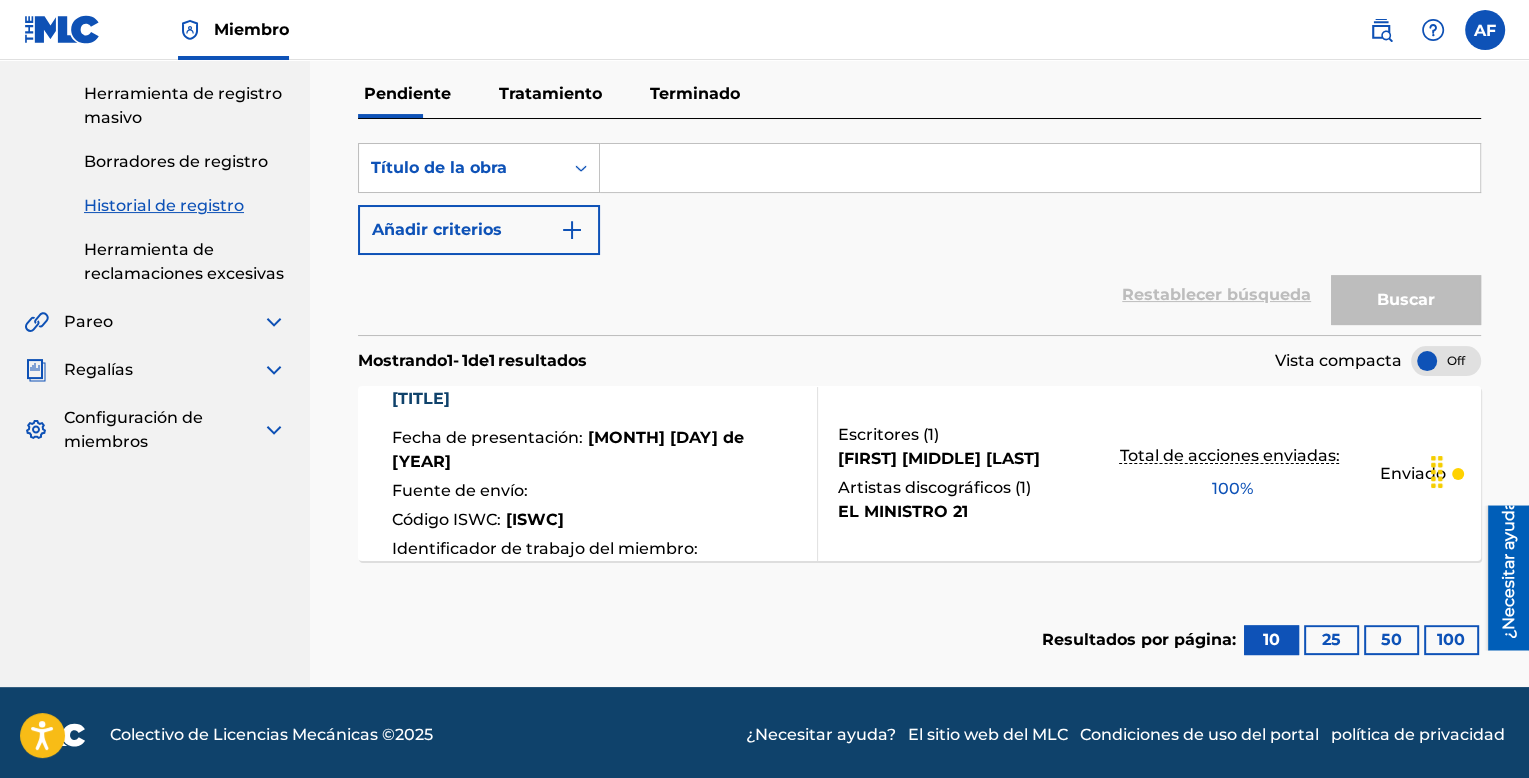 scroll, scrollTop: 343, scrollLeft: 0, axis: vertical 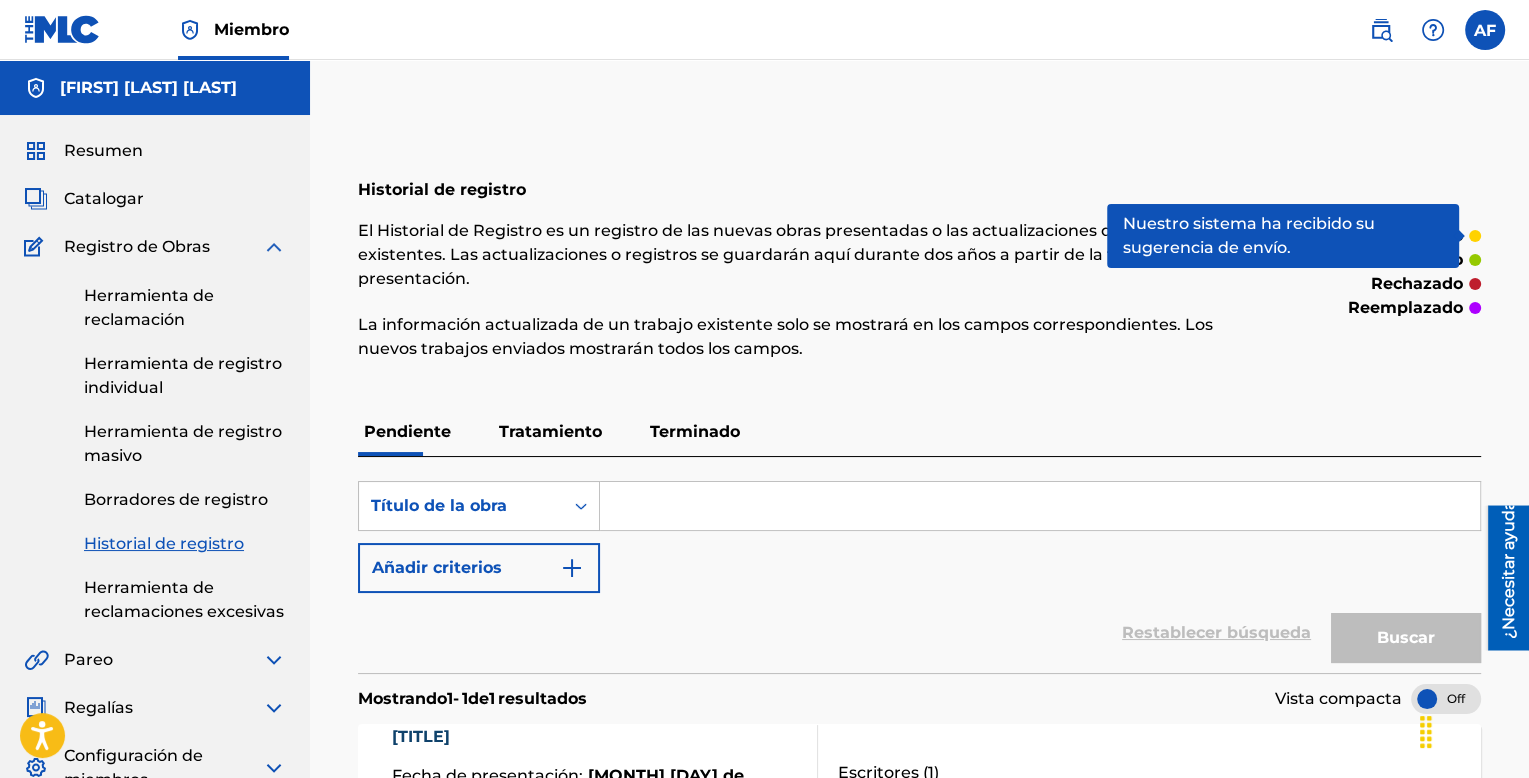 drag, startPoint x: 1437, startPoint y: 469, endPoint x: 1432, endPoint y: 733, distance: 264.04733 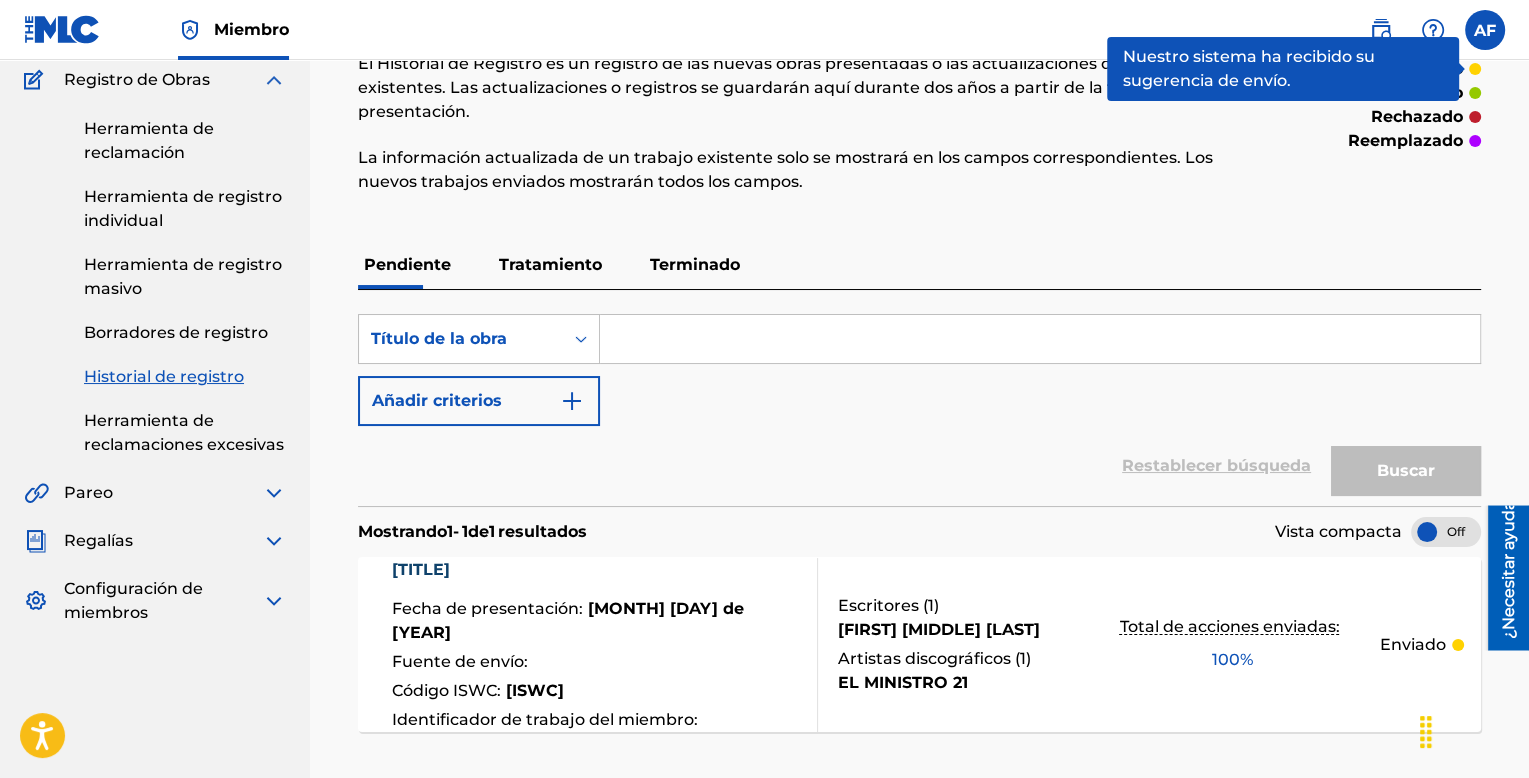 scroll, scrollTop: 0, scrollLeft: 0, axis: both 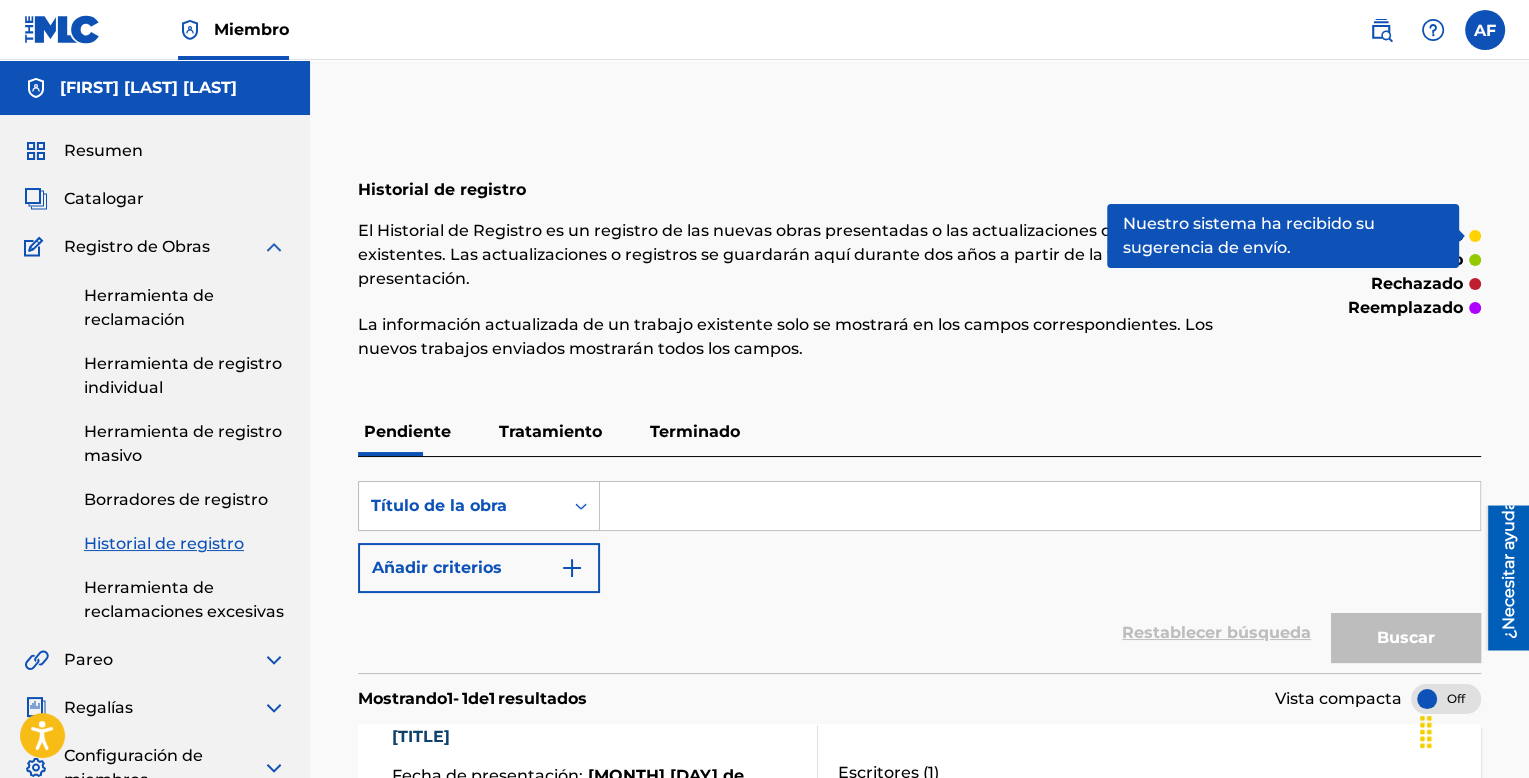 click at bounding box center (1485, 30) 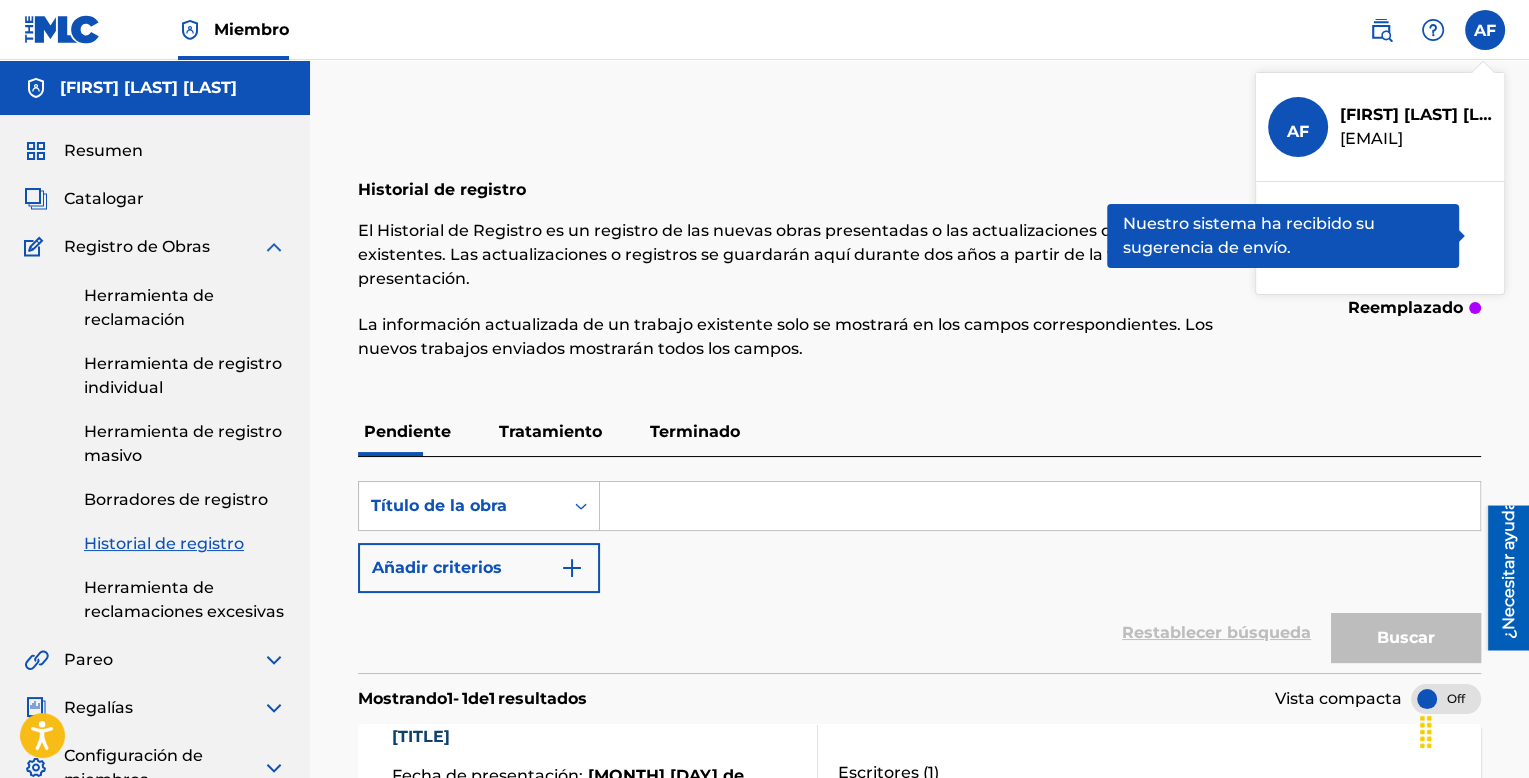 click on "Historial de registro El Historial de Registro es un registro de las nuevas obras presentadas o las actualizaciones de obras existentes. Las actualizaciones o registros se guardarán aquí durante dos años a partir de la fecha de presentación. La información actualizada de un trabajo existente solo se mostrará en los campos correspondientes. Los nuevos trabajos enviados mostrarán todos los campos.   enviado   aceptado   rechazado   reemplazado Pendiente Tratamiento Terminado Búsqueda con criterios [ID] Título de la obra Añadir criterios Restablecer búsqueda Buscar Mostrando  1  -    1  de   1    resultados   Vista compacta [TITLE] Fecha de presentación  :  [DATE] Fuente de envío  : Código ISWC  :  [ISWC] Identificador de trabajo del miembro  : Escritores (  1  ) [FIRST] [LAST] Artistas discográficos (  1  ) [ARTIST] Total de acciones enviadas: 100  %   Enviado Resultados por página: 10 25 50 100" at bounding box center [919, 567] 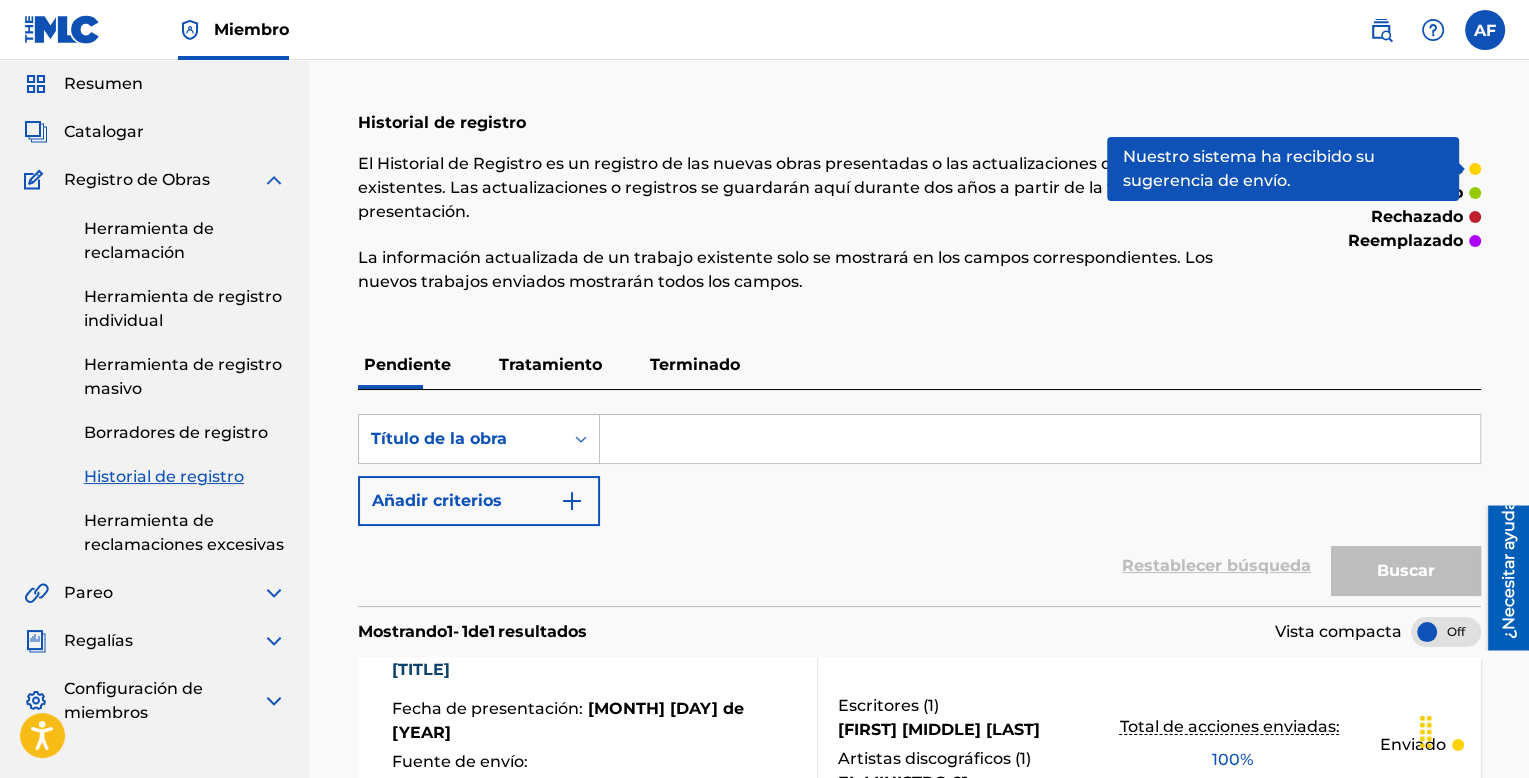 scroll, scrollTop: 142, scrollLeft: 0, axis: vertical 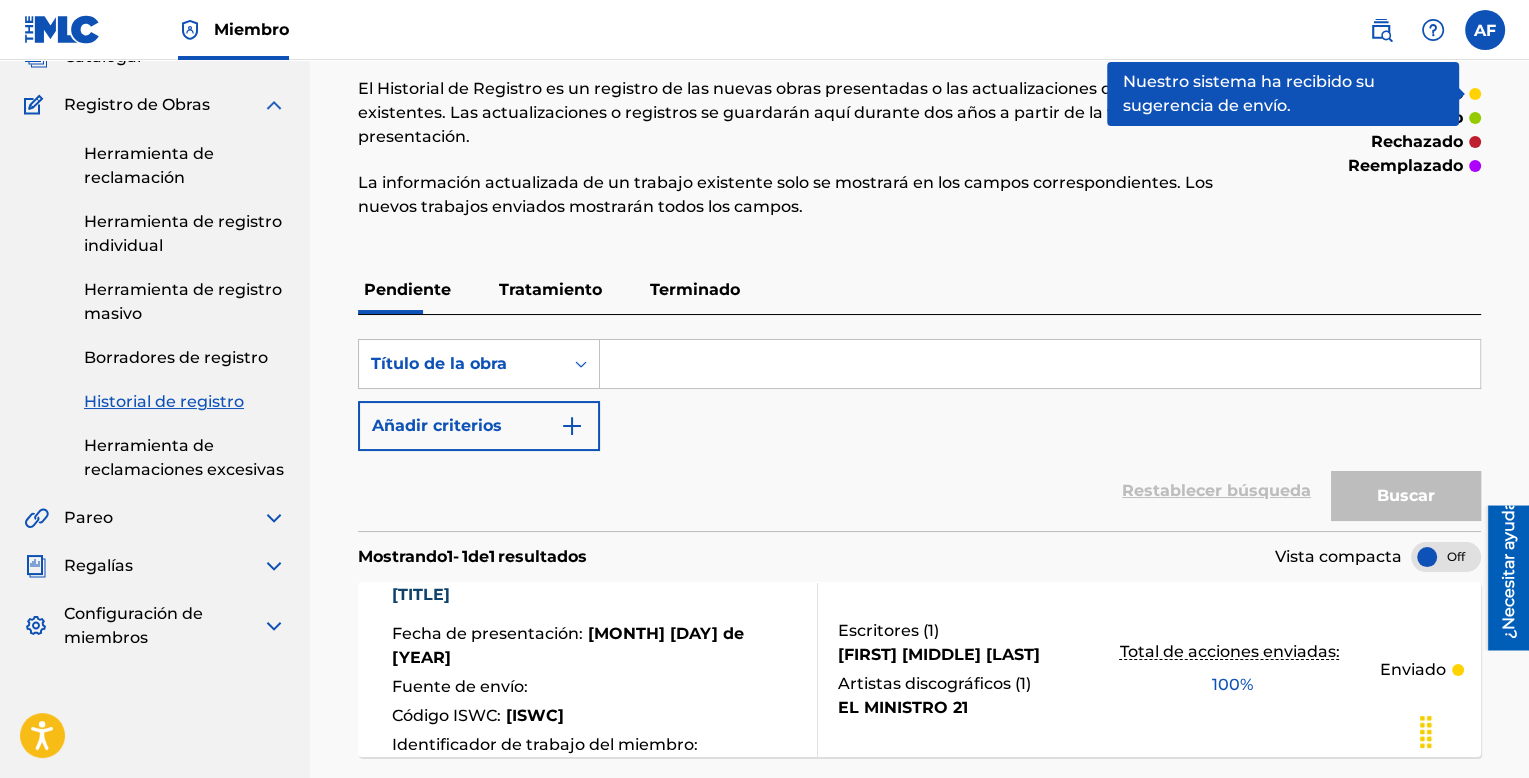 click at bounding box center [1485, 30] 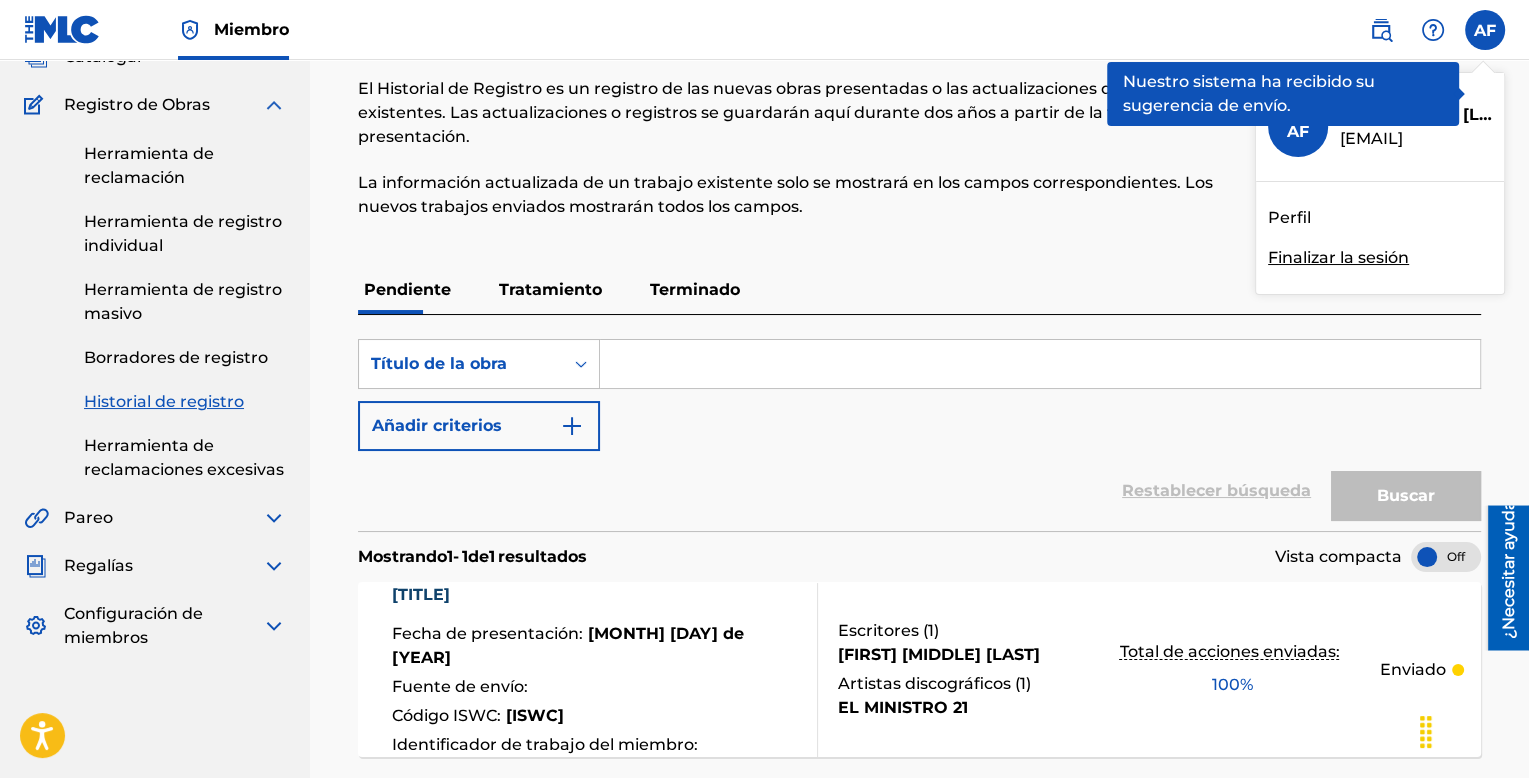 click on "Finalizar la sesión" at bounding box center [1338, 257] 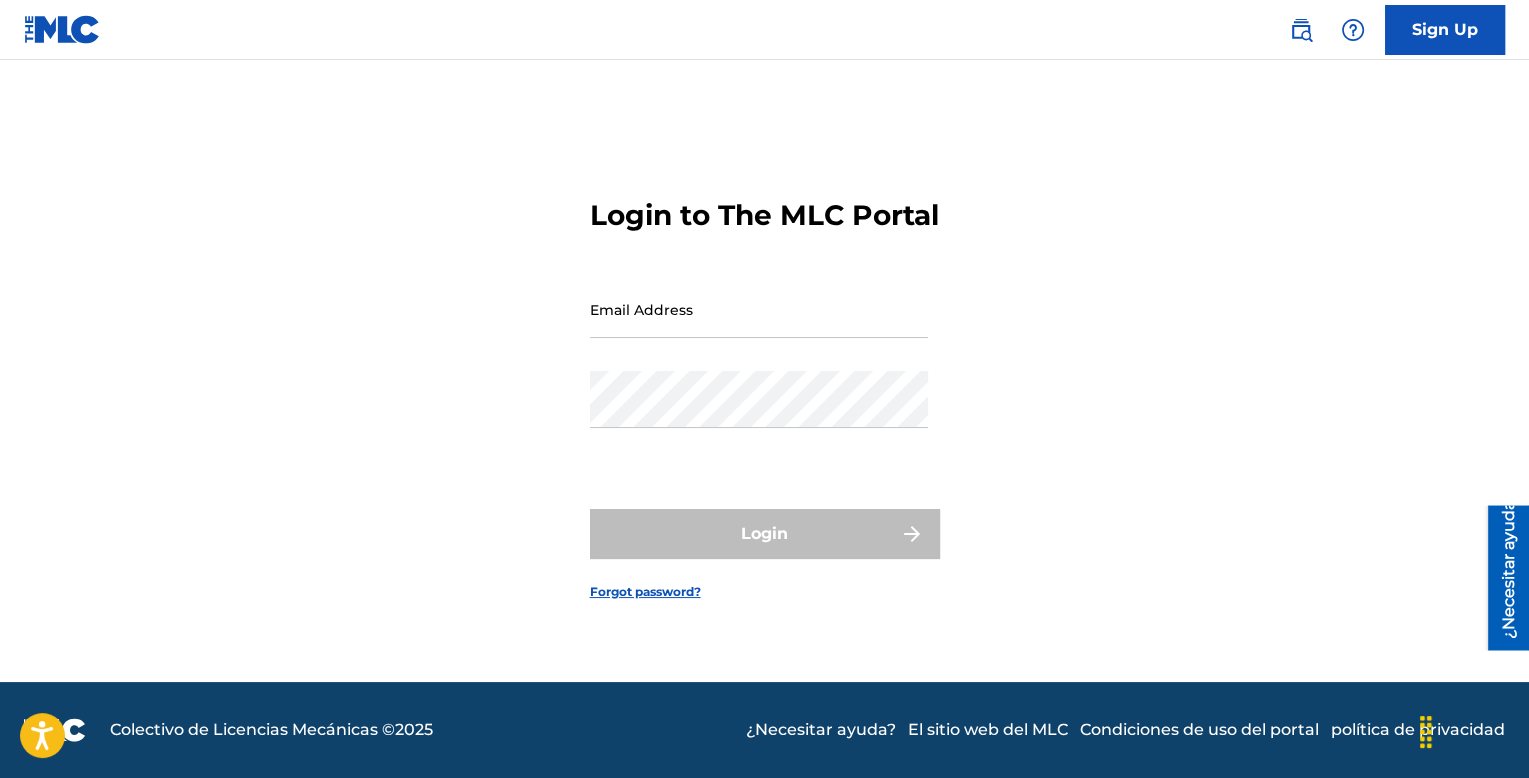 scroll, scrollTop: 0, scrollLeft: 0, axis: both 